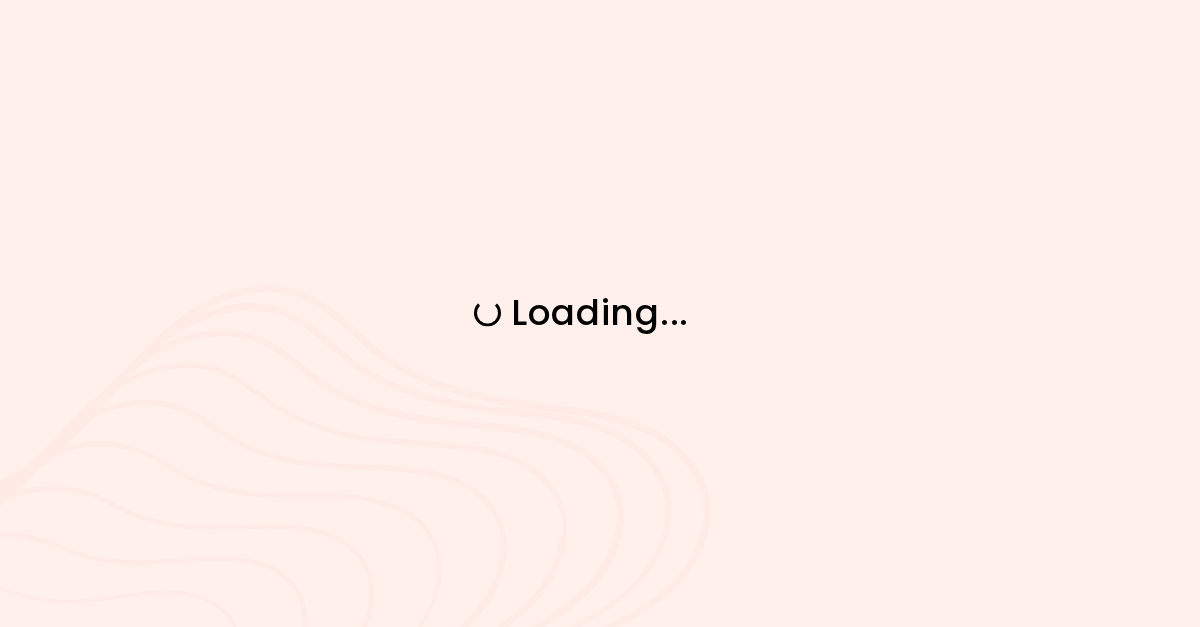 scroll, scrollTop: 0, scrollLeft: 0, axis: both 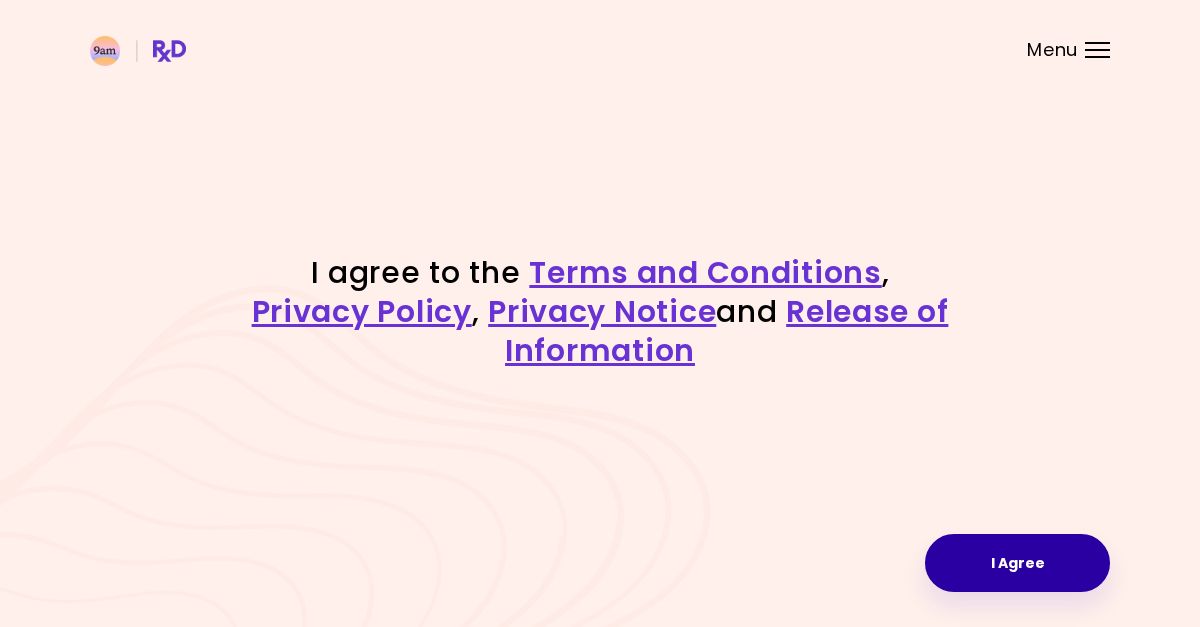 click on "I Agree" at bounding box center (1017, 563) 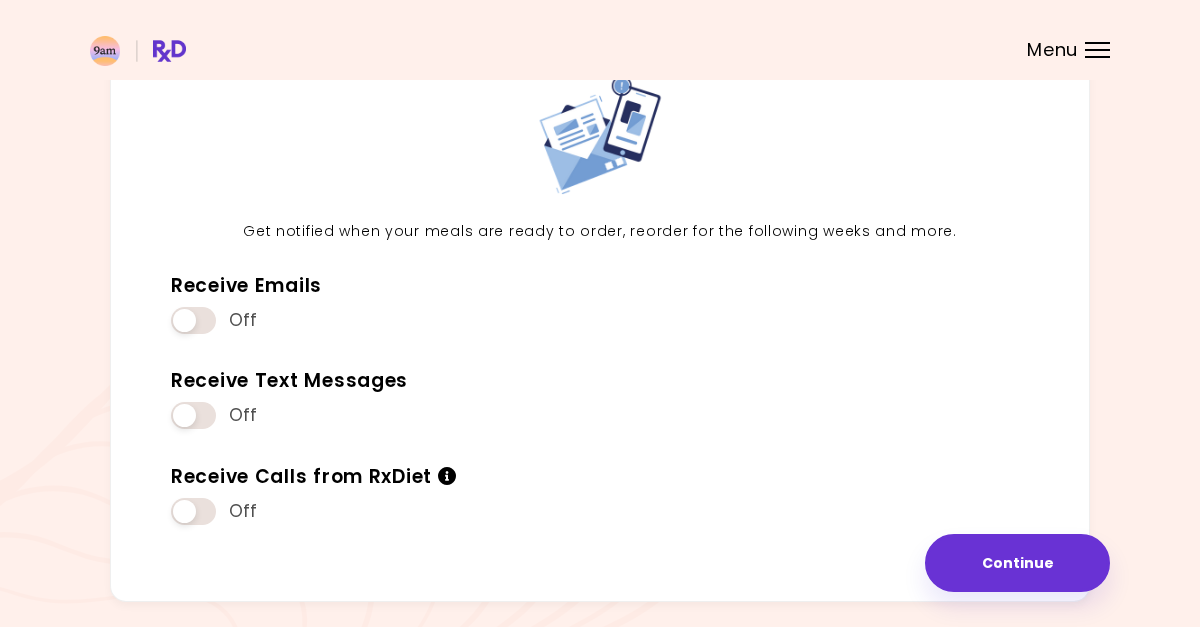 scroll, scrollTop: 147, scrollLeft: 0, axis: vertical 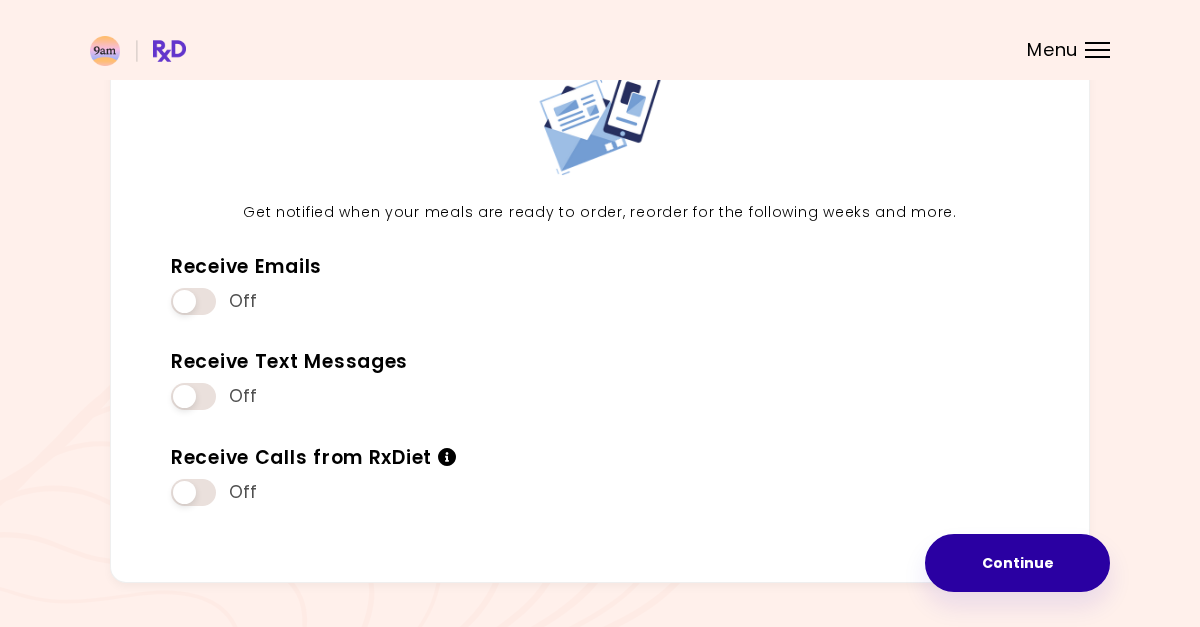 click on "Continue" at bounding box center [1017, 563] 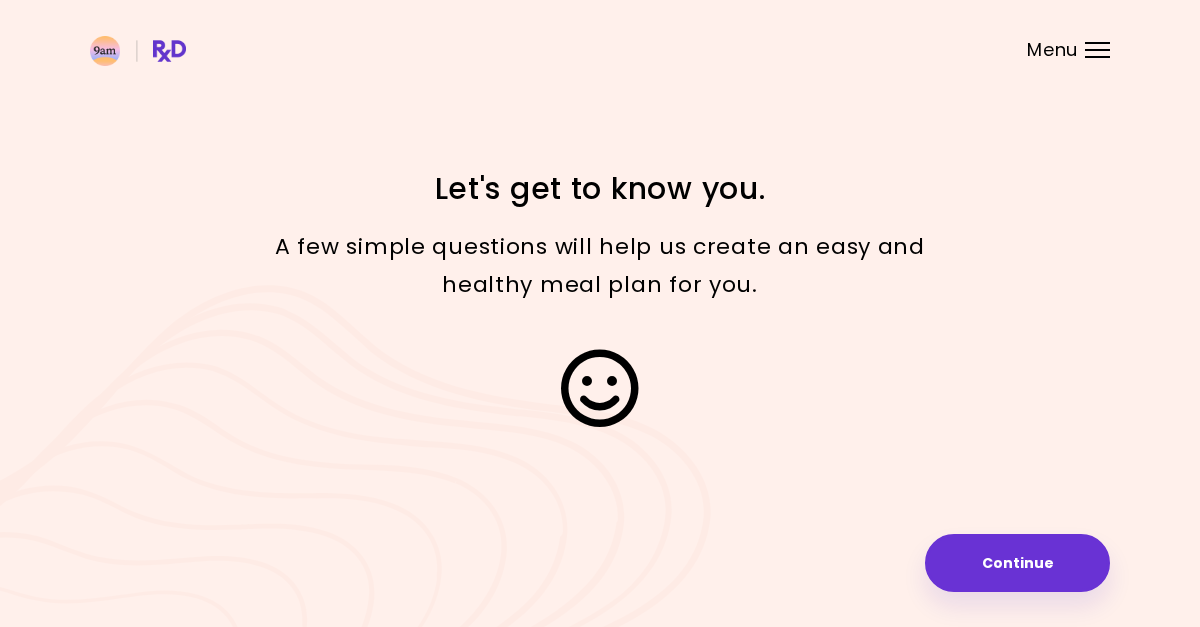 scroll, scrollTop: 0, scrollLeft: 0, axis: both 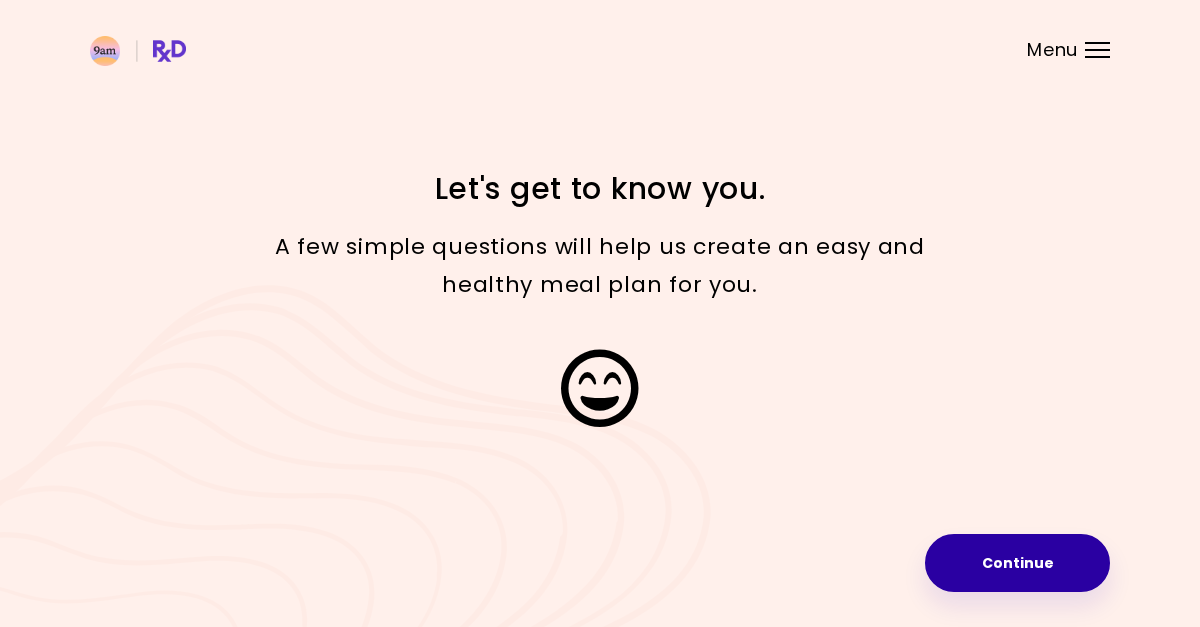 click on "Continue" at bounding box center (1017, 563) 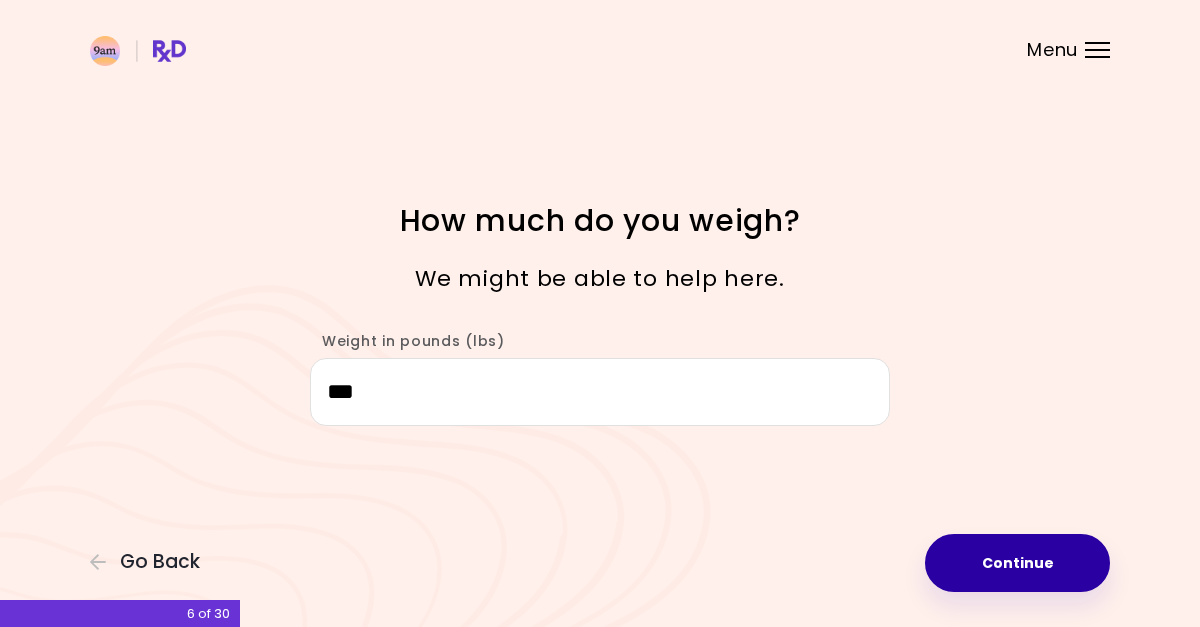 click on "Continue" at bounding box center [1017, 563] 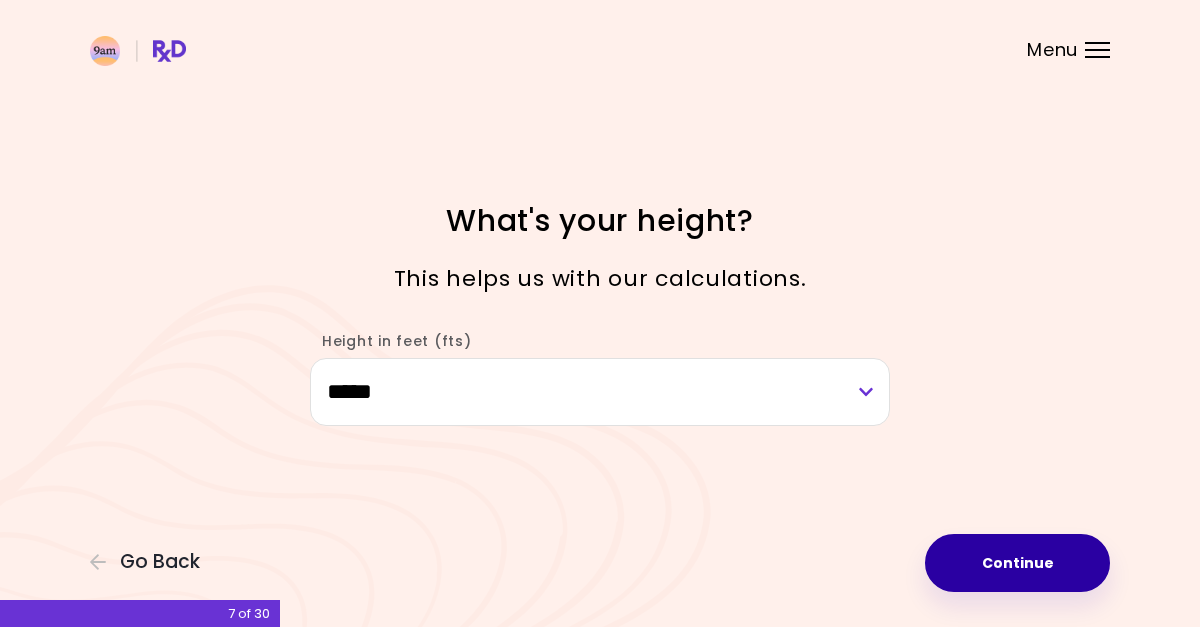 click on "Continue" at bounding box center [1017, 563] 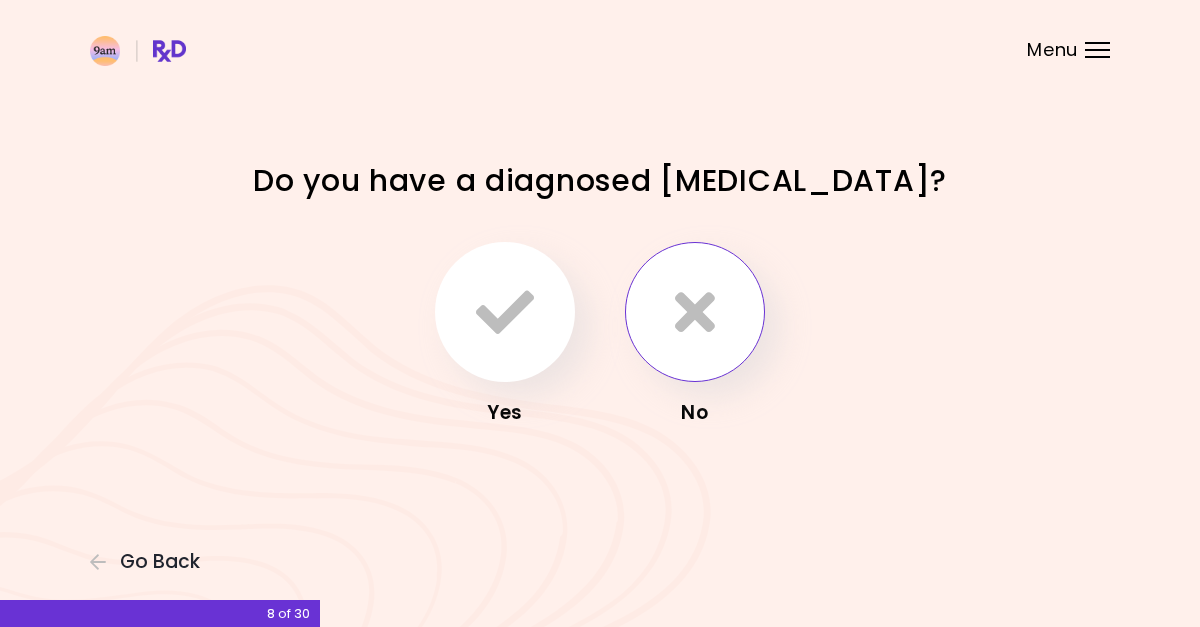 click at bounding box center [695, 312] 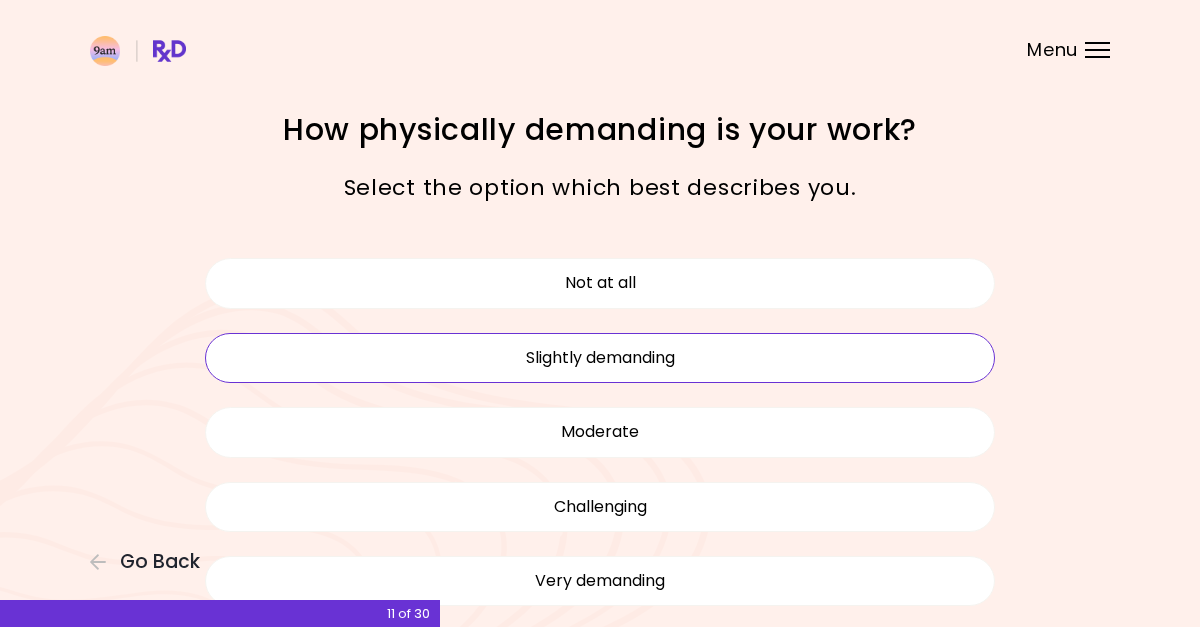 click on "Slightly demanding" at bounding box center [600, 358] 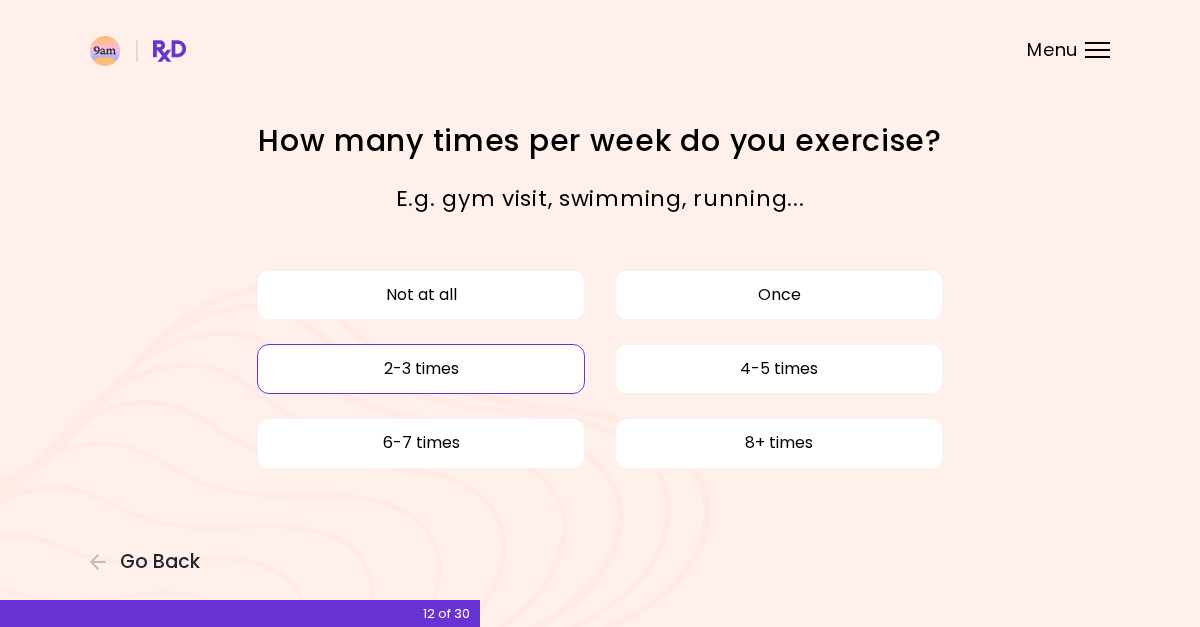 click on "2-3 times" at bounding box center (421, 369) 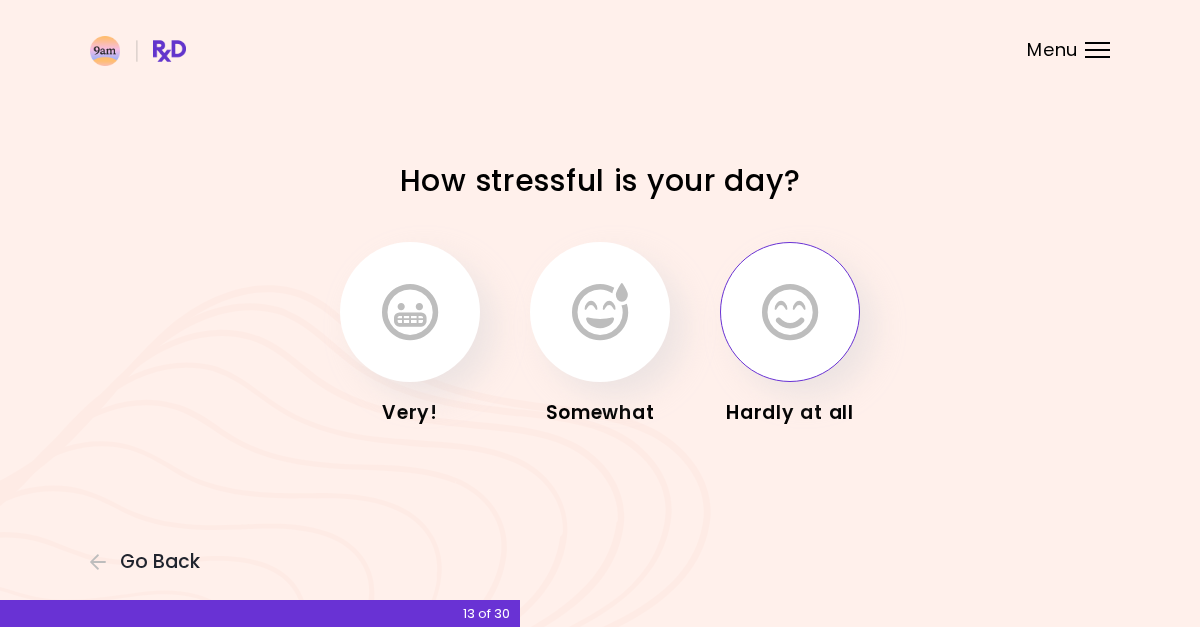 click at bounding box center [790, 312] 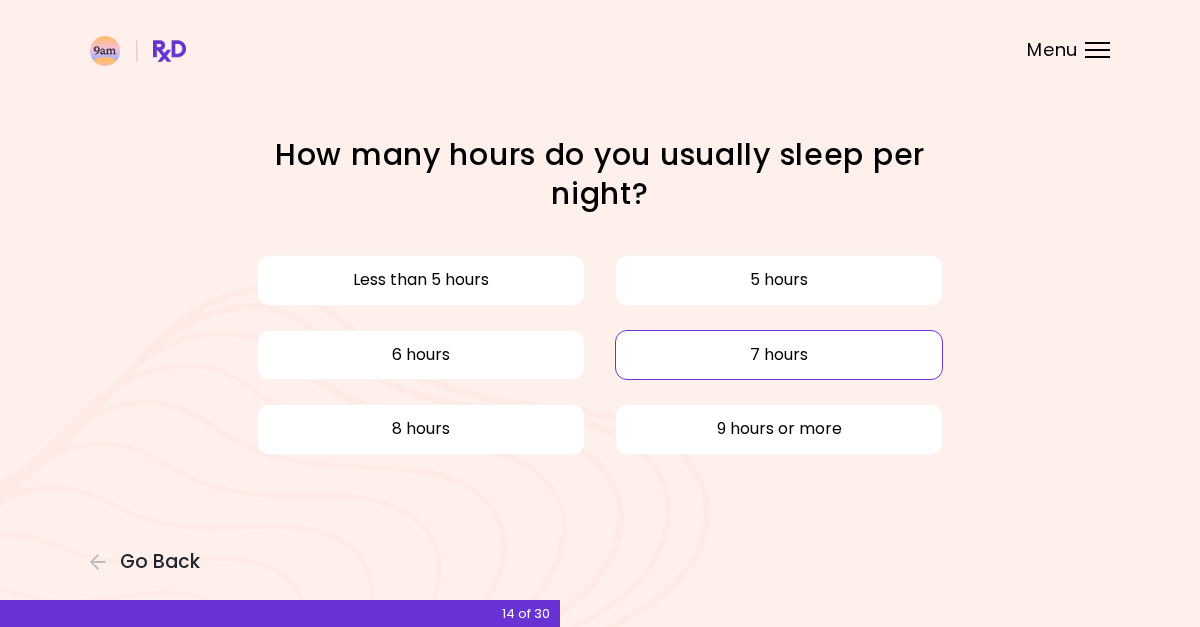 click on "7 hours" at bounding box center (779, 355) 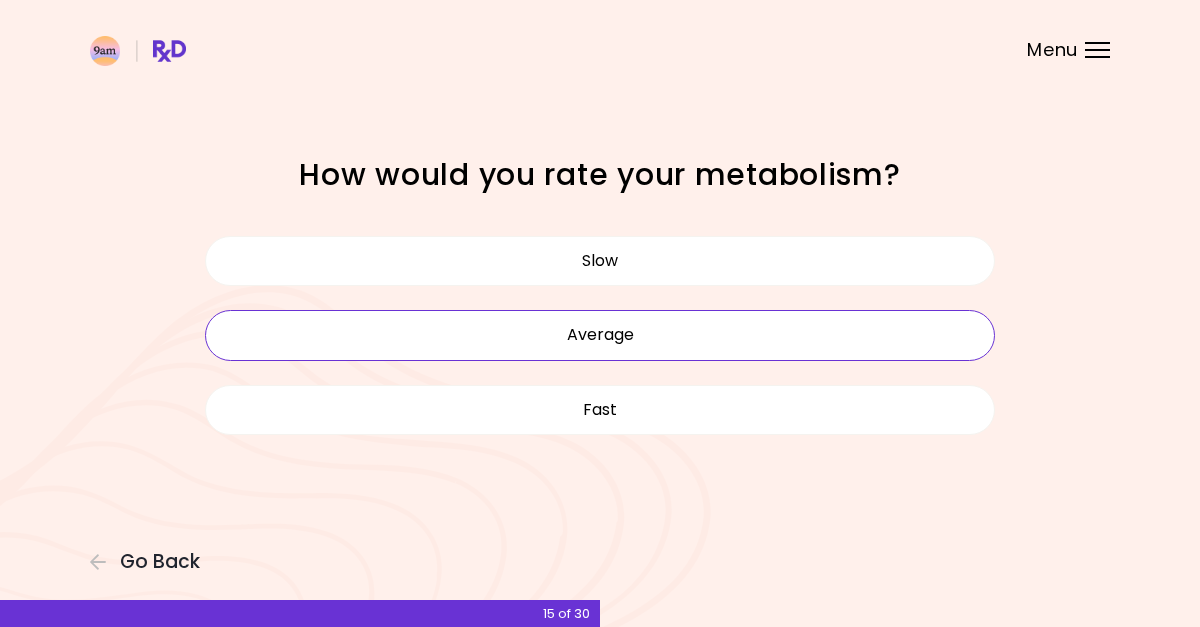 click on "Average" at bounding box center (600, 335) 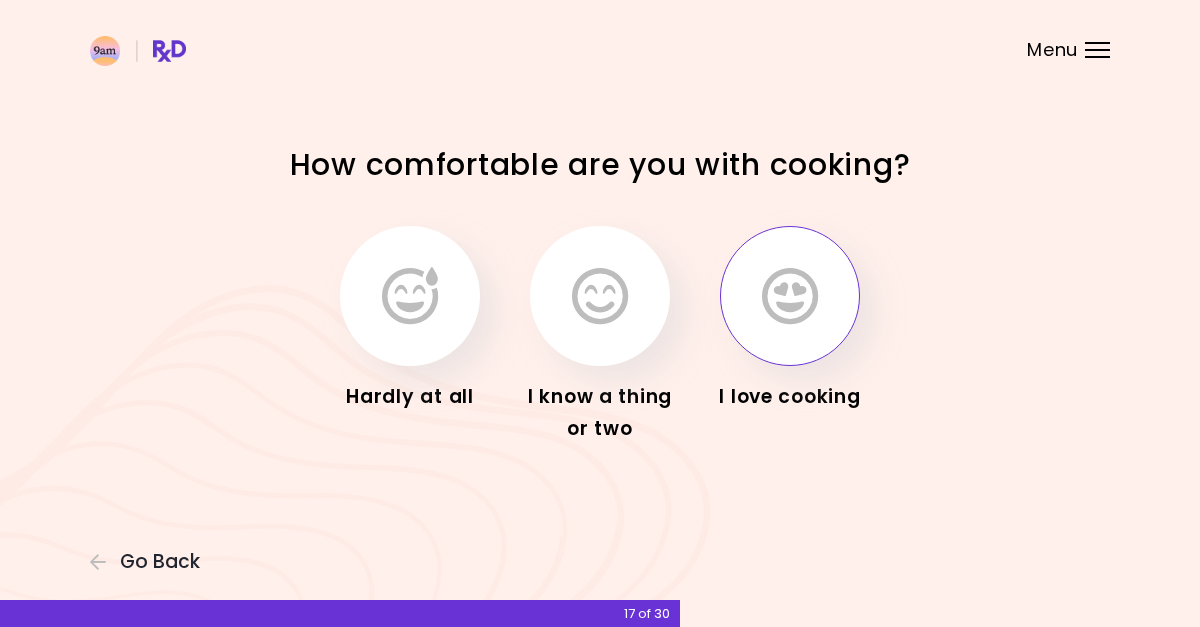click at bounding box center [790, 296] 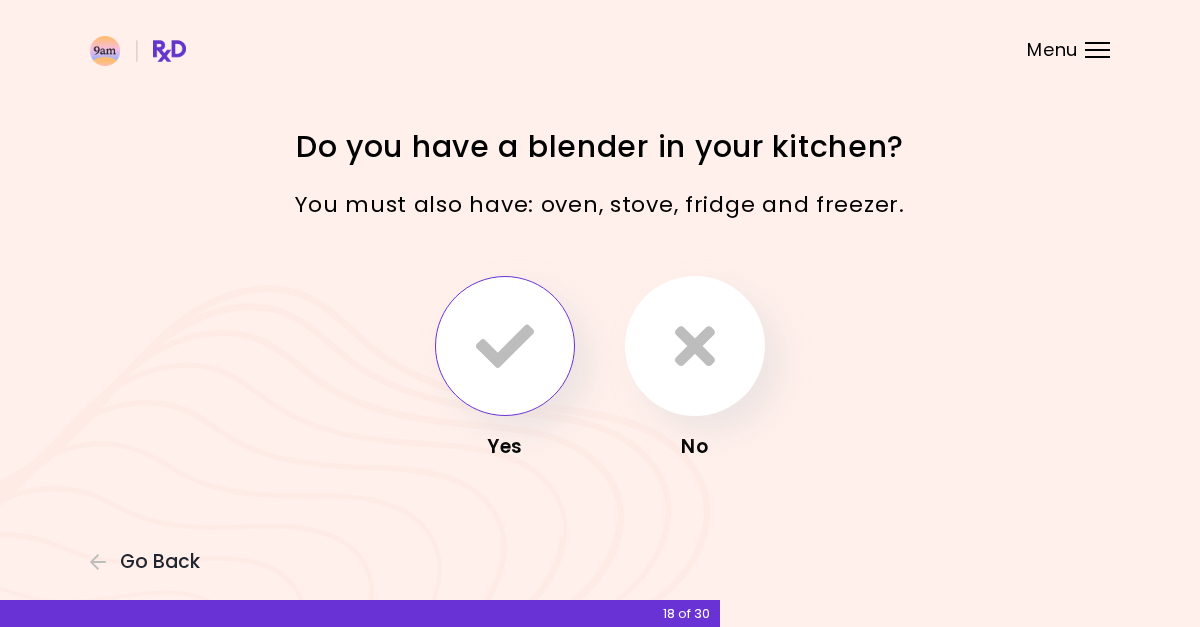 click at bounding box center [505, 346] 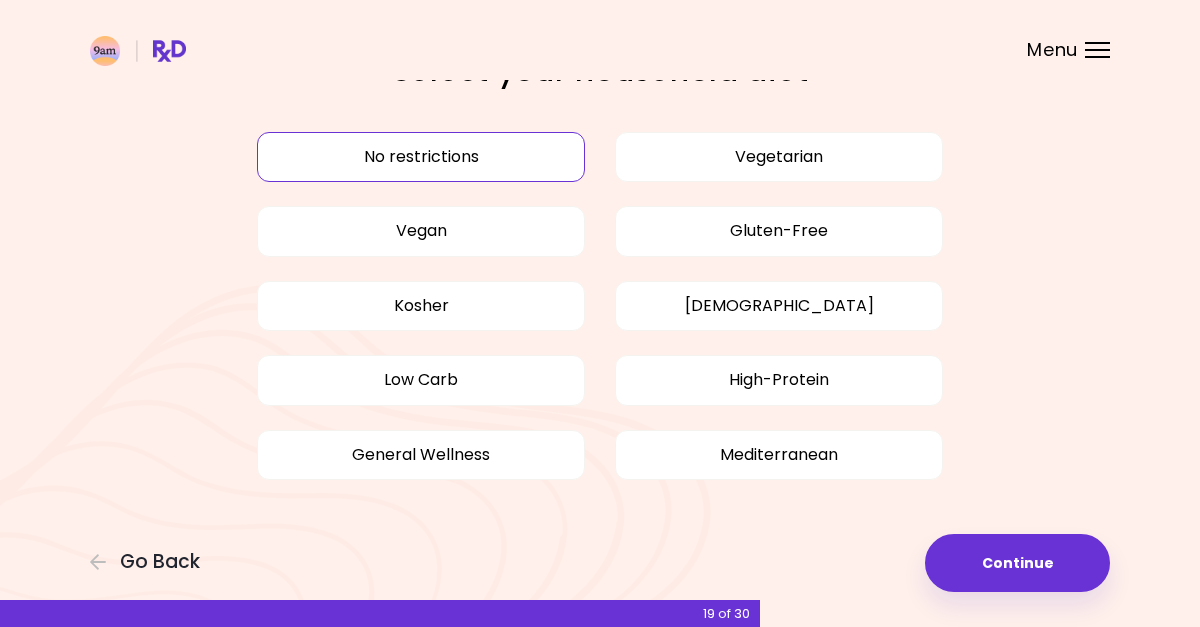 scroll, scrollTop: 57, scrollLeft: 0, axis: vertical 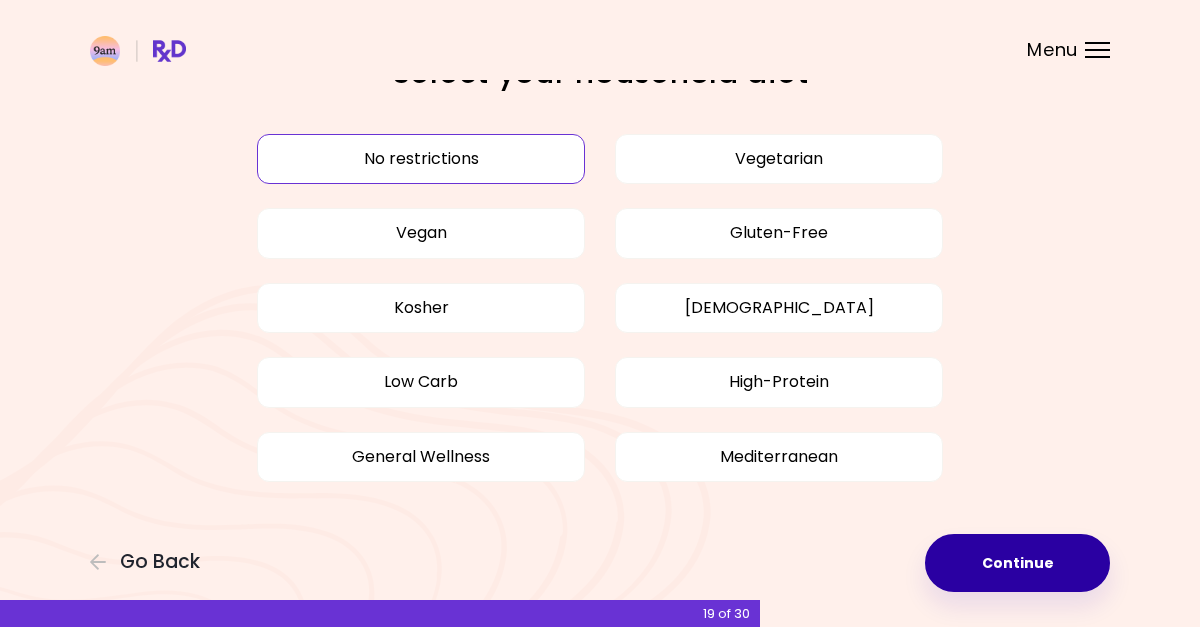 click on "Continue" at bounding box center [1017, 563] 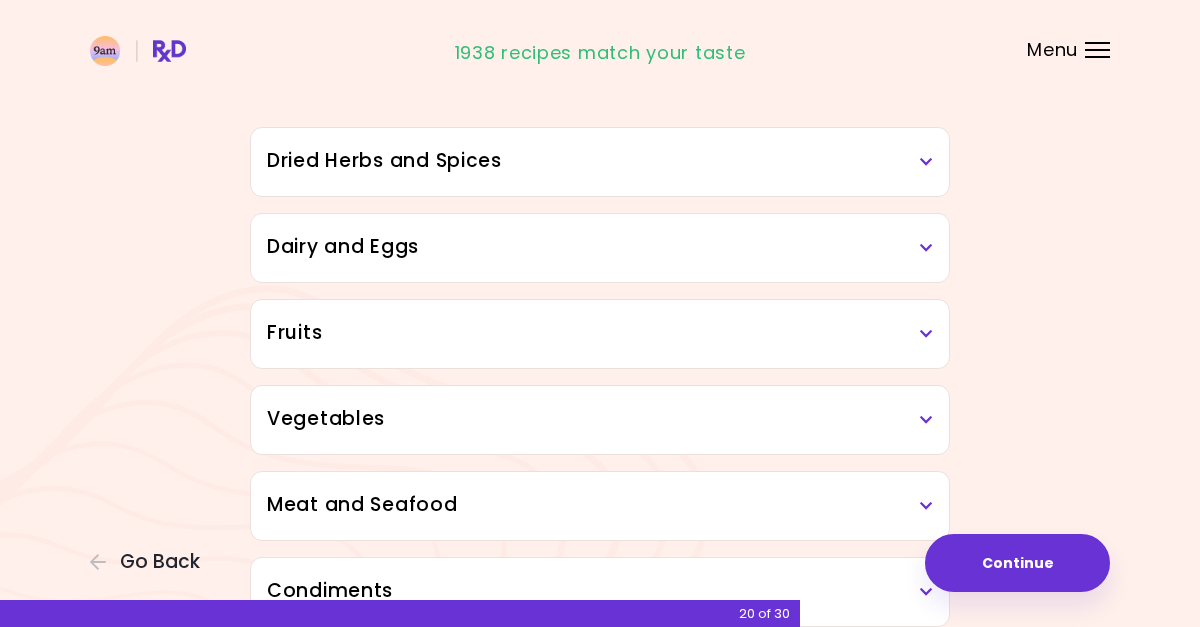 scroll, scrollTop: 92, scrollLeft: 0, axis: vertical 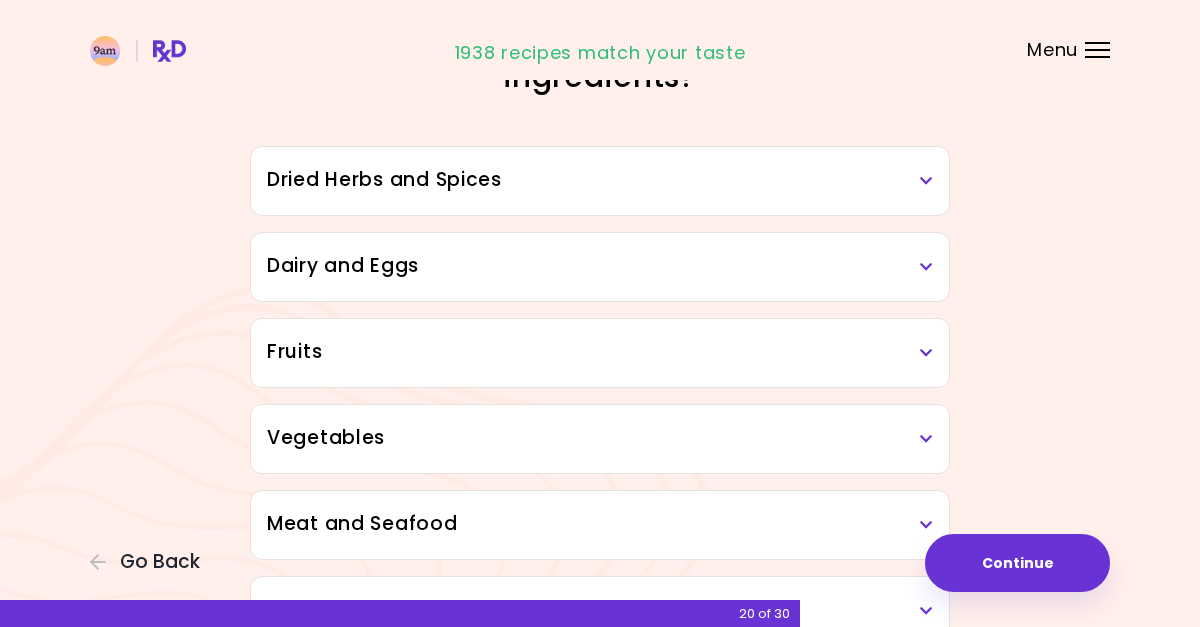 click on "Dried Herbs and Spices" at bounding box center (600, 180) 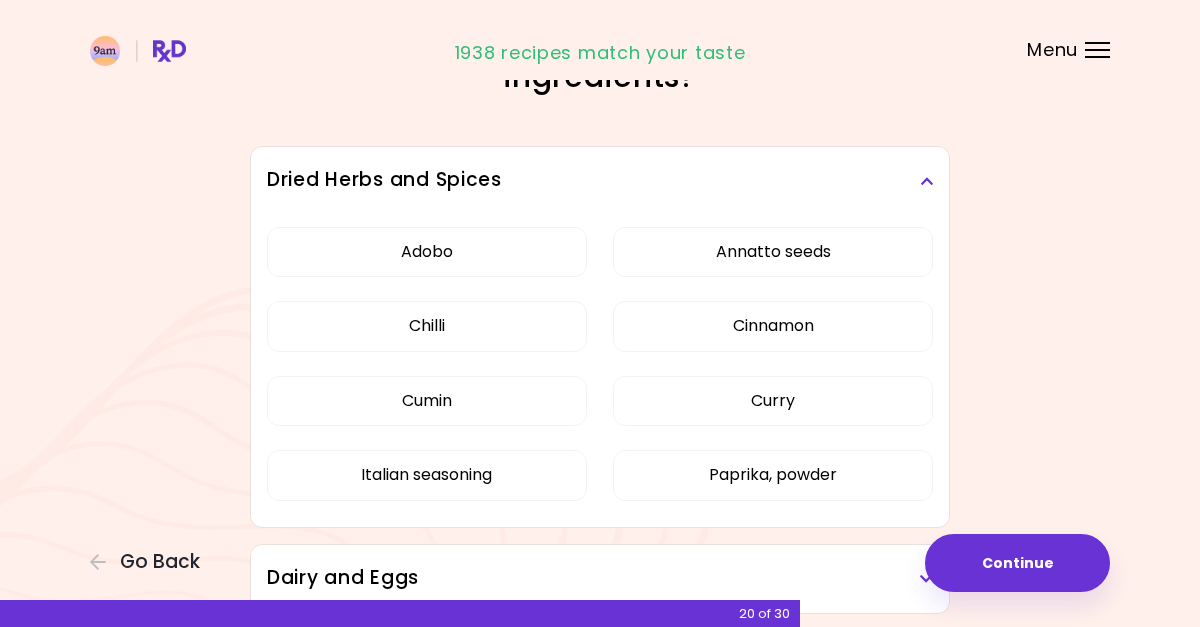 click on "Dried Herbs and Spices" at bounding box center [600, 180] 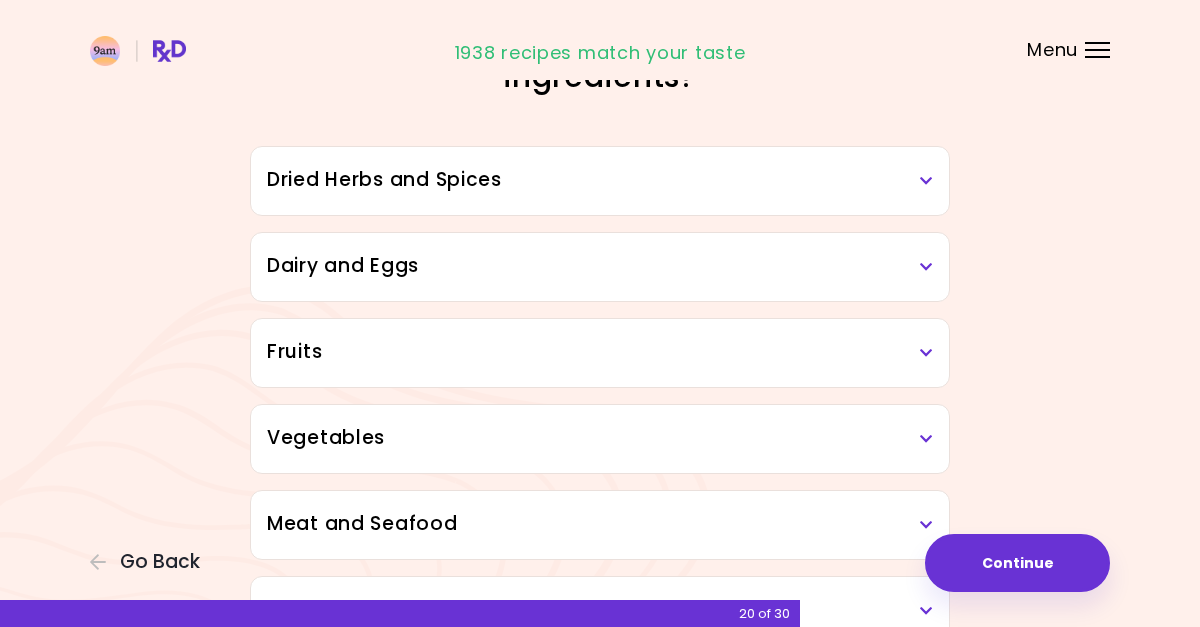 click at bounding box center [926, 267] 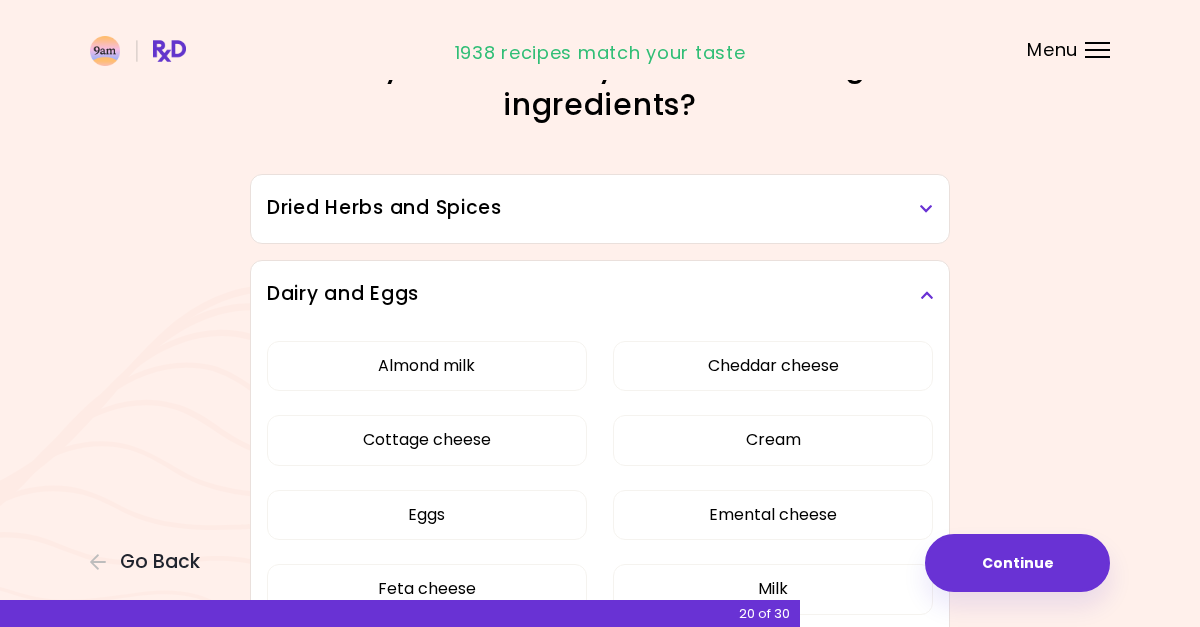 scroll, scrollTop: 53, scrollLeft: 0, axis: vertical 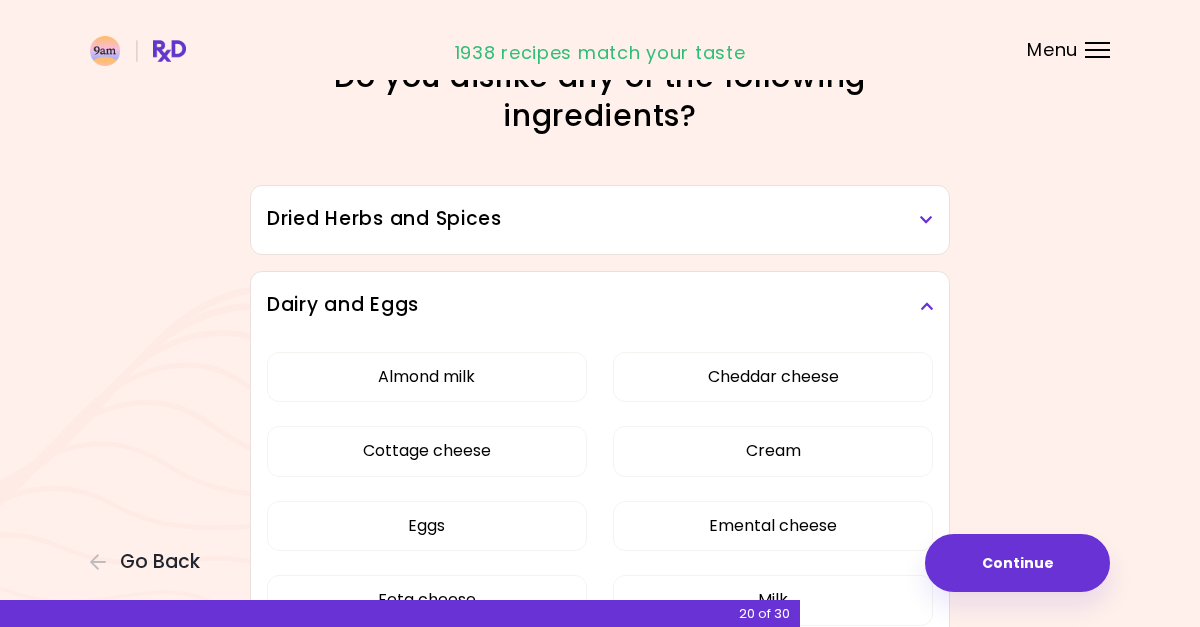 click at bounding box center (926, 306) 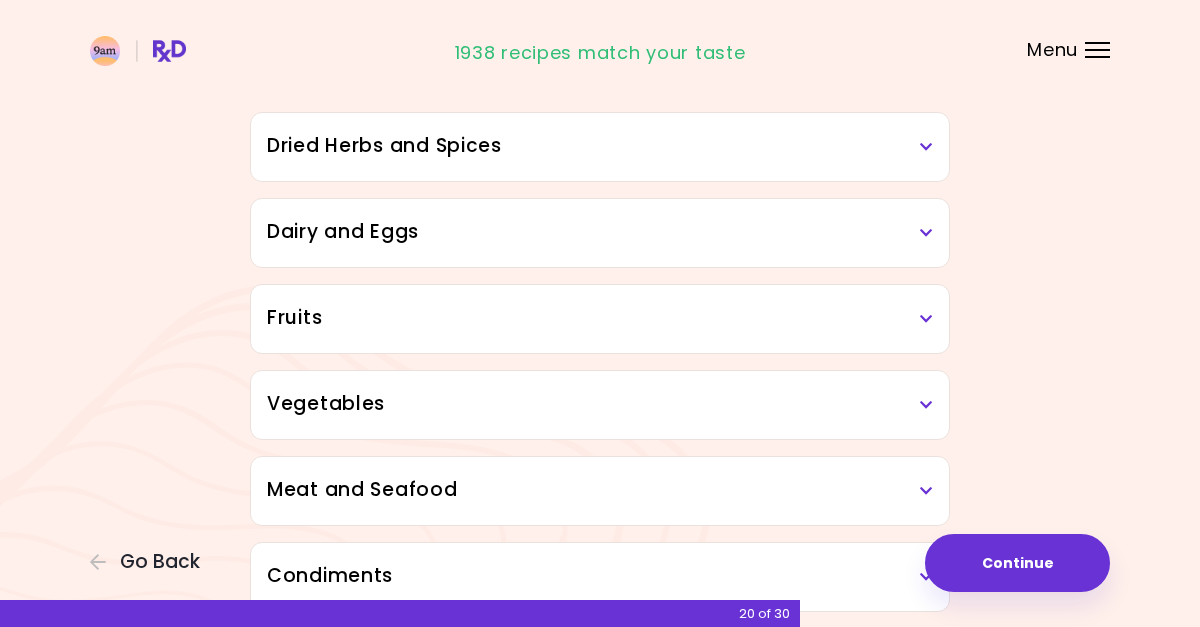 scroll, scrollTop: 158, scrollLeft: 0, axis: vertical 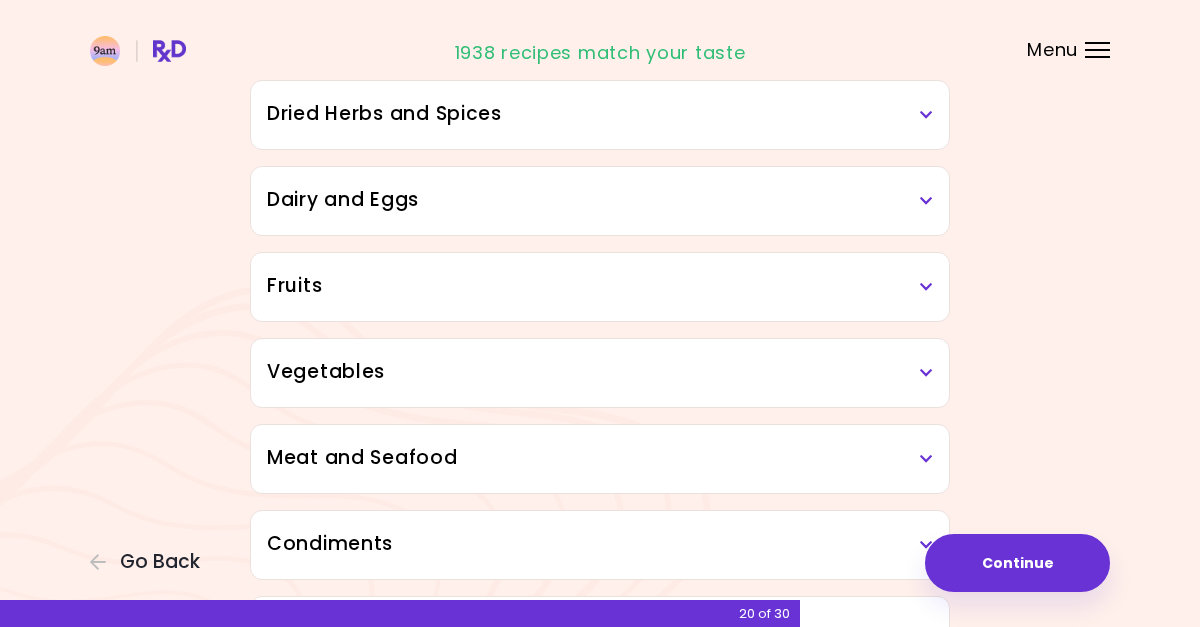 click on "Fruits" at bounding box center [600, 286] 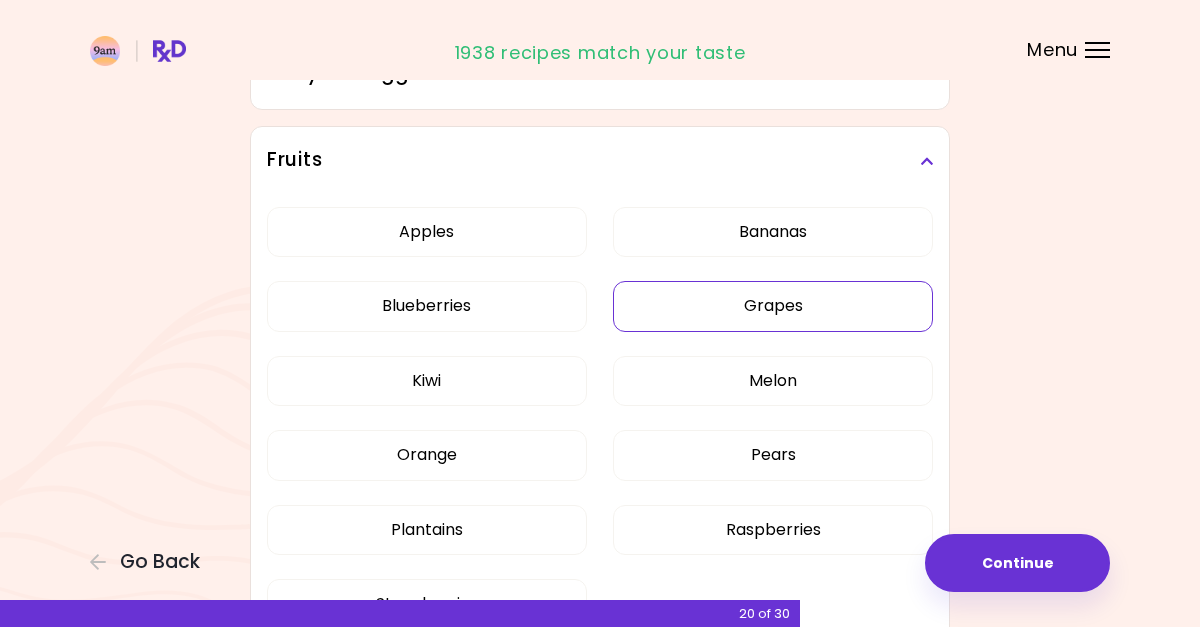 scroll, scrollTop: 280, scrollLeft: 0, axis: vertical 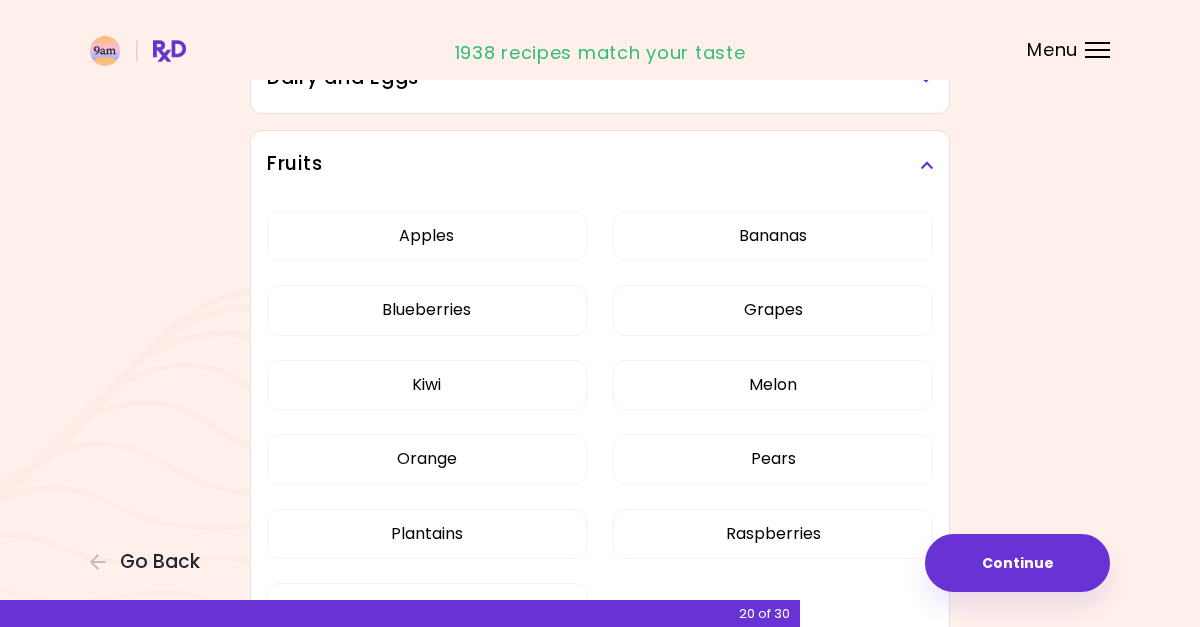 click on "Fruits" at bounding box center (600, 164) 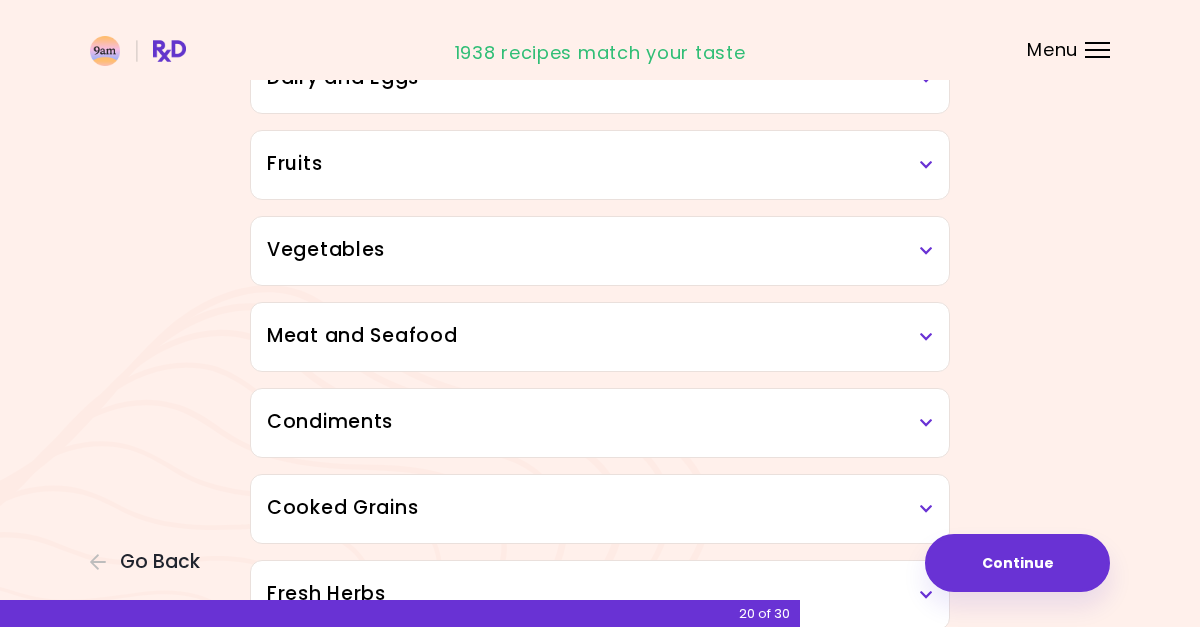 click on "Vegetables" at bounding box center (600, 250) 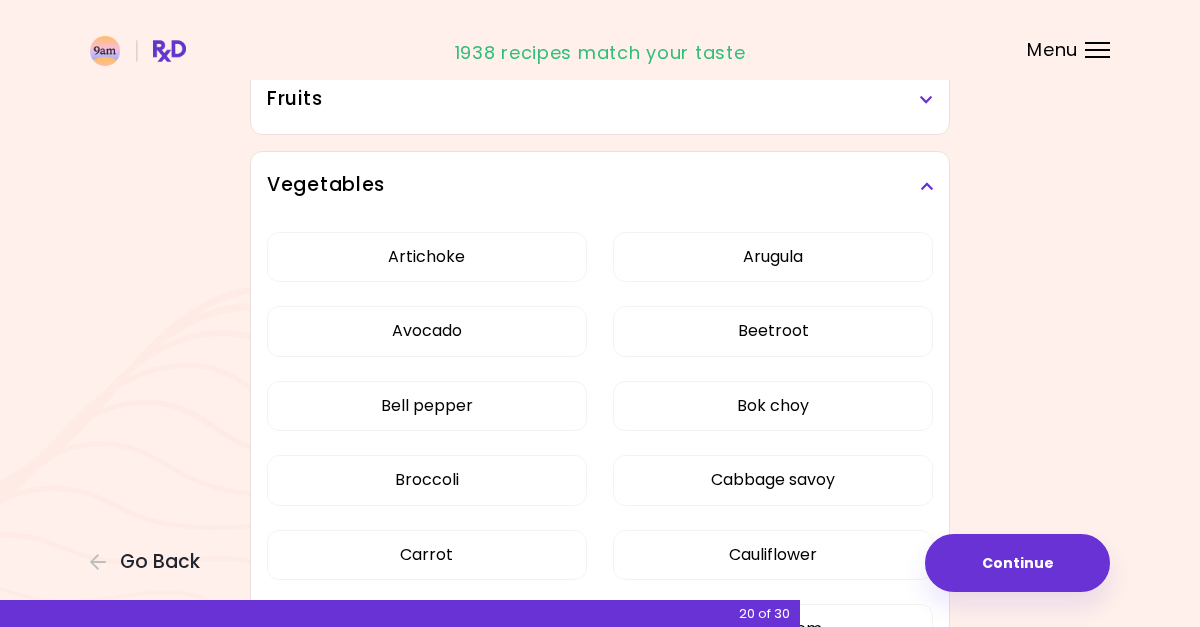 scroll, scrollTop: 425, scrollLeft: 0, axis: vertical 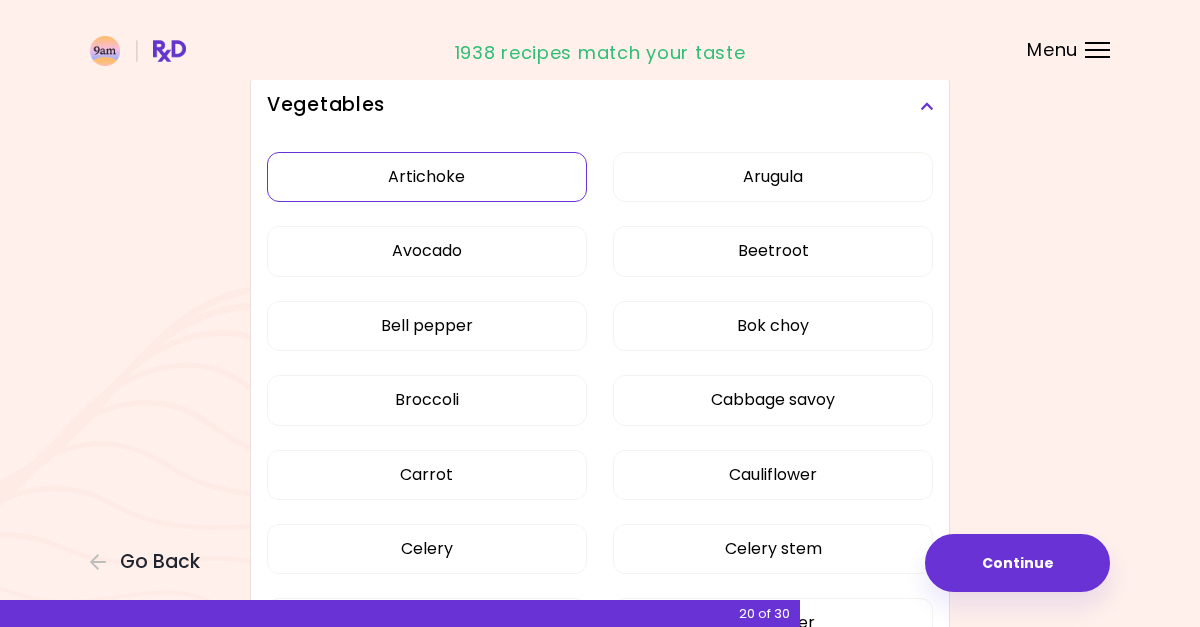 click on "Artichoke" at bounding box center (427, 177) 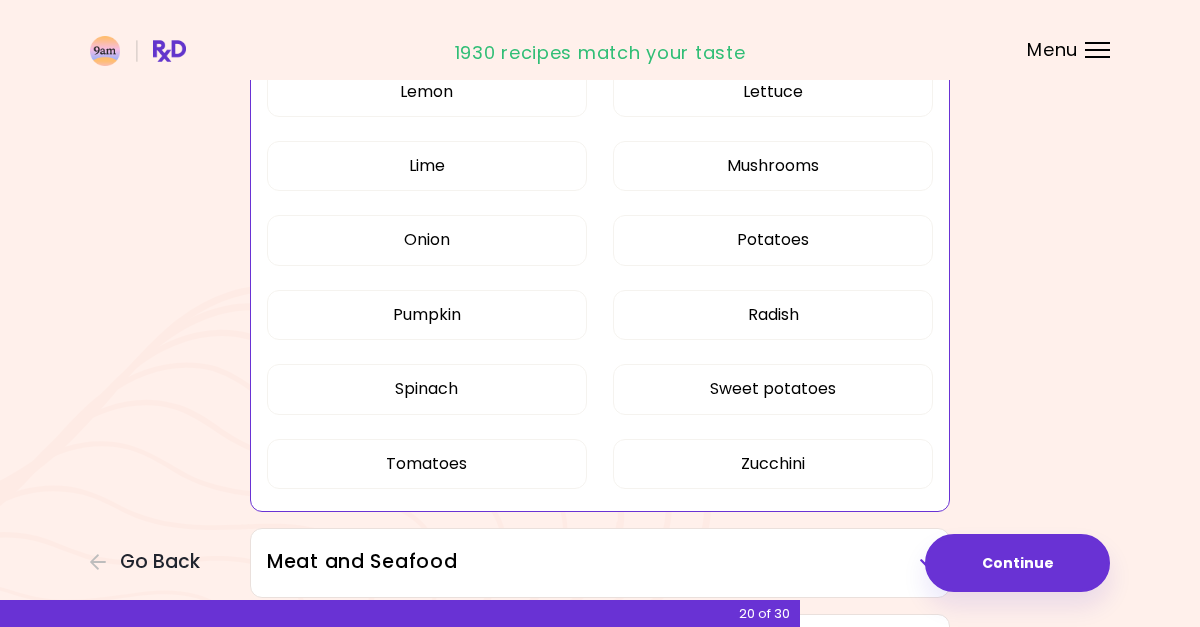 scroll, scrollTop: 1182, scrollLeft: 0, axis: vertical 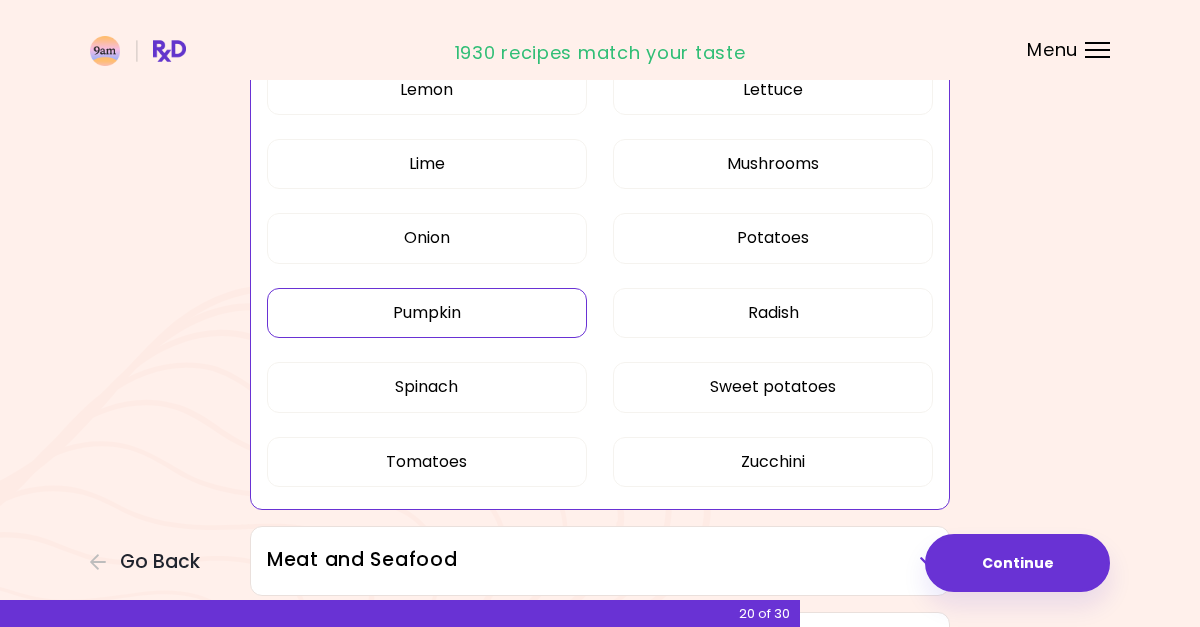 click on "Pumpkin" at bounding box center [427, 313] 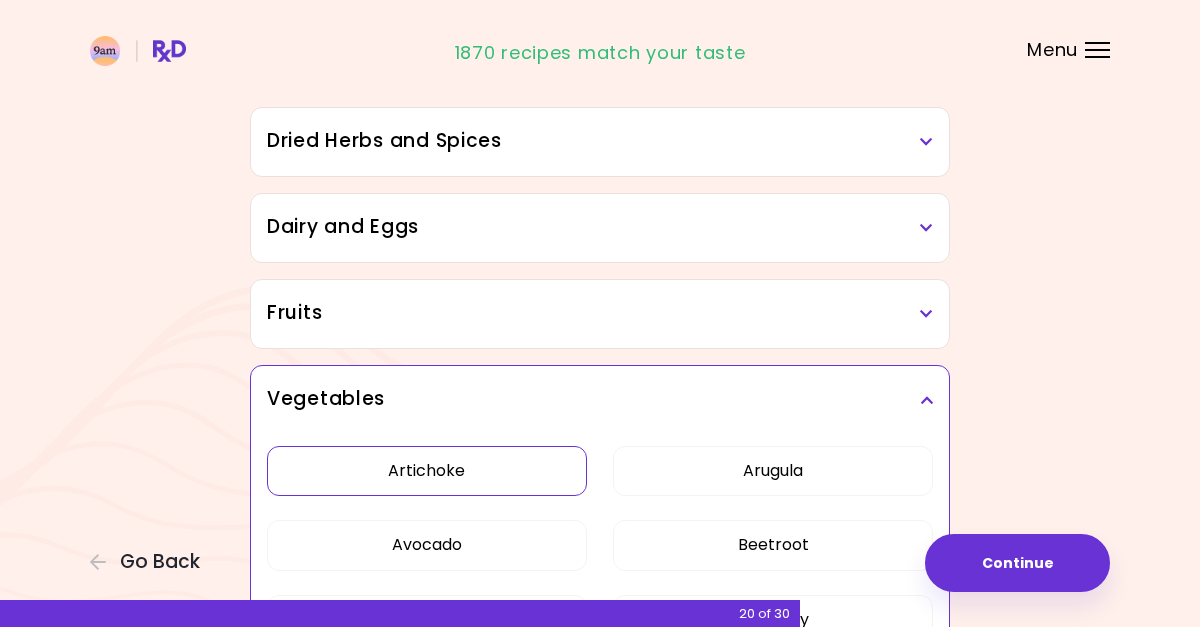 scroll, scrollTop: 183, scrollLeft: 0, axis: vertical 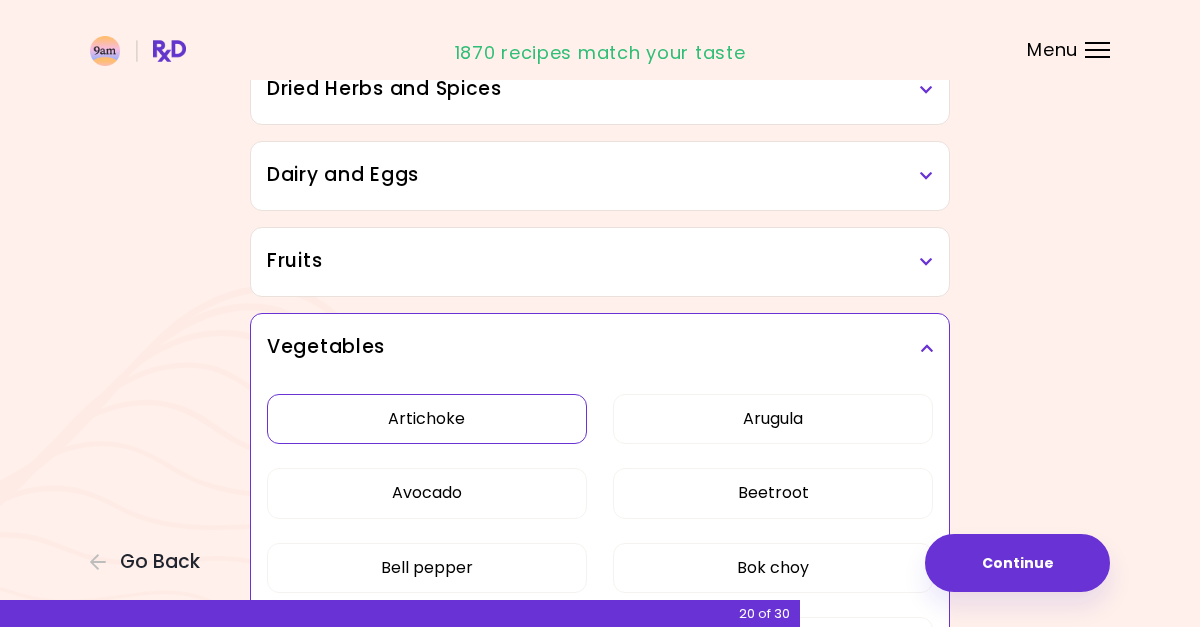 click on "Vegetables" at bounding box center [600, 347] 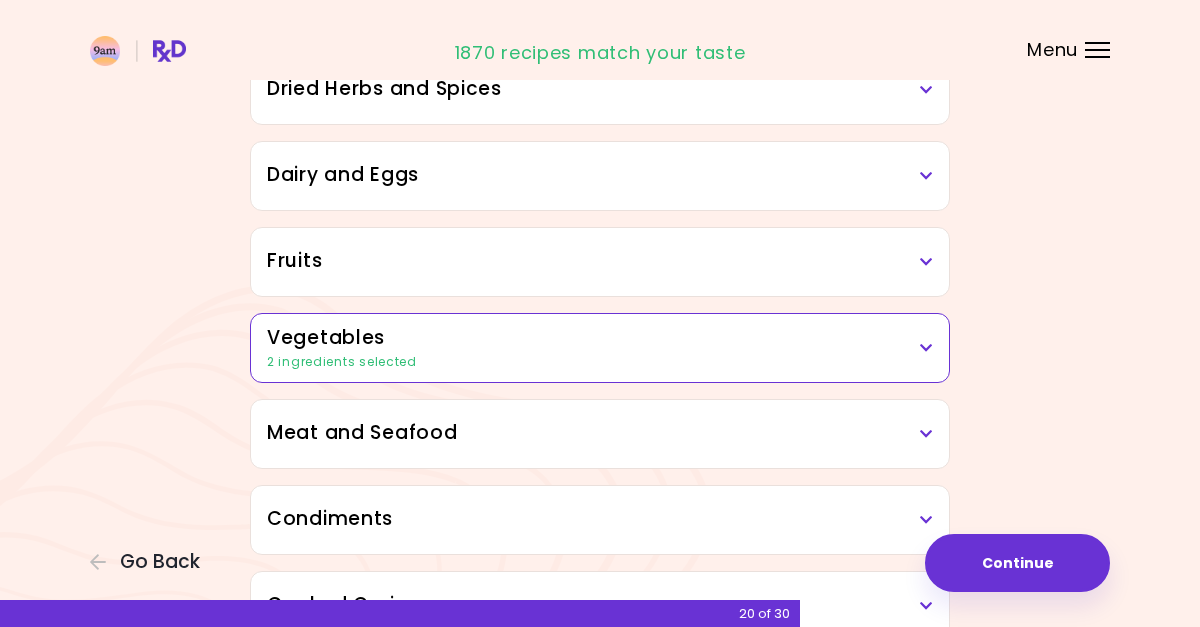 click on "Meat and Seafood" at bounding box center [600, 434] 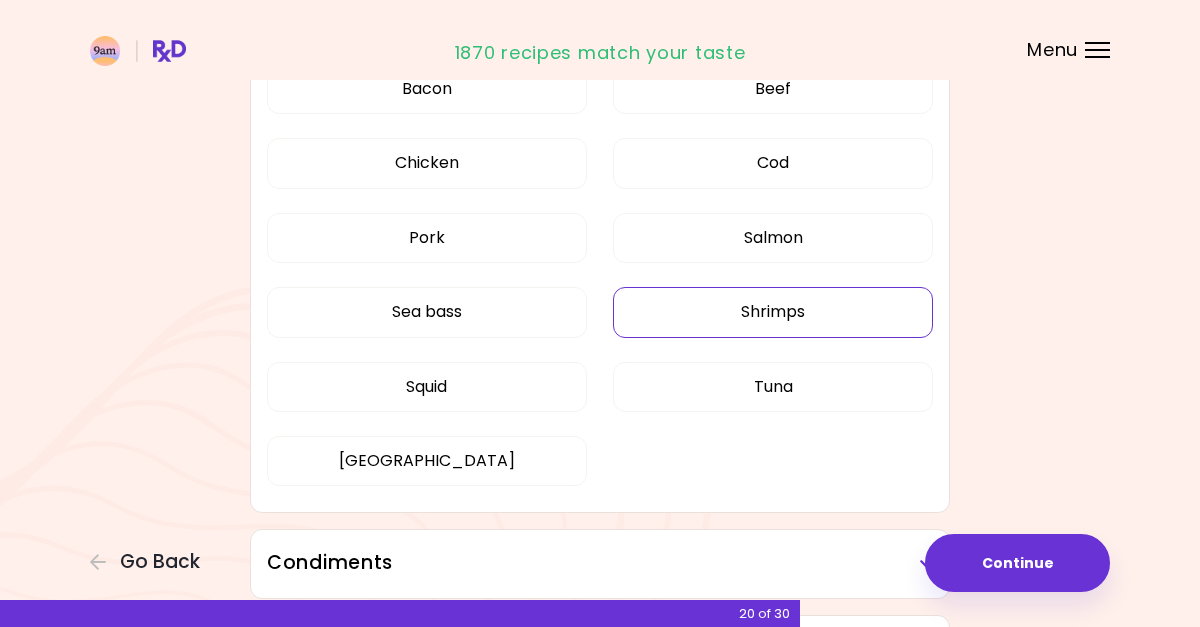 scroll, scrollTop: 606, scrollLeft: 0, axis: vertical 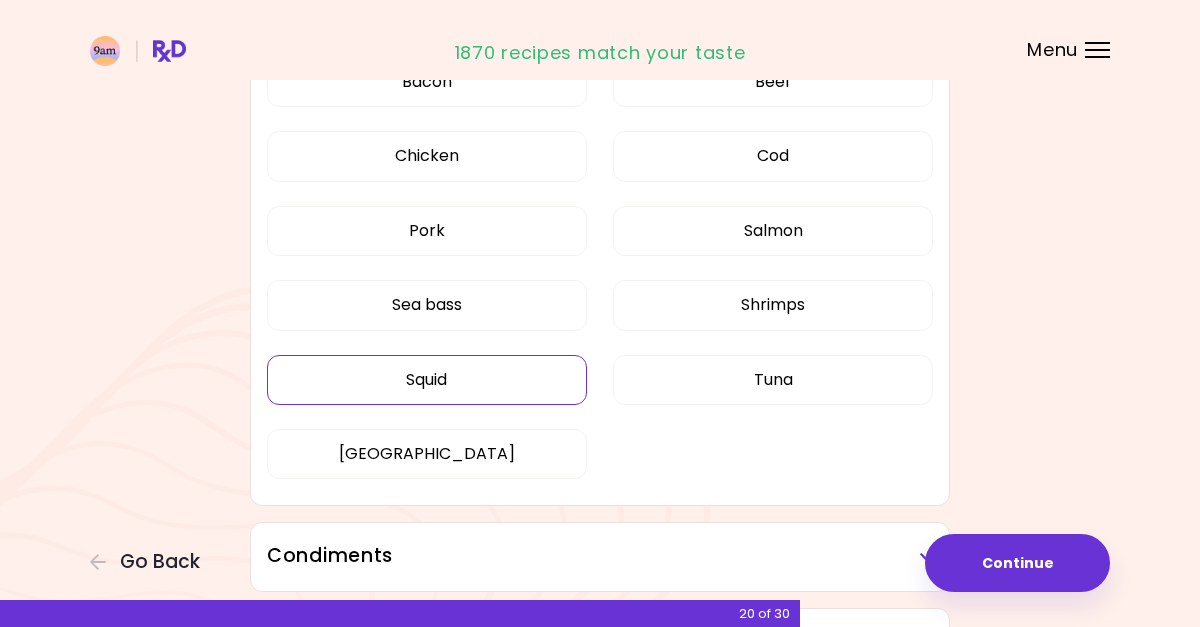 click on "Squid" at bounding box center (427, 380) 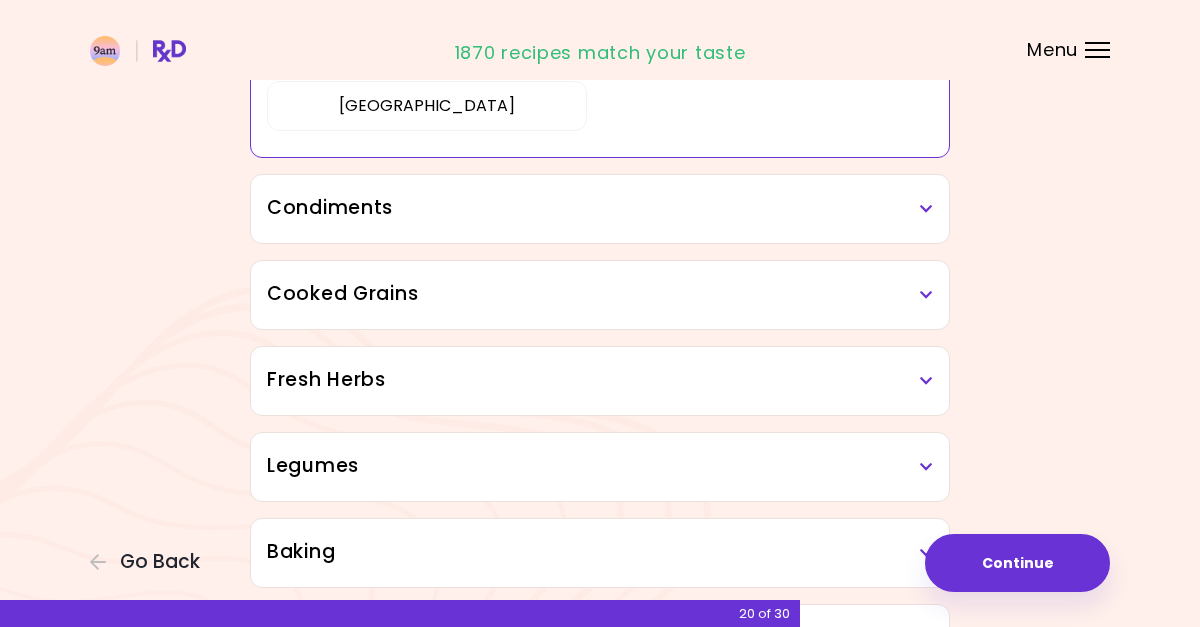 scroll, scrollTop: 953, scrollLeft: 0, axis: vertical 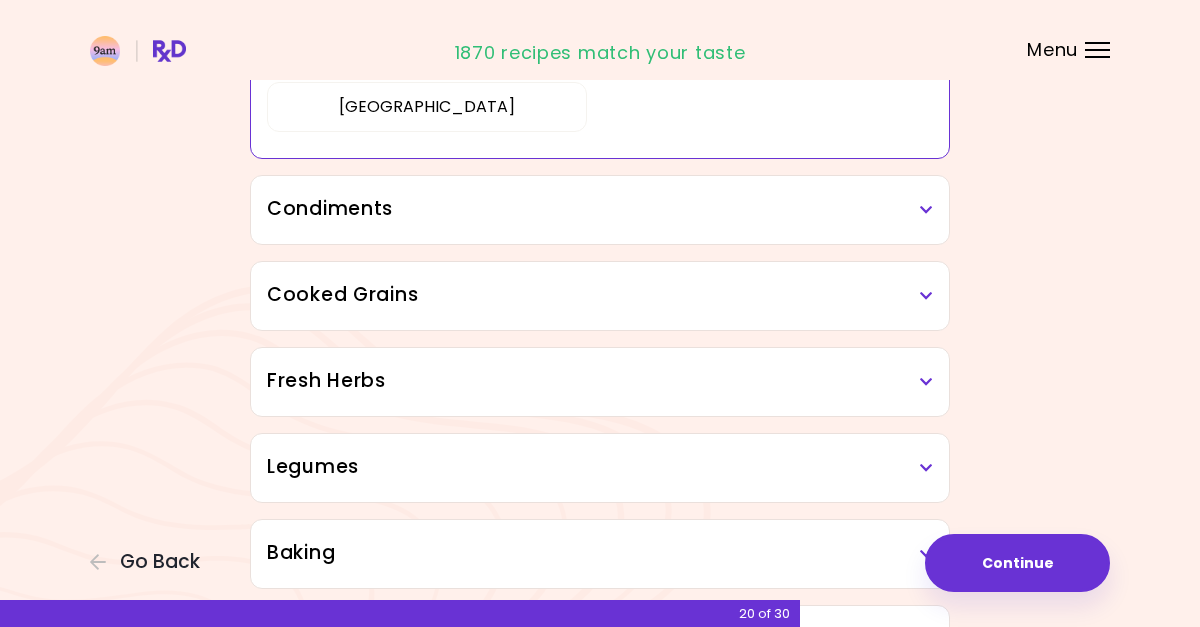 click on "Condiments" at bounding box center (600, 209) 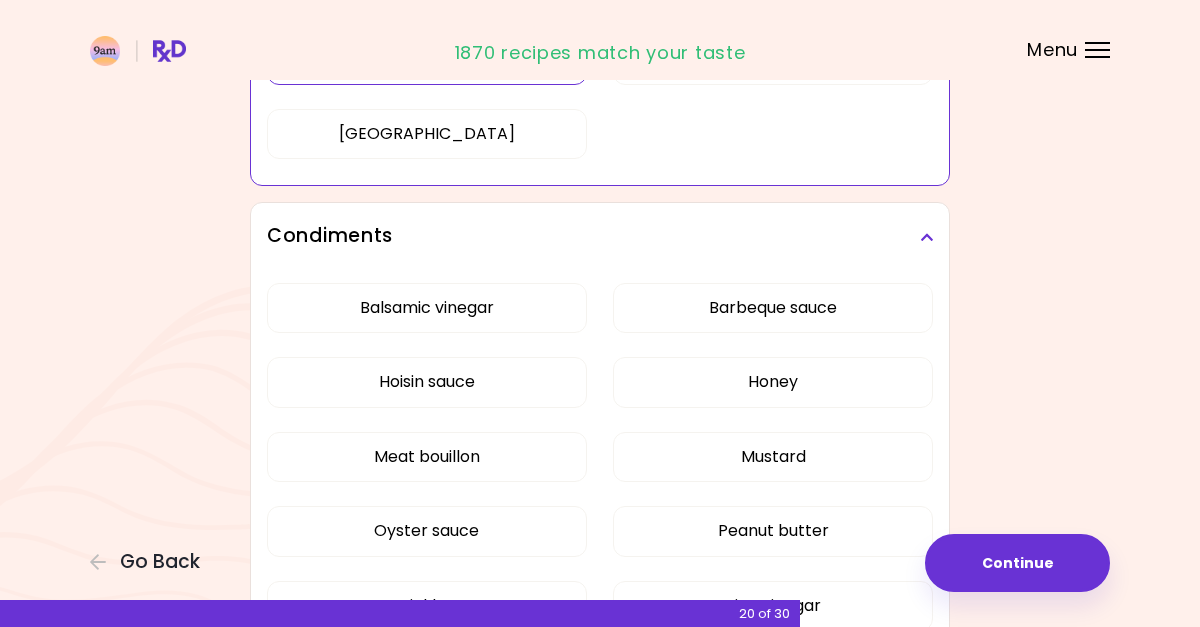 scroll, scrollTop: 867, scrollLeft: 0, axis: vertical 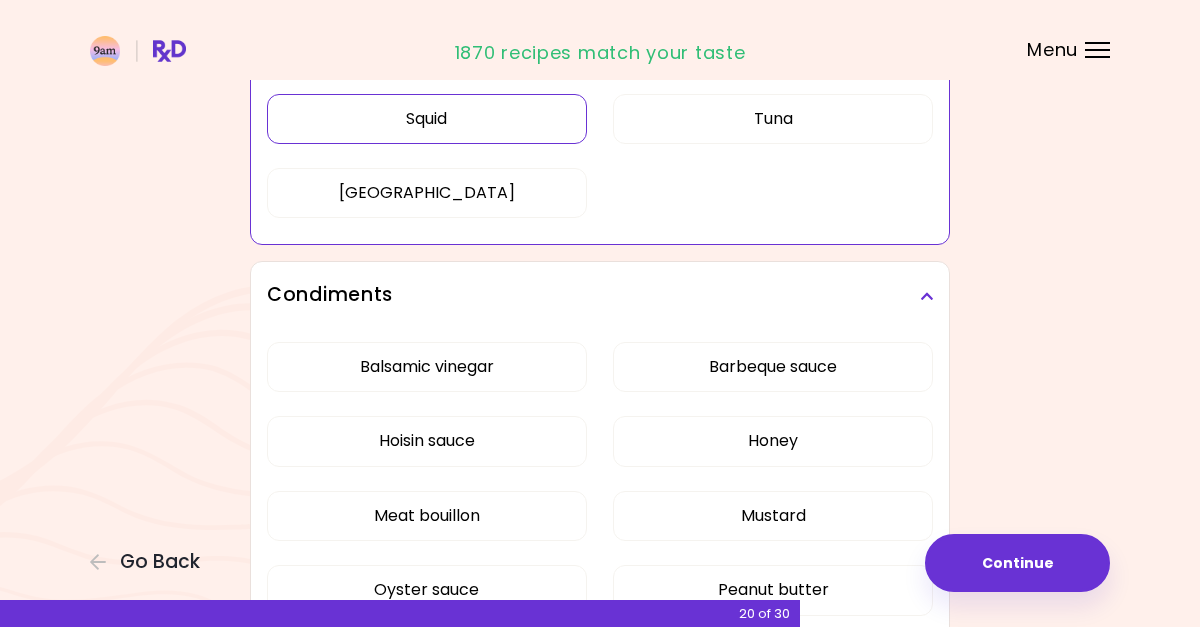 click at bounding box center (926, 296) 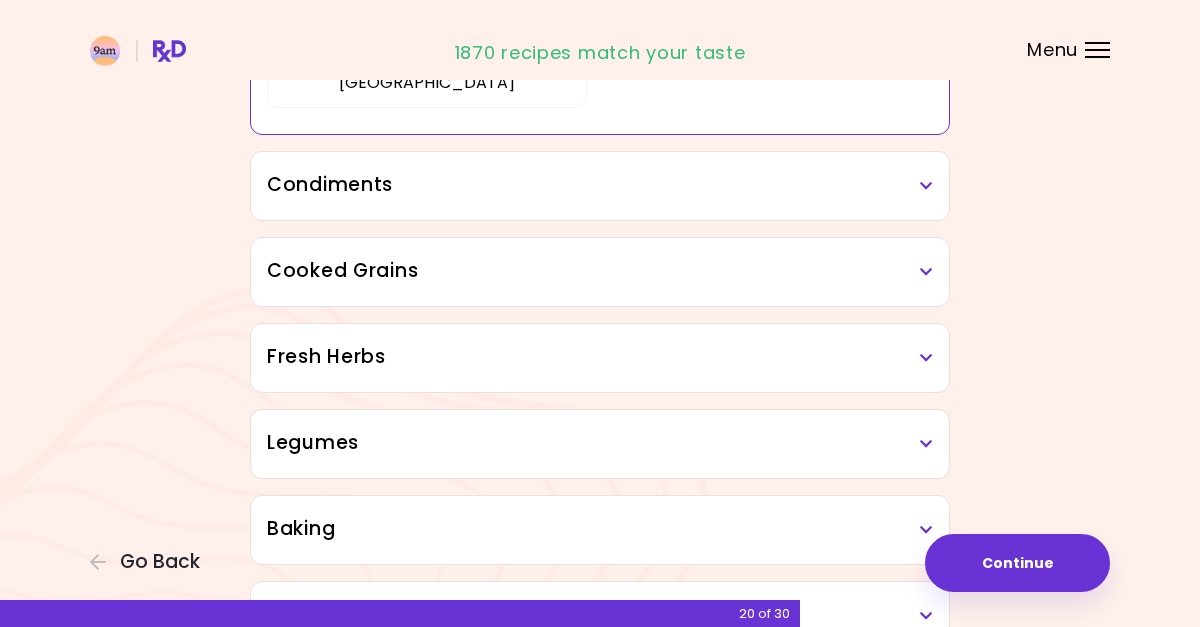 scroll, scrollTop: 1042, scrollLeft: 0, axis: vertical 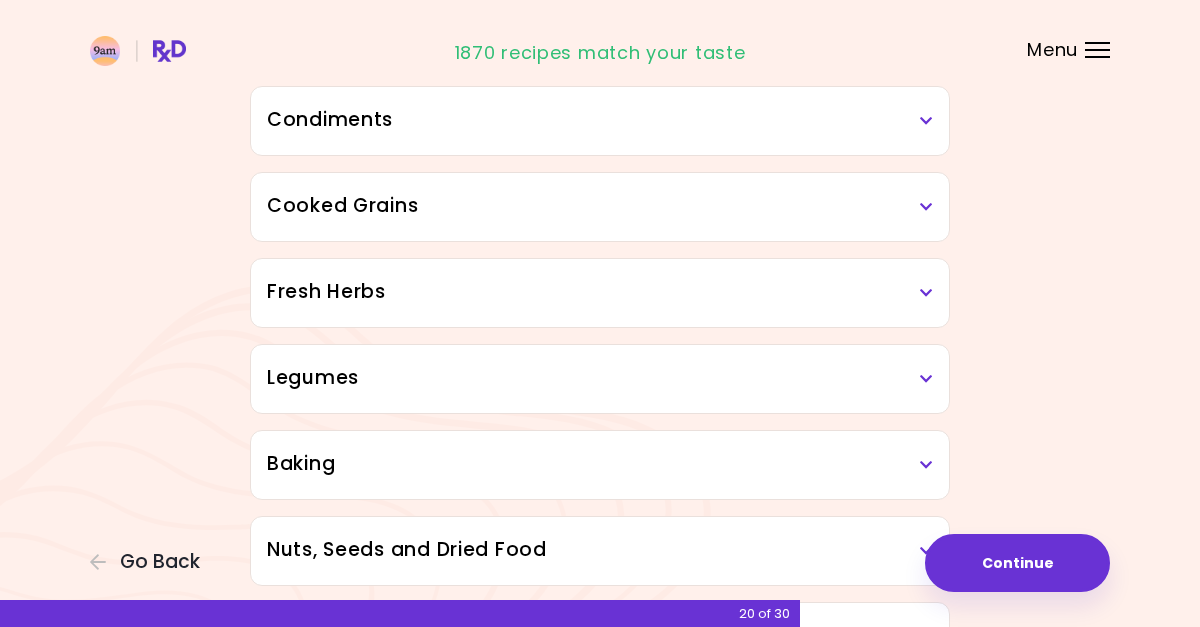 click at bounding box center [926, 207] 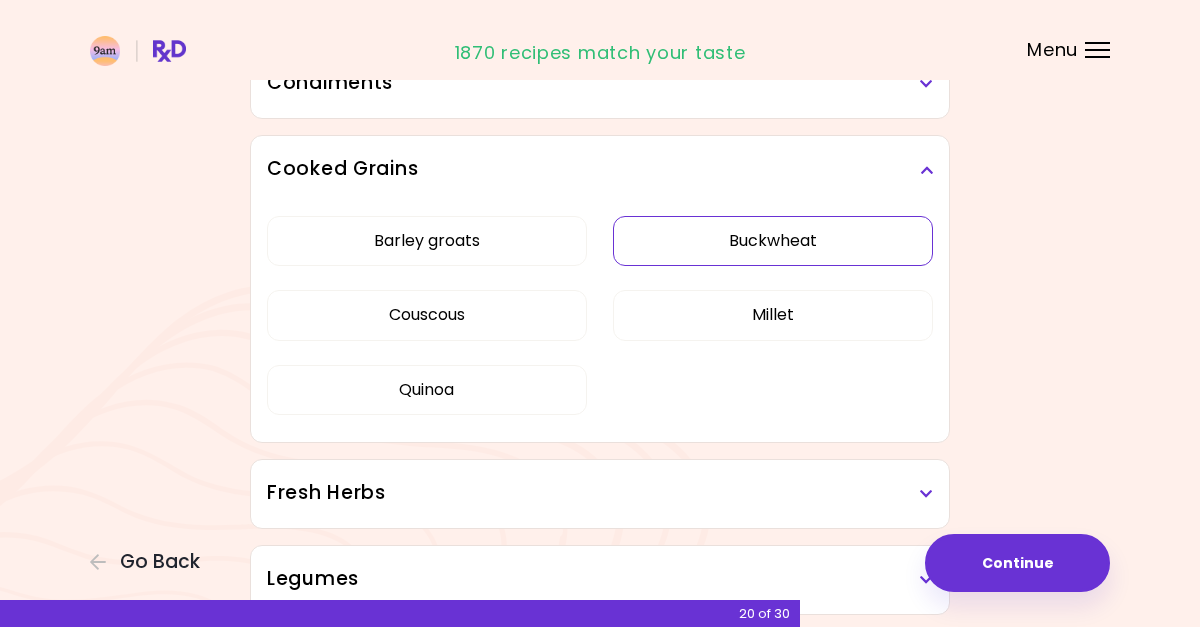 scroll, scrollTop: 1083, scrollLeft: 0, axis: vertical 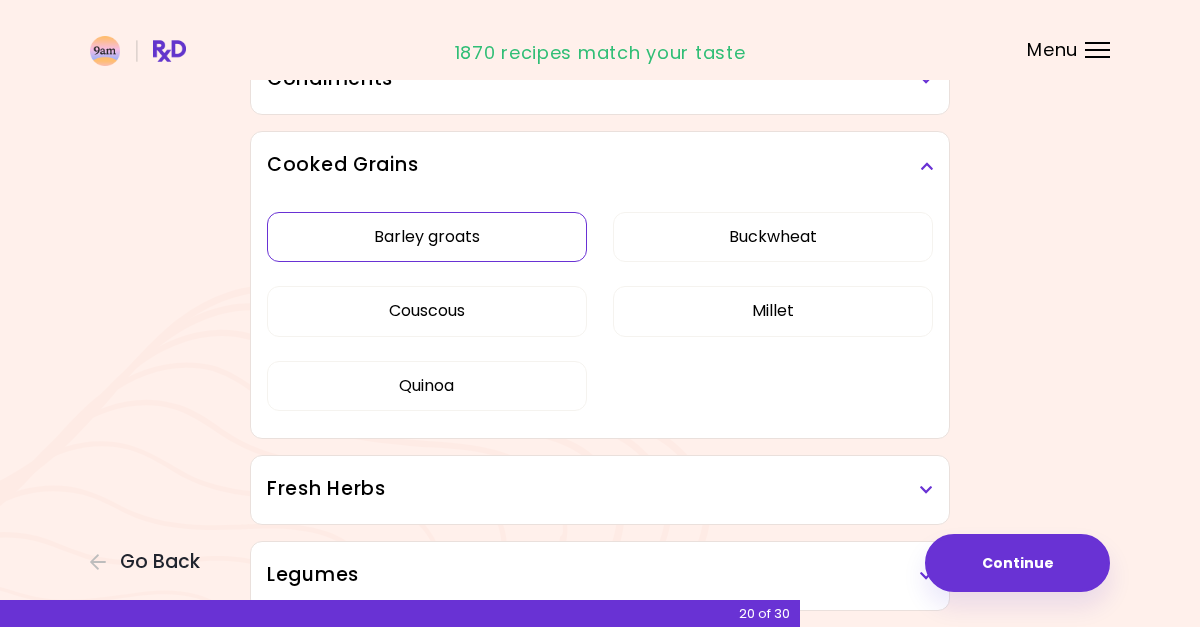 click on "Barley groats" at bounding box center [427, 237] 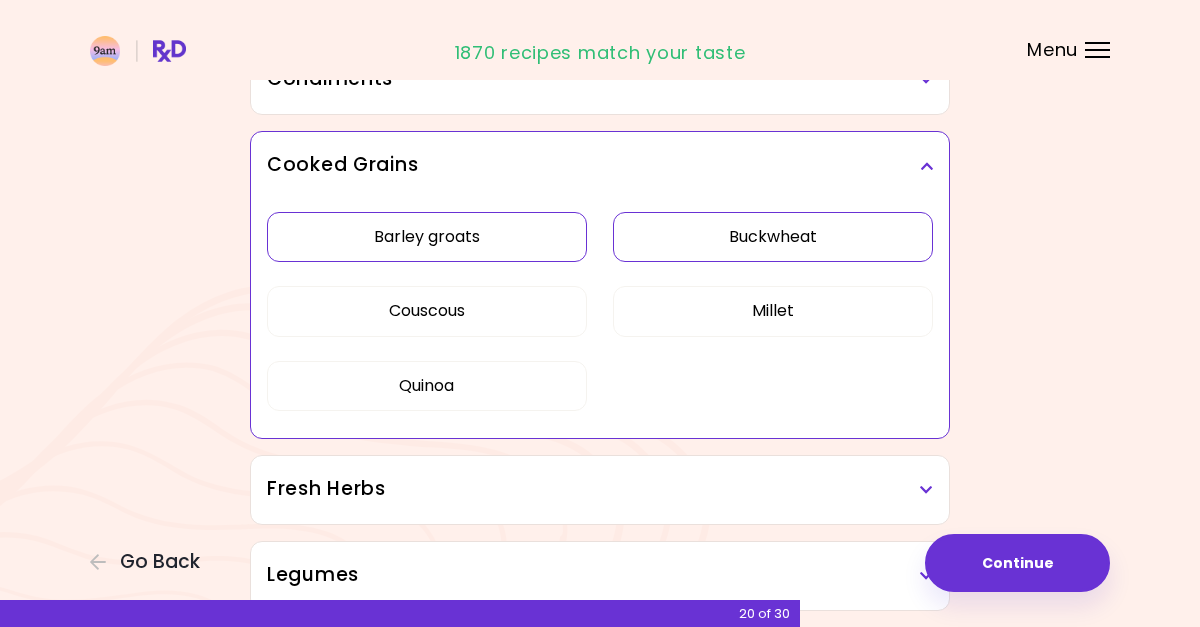 click on "Buckwheat" at bounding box center [773, 237] 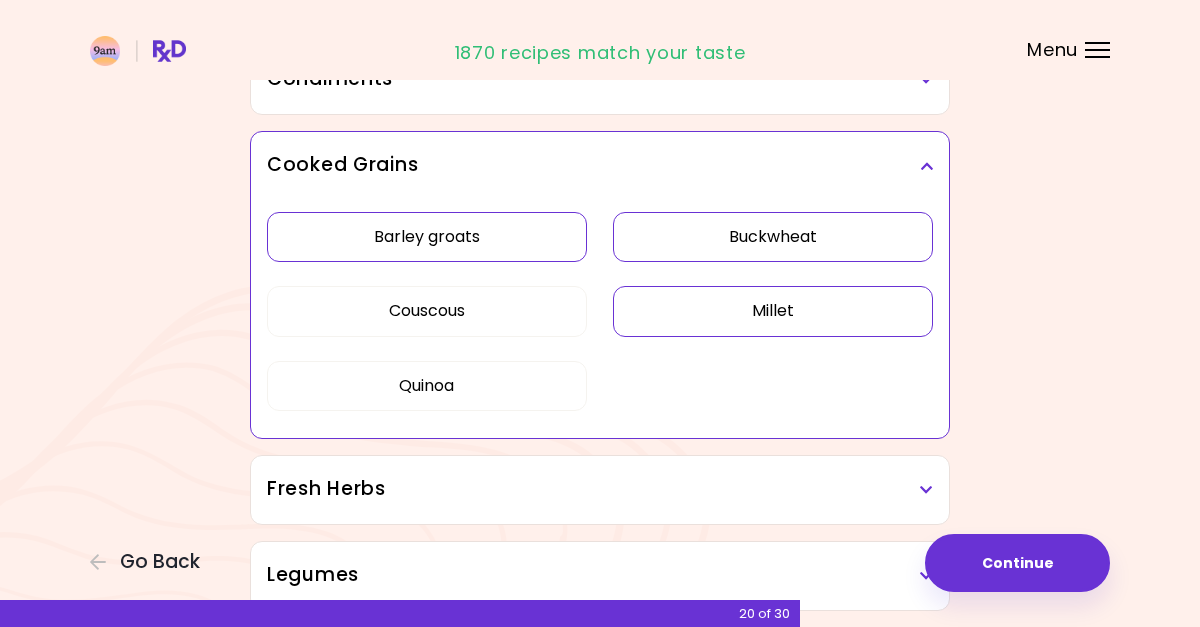 click on "Millet" at bounding box center [773, 311] 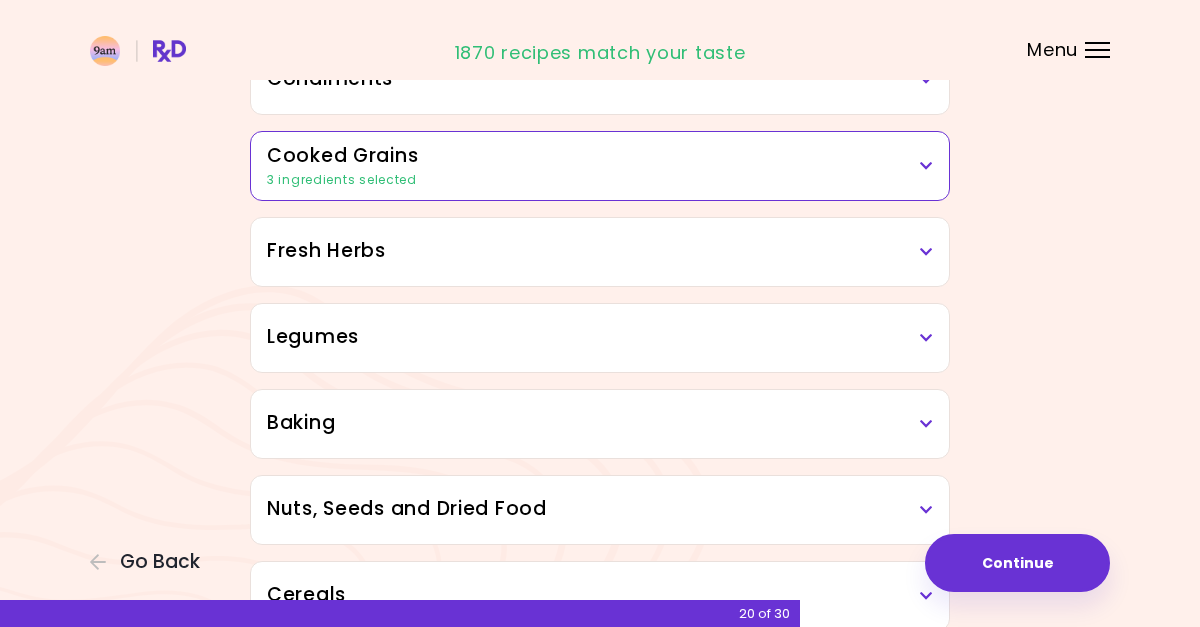 click on "Fresh Herbs" at bounding box center (600, 252) 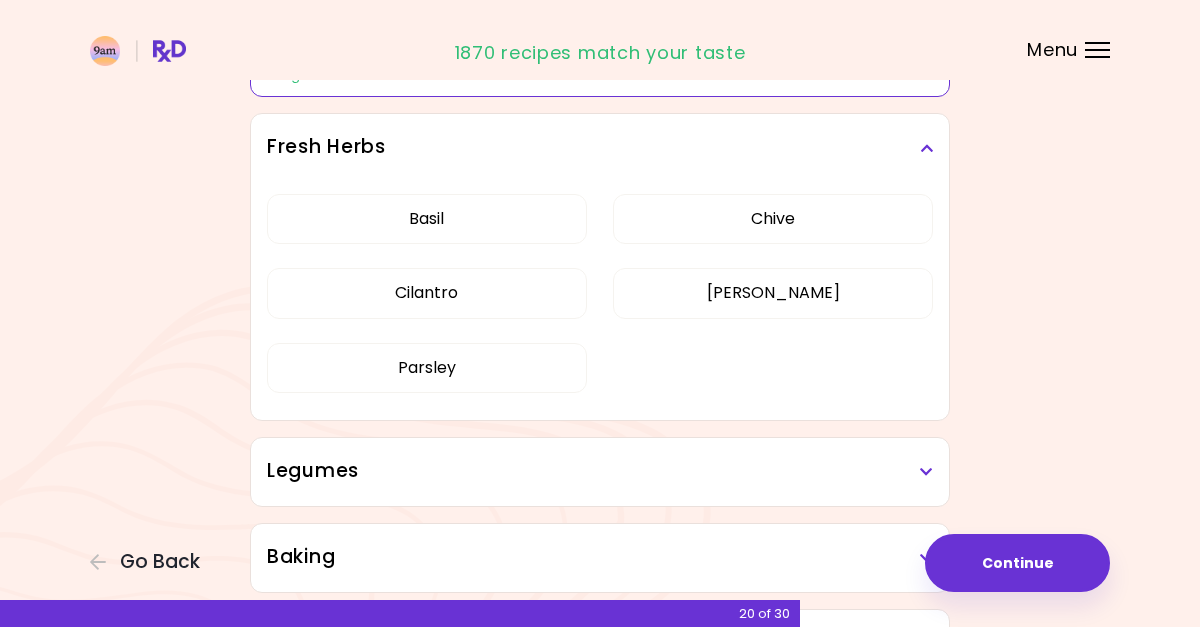 scroll, scrollTop: 1196, scrollLeft: 0, axis: vertical 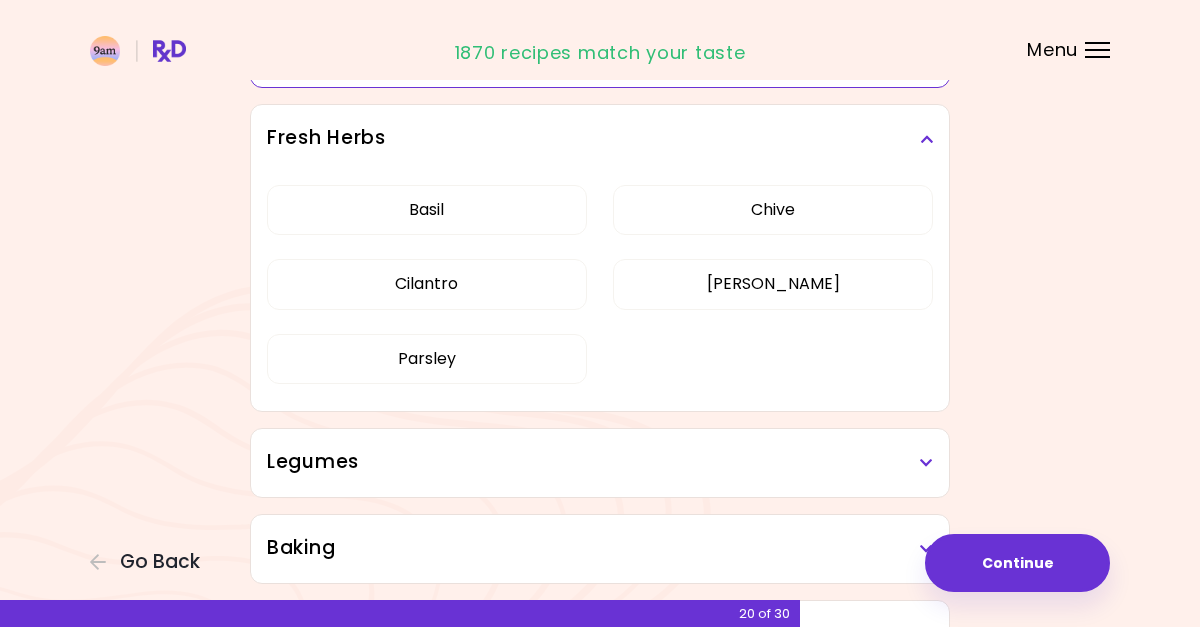 click on "Fresh Herbs" at bounding box center (600, 138) 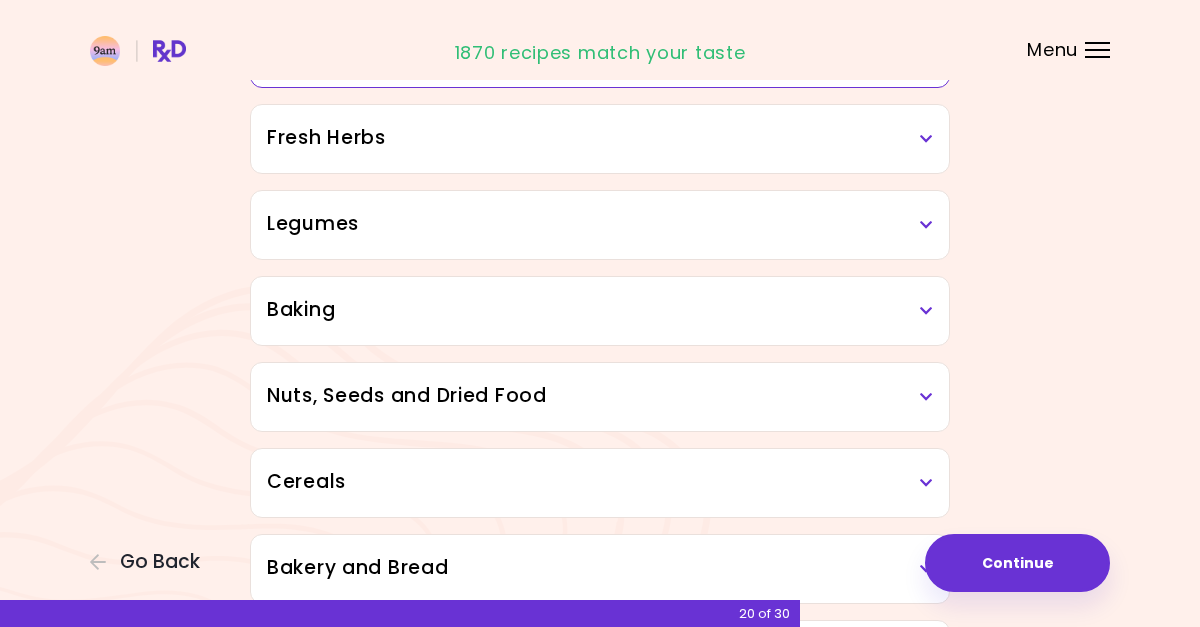 click at bounding box center (926, 225) 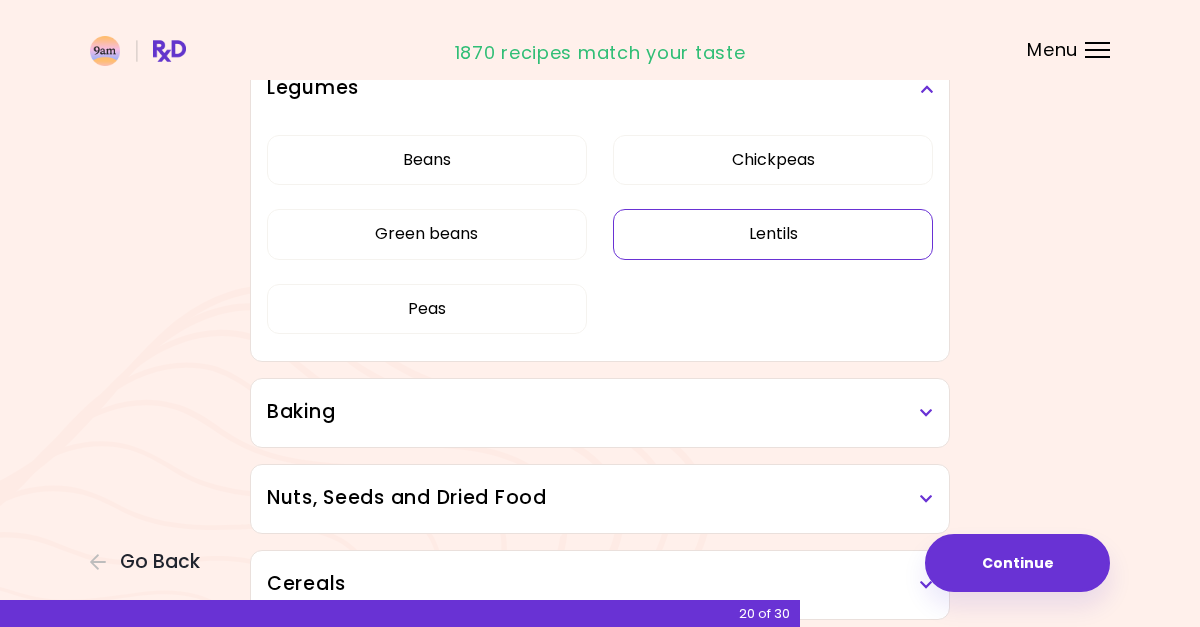 scroll, scrollTop: 1324, scrollLeft: 0, axis: vertical 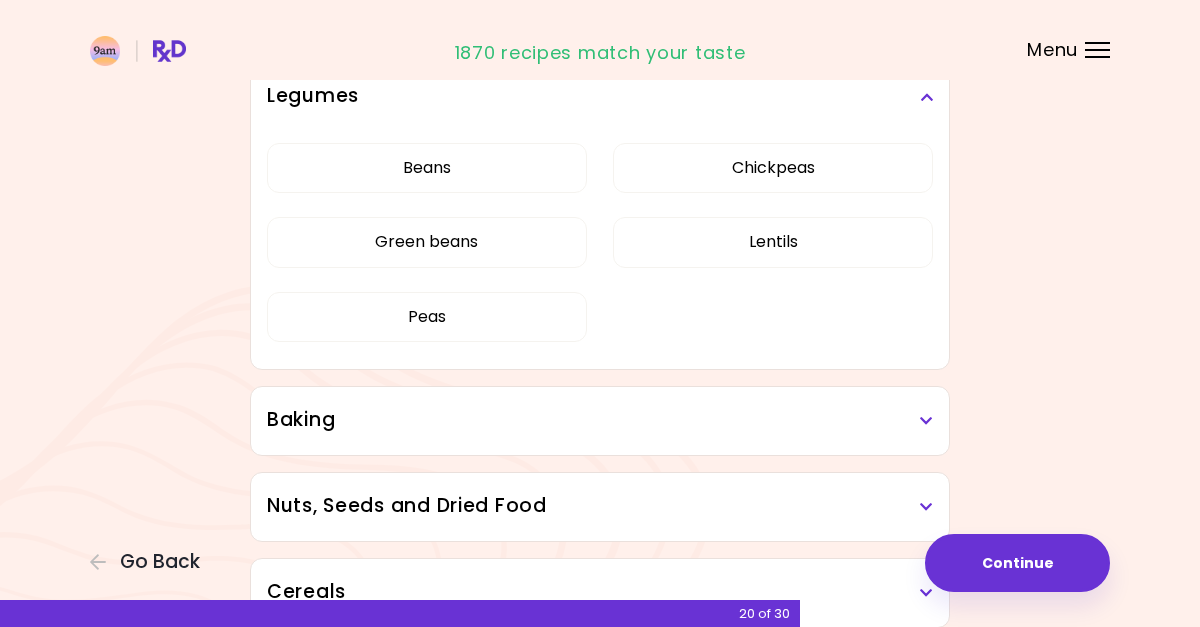 click on "Legumes" at bounding box center [600, 96] 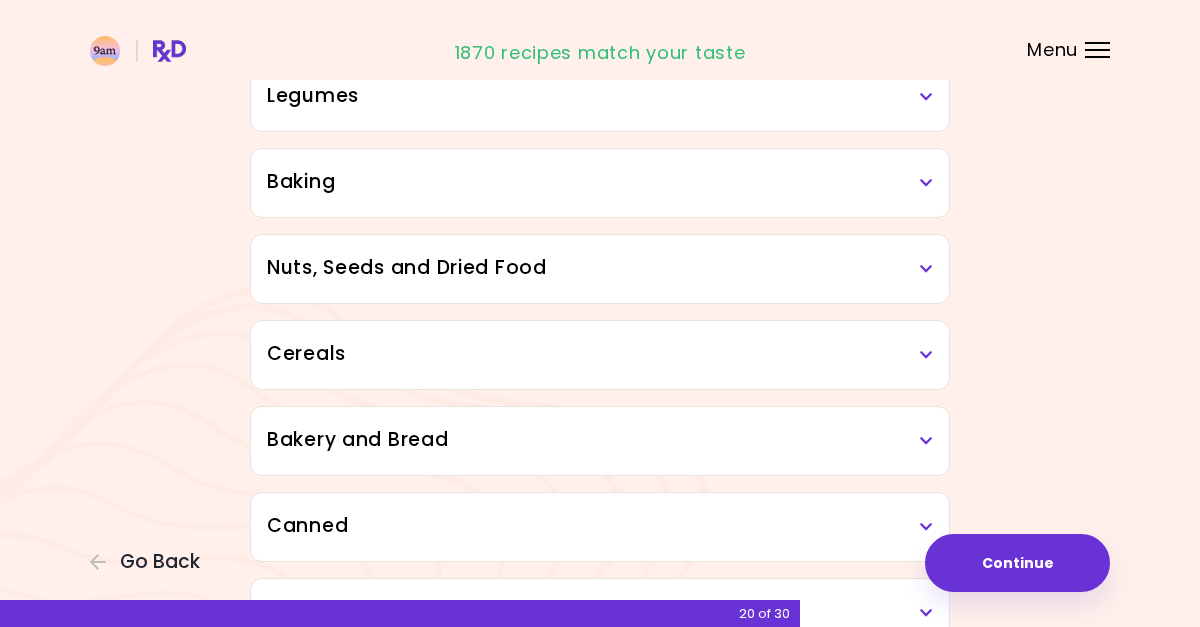 click at bounding box center [926, 183] 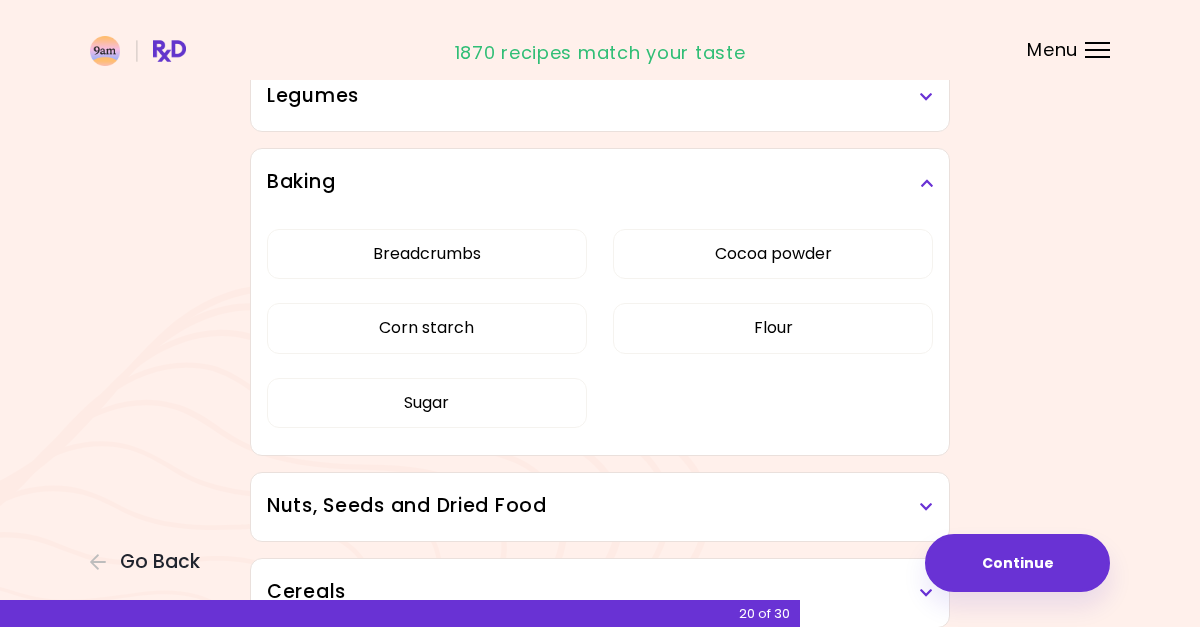 click at bounding box center (926, 183) 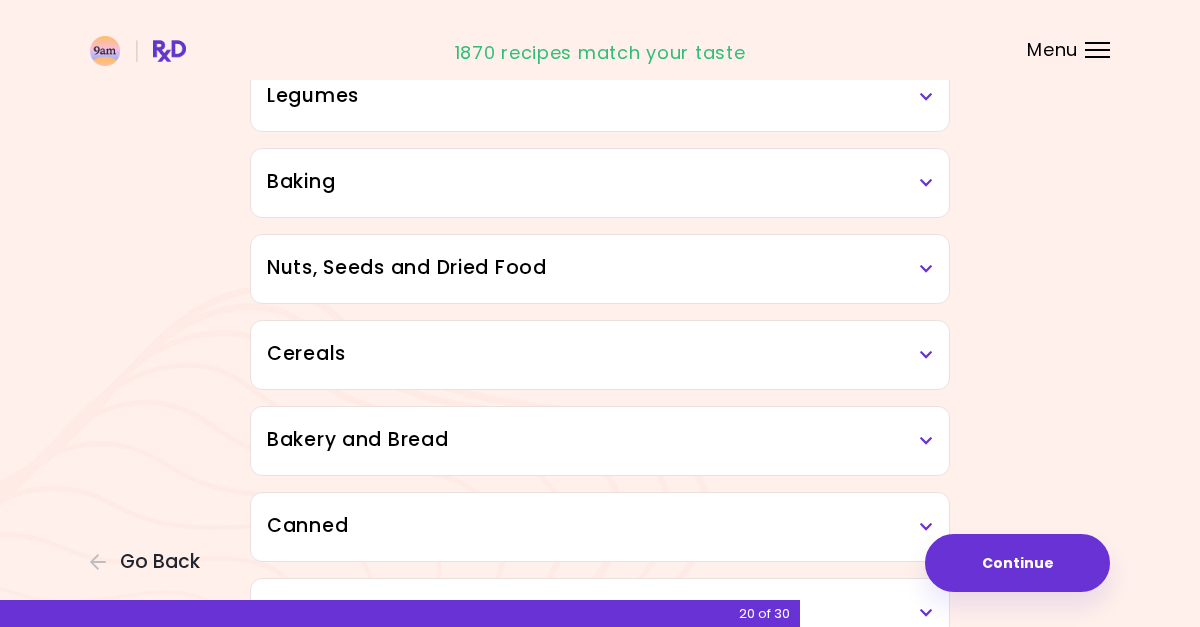 click on "Nuts, Seeds and Dried Food" at bounding box center (600, 268) 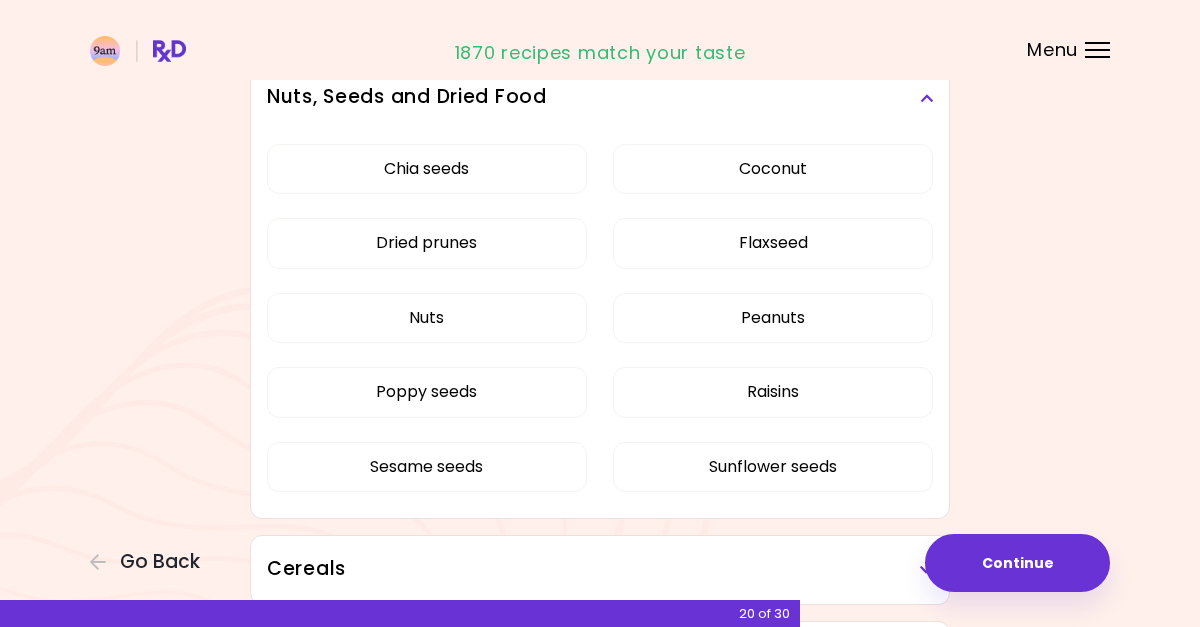 scroll, scrollTop: 1502, scrollLeft: 0, axis: vertical 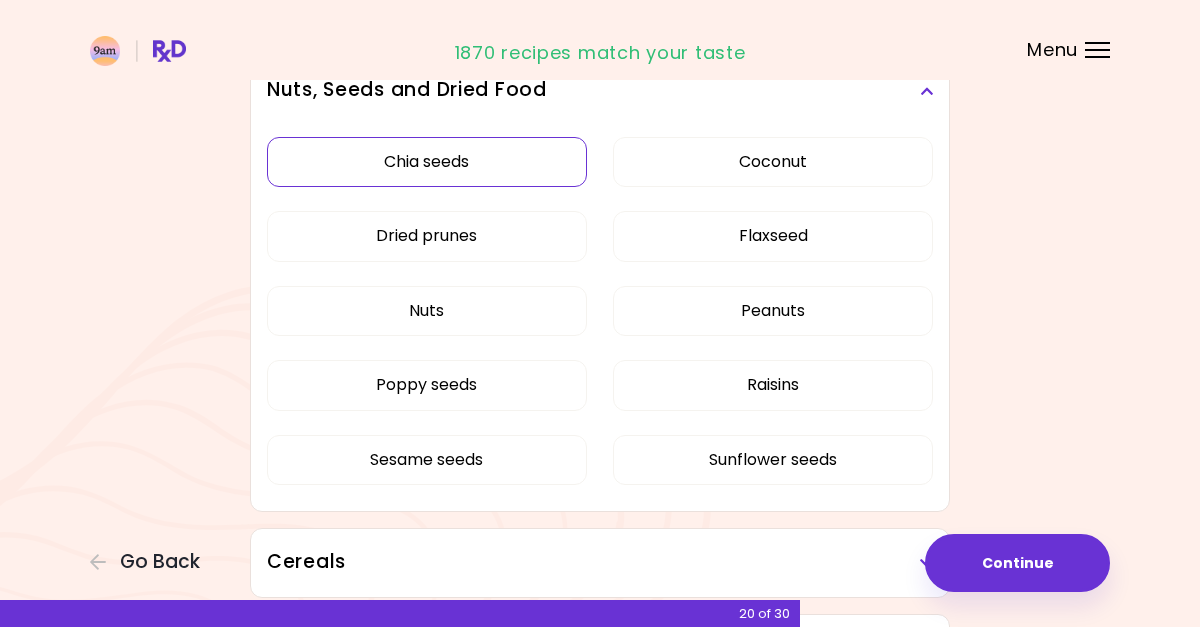click on "Chia seeds" at bounding box center (427, 162) 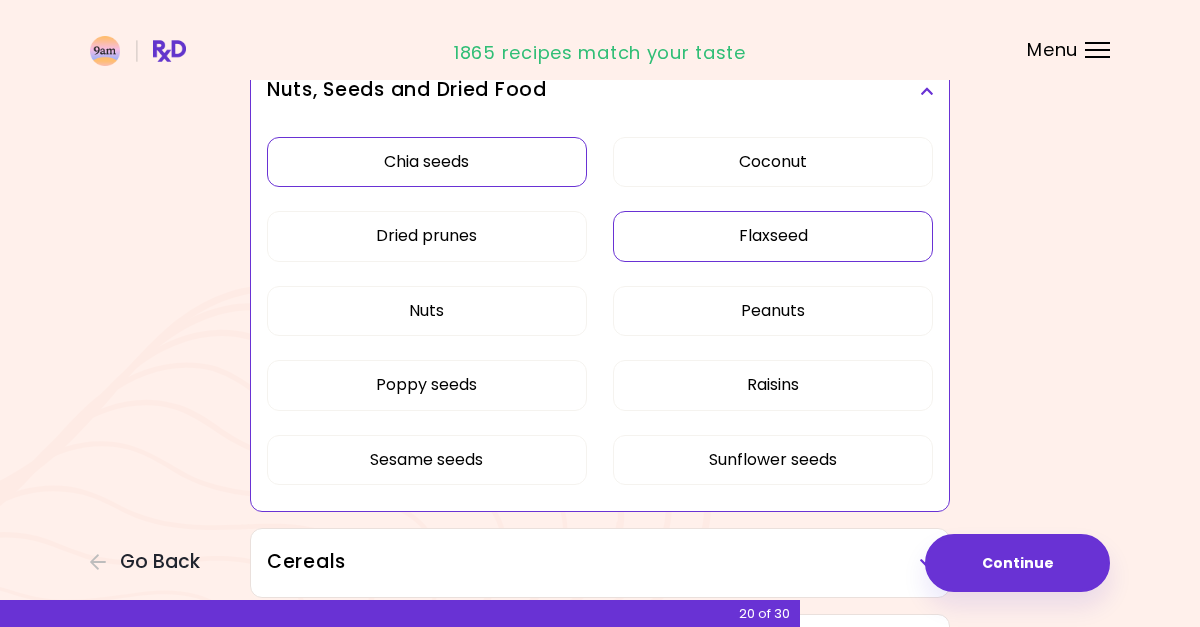 click on "Flaxseed" at bounding box center (773, 236) 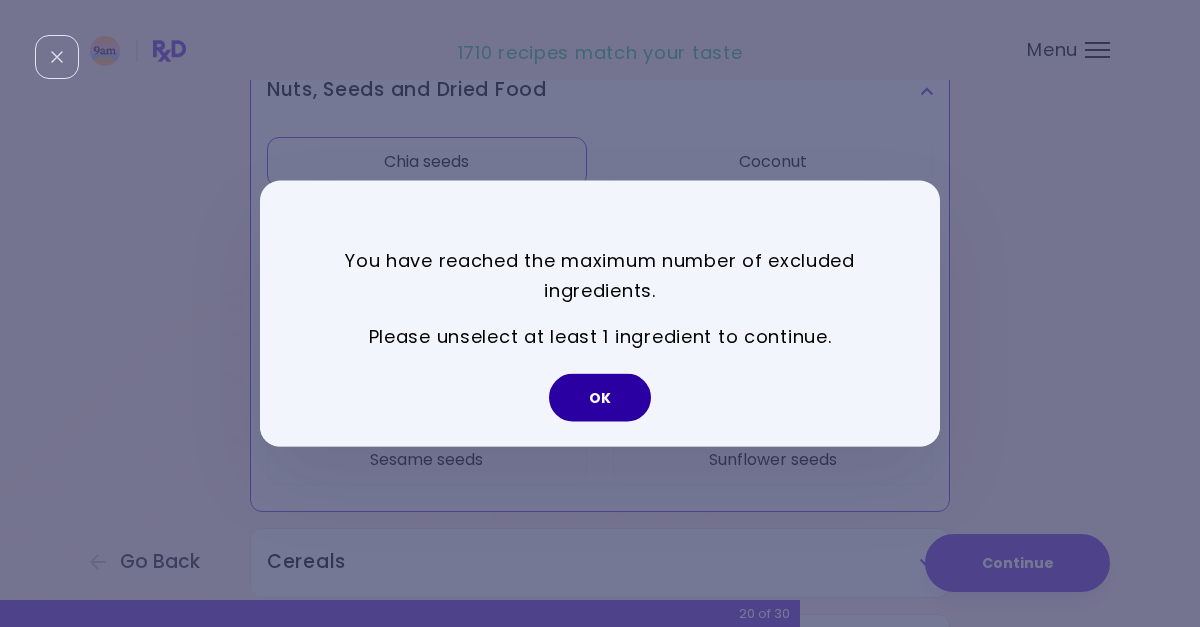 click on "OK" at bounding box center (600, 398) 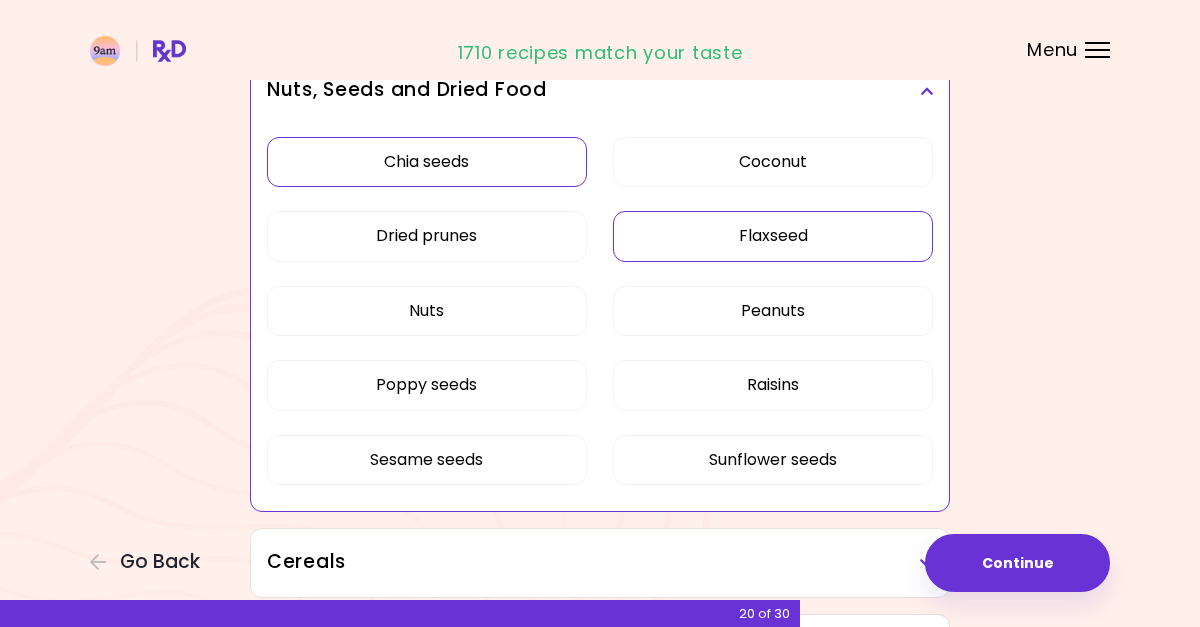 click on "Flaxseed" at bounding box center (773, 236) 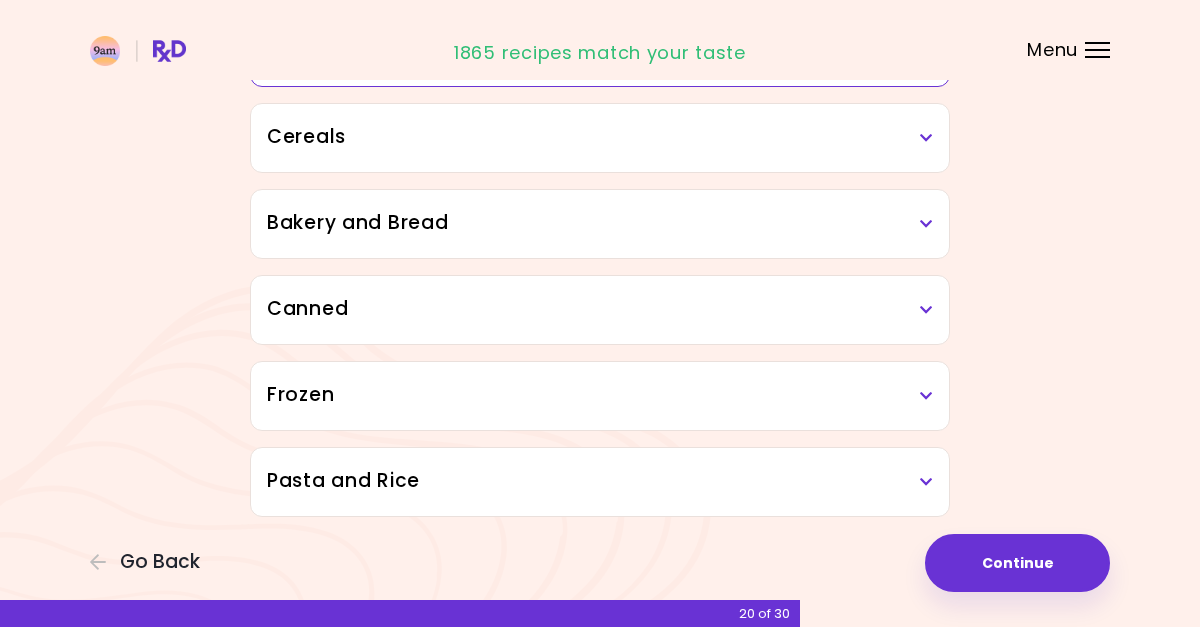 scroll, scrollTop: 1927, scrollLeft: 0, axis: vertical 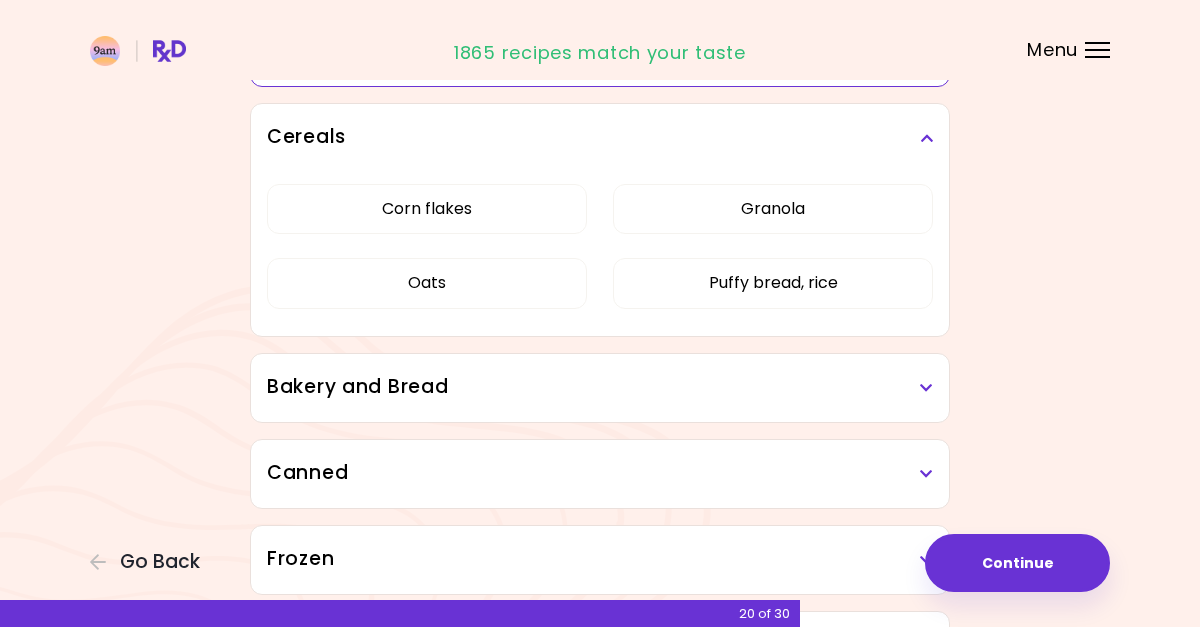 click on "Cereals" at bounding box center (600, 138) 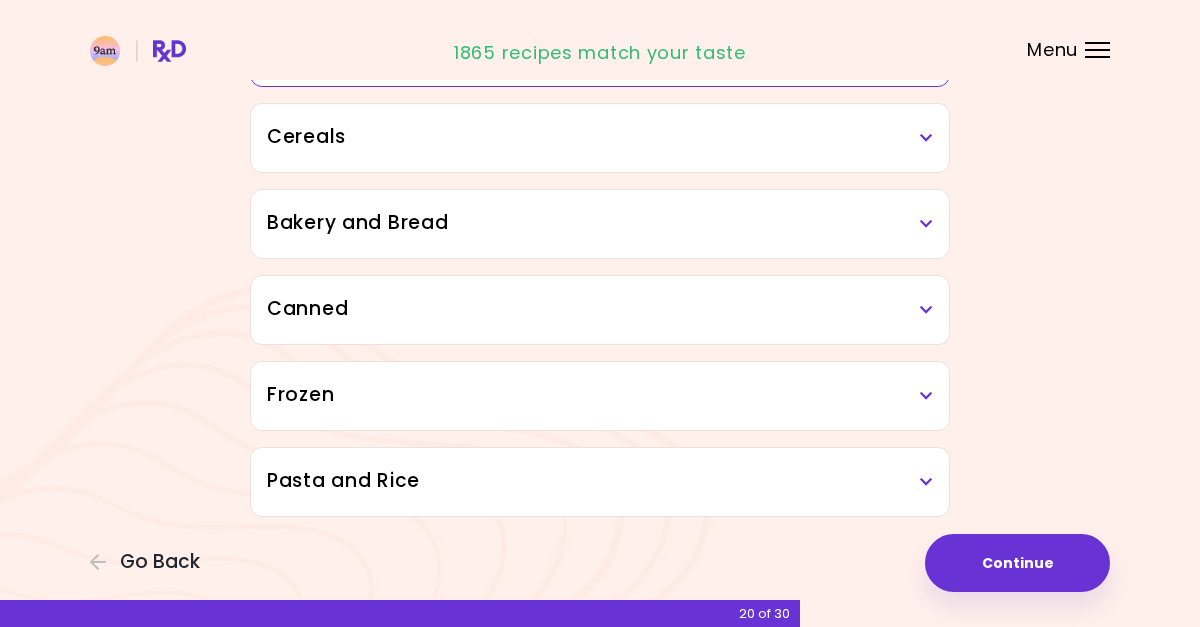 click on "Bakery and Bread" at bounding box center (600, 224) 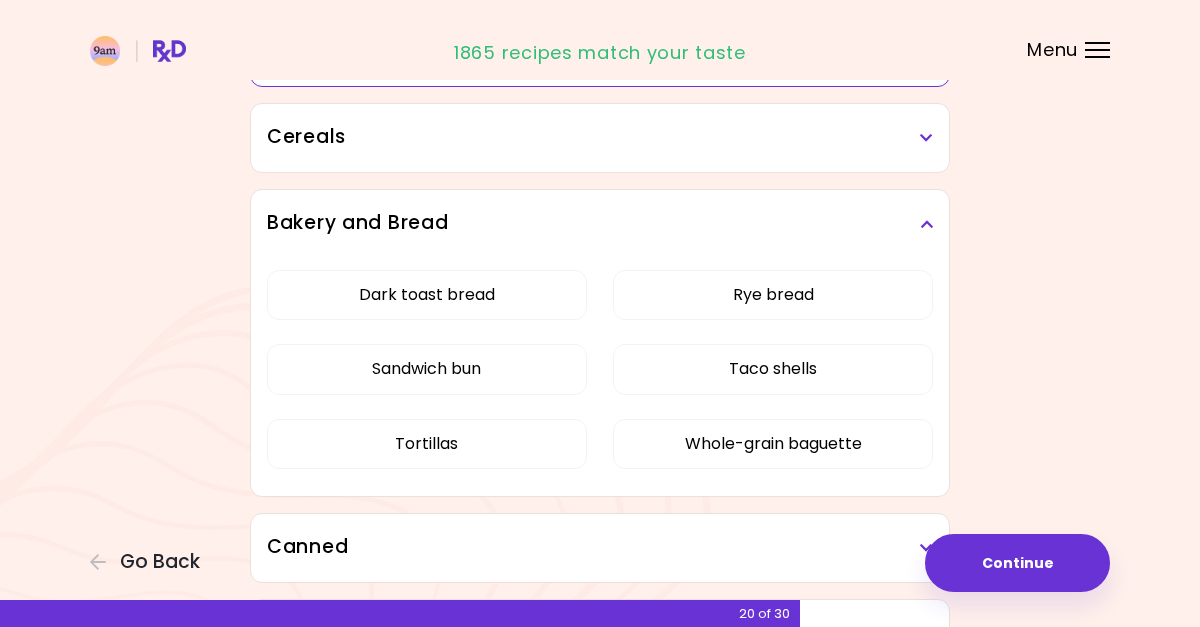 click on "Bakery and Bread" at bounding box center (600, 224) 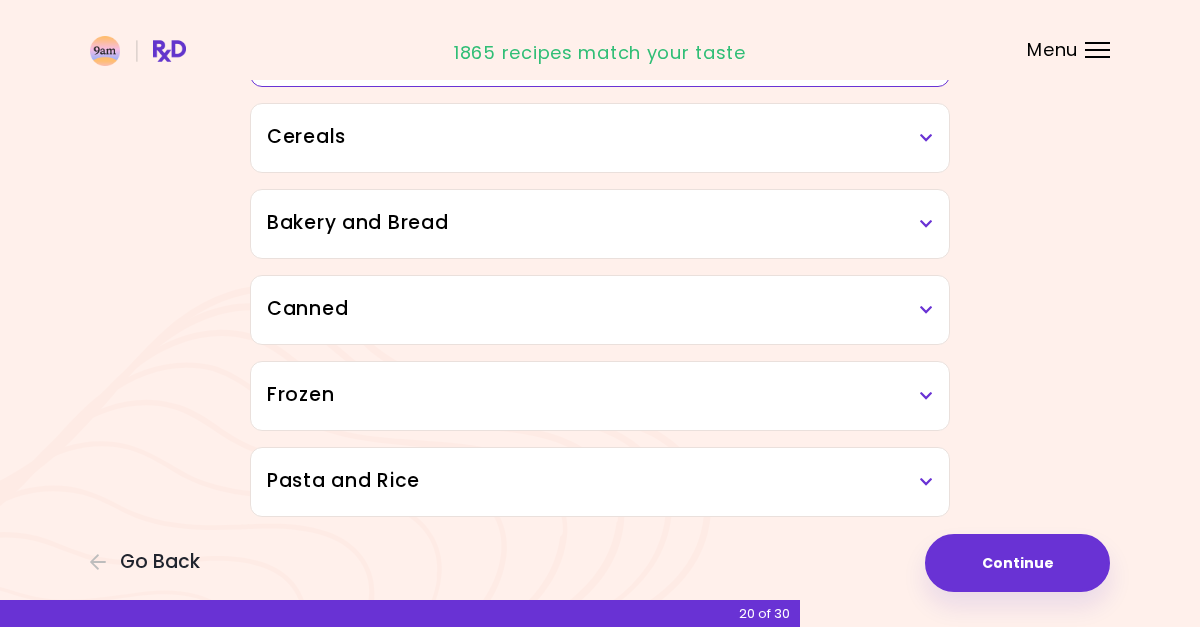 click at bounding box center (926, 310) 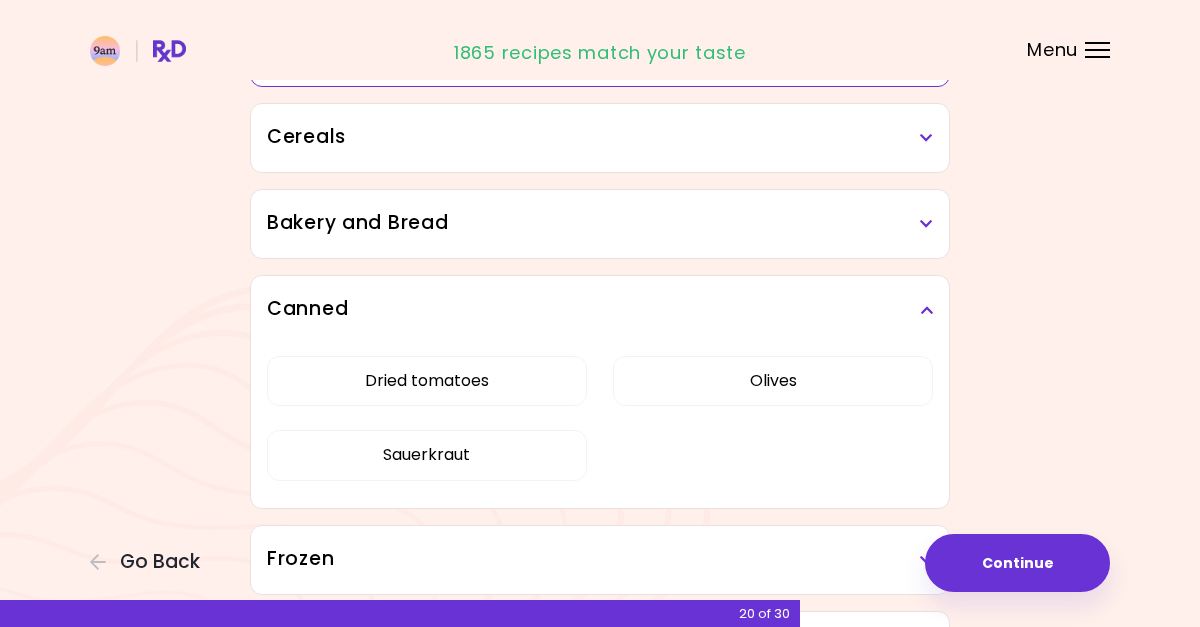 click on "Canned" at bounding box center (600, 310) 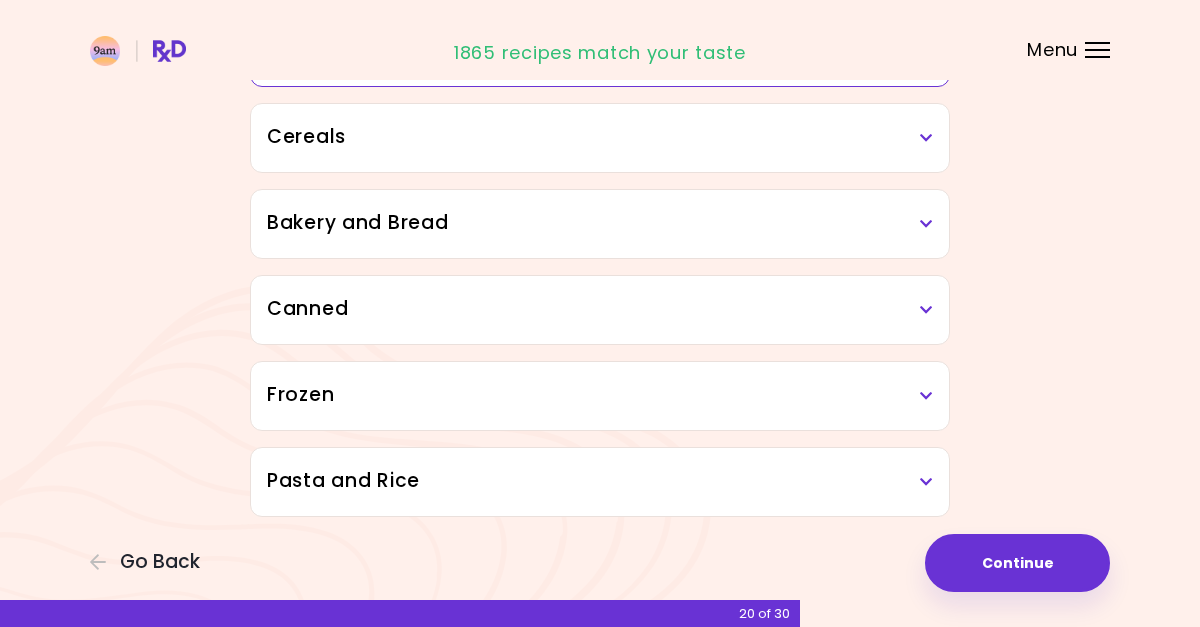 click on "Canned" at bounding box center (600, 310) 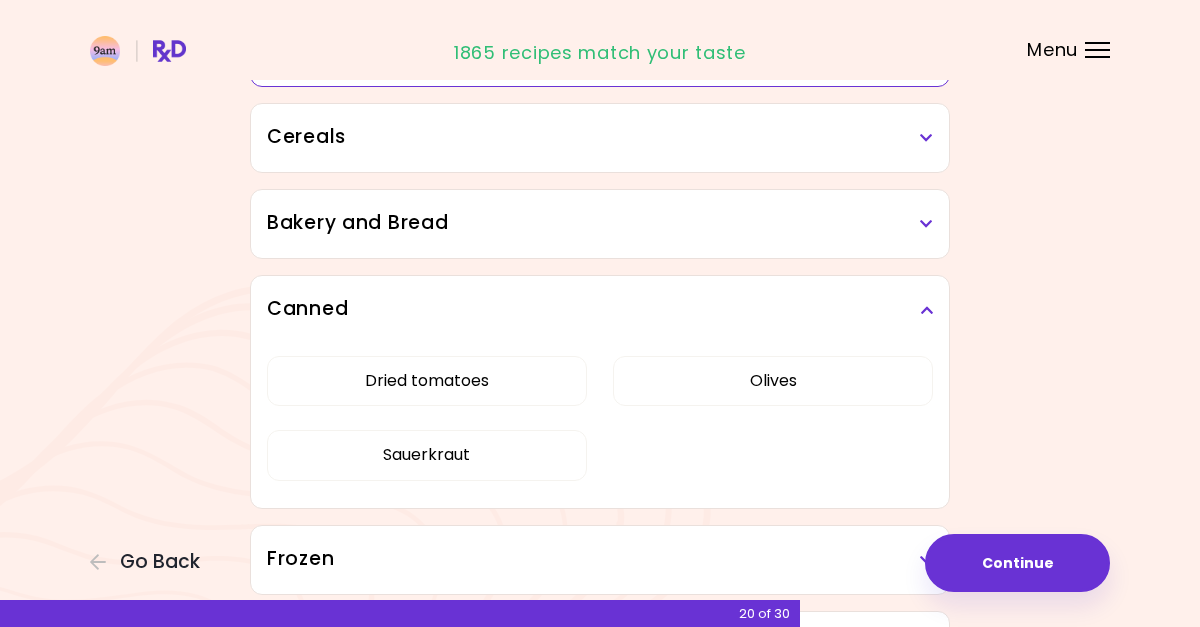 click on "Canned" at bounding box center (600, 310) 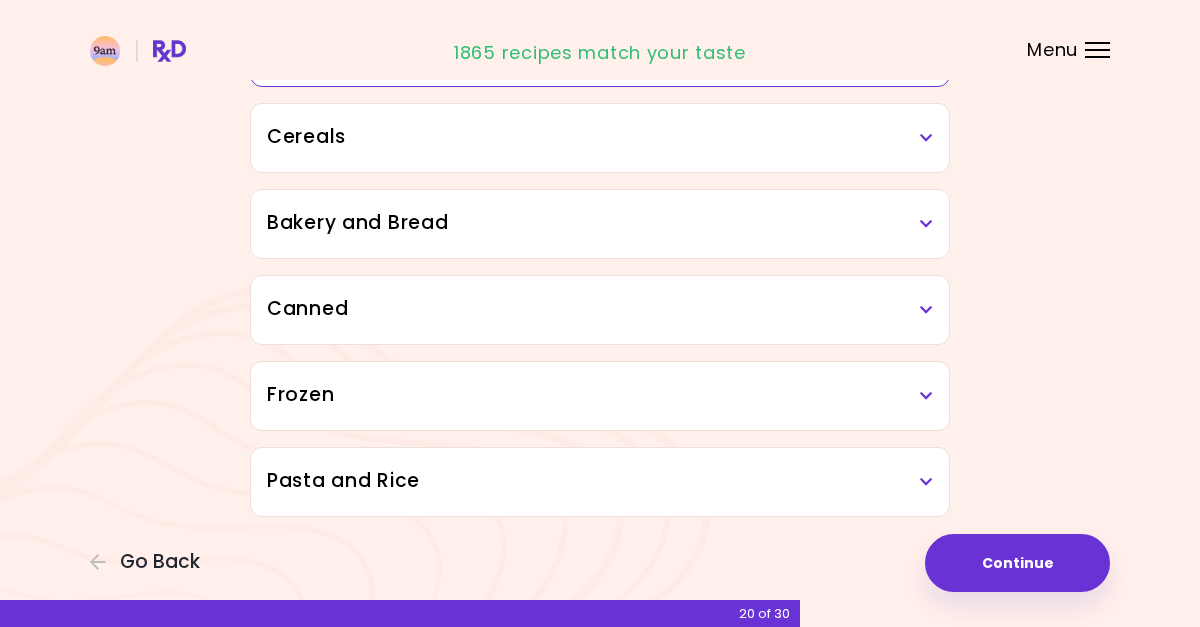 click on "Frozen" at bounding box center (600, 395) 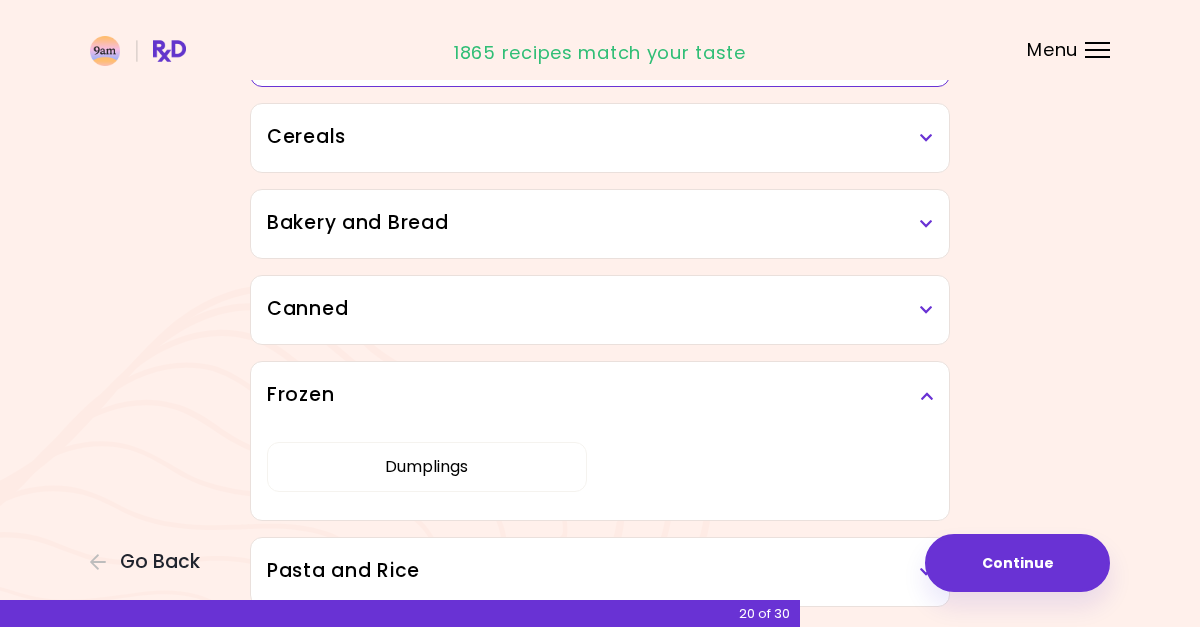 click on "Frozen" at bounding box center (600, 395) 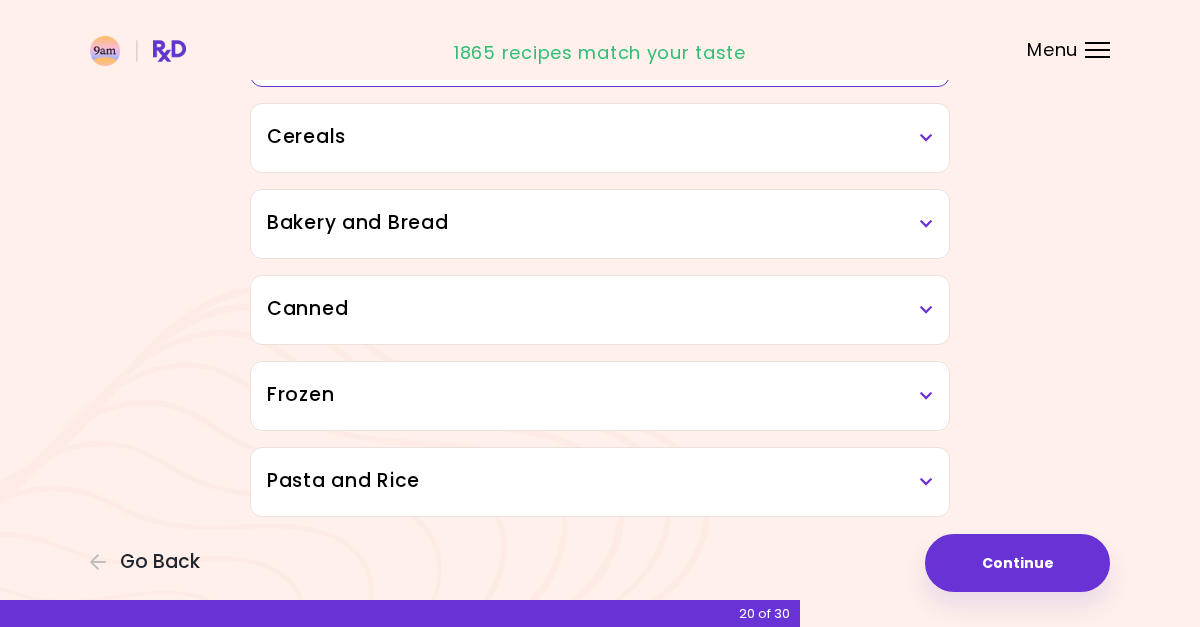 click at bounding box center [926, 482] 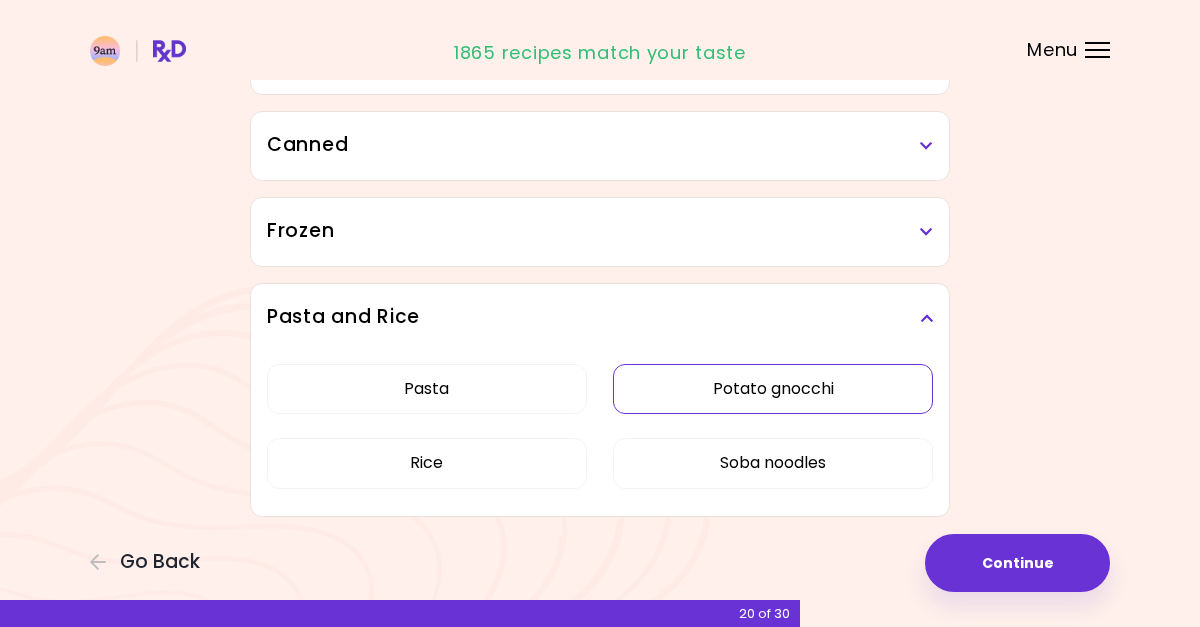 scroll, scrollTop: 2091, scrollLeft: 0, axis: vertical 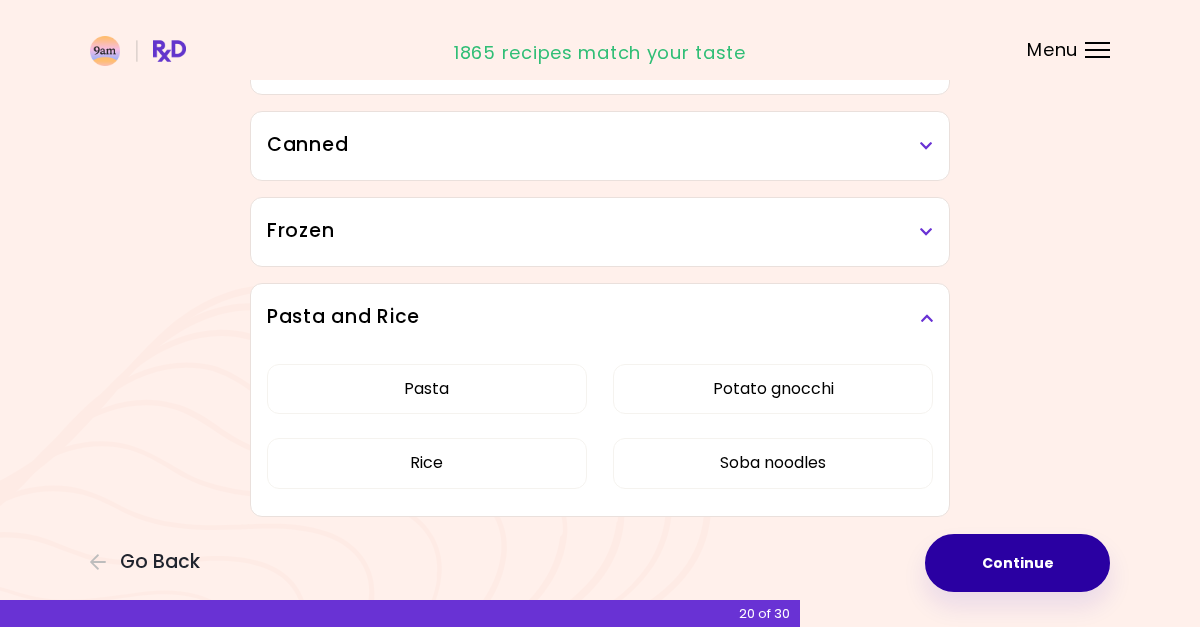 click on "Continue" at bounding box center (1017, 563) 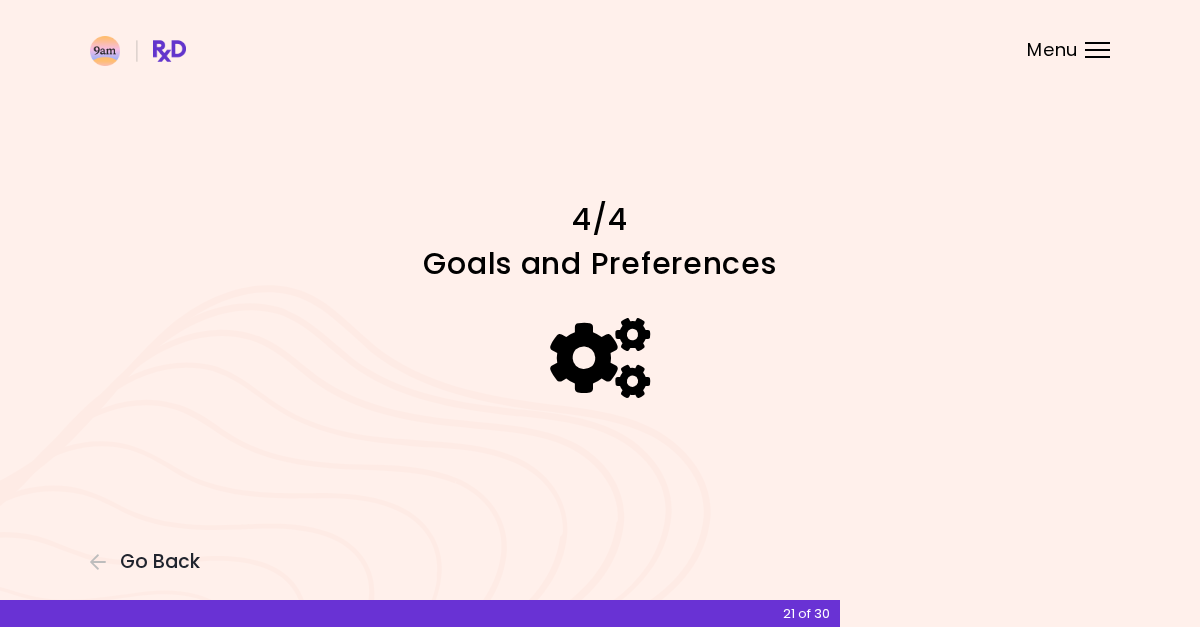 scroll, scrollTop: 0, scrollLeft: 0, axis: both 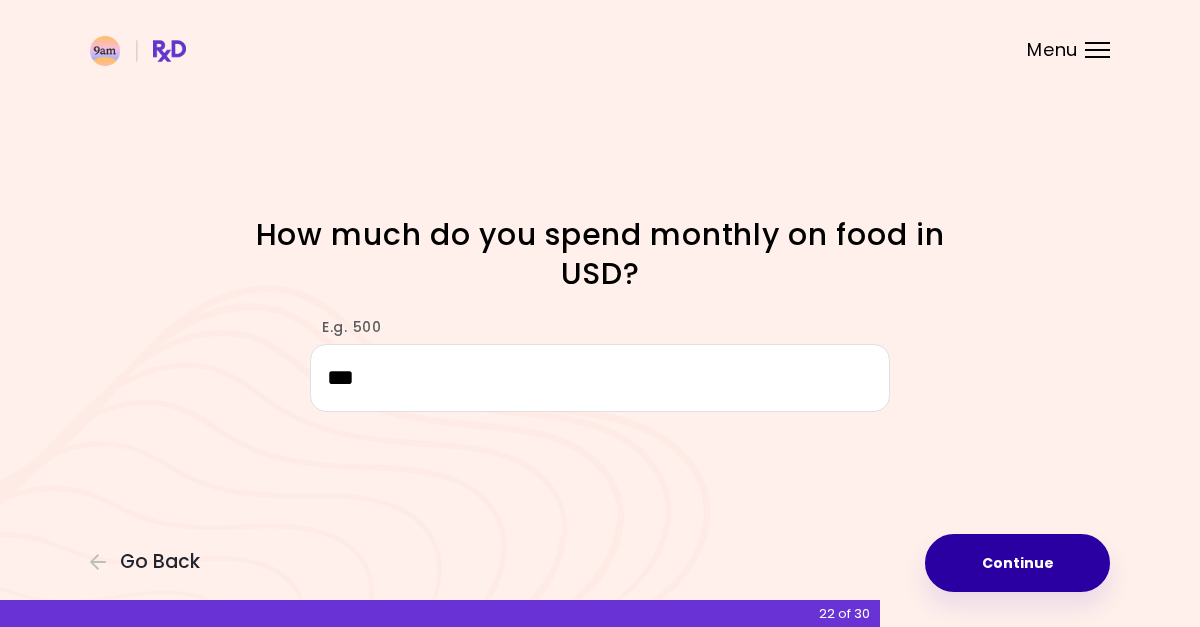 type on "***" 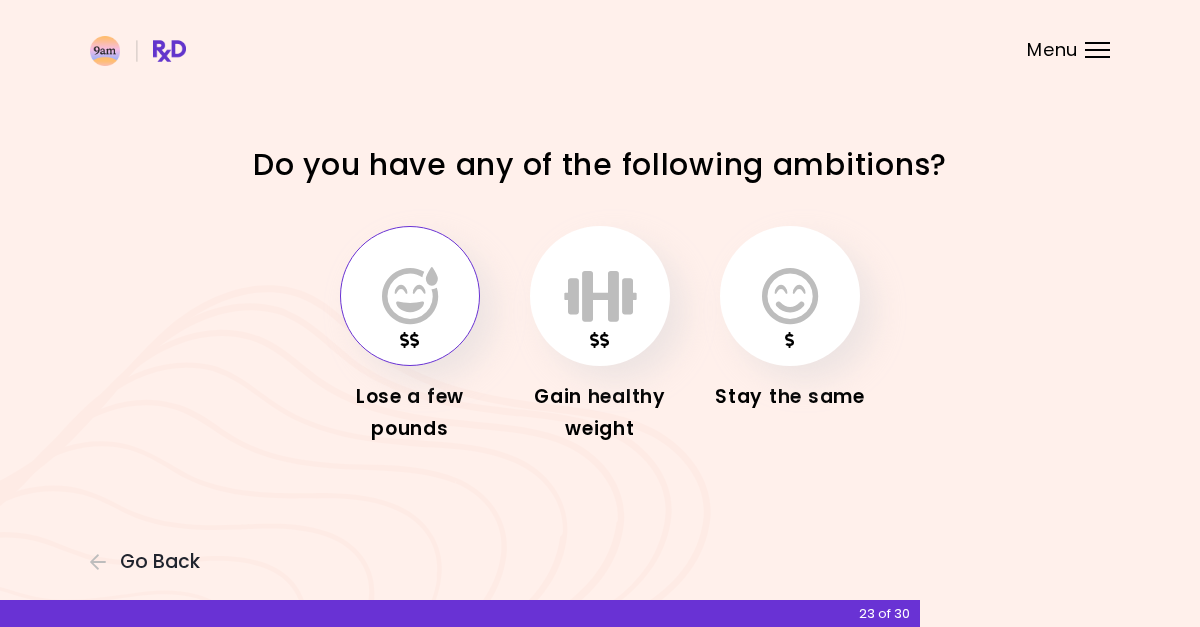 click at bounding box center (410, 296) 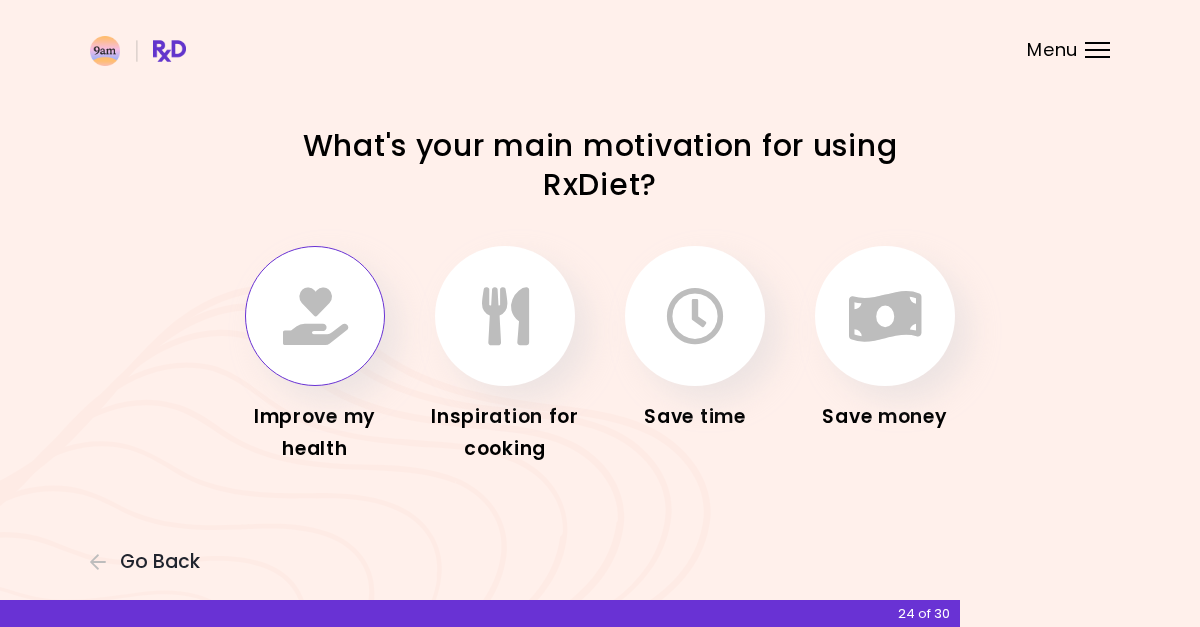 click at bounding box center [315, 316] 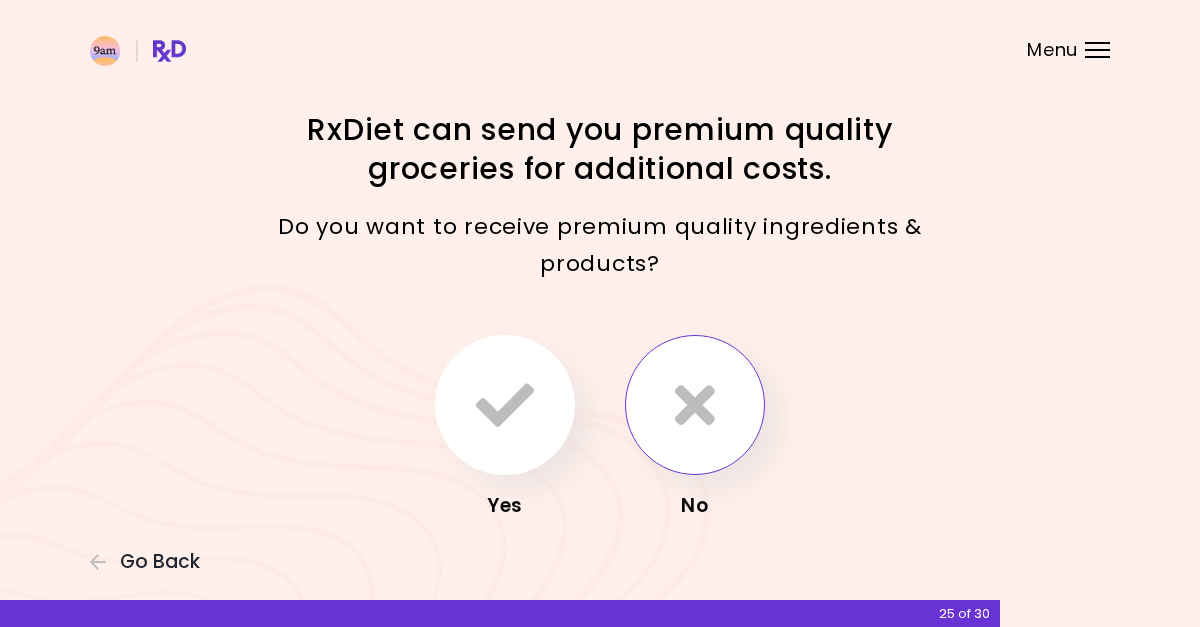 scroll, scrollTop: 0, scrollLeft: 0, axis: both 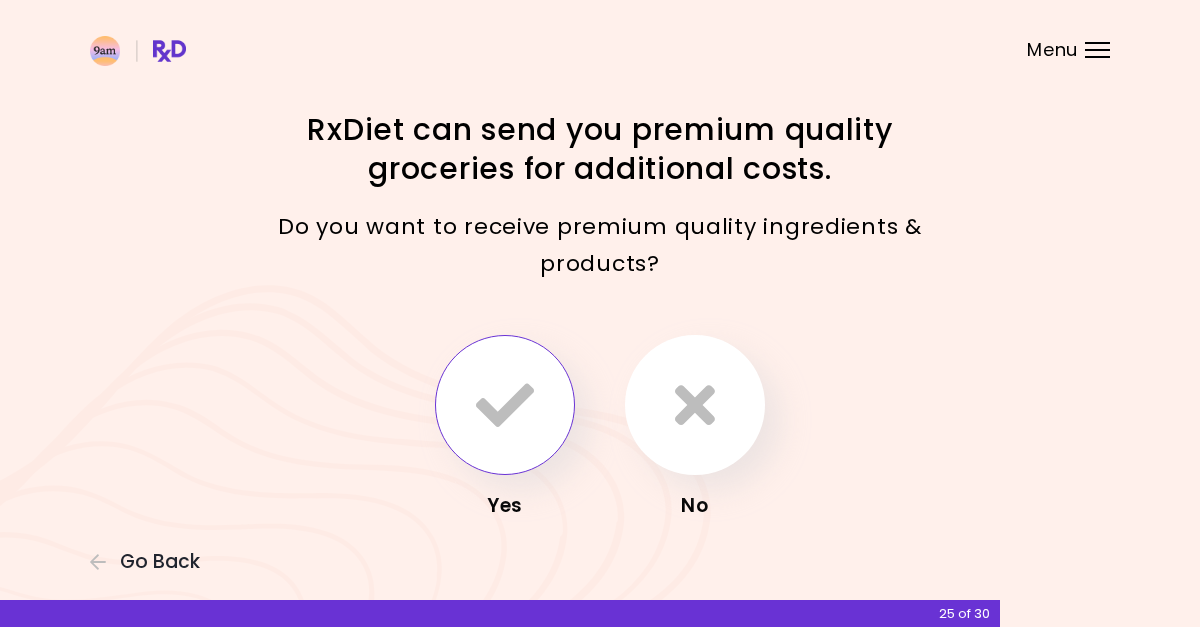 click at bounding box center (505, 405) 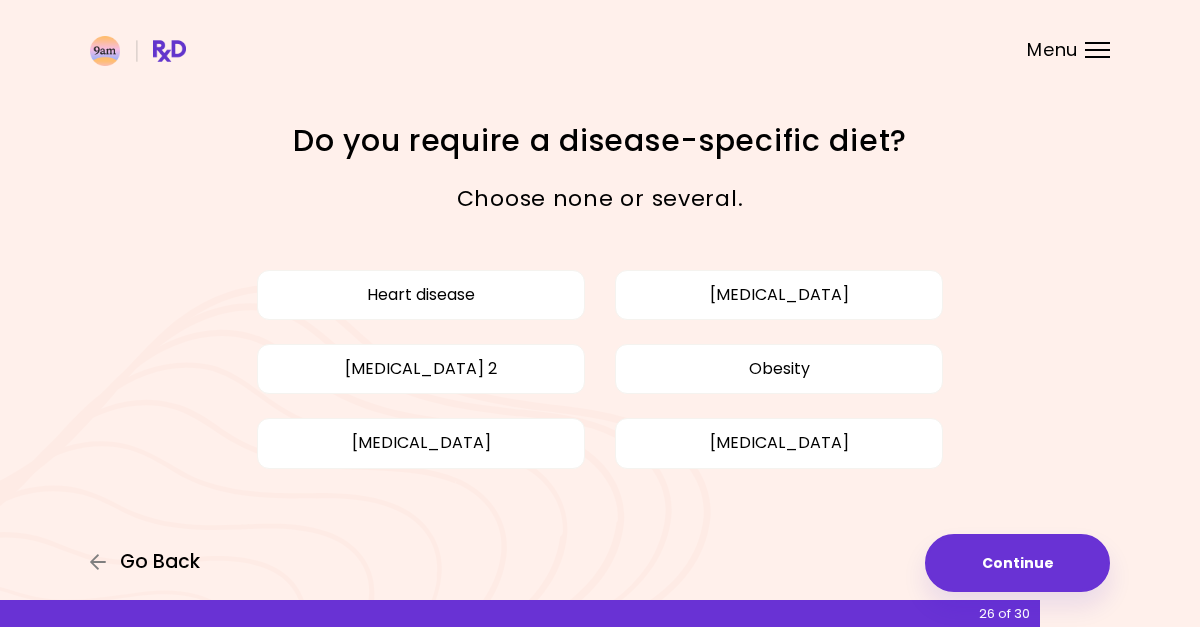 click on "Go Back" at bounding box center [160, 562] 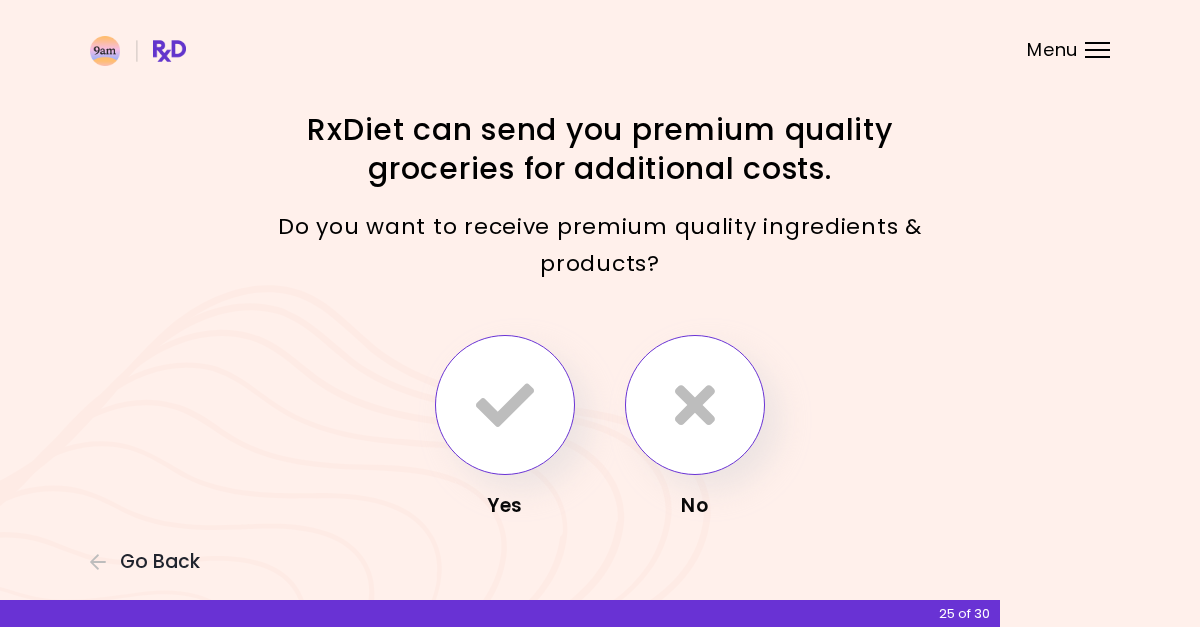 click at bounding box center [695, 405] 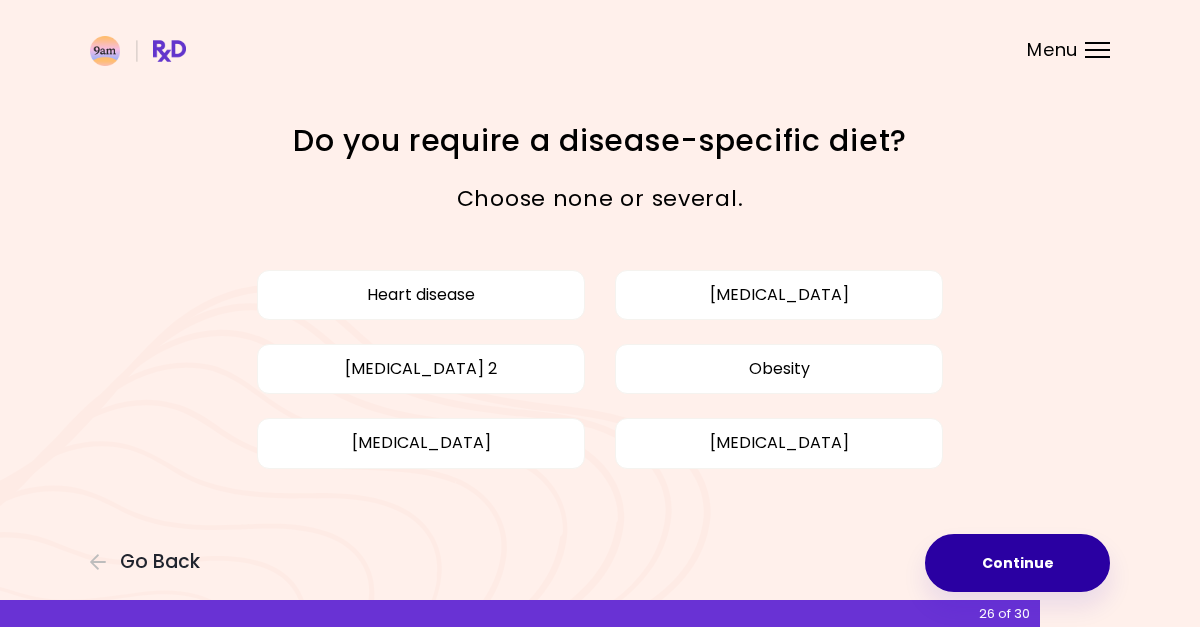 click on "Continue" at bounding box center [1017, 563] 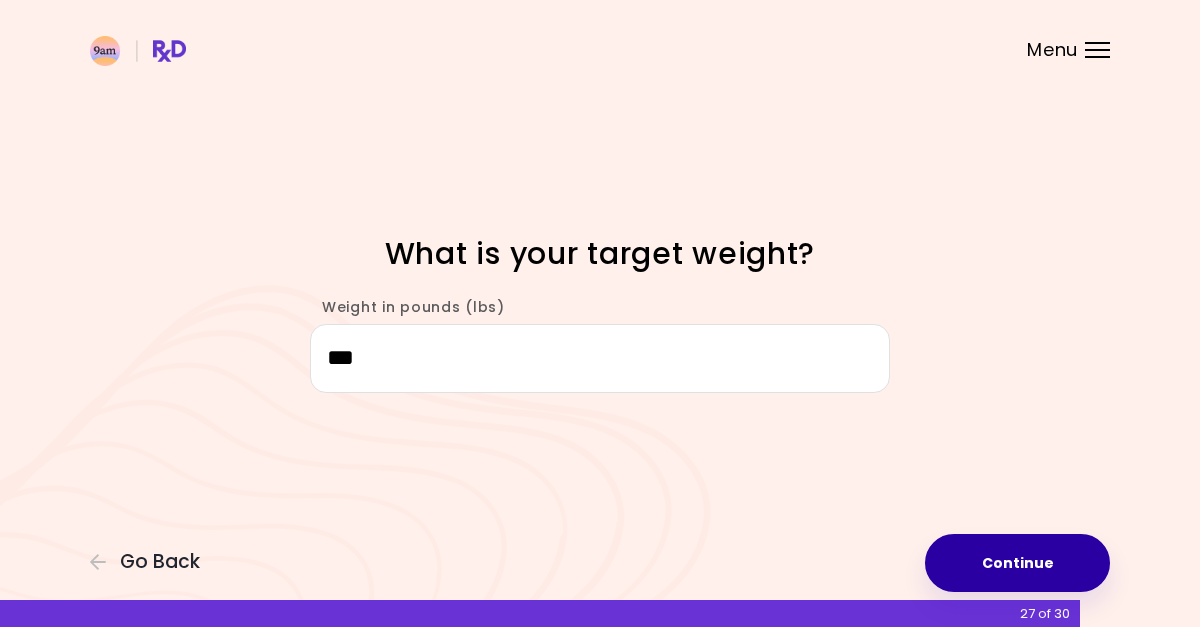 type on "***" 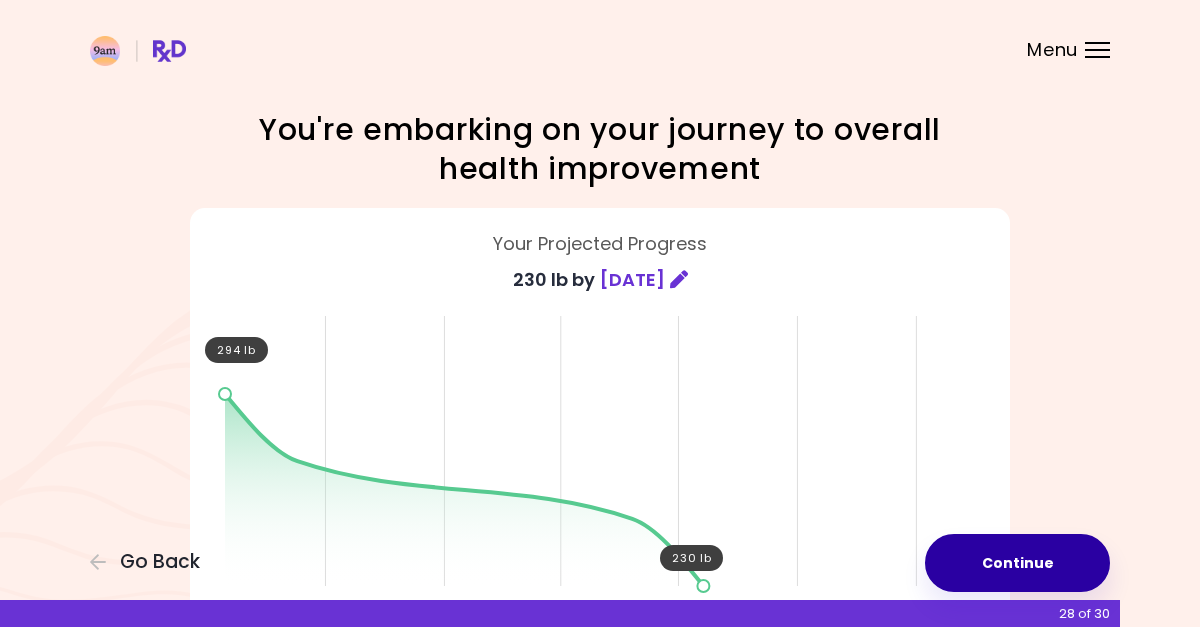 click on "Continue" at bounding box center [1017, 563] 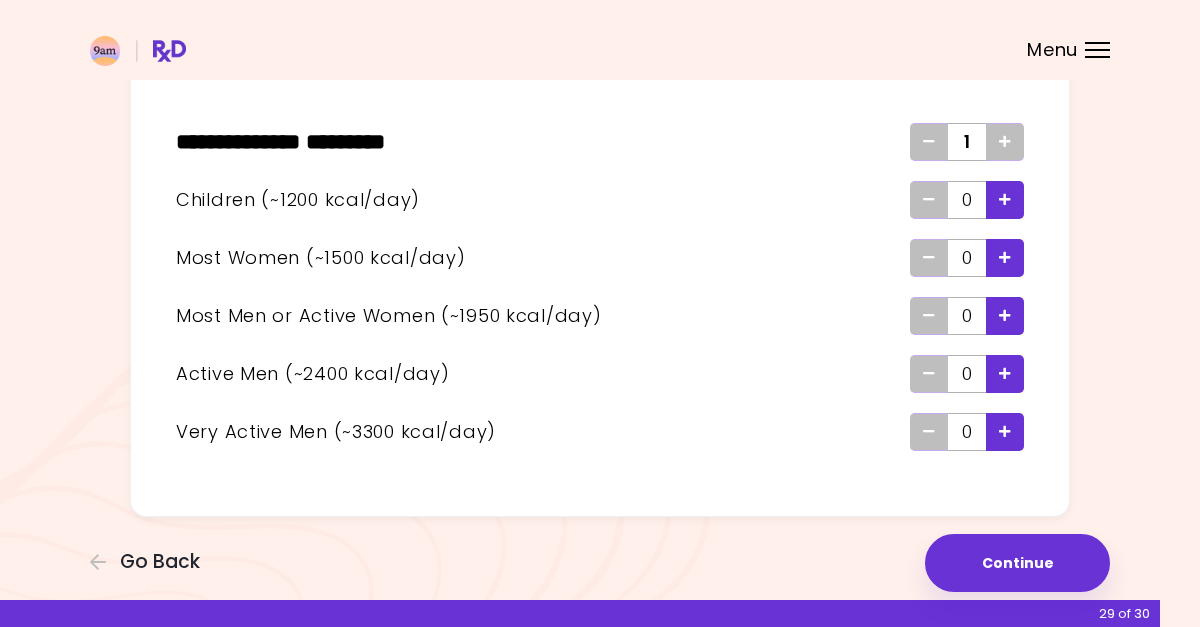 scroll, scrollTop: 112, scrollLeft: 0, axis: vertical 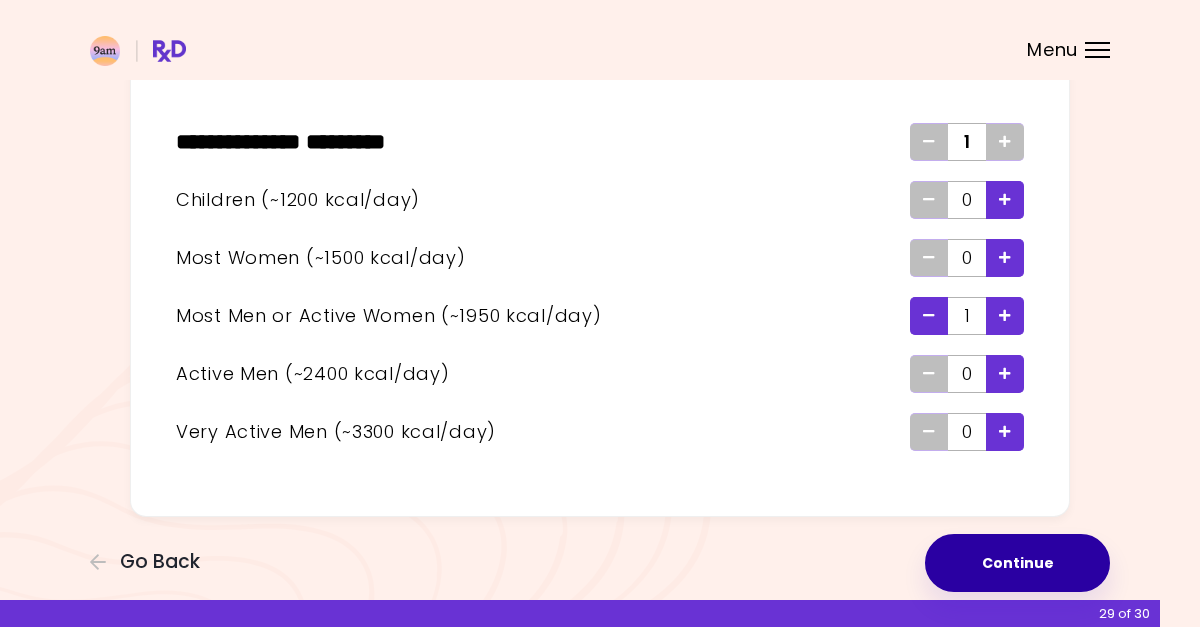 click on "Continue" at bounding box center [1017, 563] 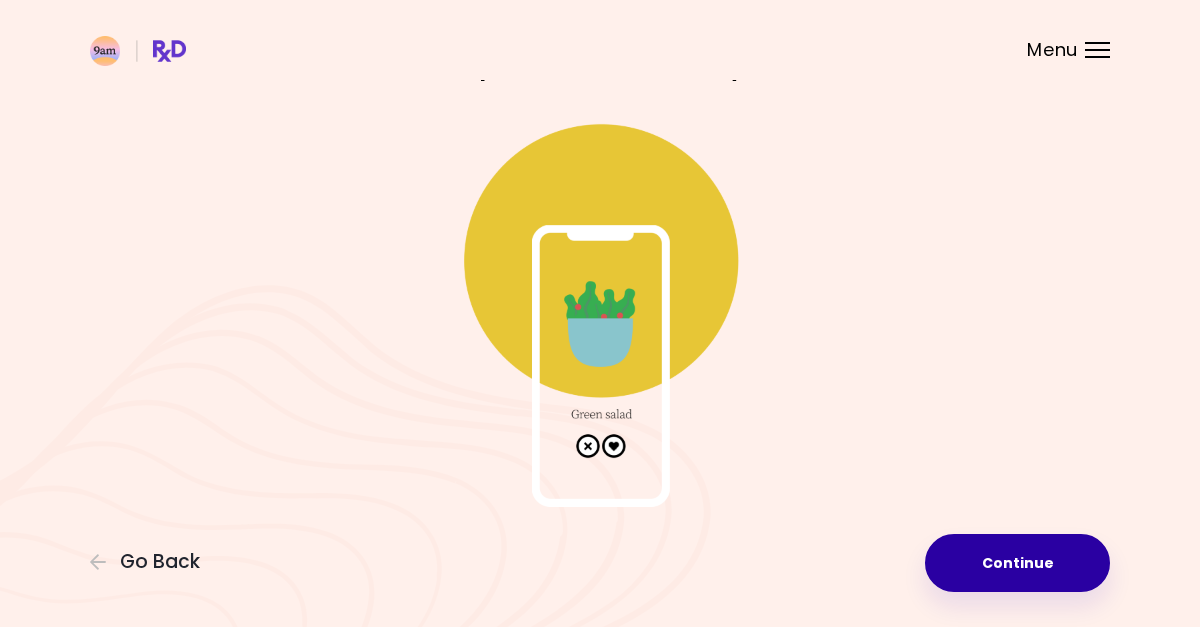 scroll, scrollTop: 0, scrollLeft: 0, axis: both 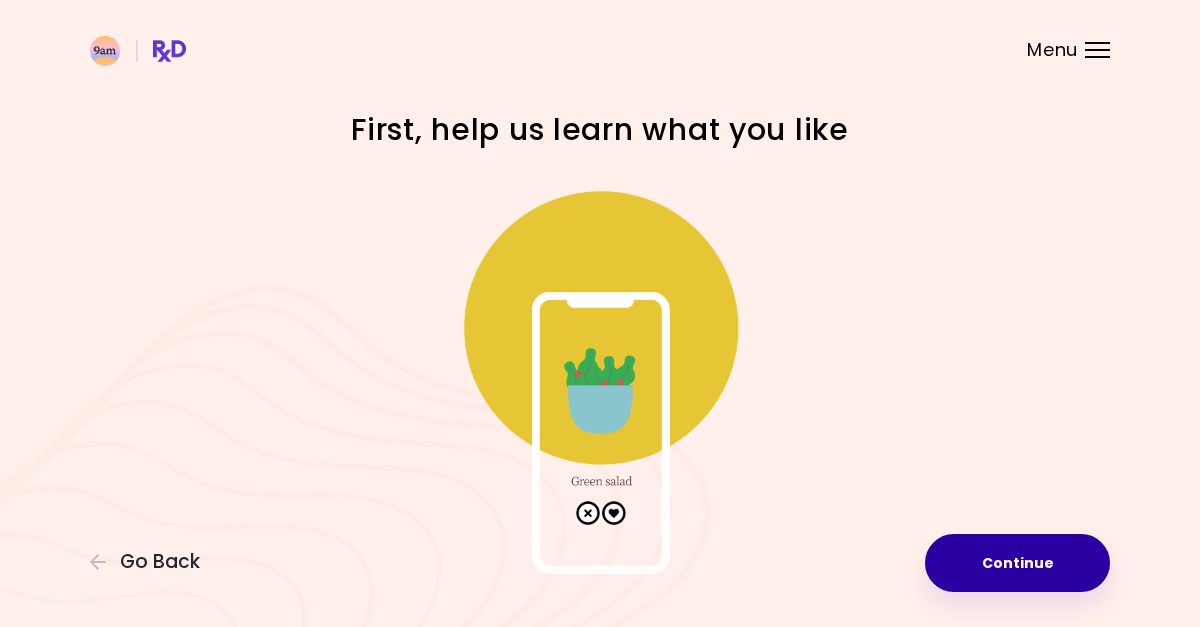 click on "Continue" at bounding box center (1017, 563) 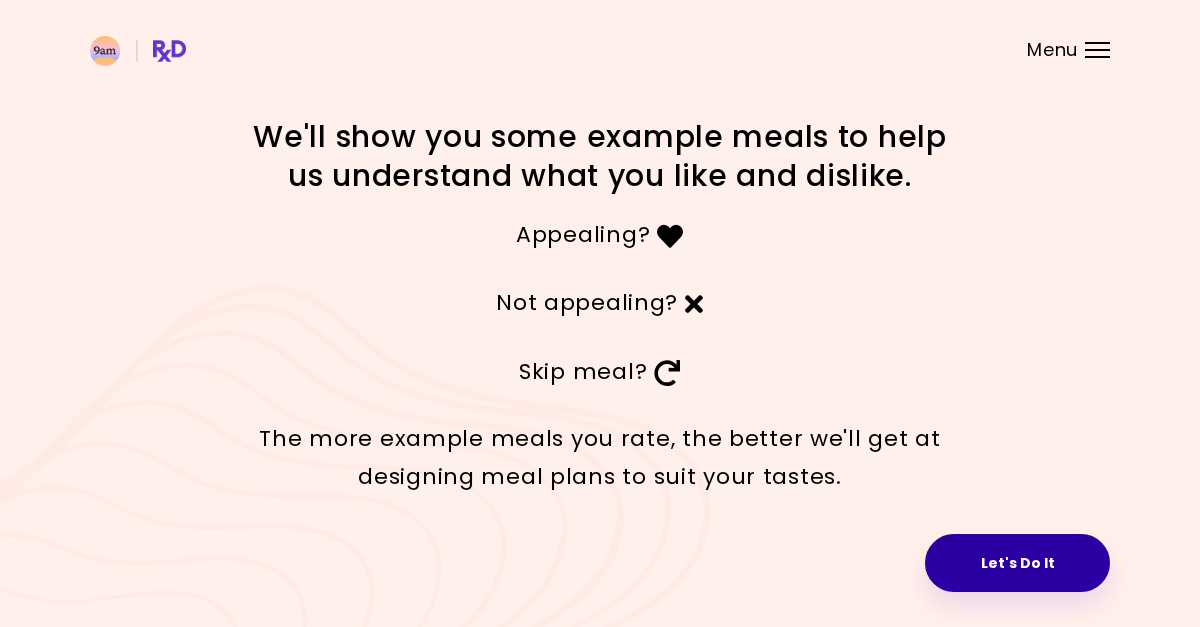 click on "Let's Do It" at bounding box center [1017, 563] 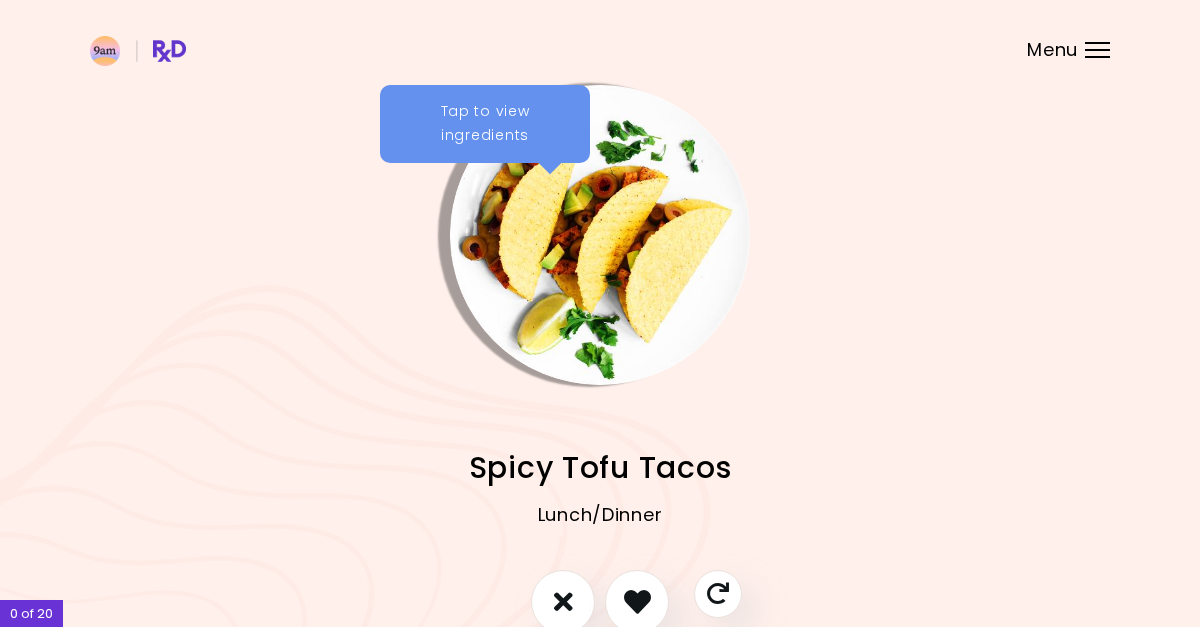 scroll, scrollTop: 0, scrollLeft: 0, axis: both 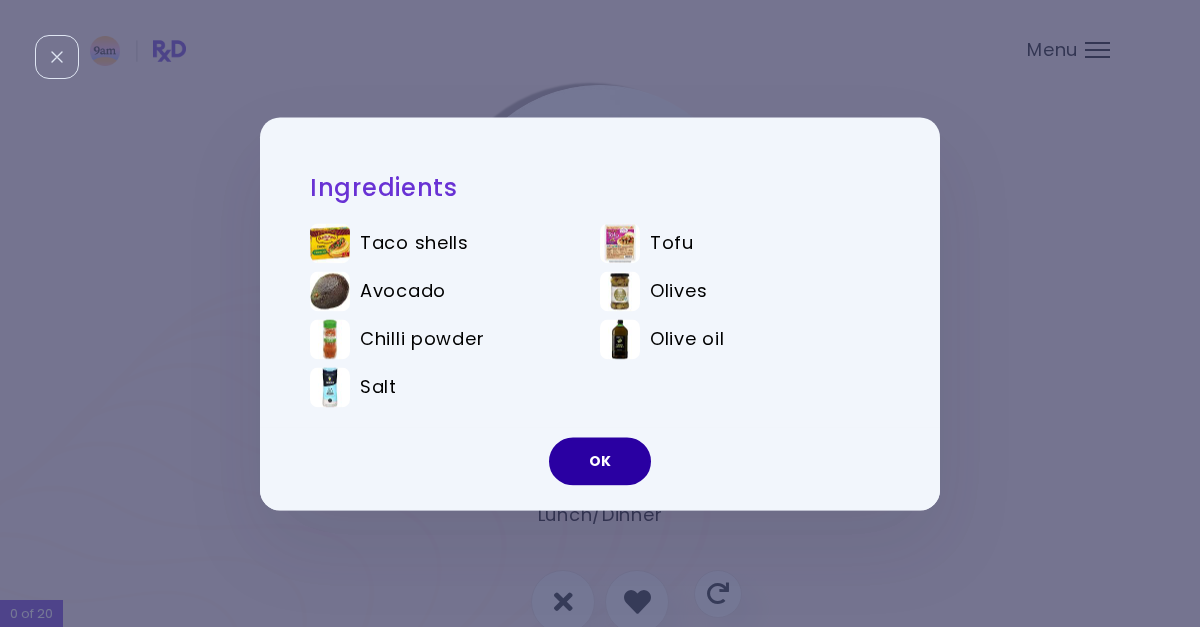 click on "OK" at bounding box center (600, 461) 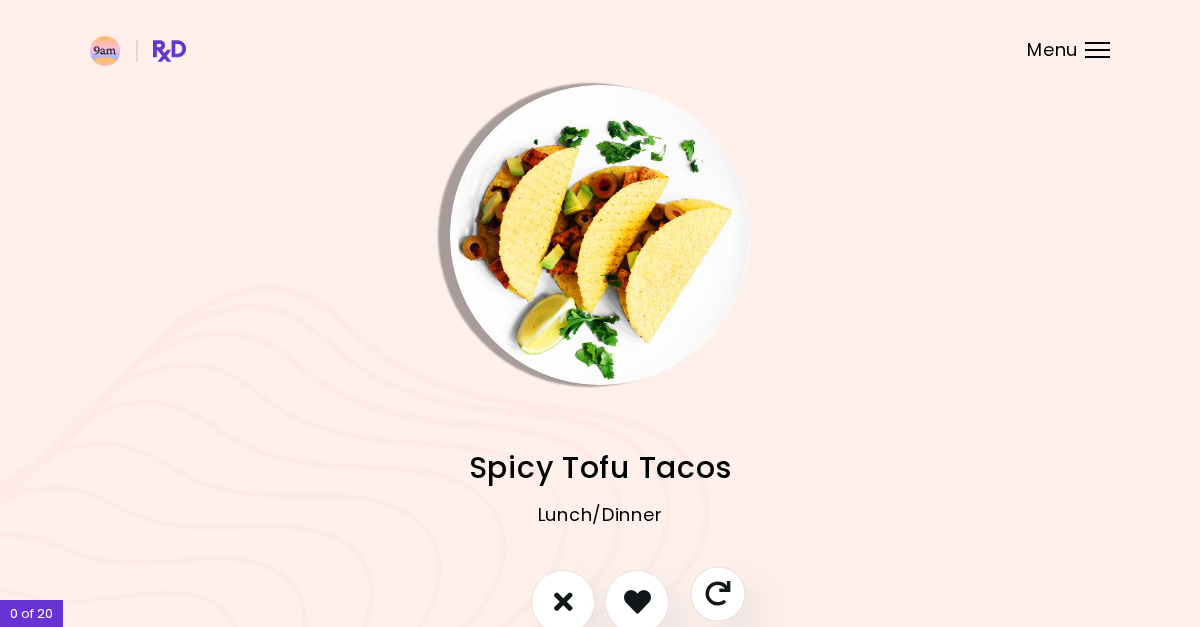 click at bounding box center (717, 593) 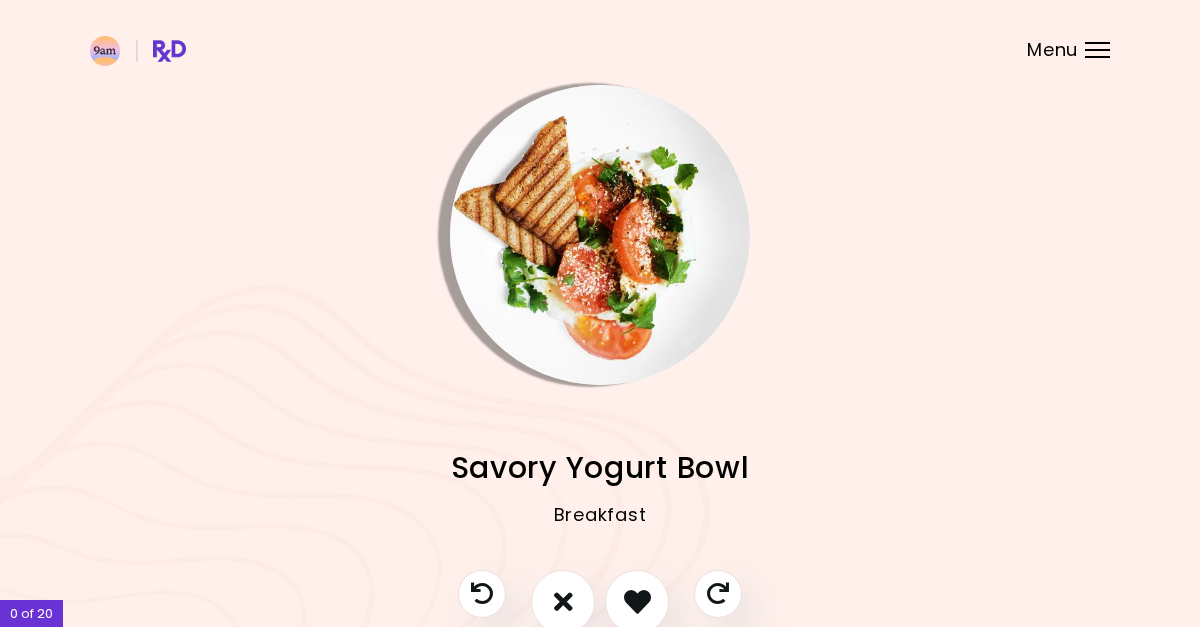 click at bounding box center (600, 235) 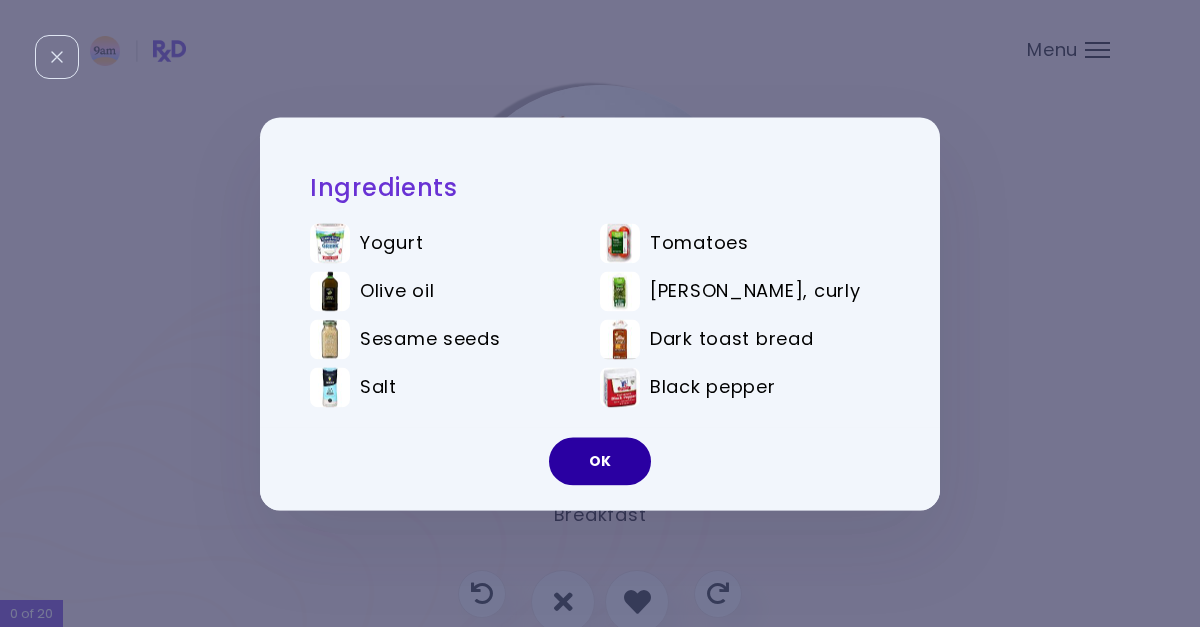 click on "OK" at bounding box center [600, 461] 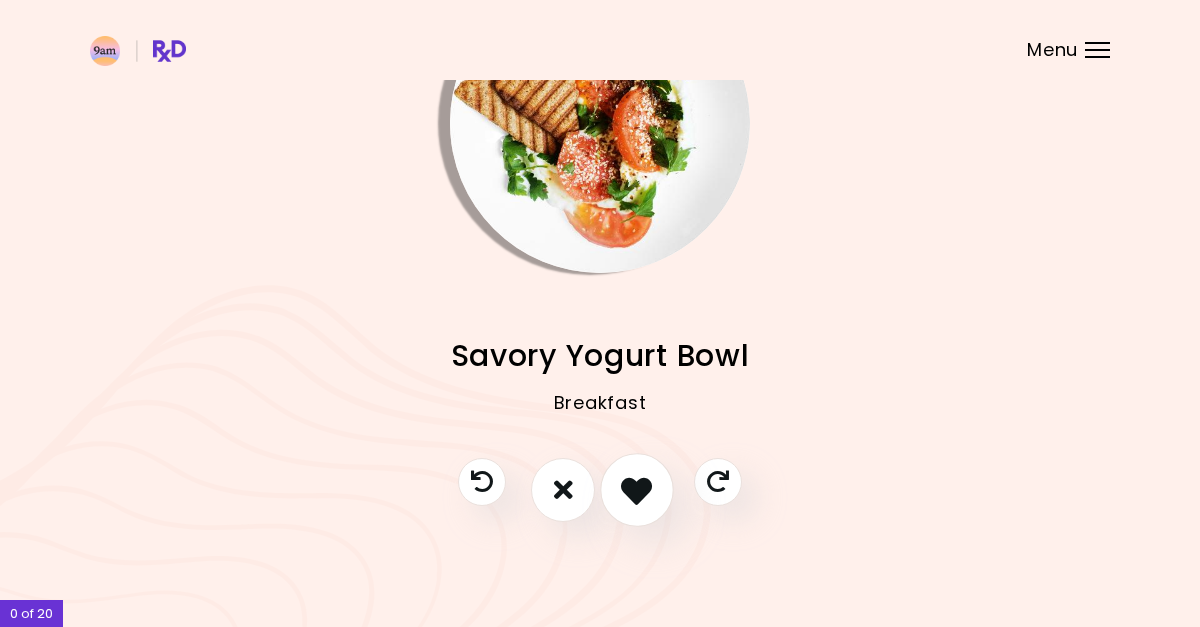 scroll, scrollTop: 111, scrollLeft: 0, axis: vertical 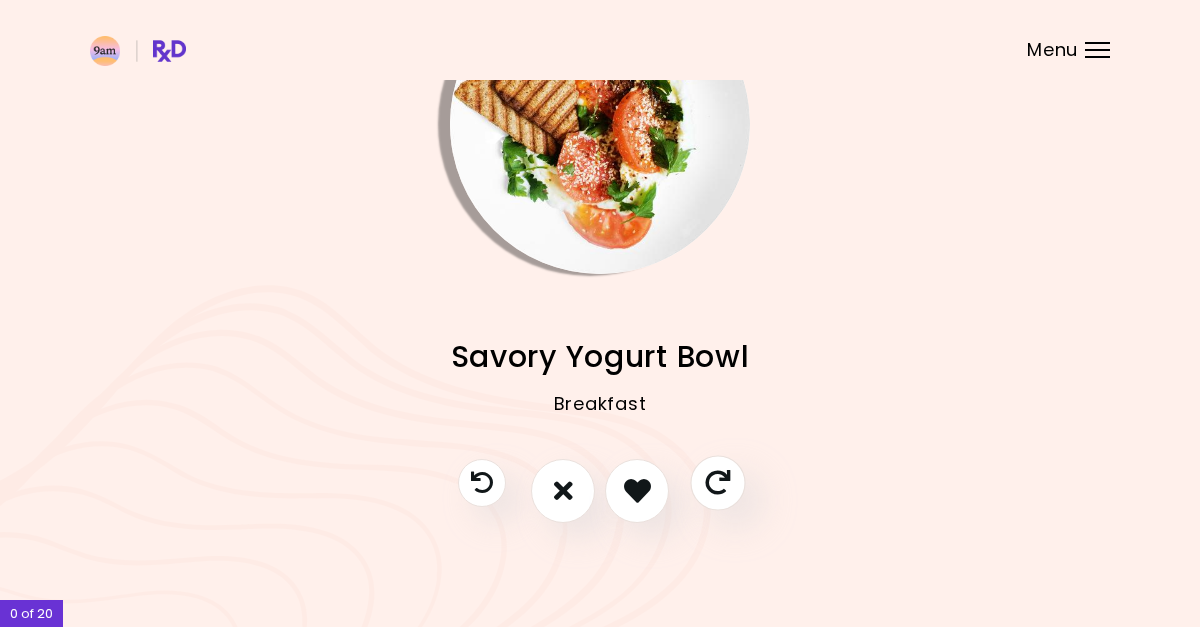 click at bounding box center [717, 482] 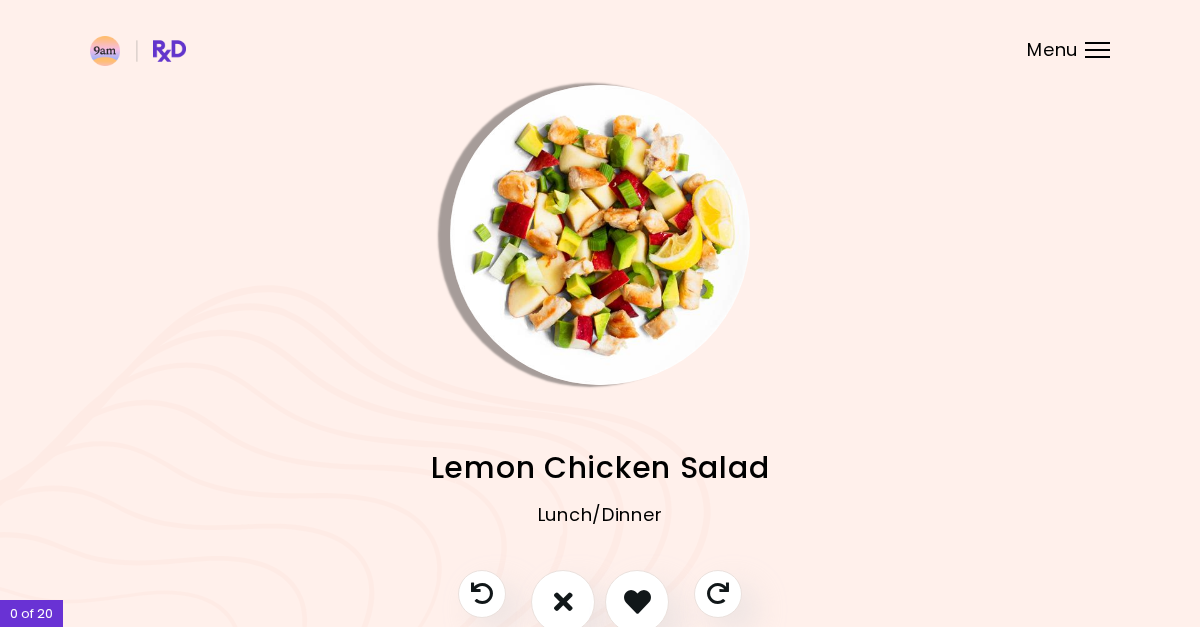 scroll, scrollTop: 0, scrollLeft: 0, axis: both 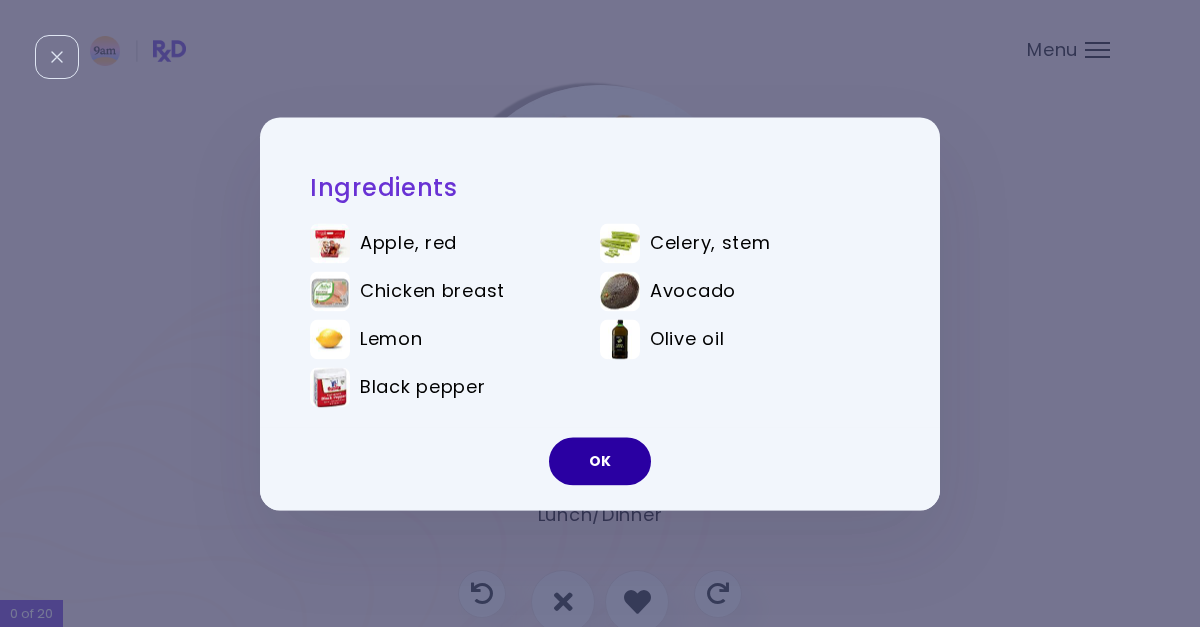 click on "OK" at bounding box center [600, 461] 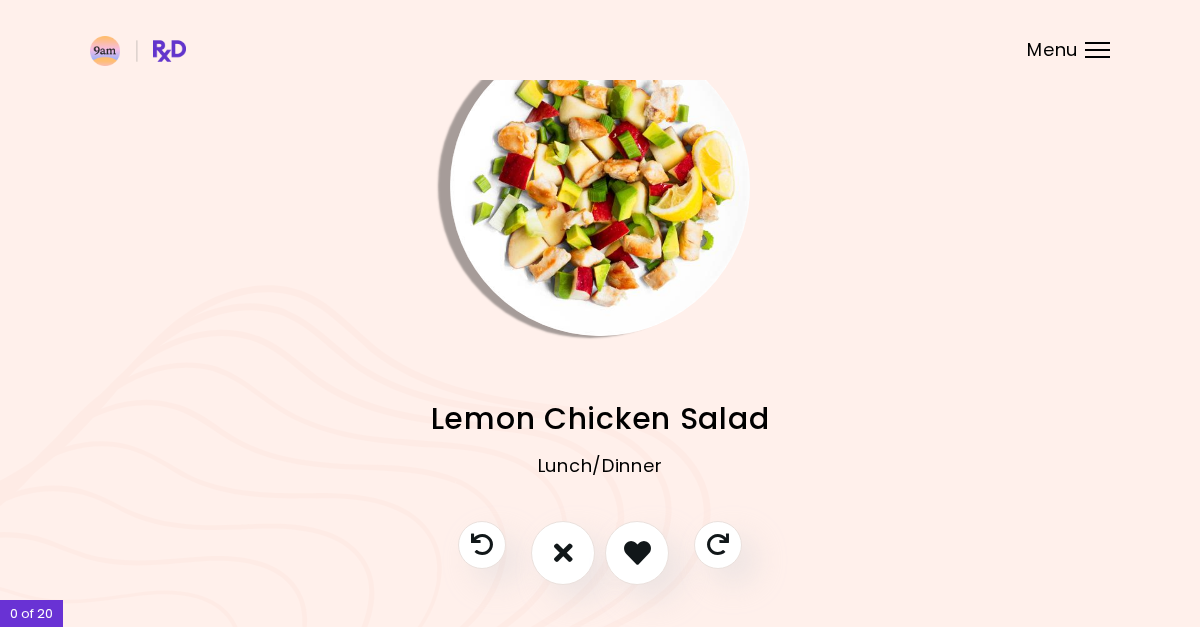 scroll, scrollTop: 86, scrollLeft: 0, axis: vertical 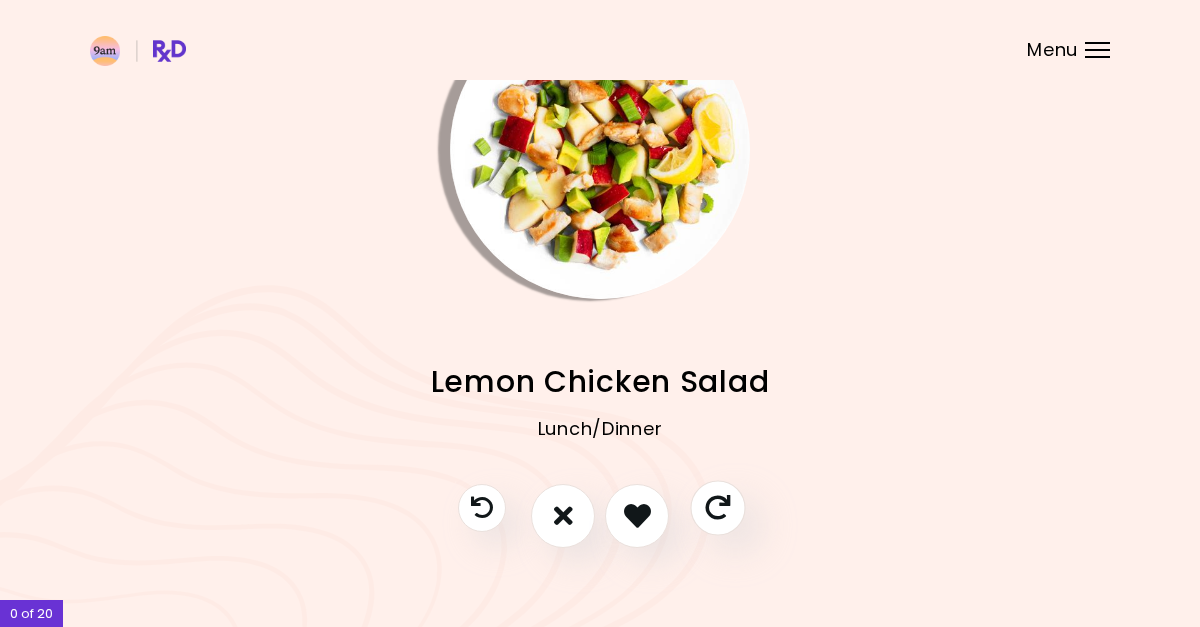 click at bounding box center (717, 507) 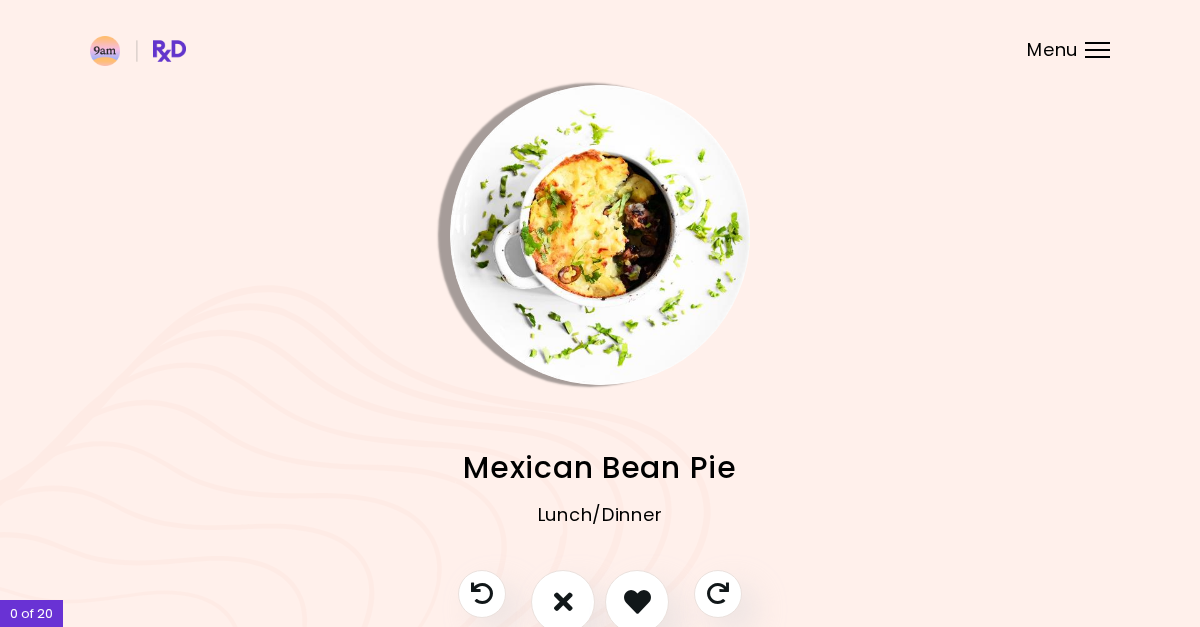 scroll, scrollTop: 0, scrollLeft: 0, axis: both 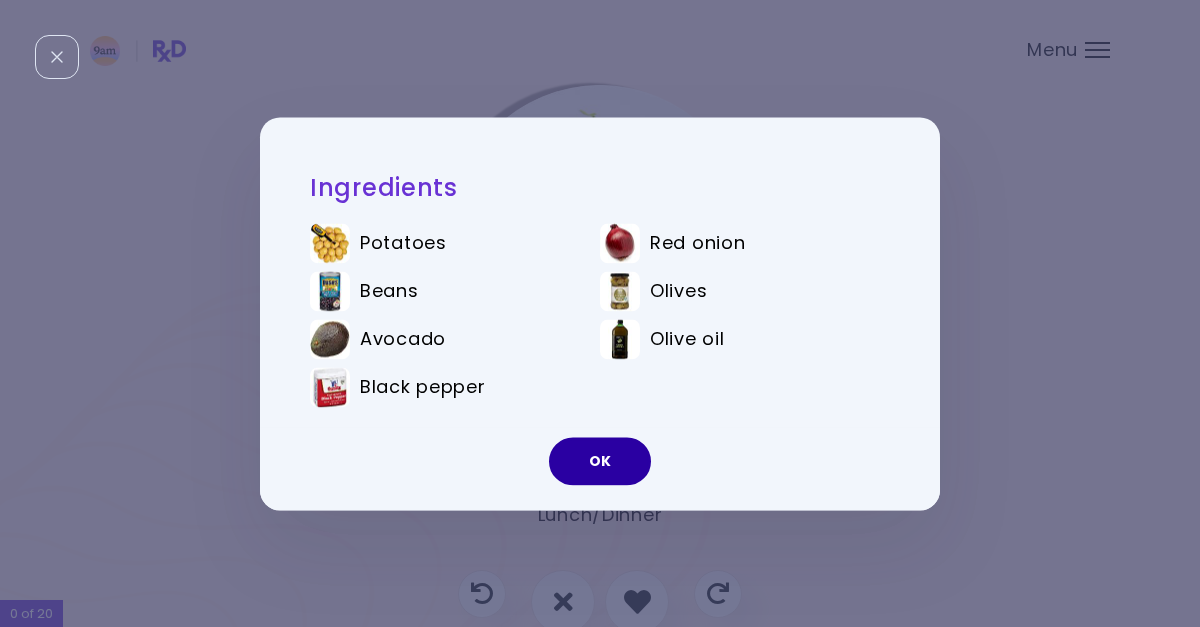 click on "OK" at bounding box center [600, 461] 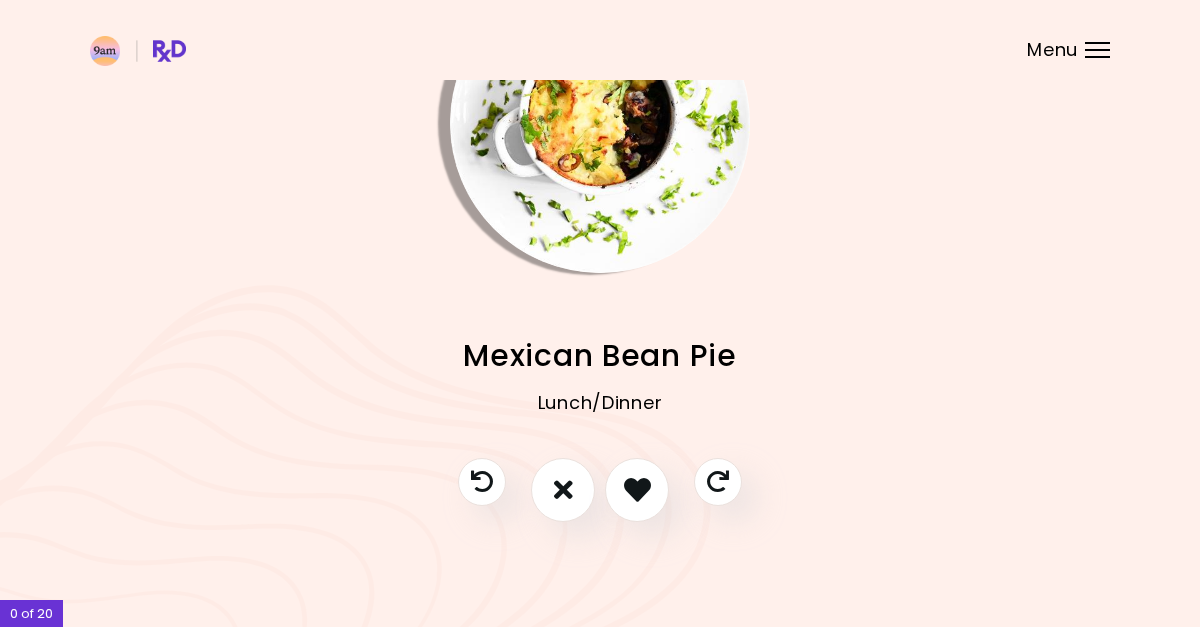 scroll, scrollTop: 111, scrollLeft: 0, axis: vertical 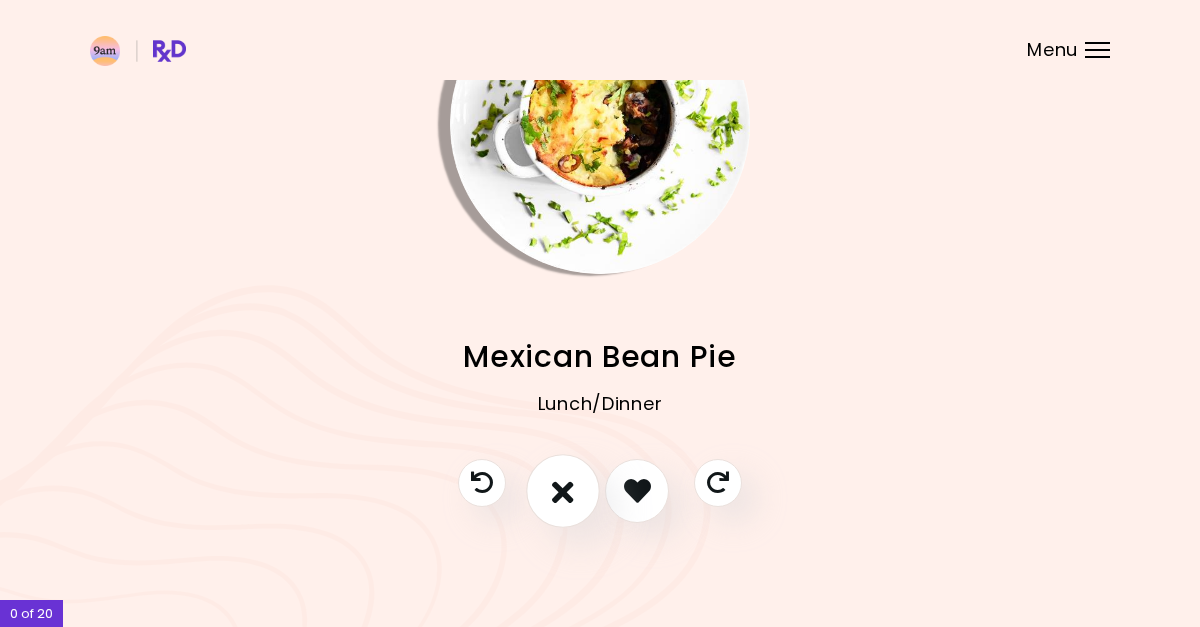 click at bounding box center [563, 490] 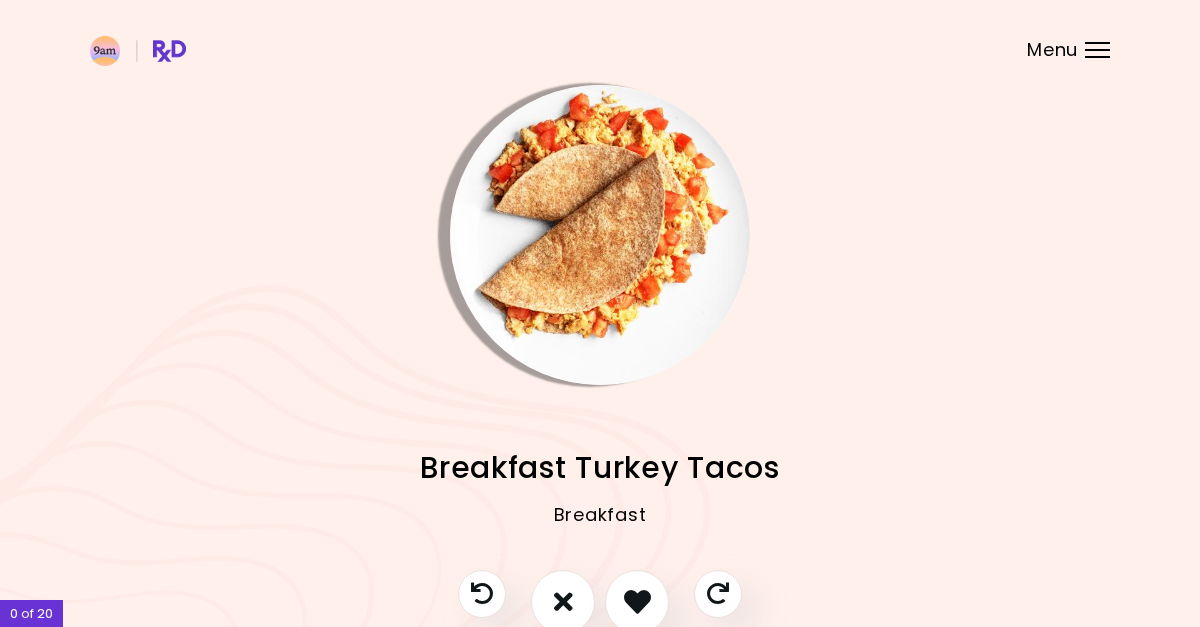 scroll, scrollTop: 0, scrollLeft: 0, axis: both 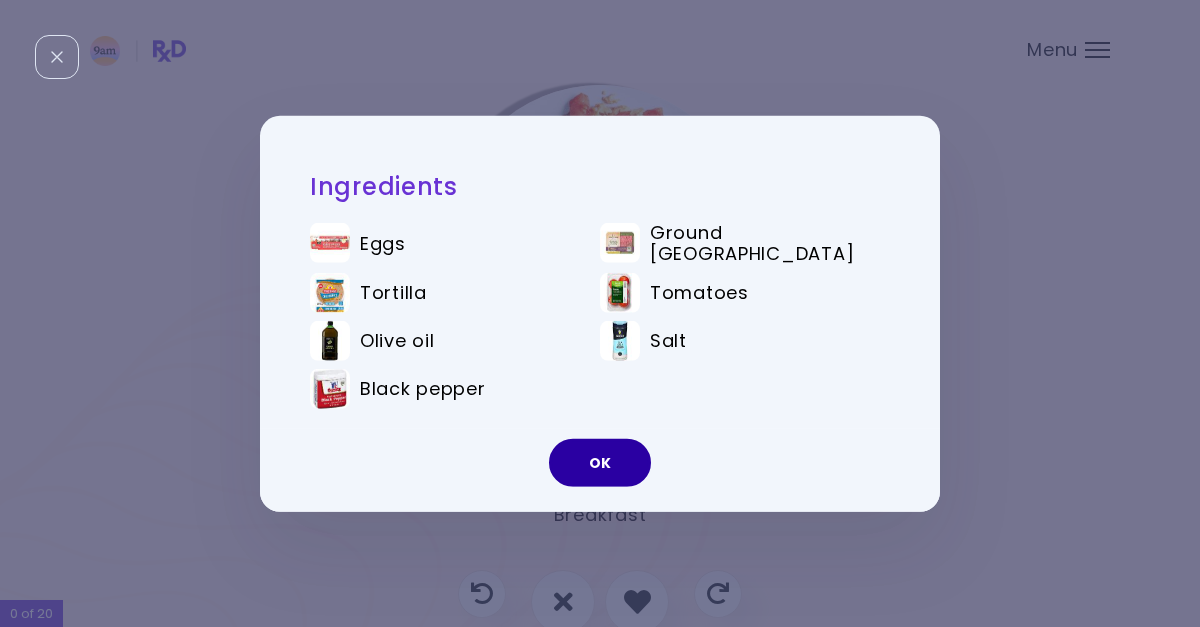 click on "OK" at bounding box center [600, 463] 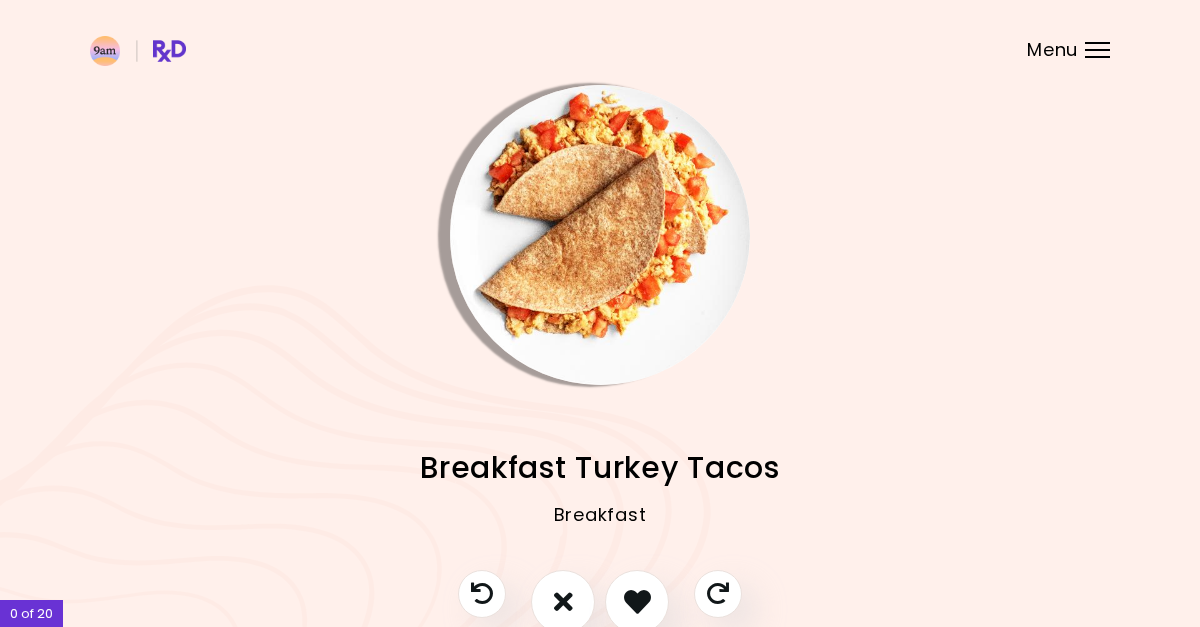 click at bounding box center [600, 235] 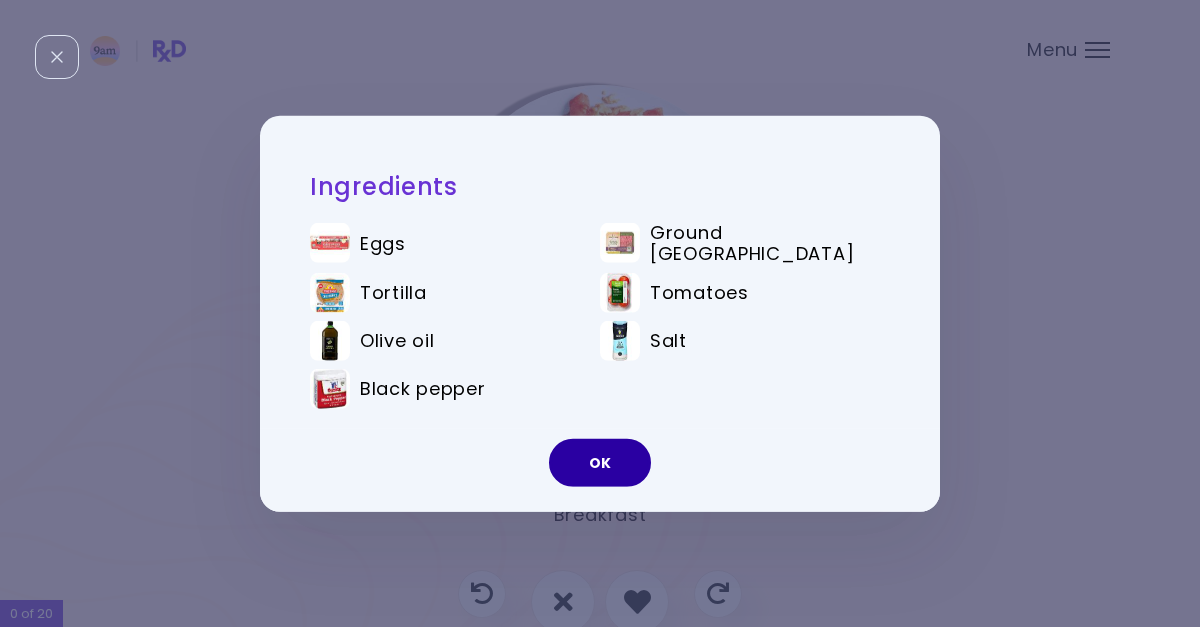 click on "OK" at bounding box center (600, 463) 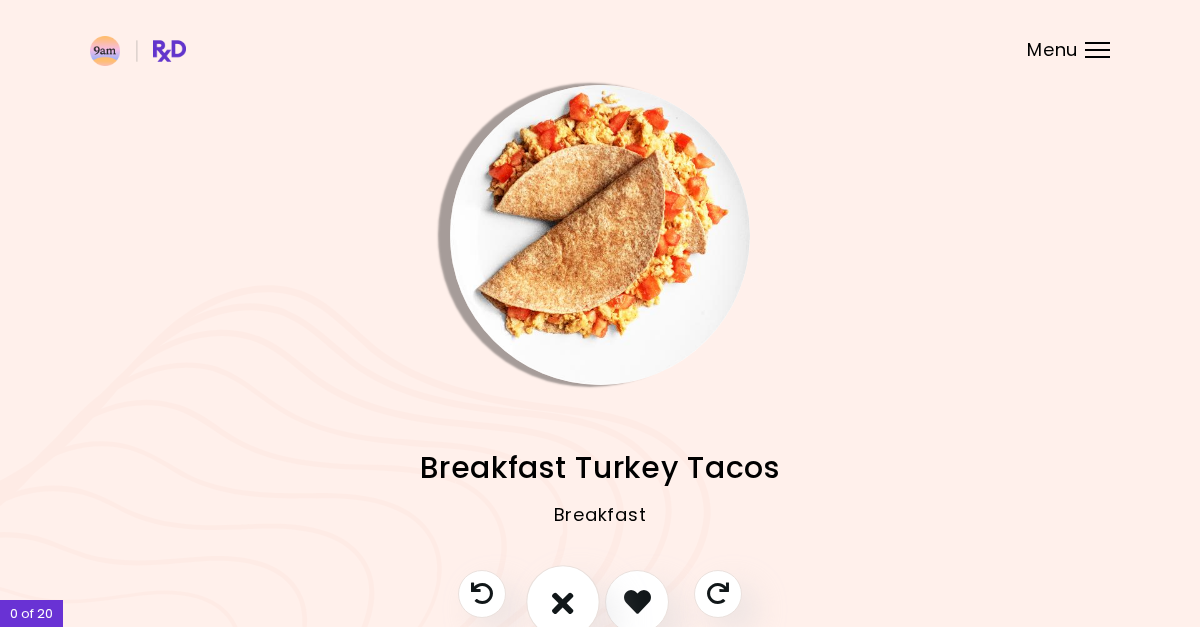 click at bounding box center [563, 601] 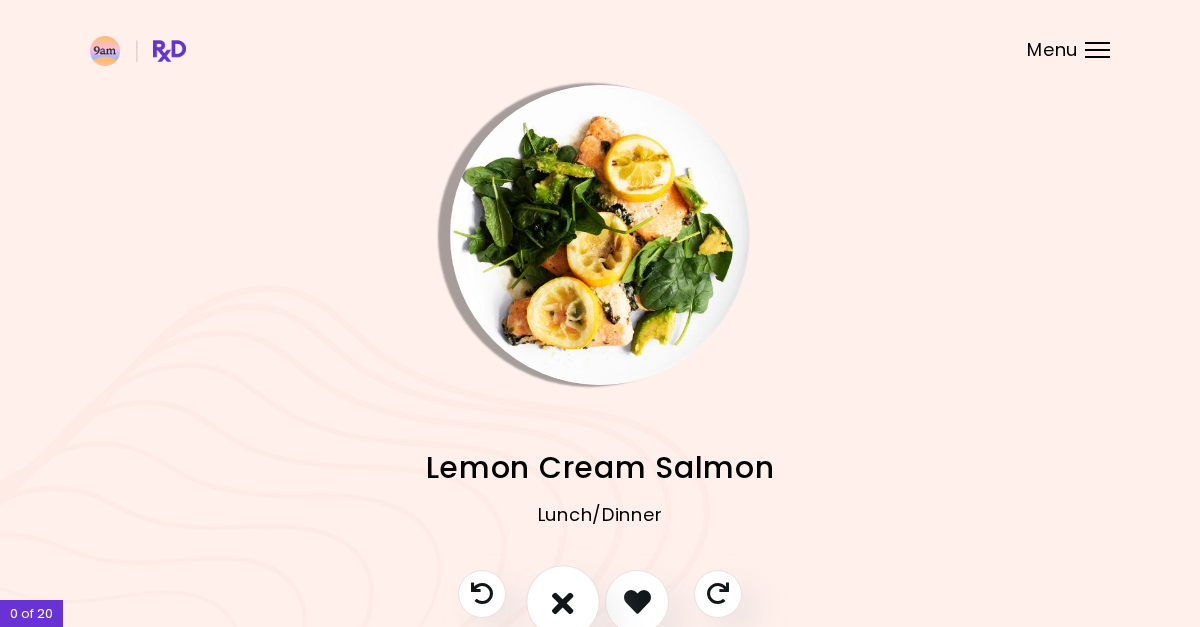 click at bounding box center [563, 601] 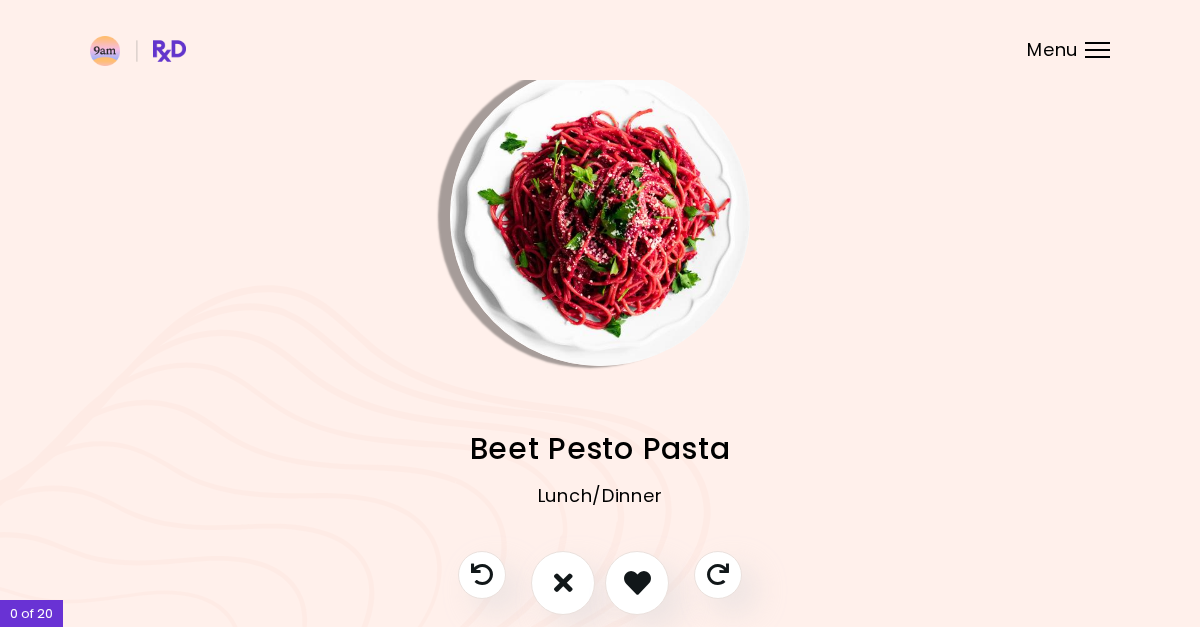 scroll, scrollTop: 28, scrollLeft: 0, axis: vertical 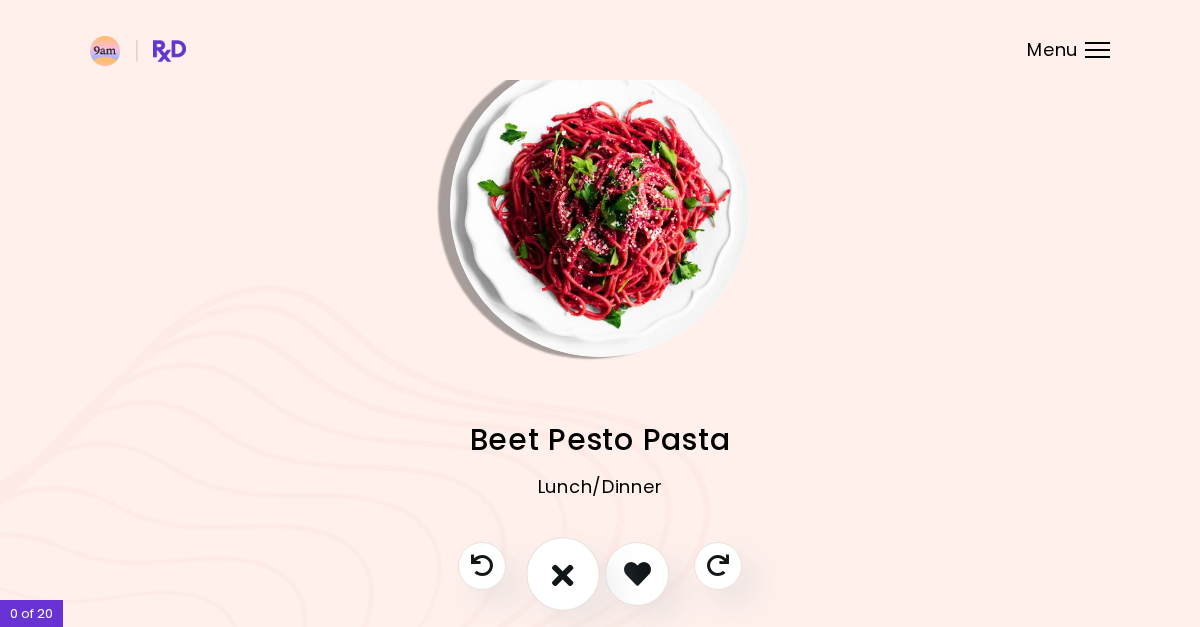 click at bounding box center (563, 573) 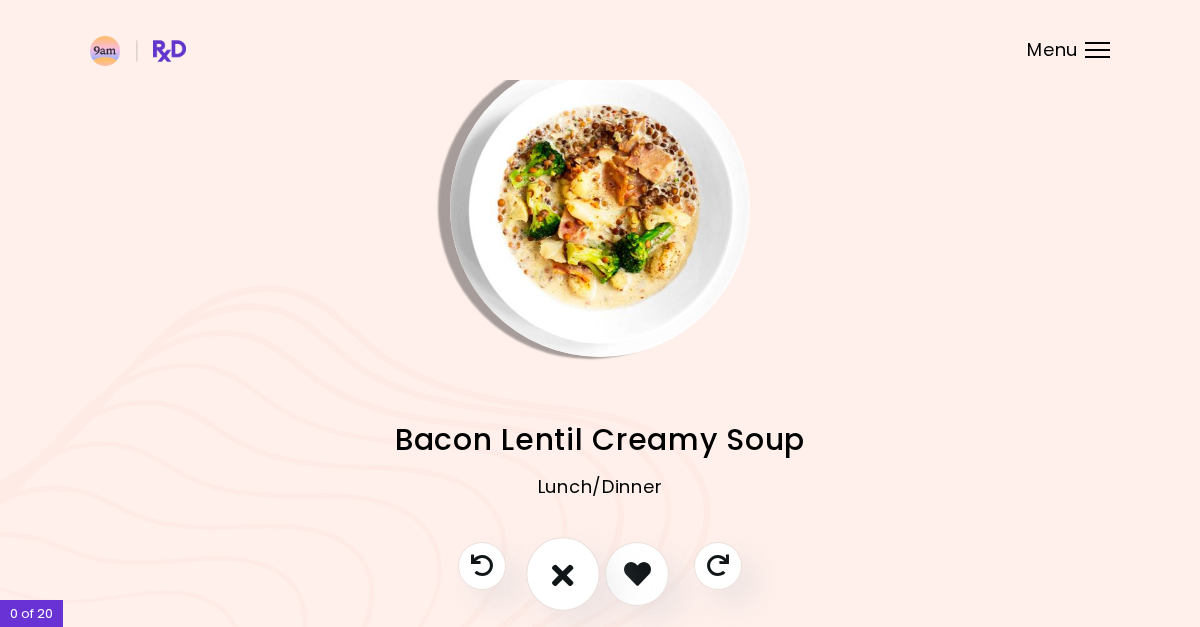 click at bounding box center [563, 573] 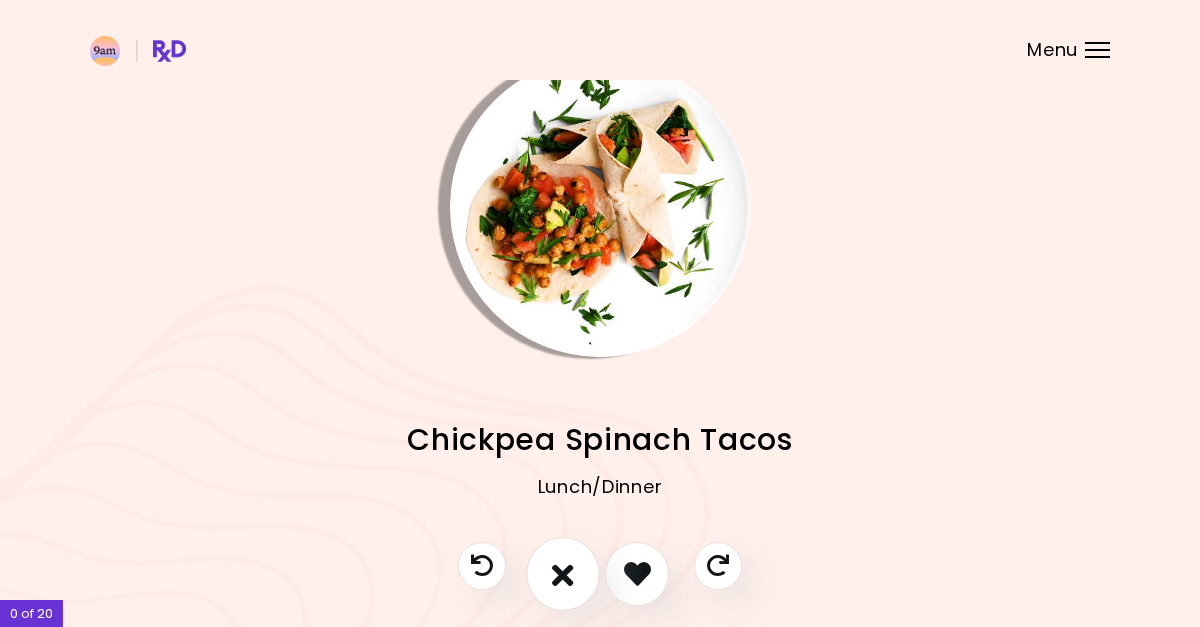 click at bounding box center [563, 573] 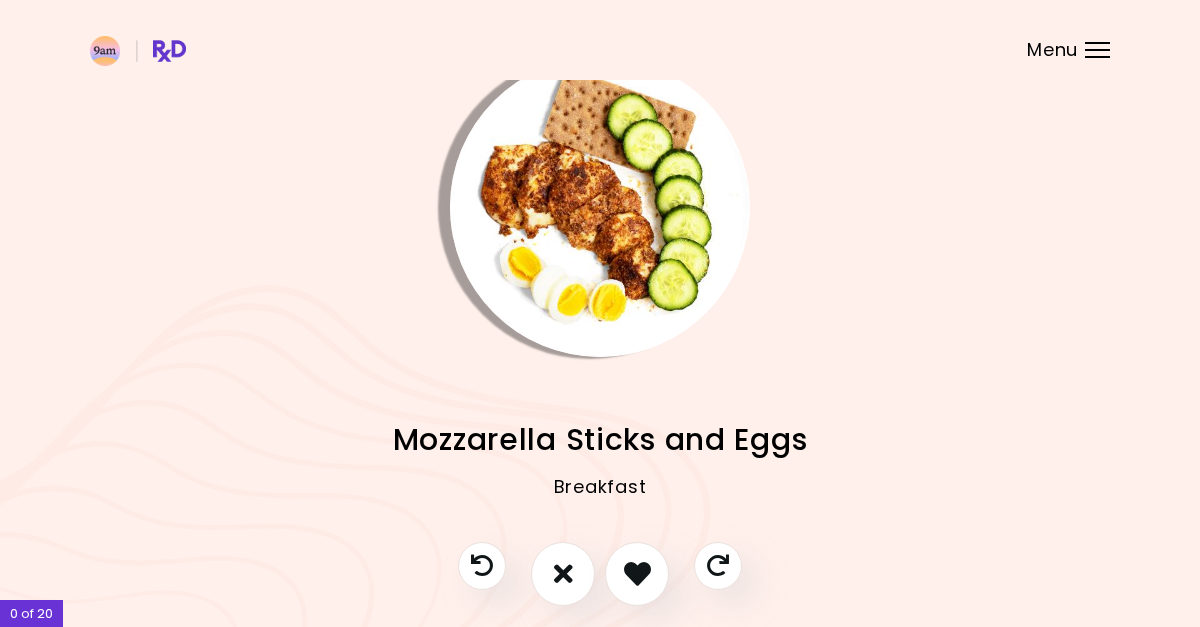 click at bounding box center [600, 207] 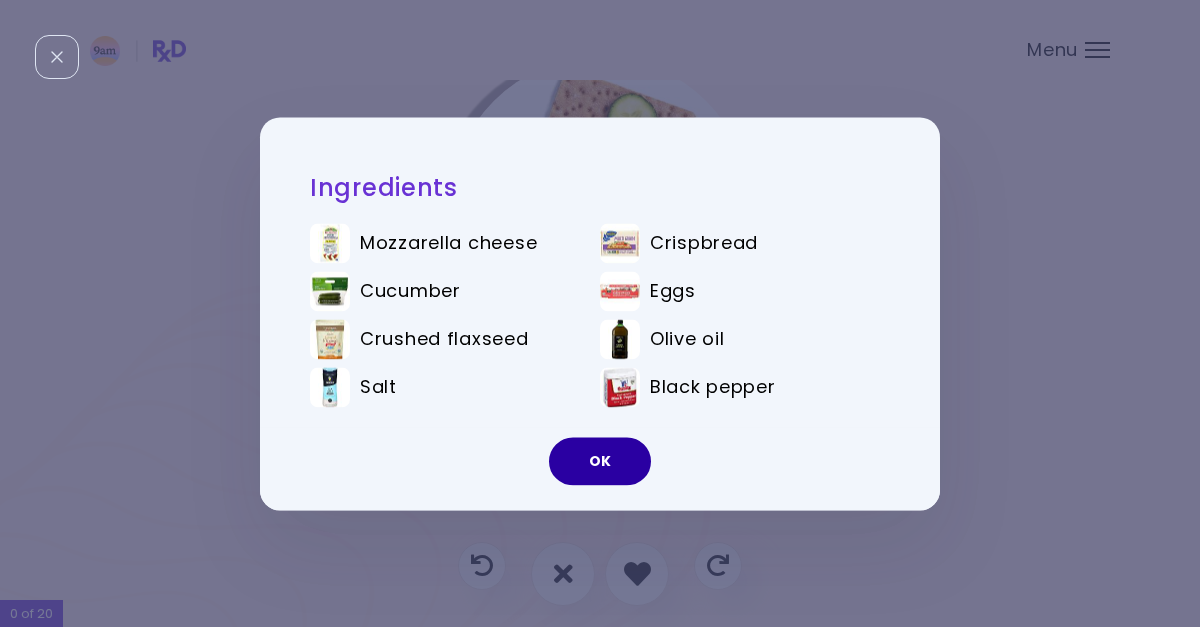 click on "OK" at bounding box center [600, 461] 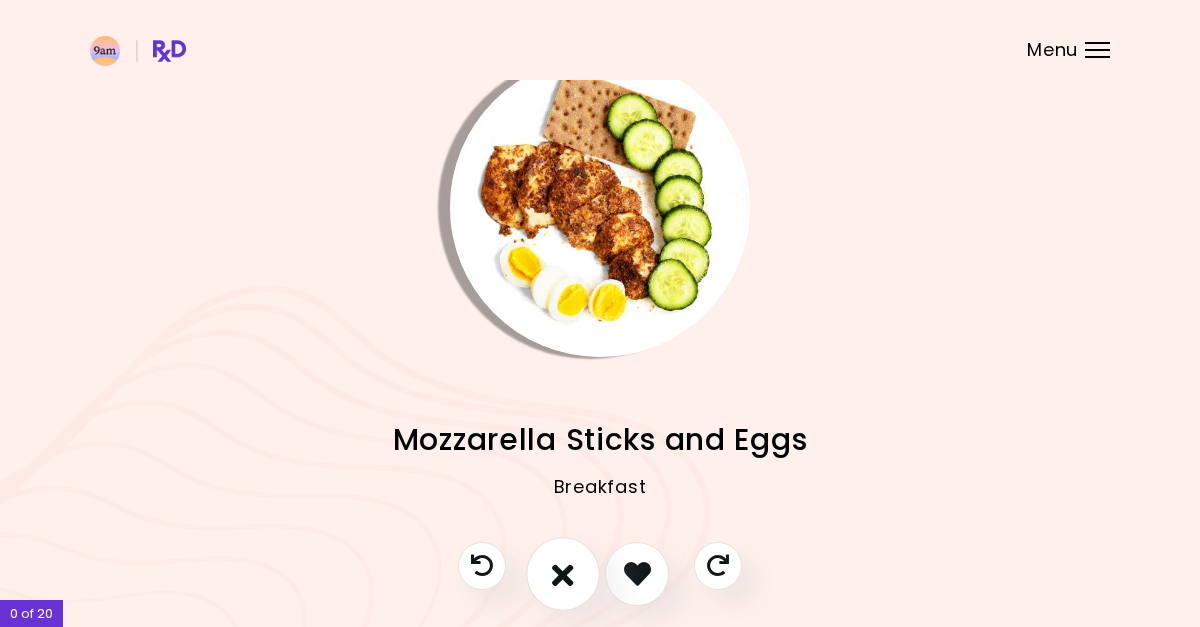 click at bounding box center [563, 574] 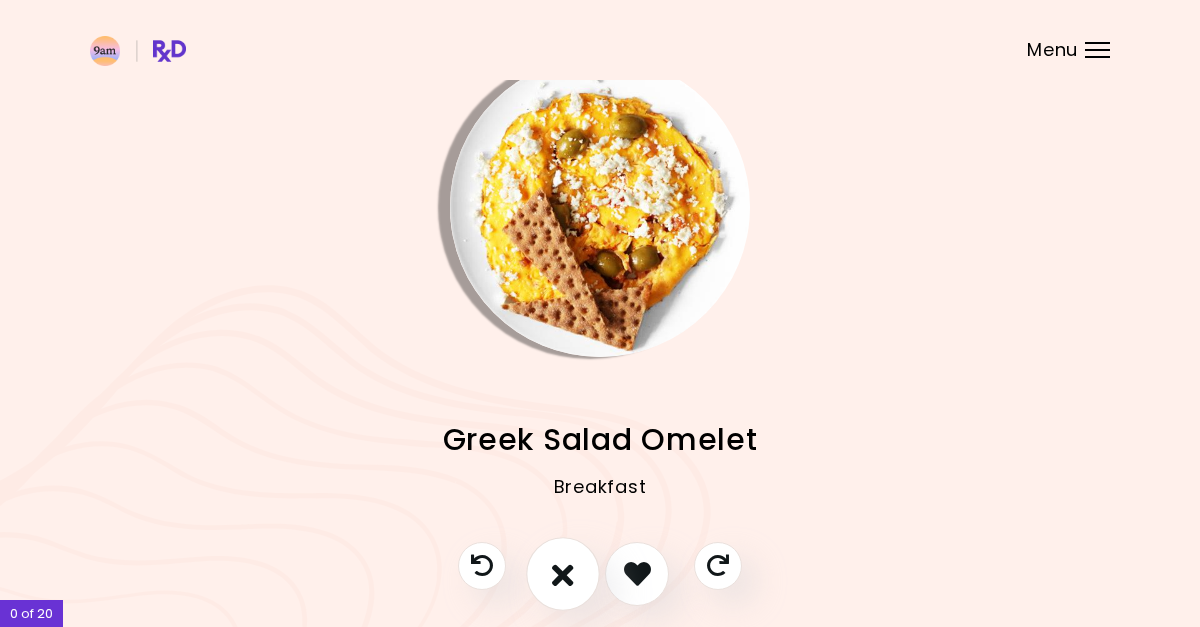 click at bounding box center [563, 573] 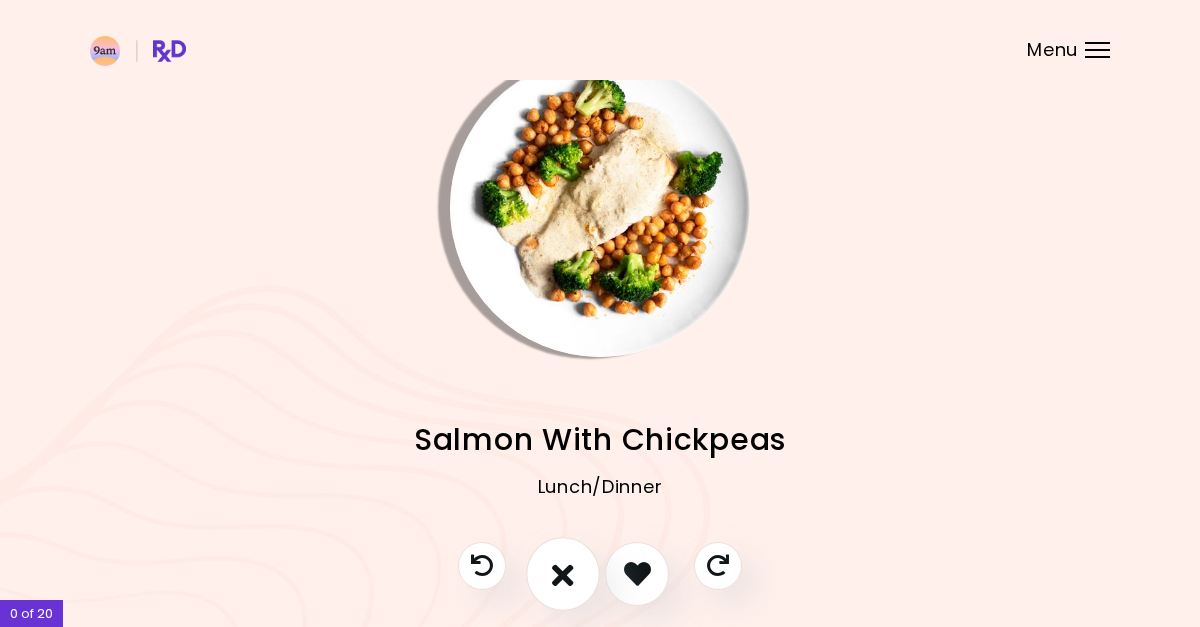 click at bounding box center [563, 573] 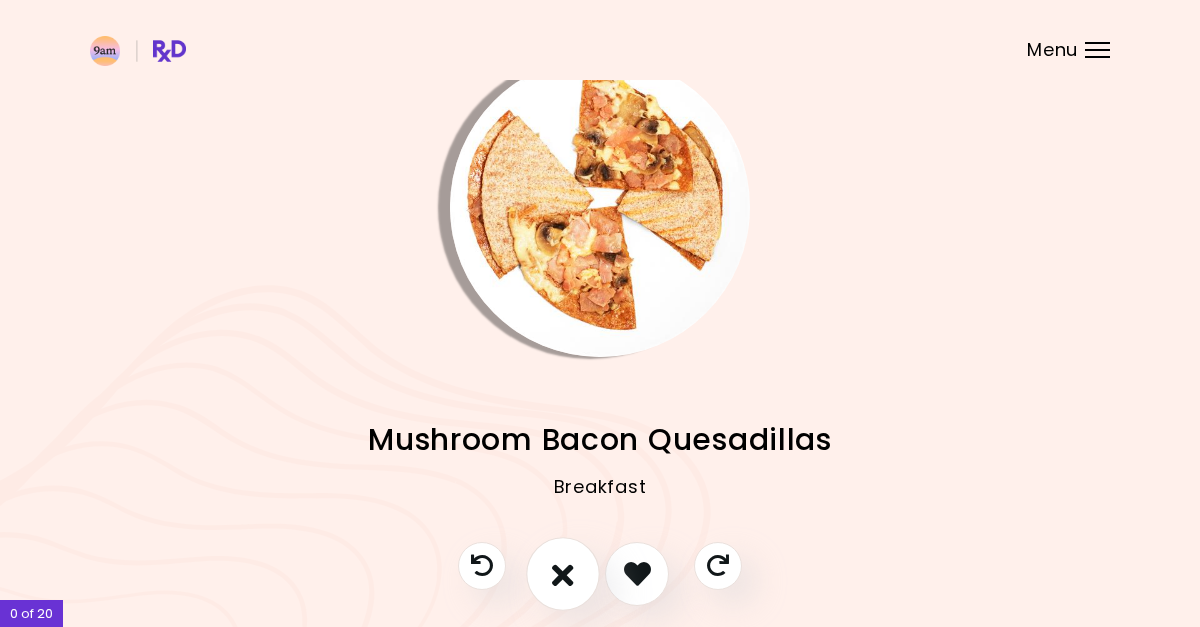 click at bounding box center (563, 573) 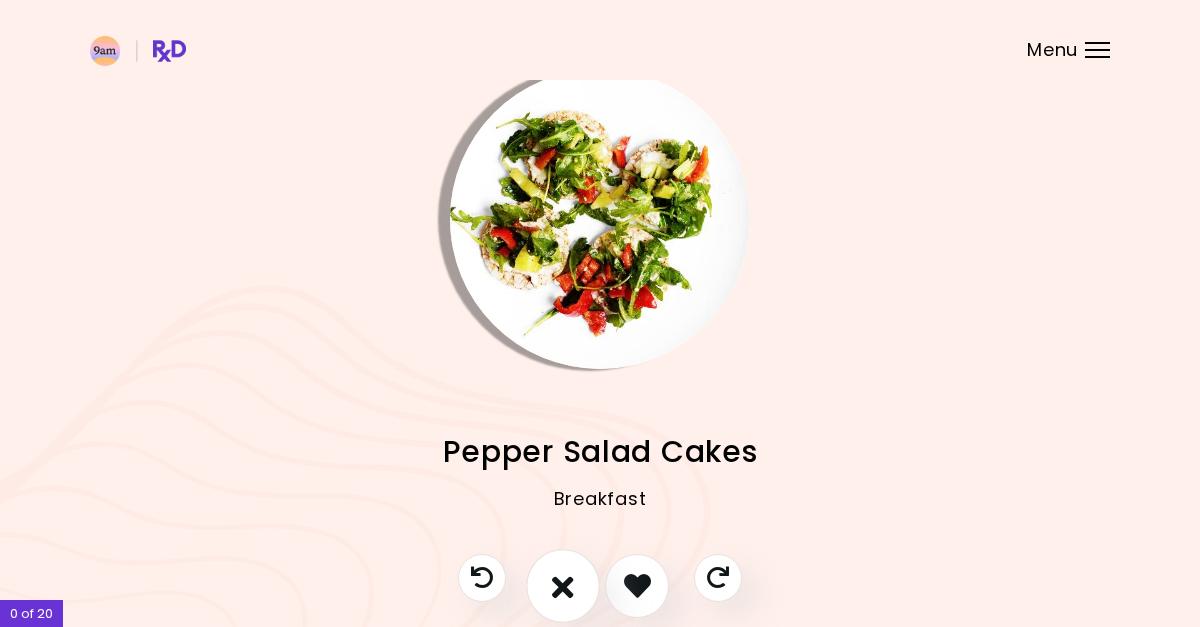 scroll, scrollTop: 9, scrollLeft: 0, axis: vertical 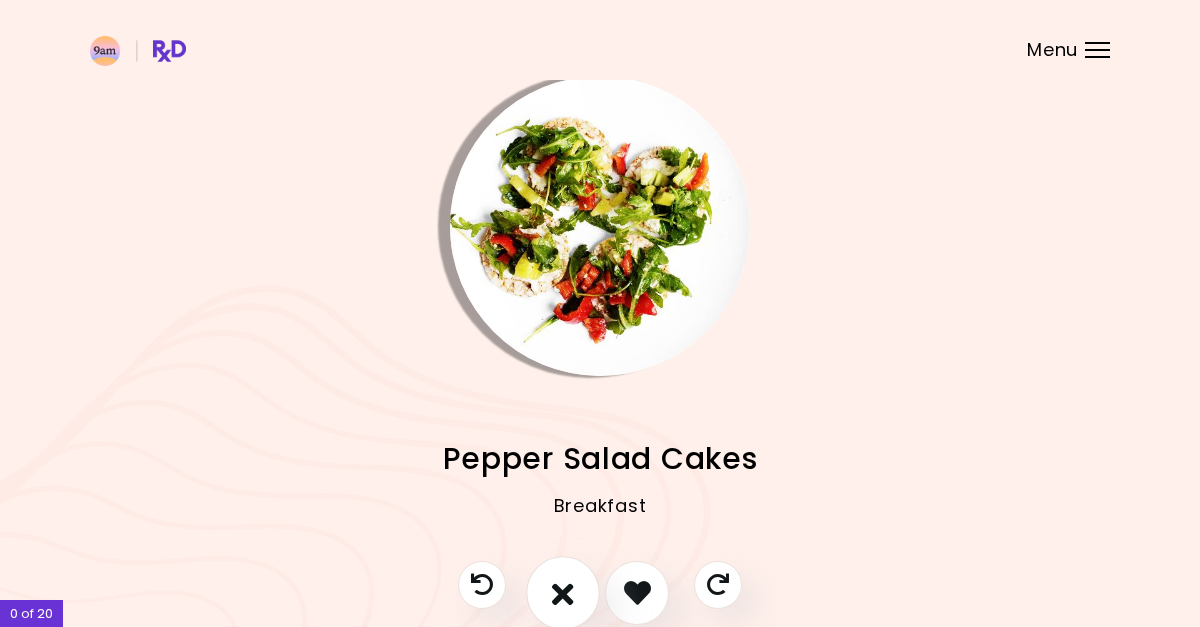 click at bounding box center (563, 592) 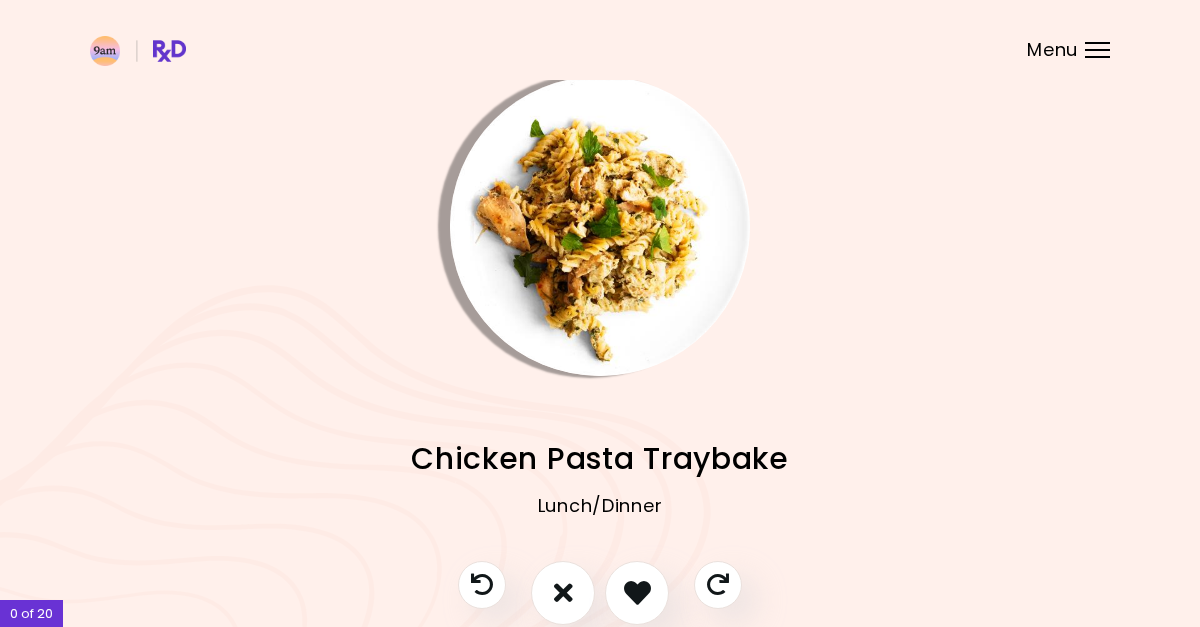 click at bounding box center [600, 226] 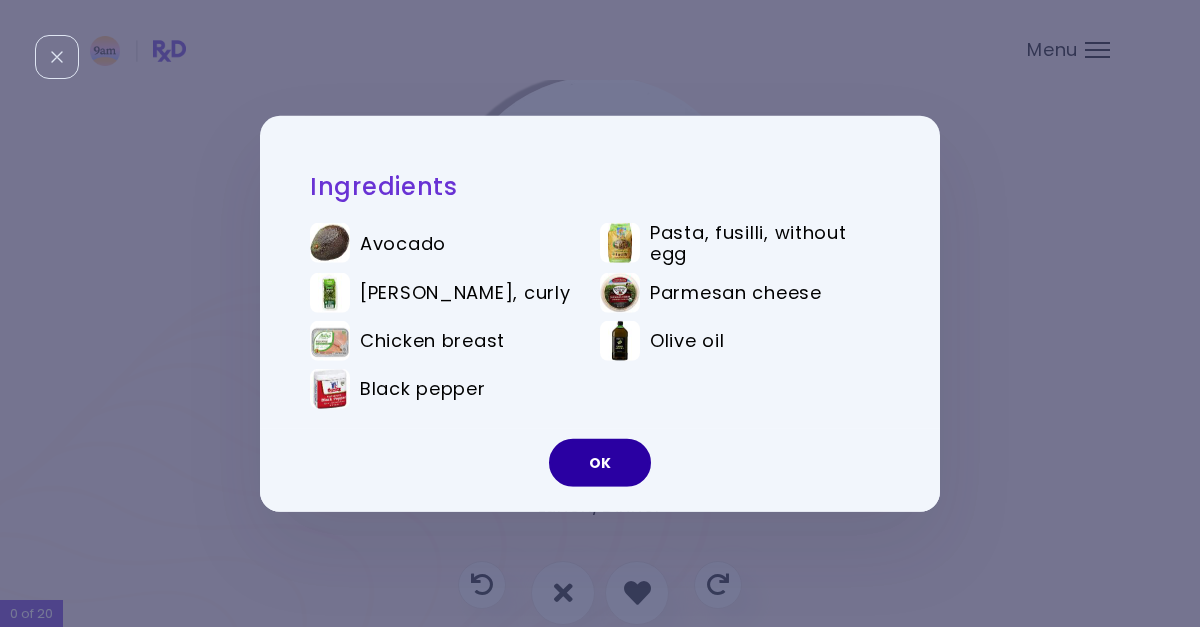 click on "OK" at bounding box center (600, 463) 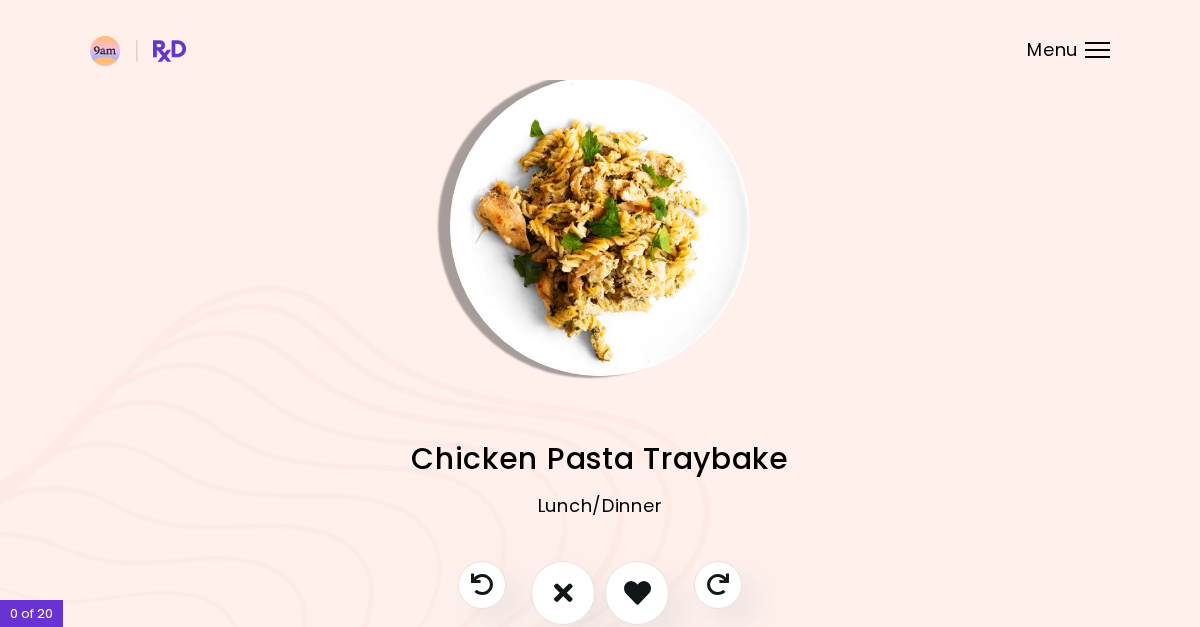 click at bounding box center (600, 226) 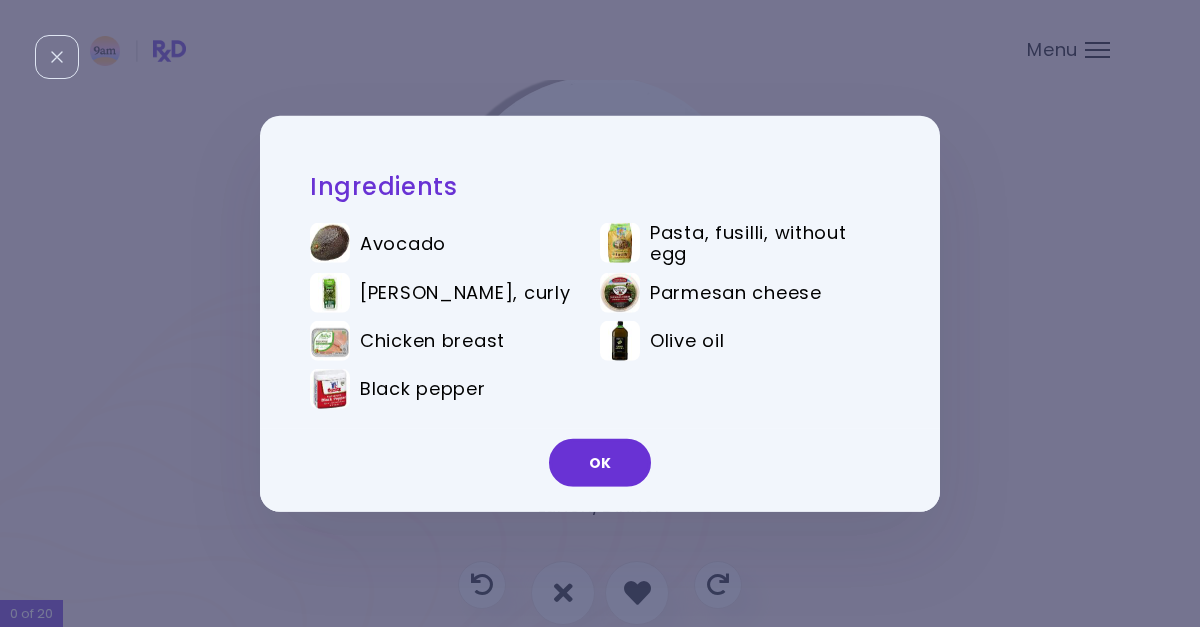 click on "OK" at bounding box center (600, 470) 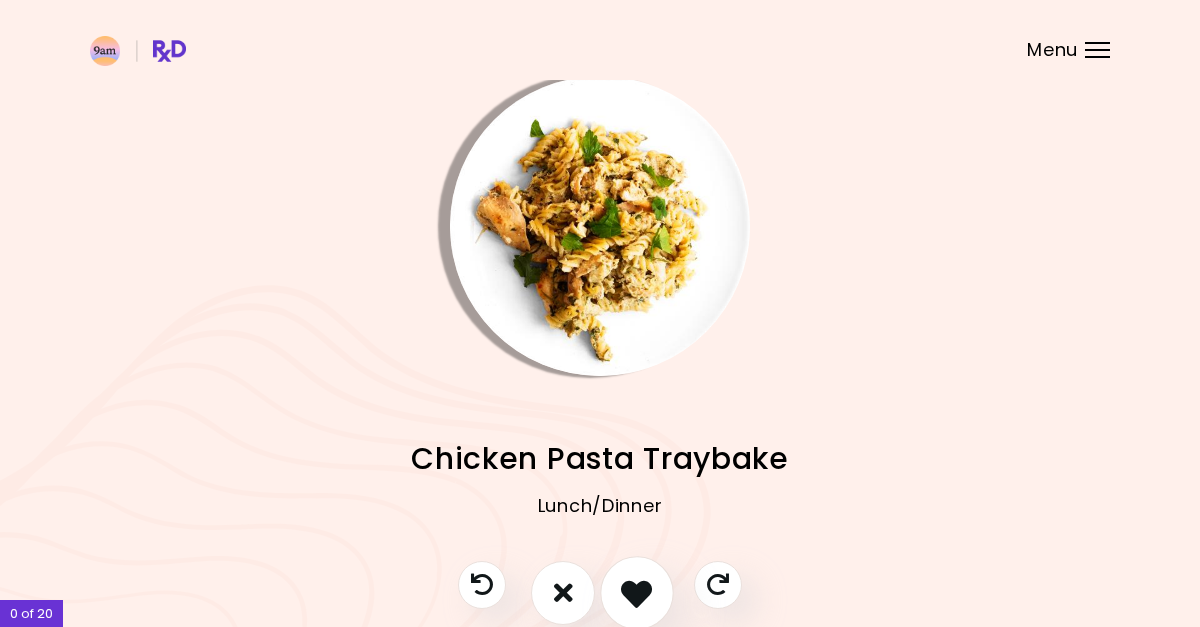click at bounding box center (636, 592) 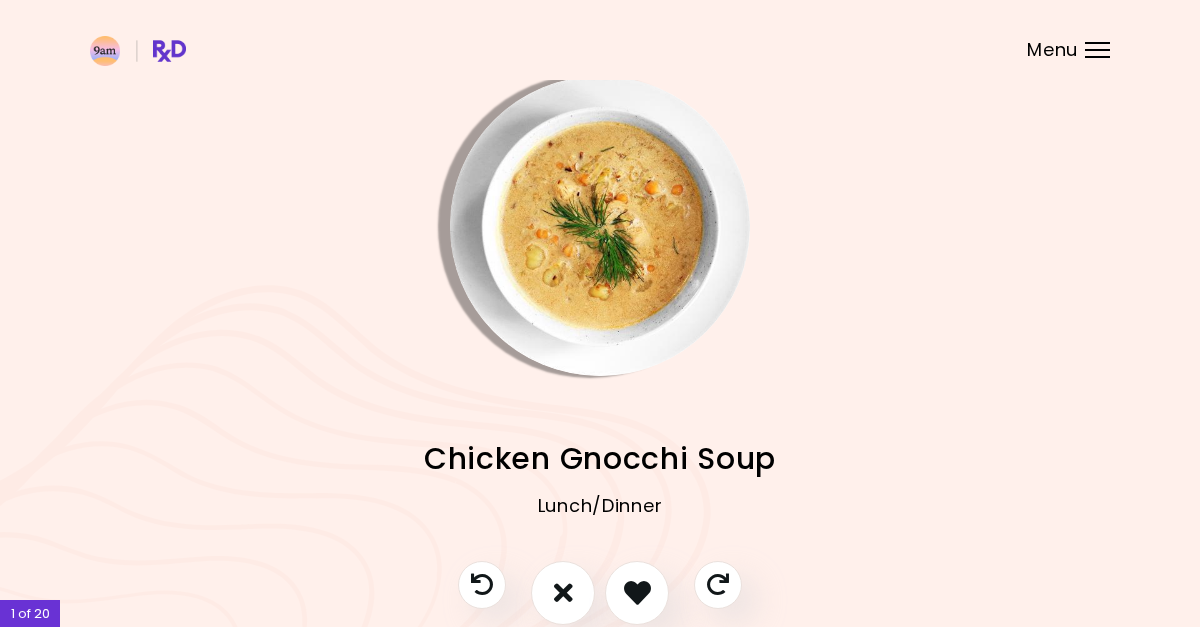 click at bounding box center [600, 226] 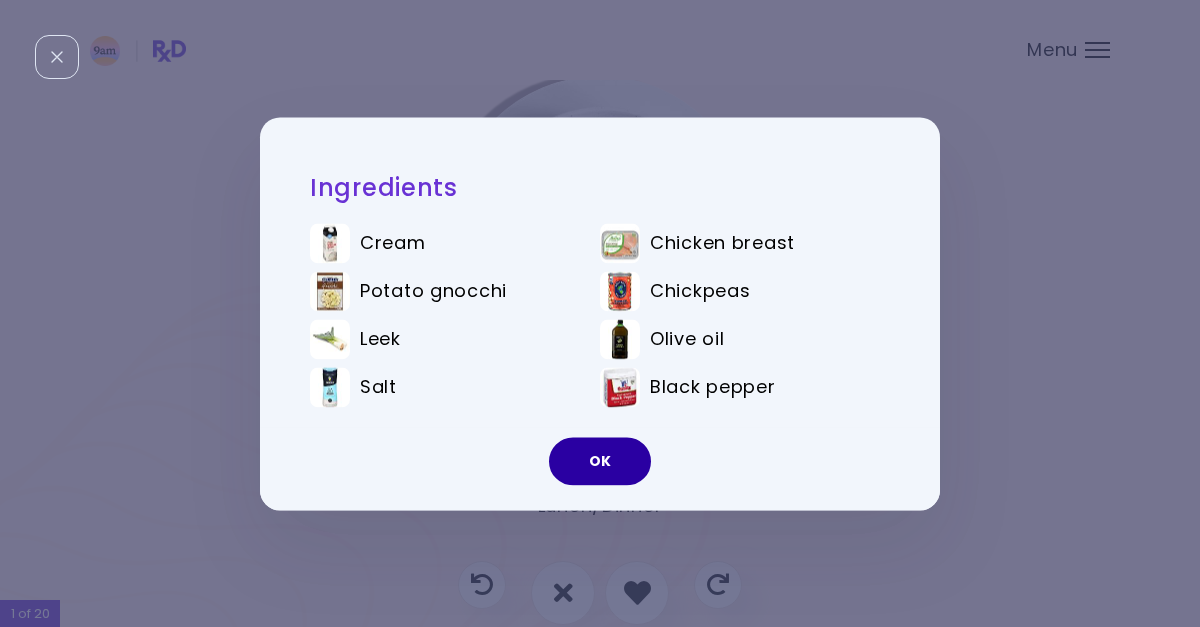 click on "OK" at bounding box center (600, 461) 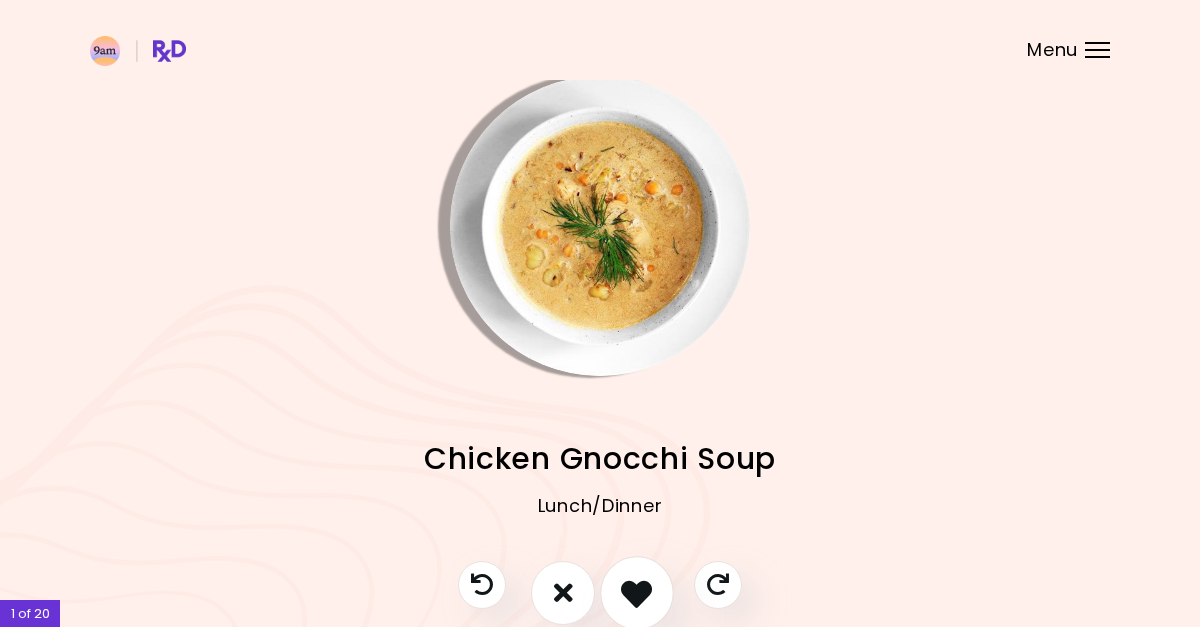 click at bounding box center (637, 593) 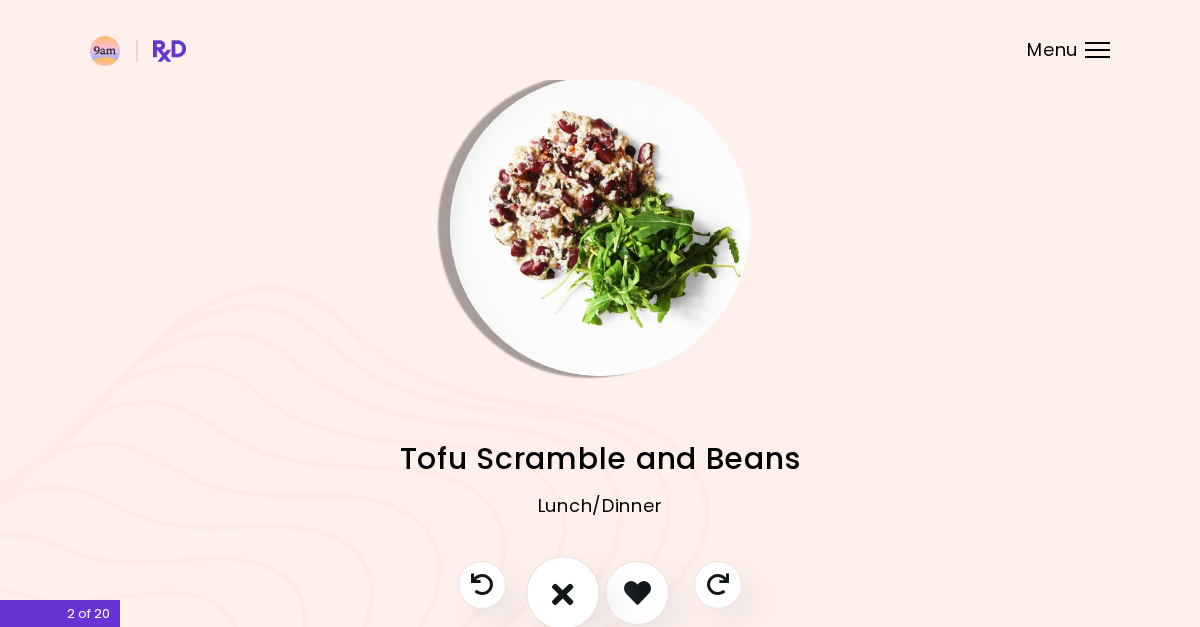 click at bounding box center [563, 592] 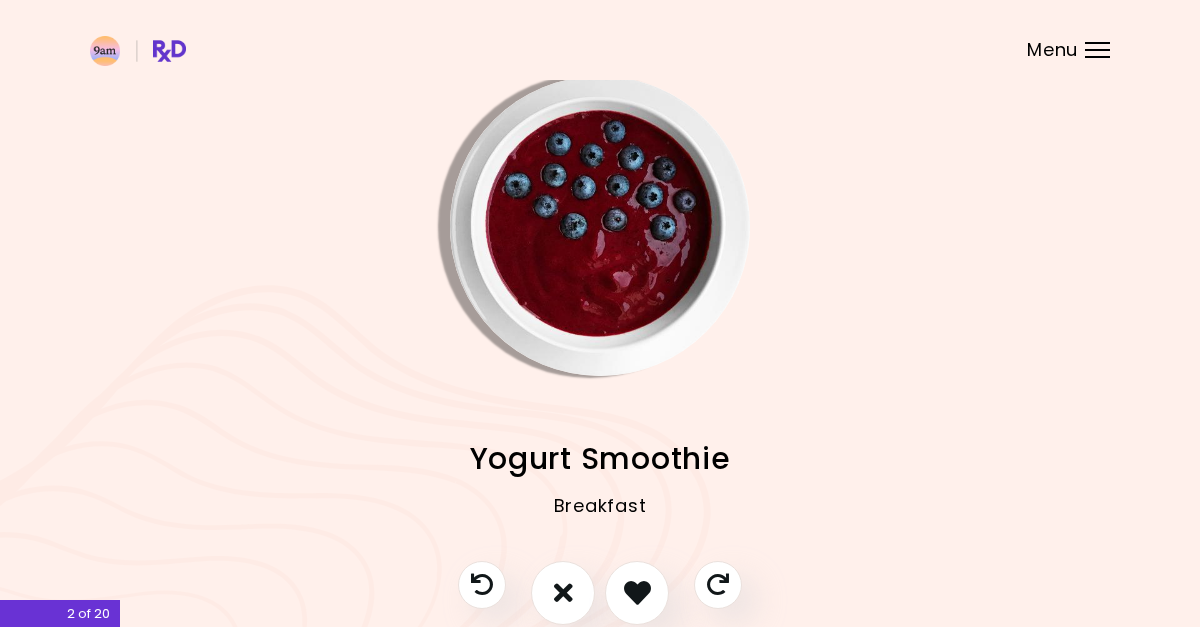 click at bounding box center (600, 226) 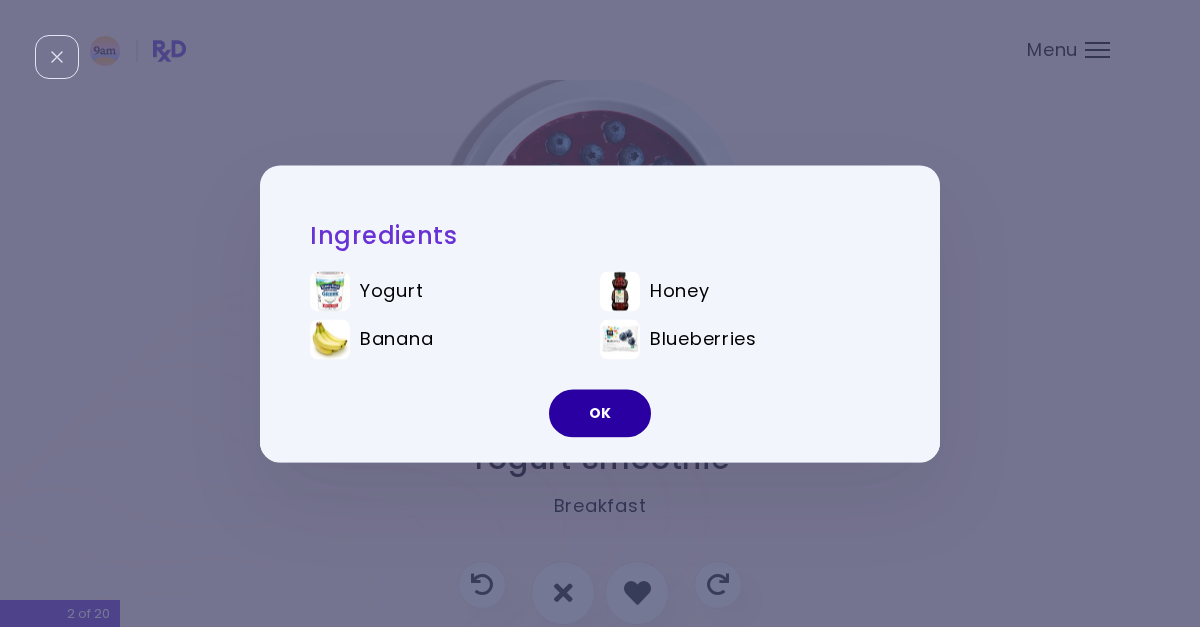 click on "OK" at bounding box center (600, 413) 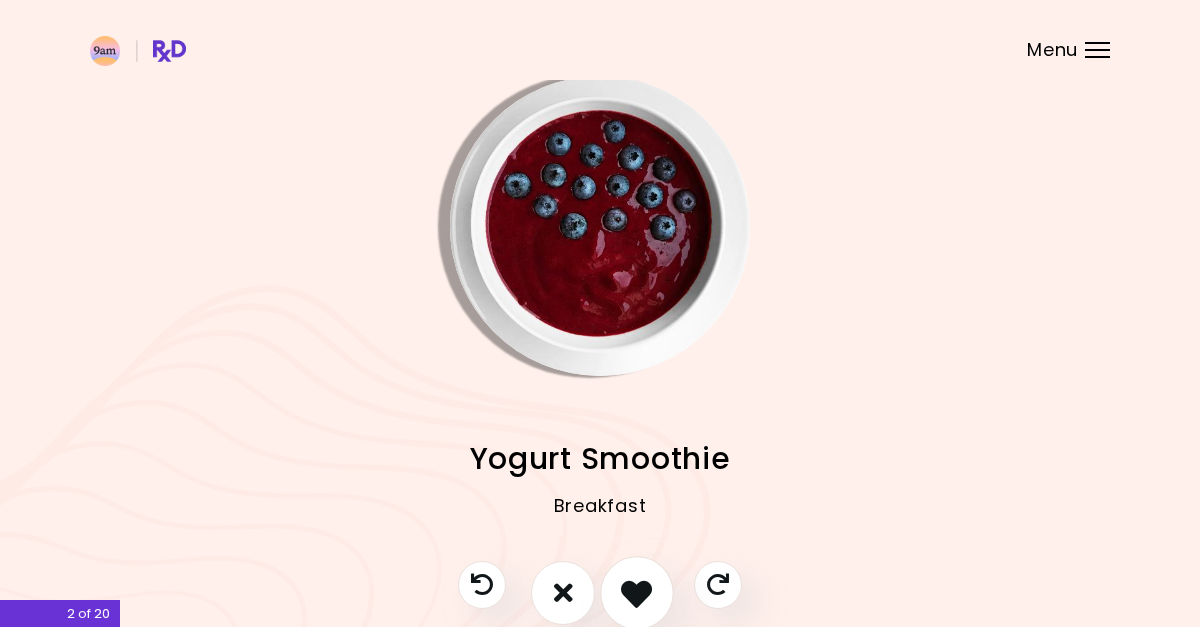 click at bounding box center (636, 592) 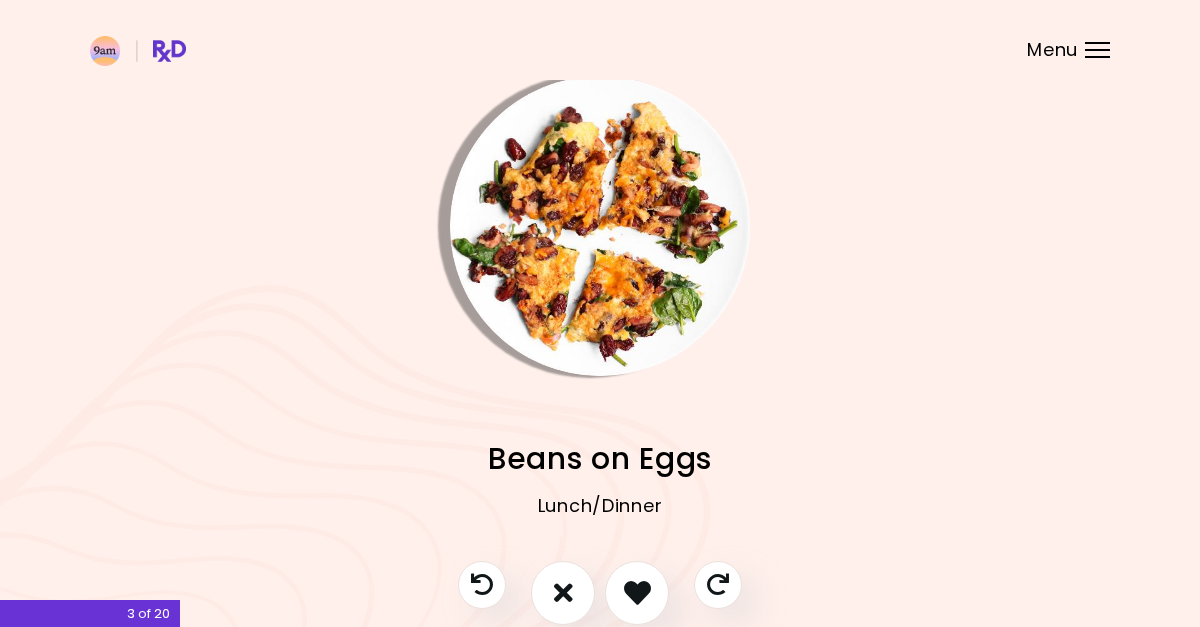 click at bounding box center (600, 226) 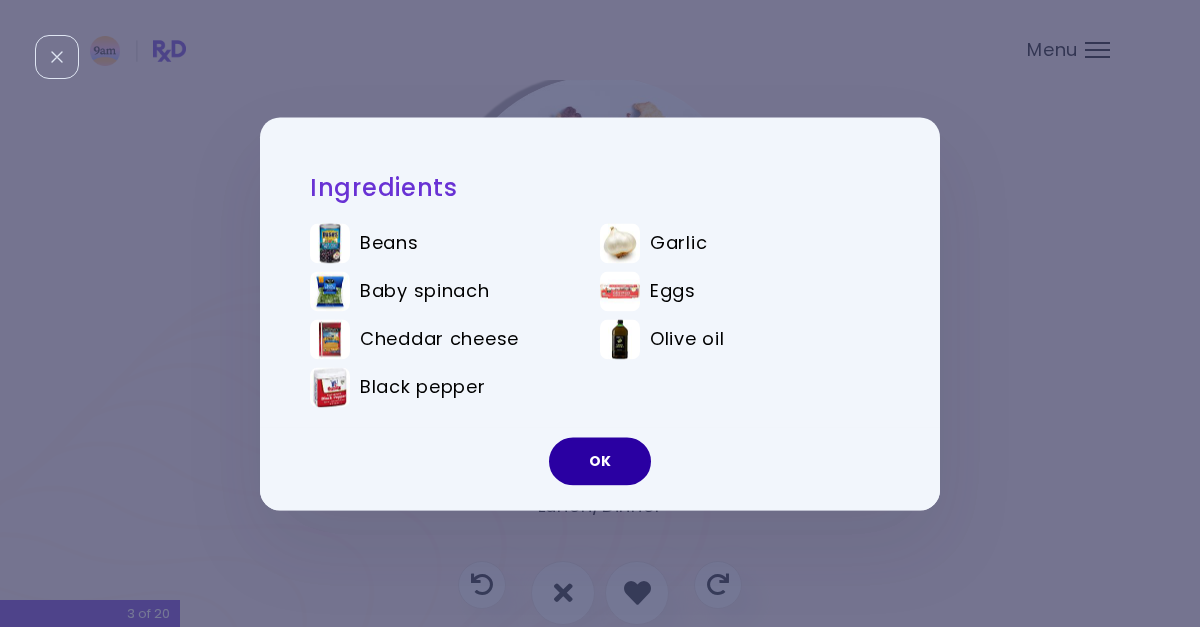 click on "OK" at bounding box center [600, 461] 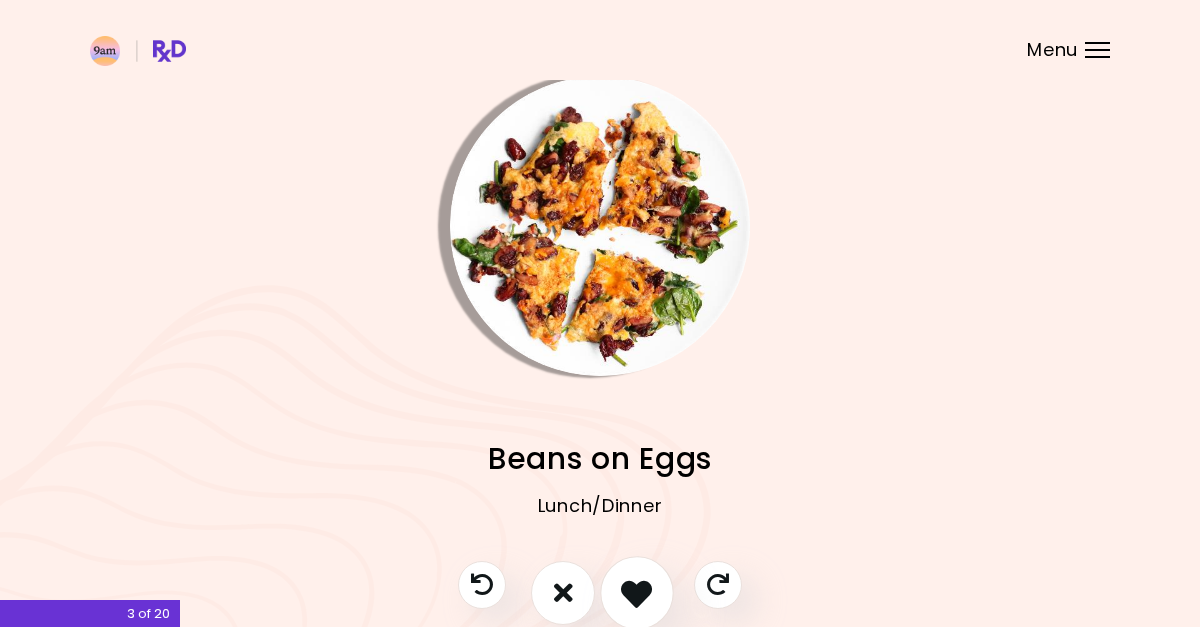 click at bounding box center [636, 592] 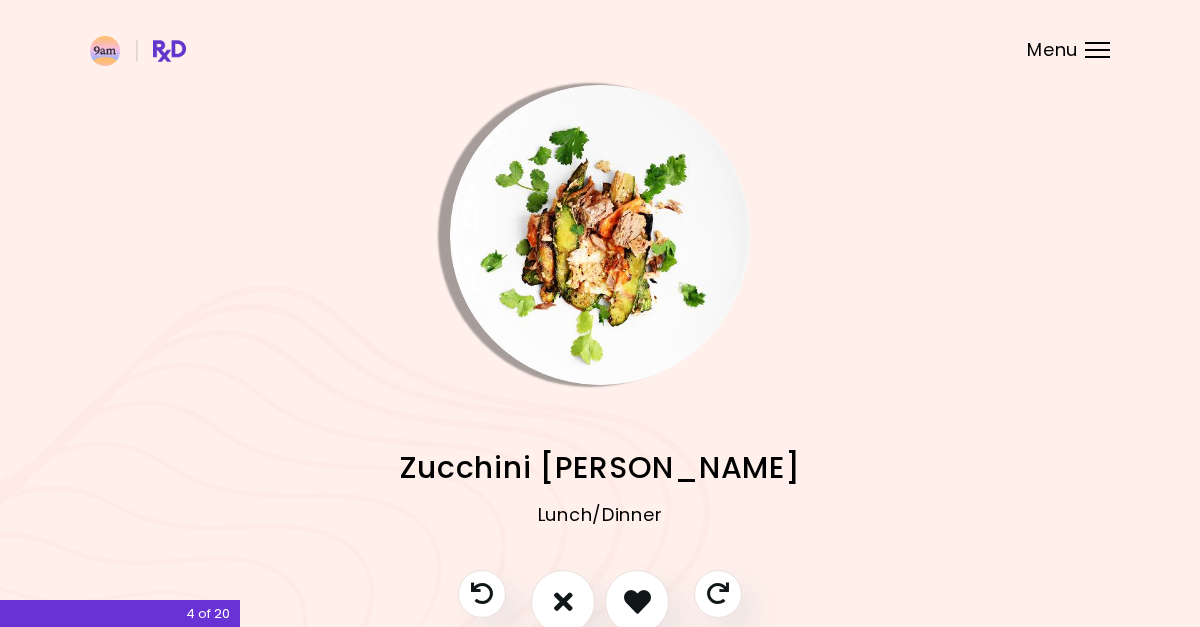scroll, scrollTop: 0, scrollLeft: 0, axis: both 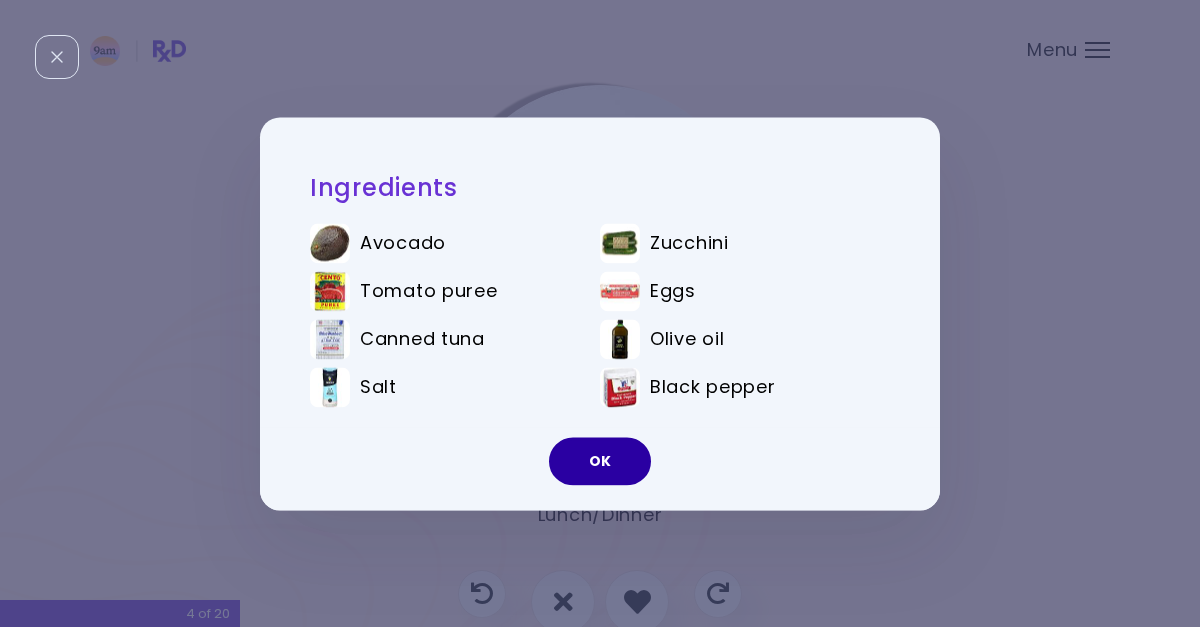 click on "OK" at bounding box center (600, 461) 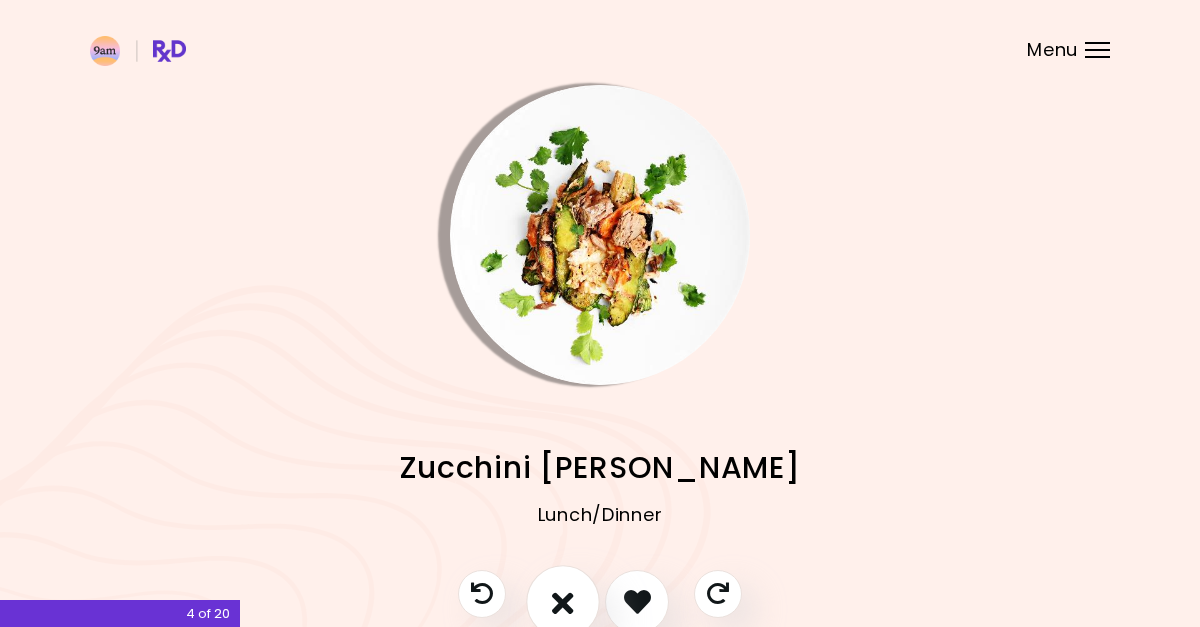 click at bounding box center [563, 601] 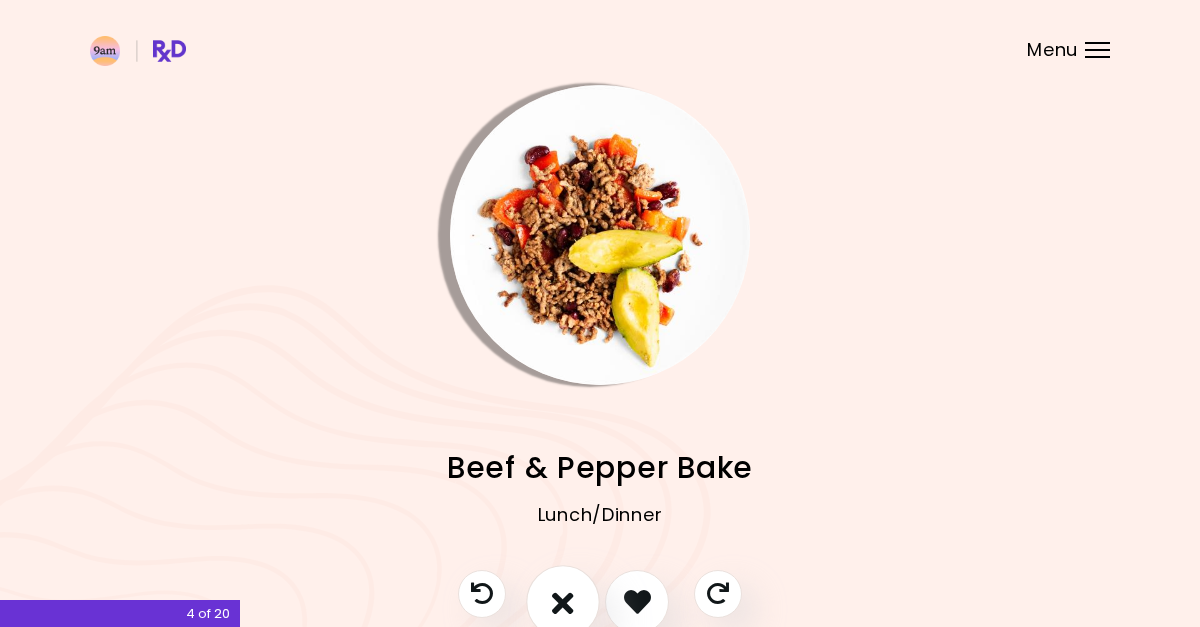 scroll, scrollTop: 2, scrollLeft: 0, axis: vertical 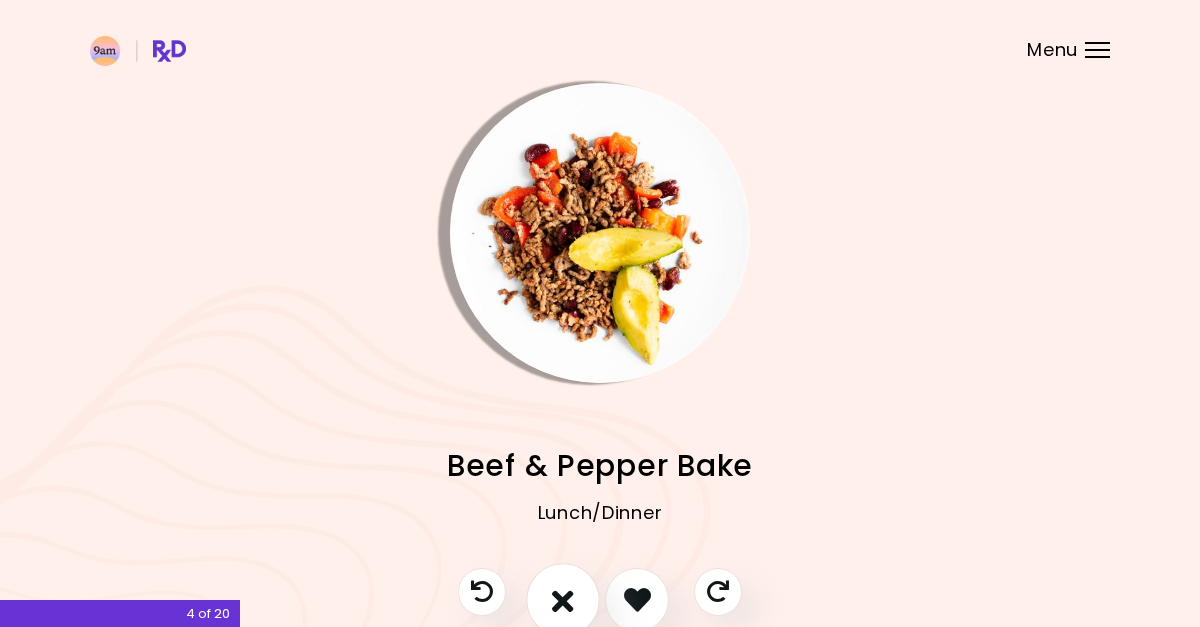 click at bounding box center [563, 600] 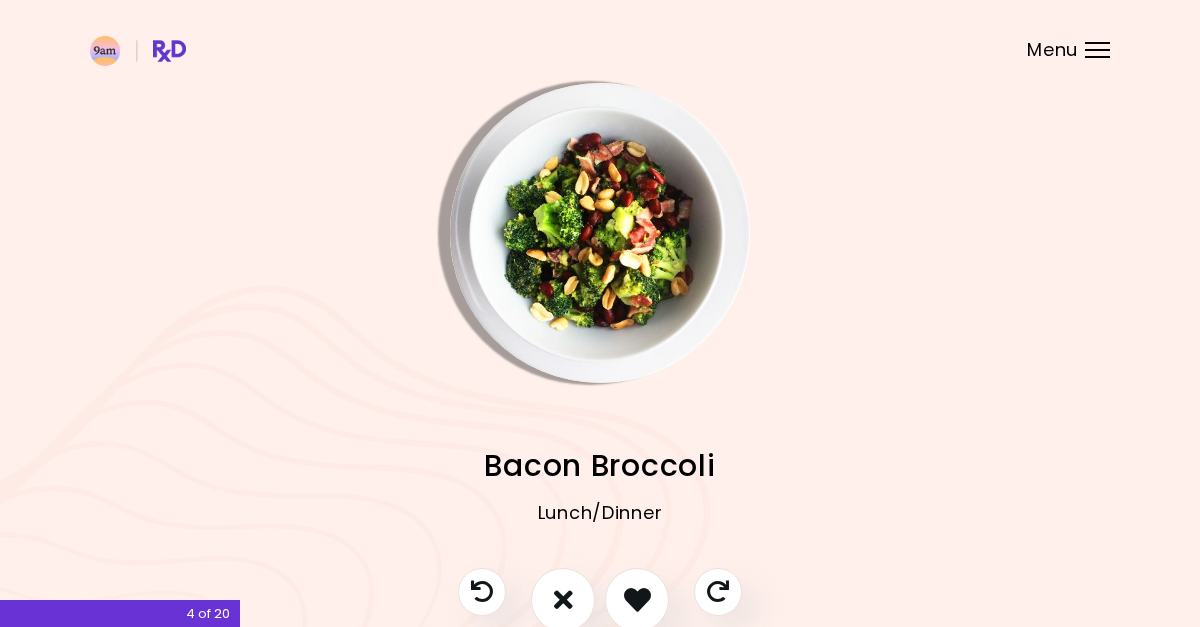 click at bounding box center (600, 233) 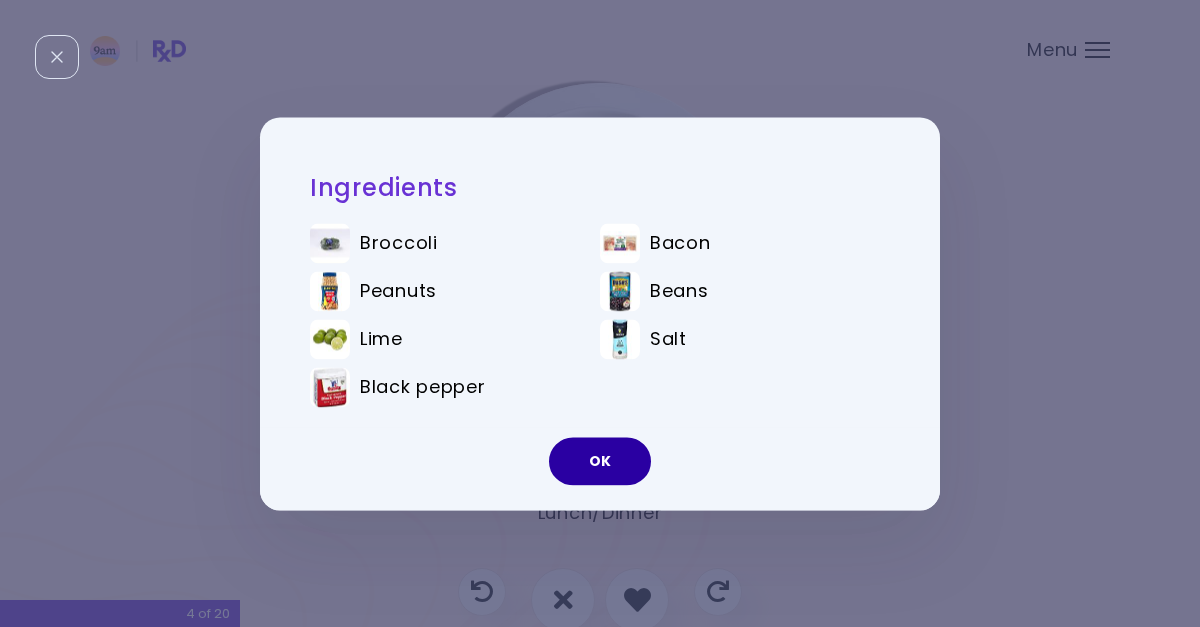 click on "OK" at bounding box center [600, 461] 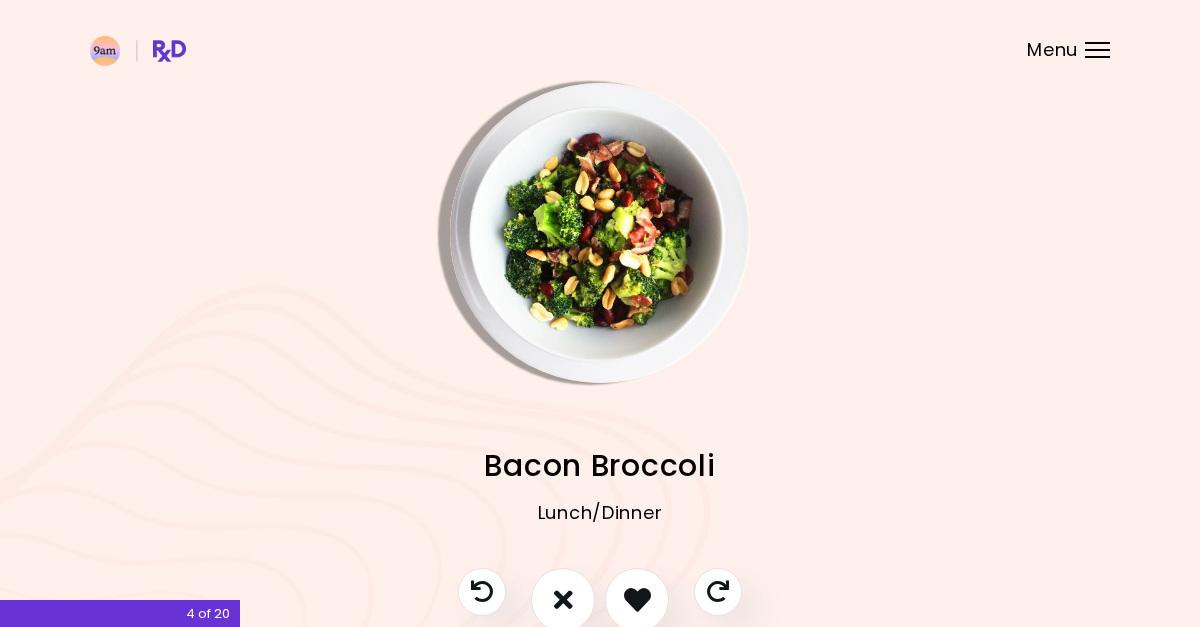 scroll, scrollTop: 0, scrollLeft: 0, axis: both 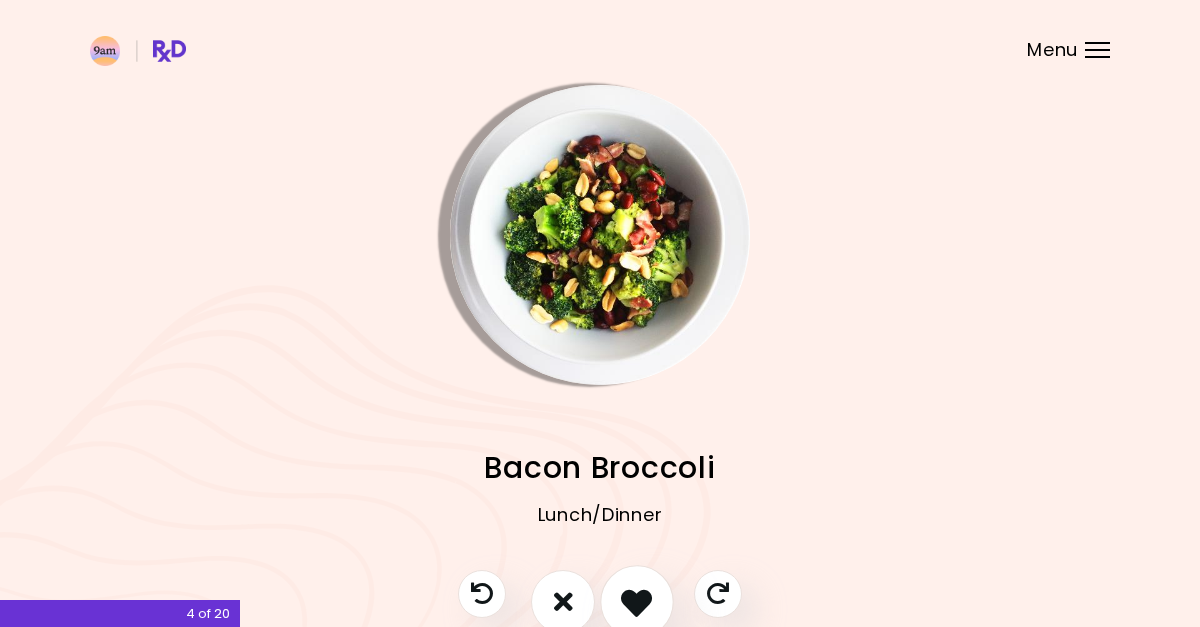 click at bounding box center [636, 601] 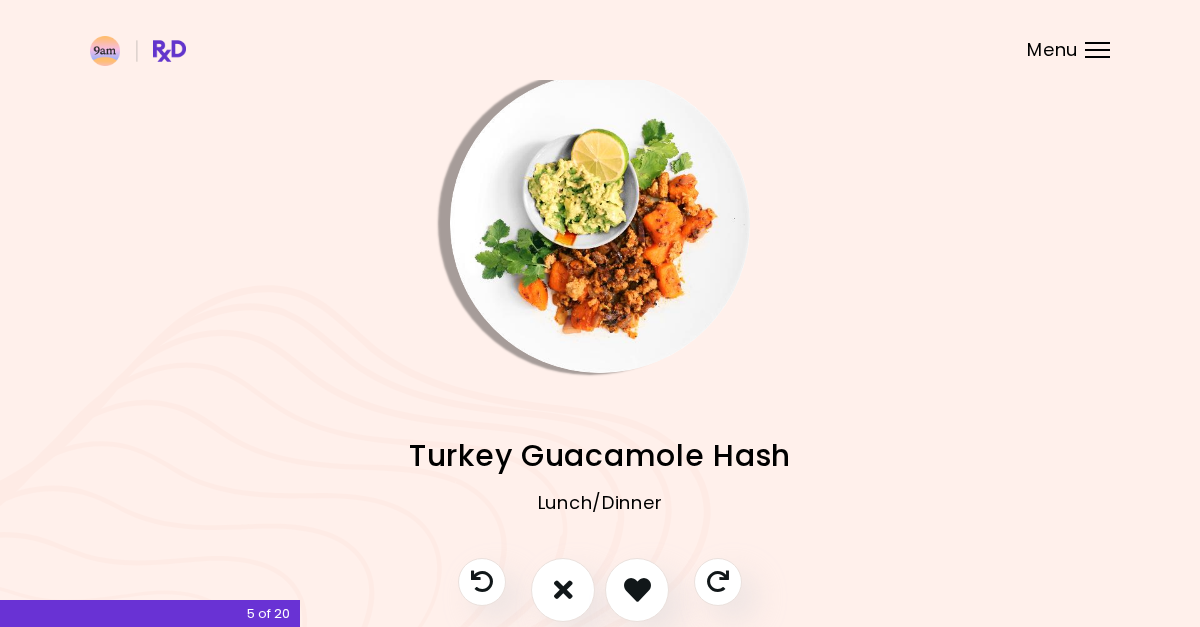 scroll, scrollTop: 17, scrollLeft: 0, axis: vertical 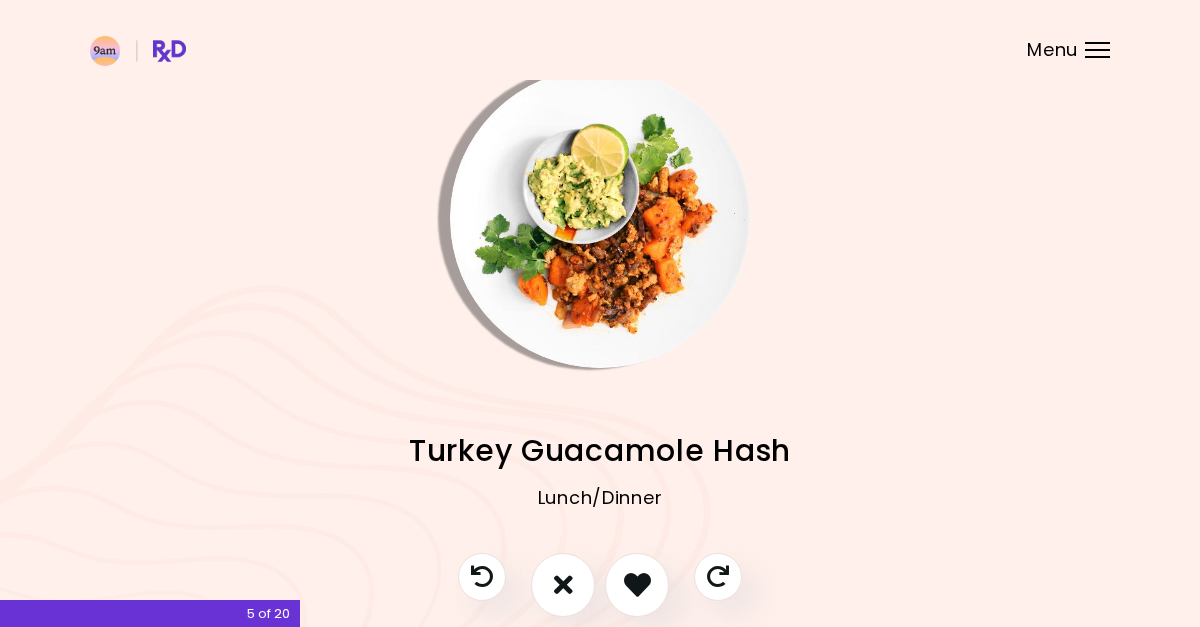 click at bounding box center (600, 218) 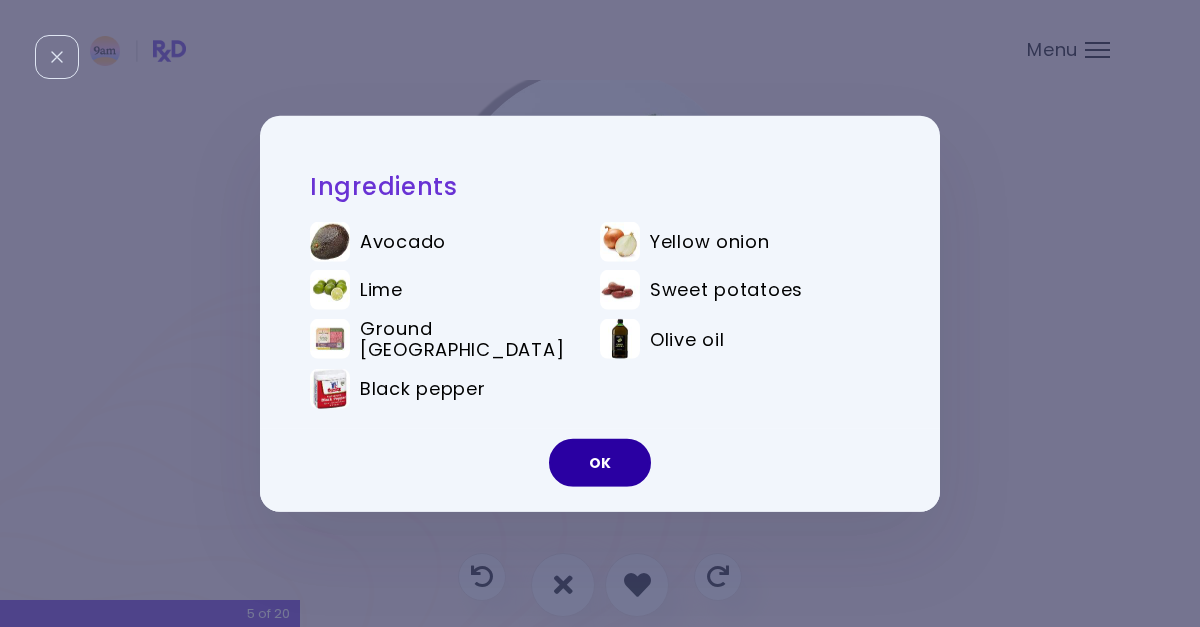 click on "OK" at bounding box center [600, 463] 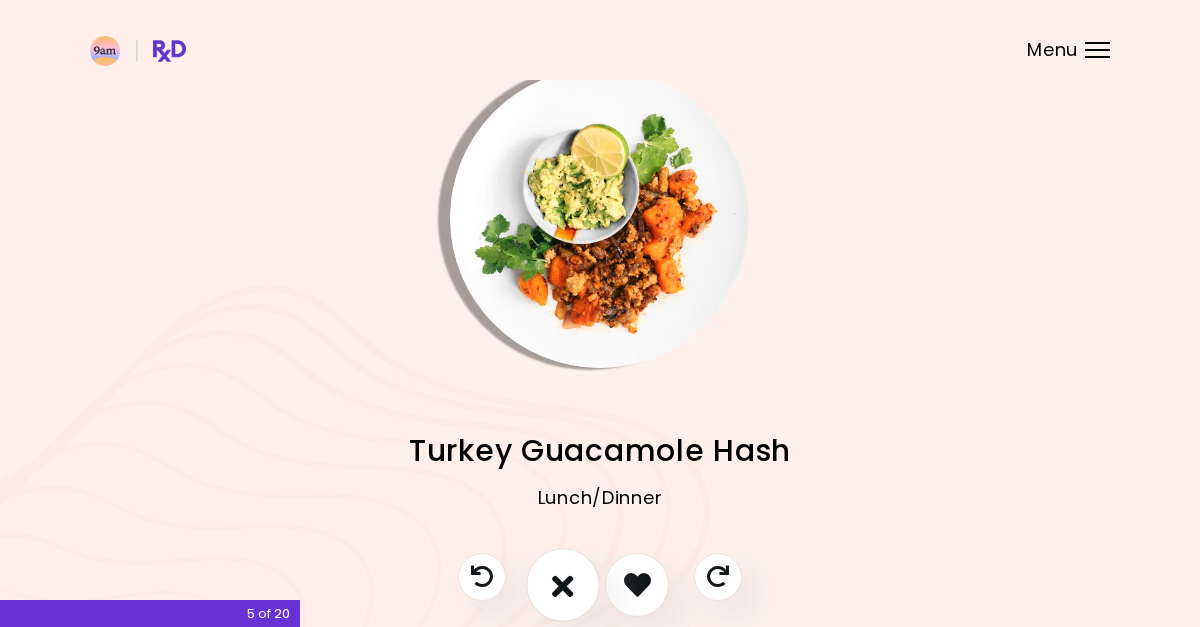 click at bounding box center [563, 584] 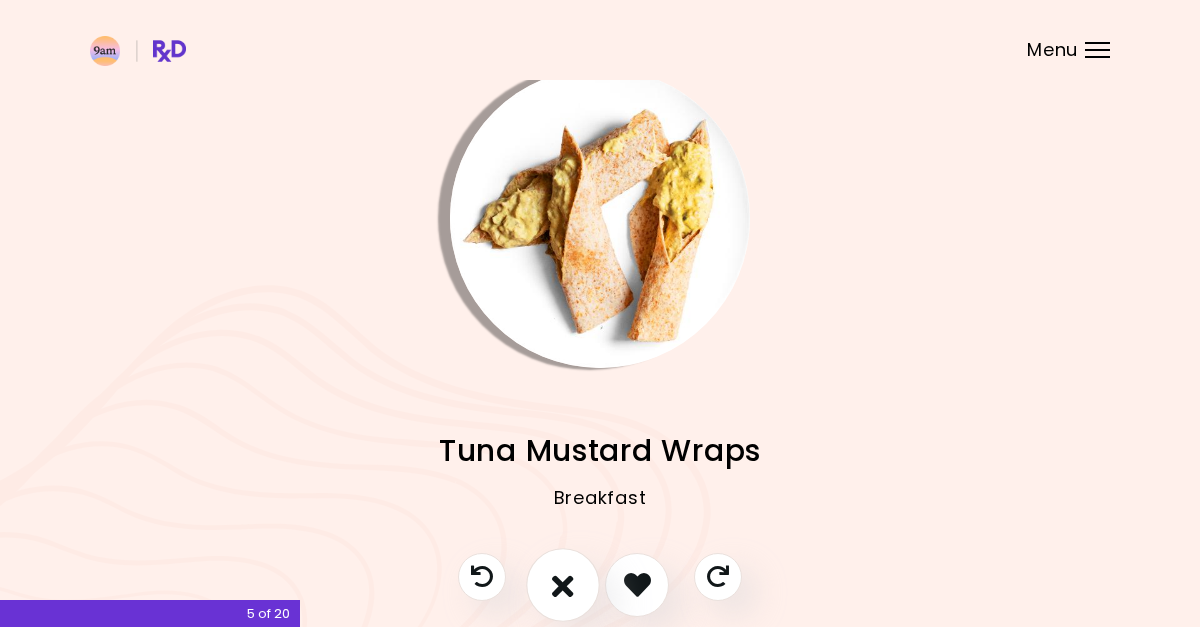 click at bounding box center [563, 584] 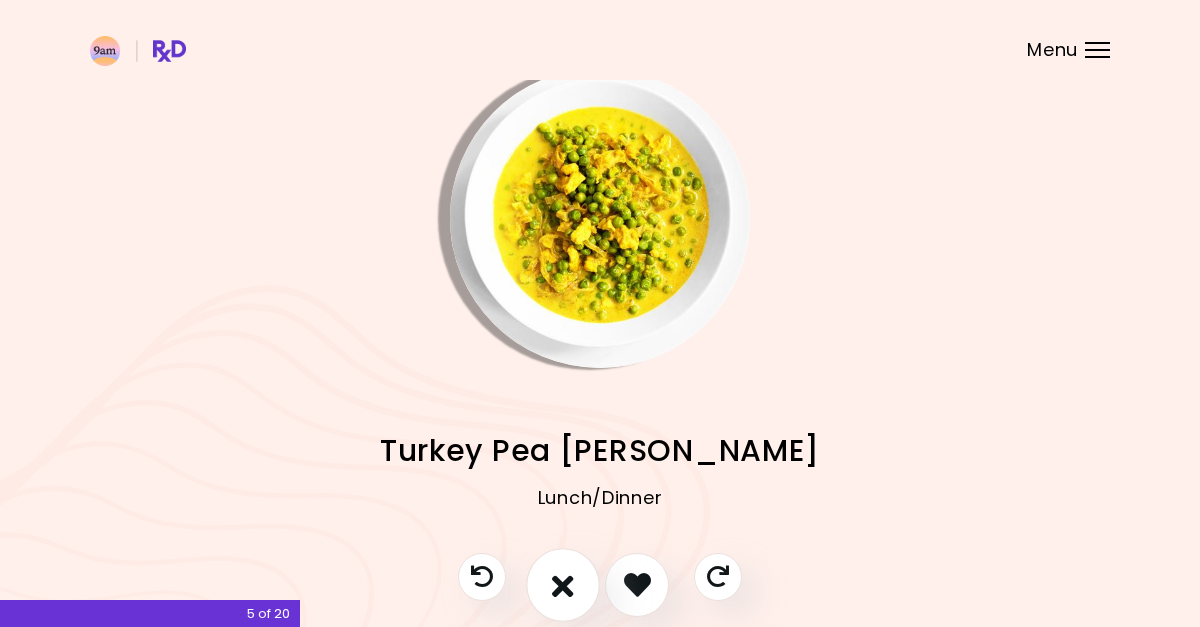 click at bounding box center (563, 585) 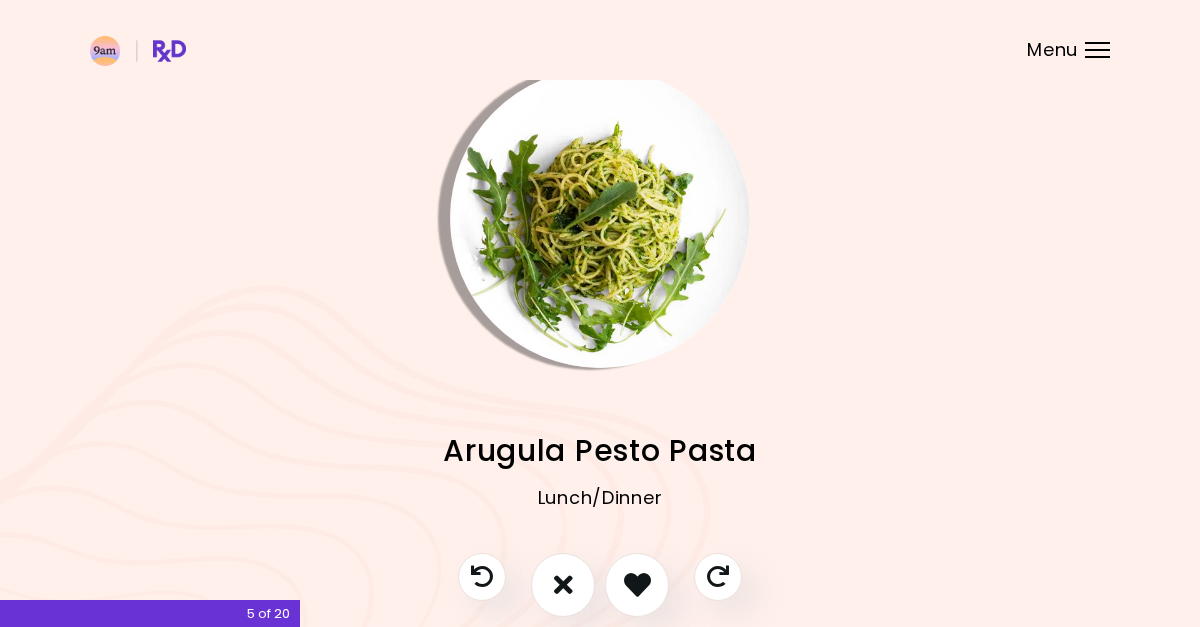click at bounding box center [600, 218] 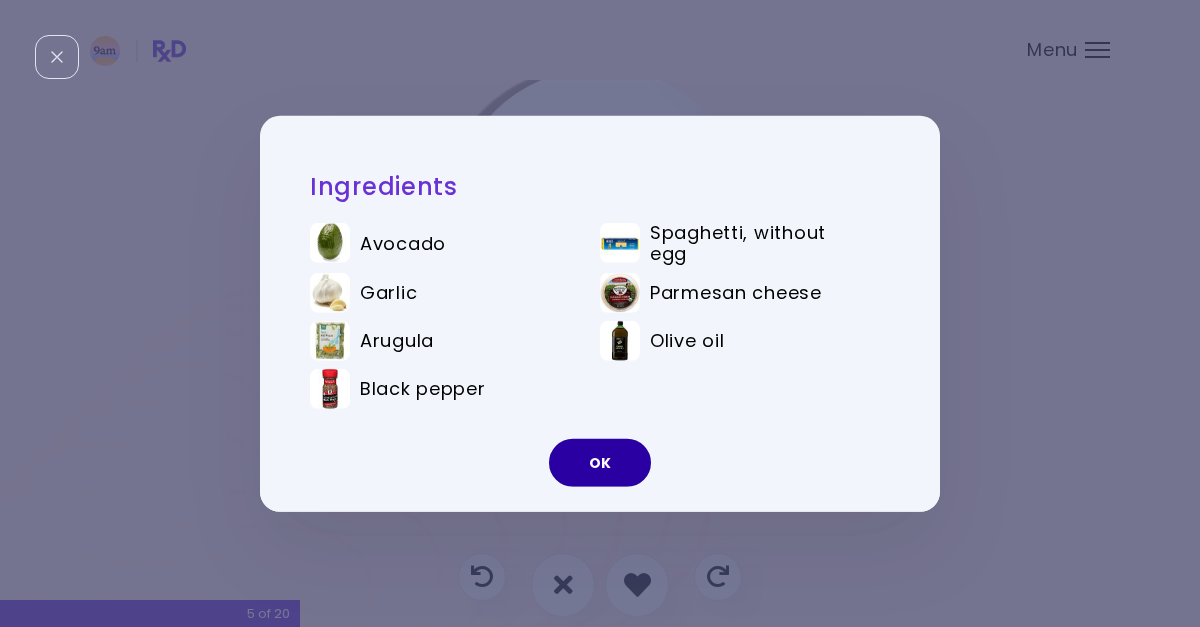 click on "OK" at bounding box center [600, 463] 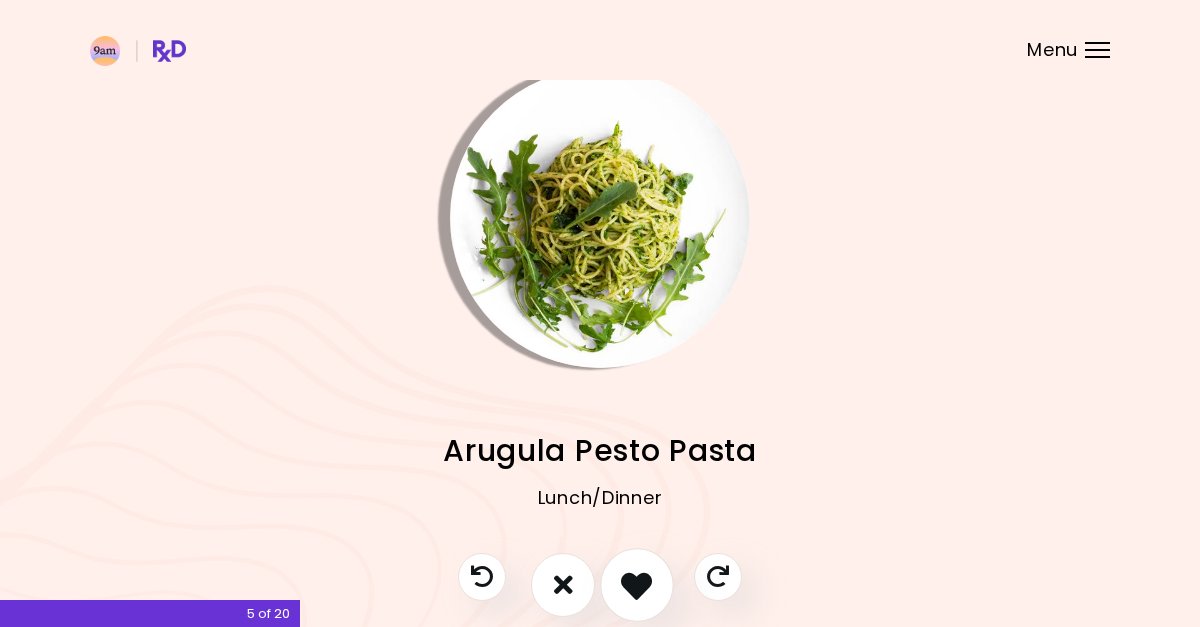 click at bounding box center [637, 585] 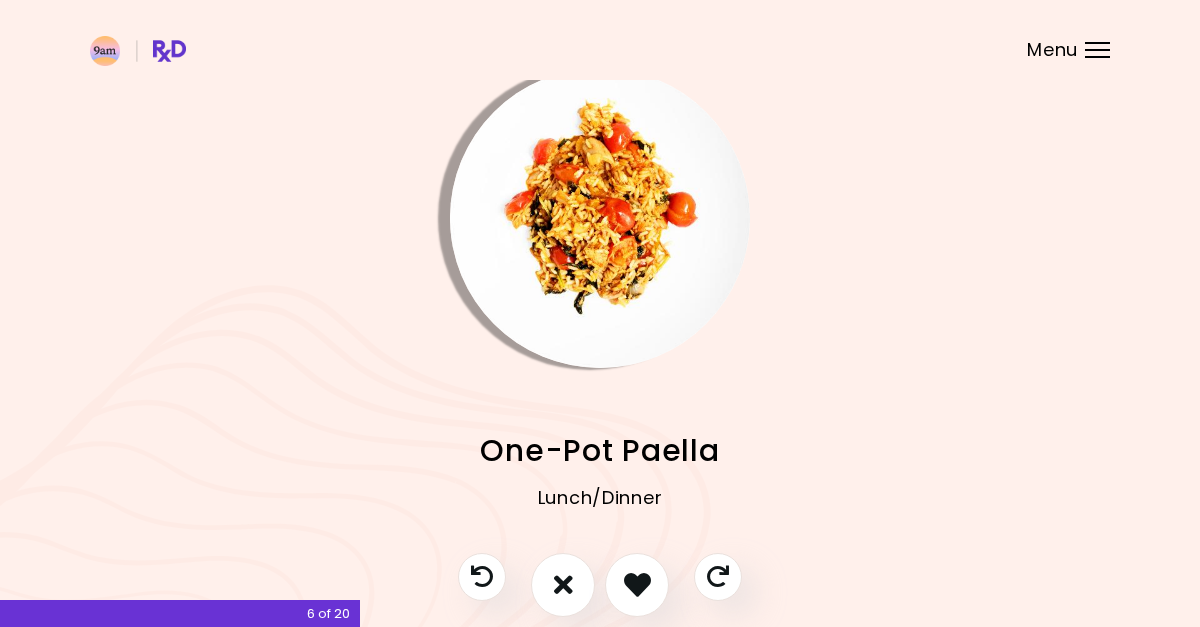 click at bounding box center [600, 218] 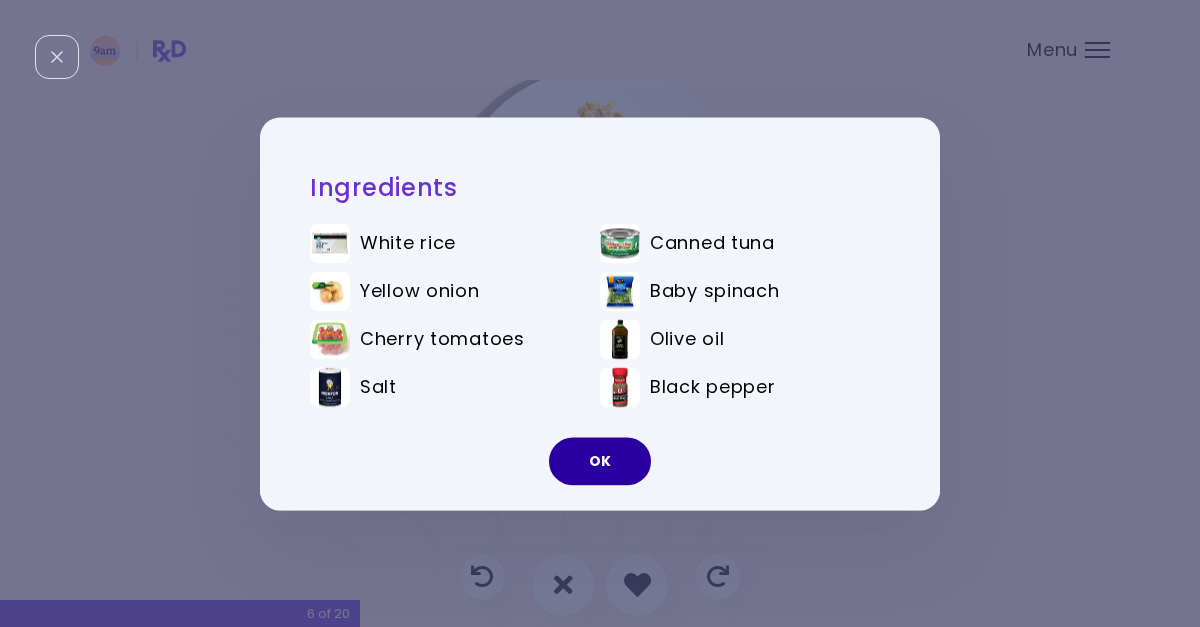 click on "OK" at bounding box center (600, 461) 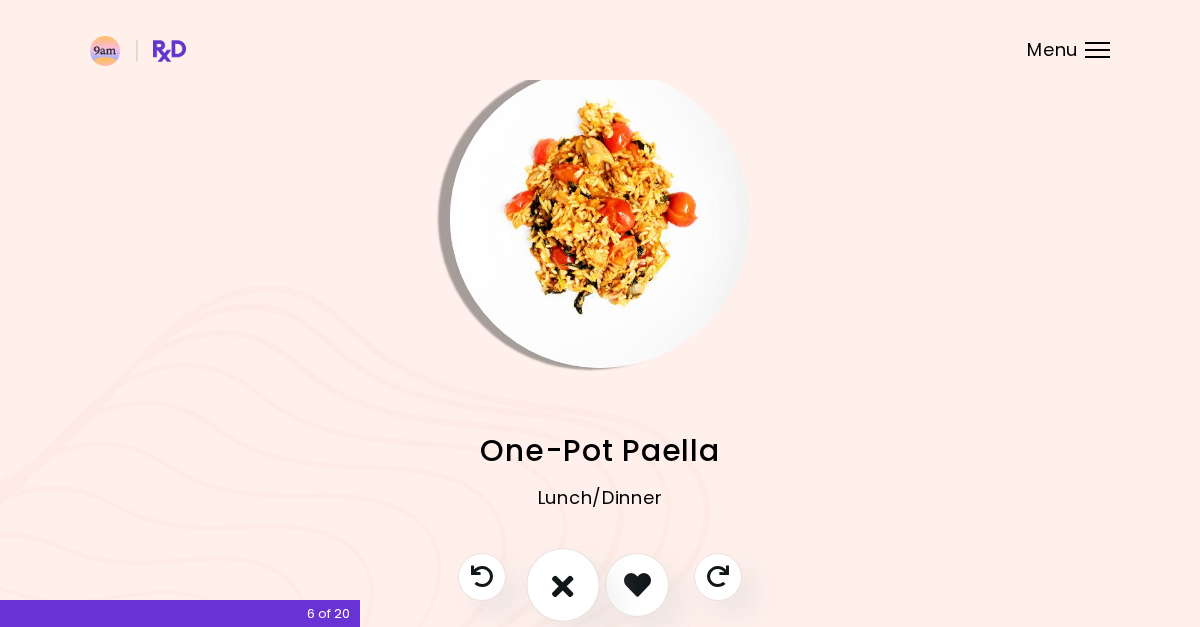 click at bounding box center [563, 584] 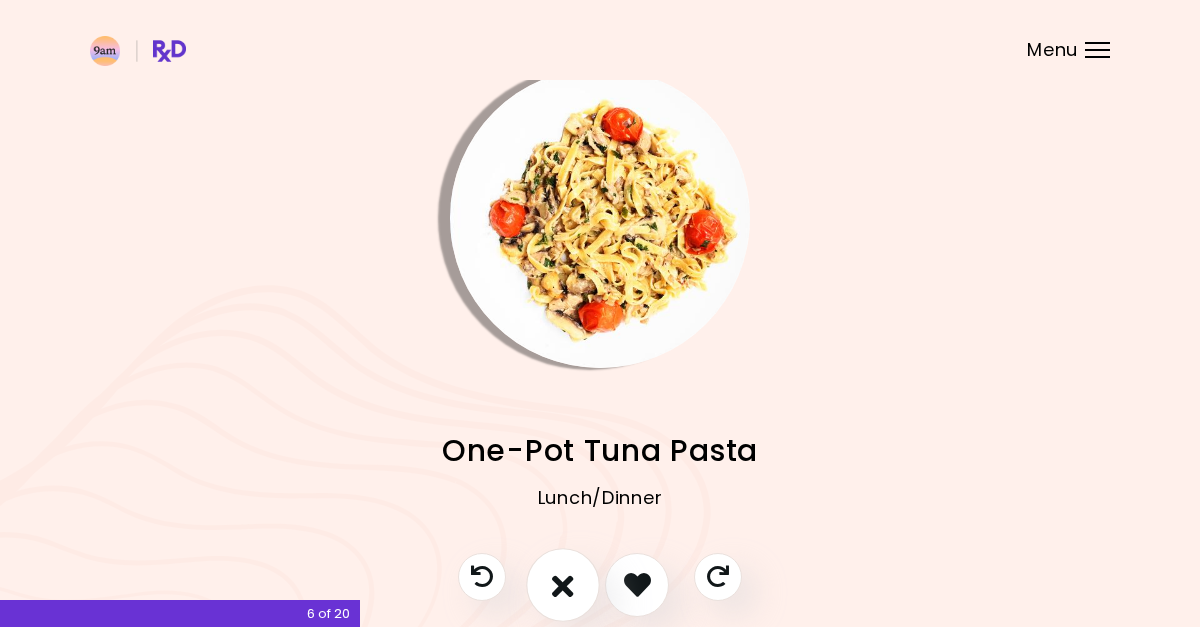 click at bounding box center [563, 584] 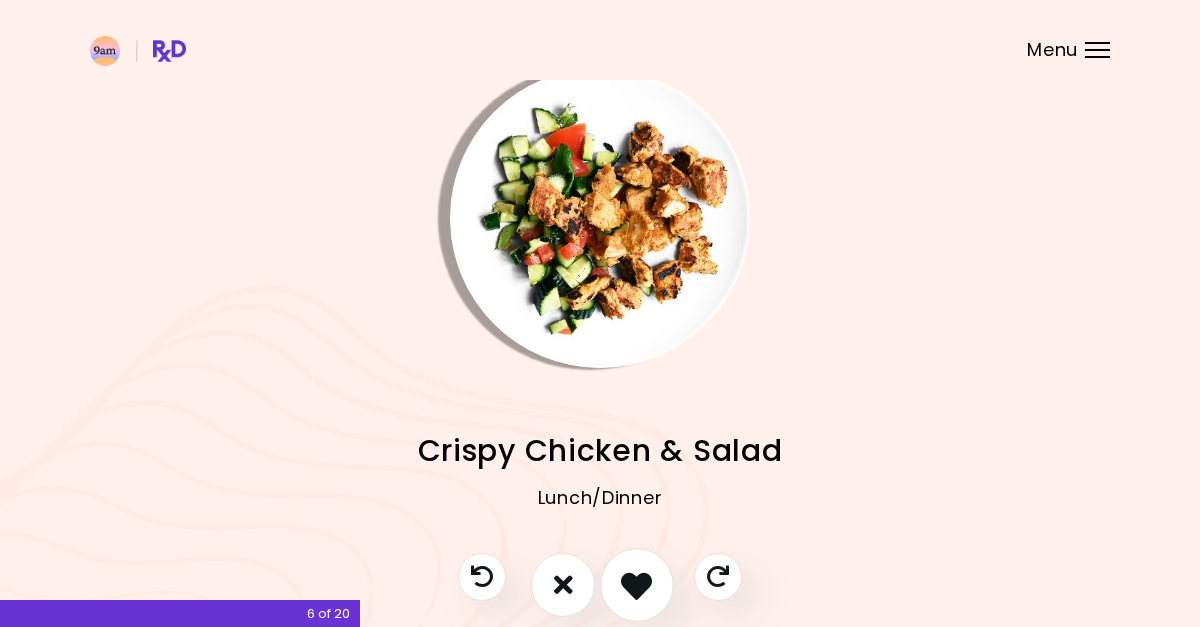 click at bounding box center [636, 584] 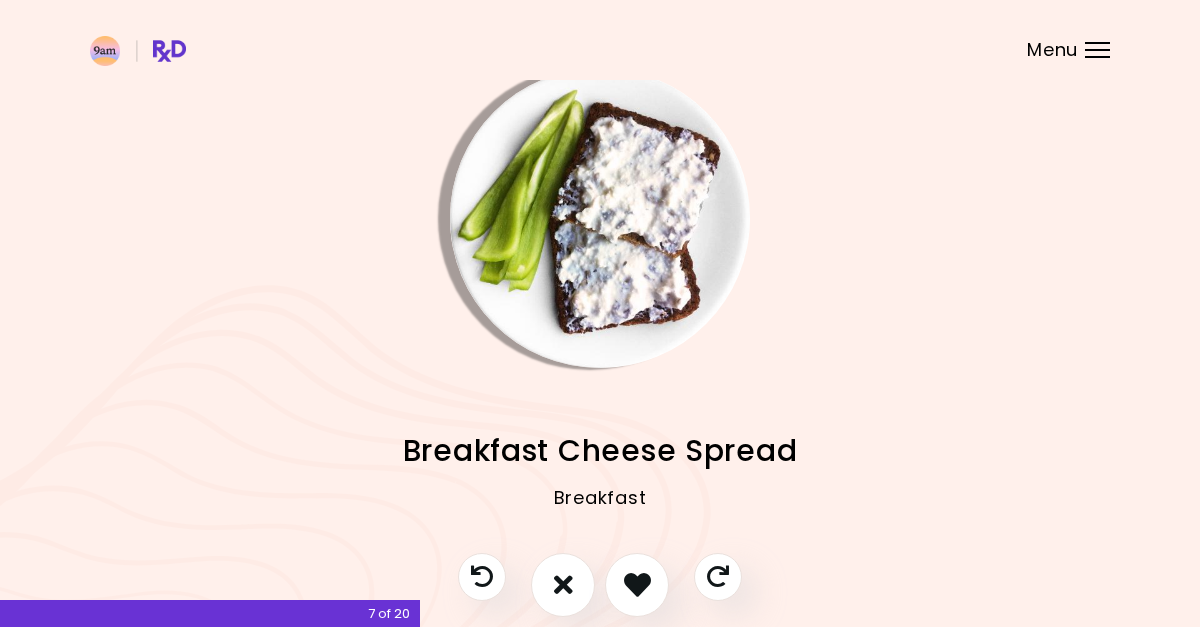 click at bounding box center [600, 218] 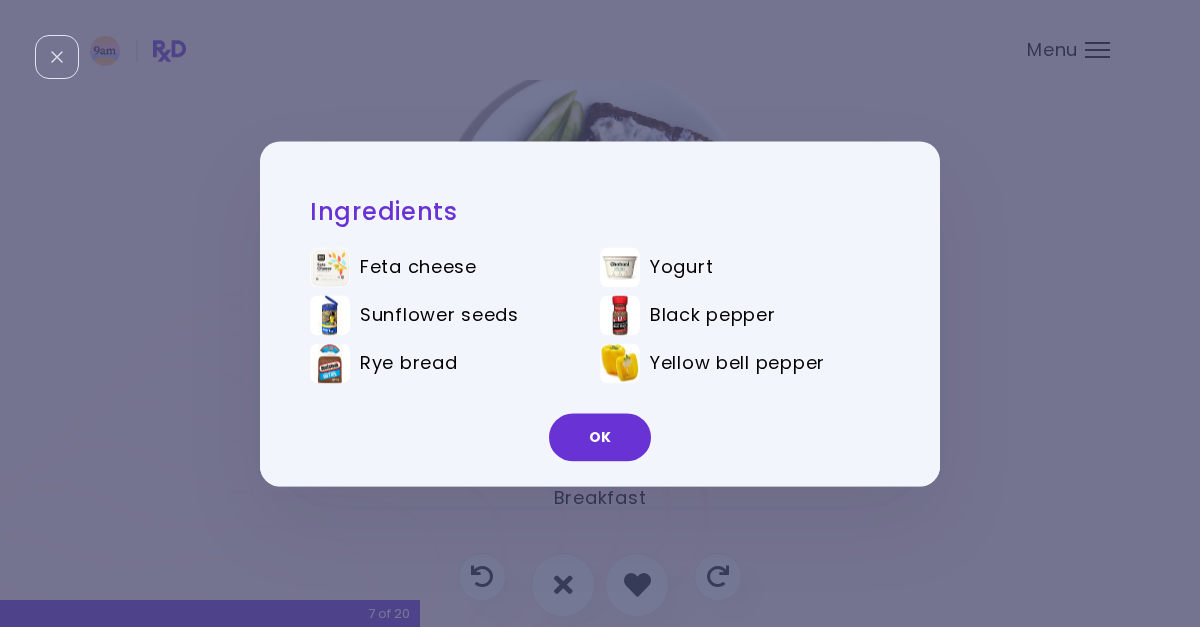 click on "OK" at bounding box center [600, 444] 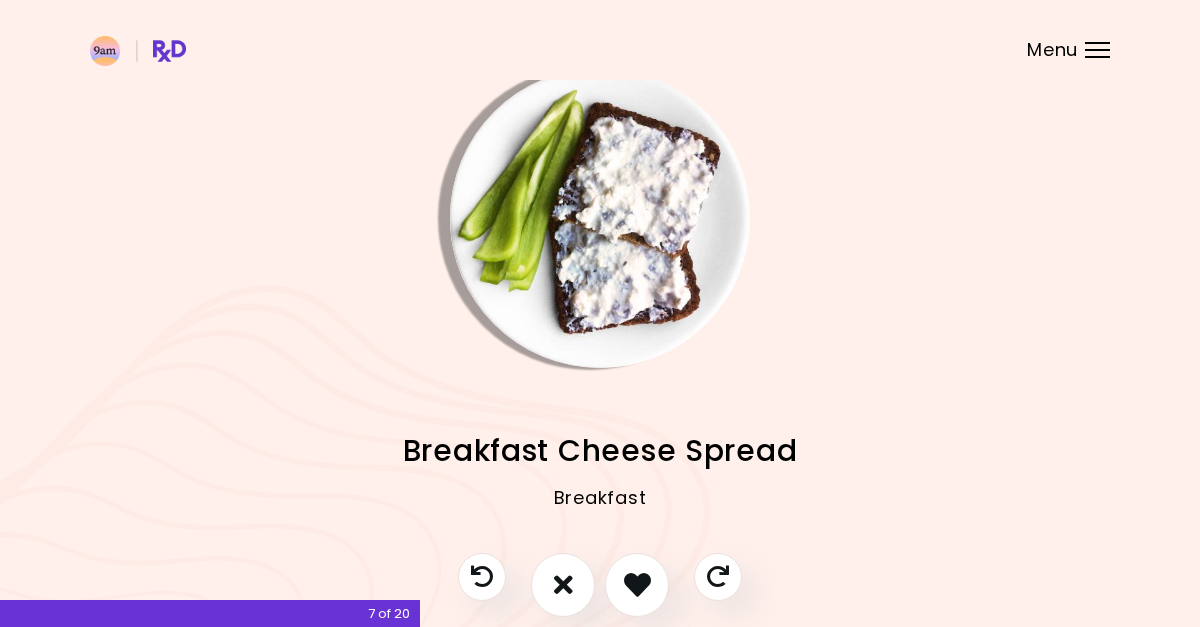 click at bounding box center (600, 218) 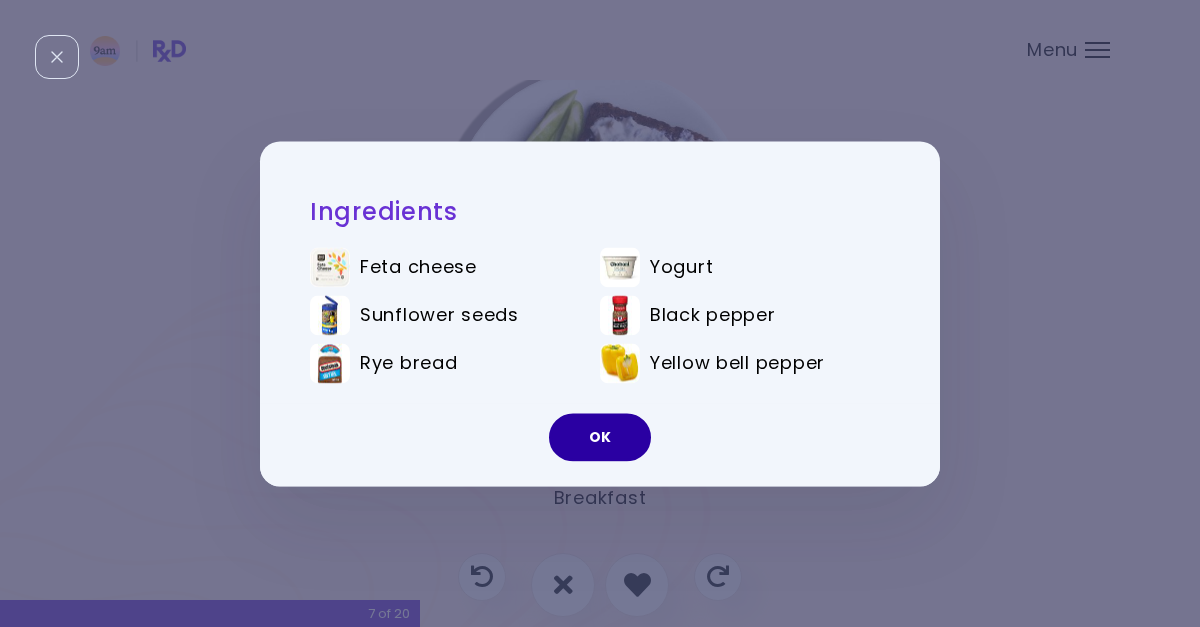 click on "OK" at bounding box center [600, 437] 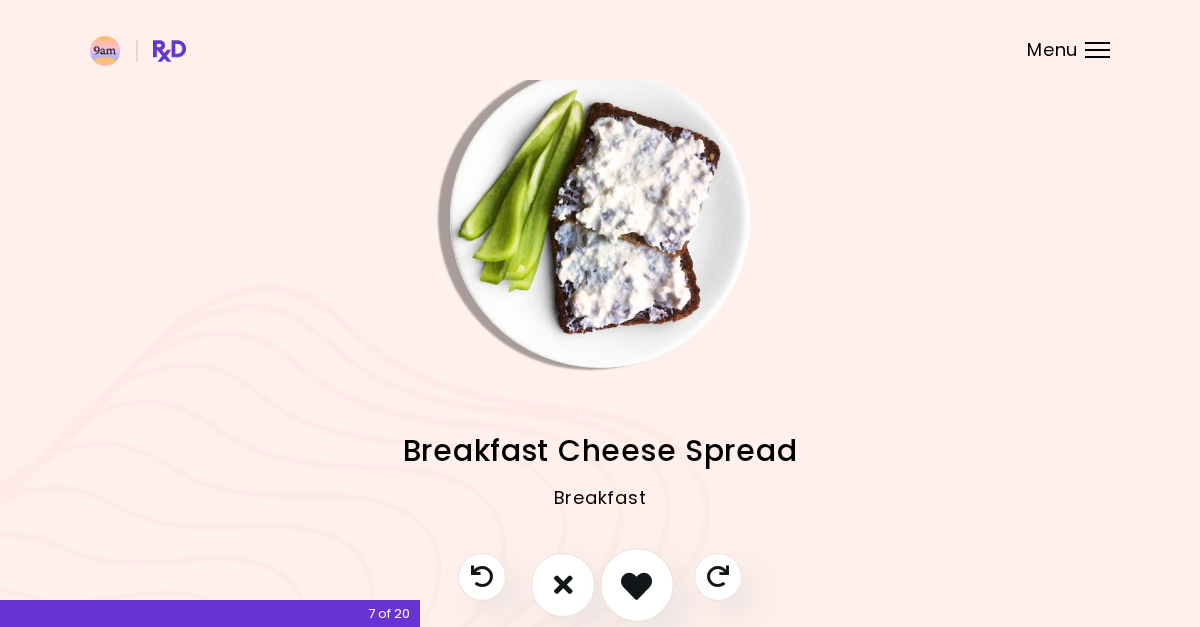 click at bounding box center [637, 585] 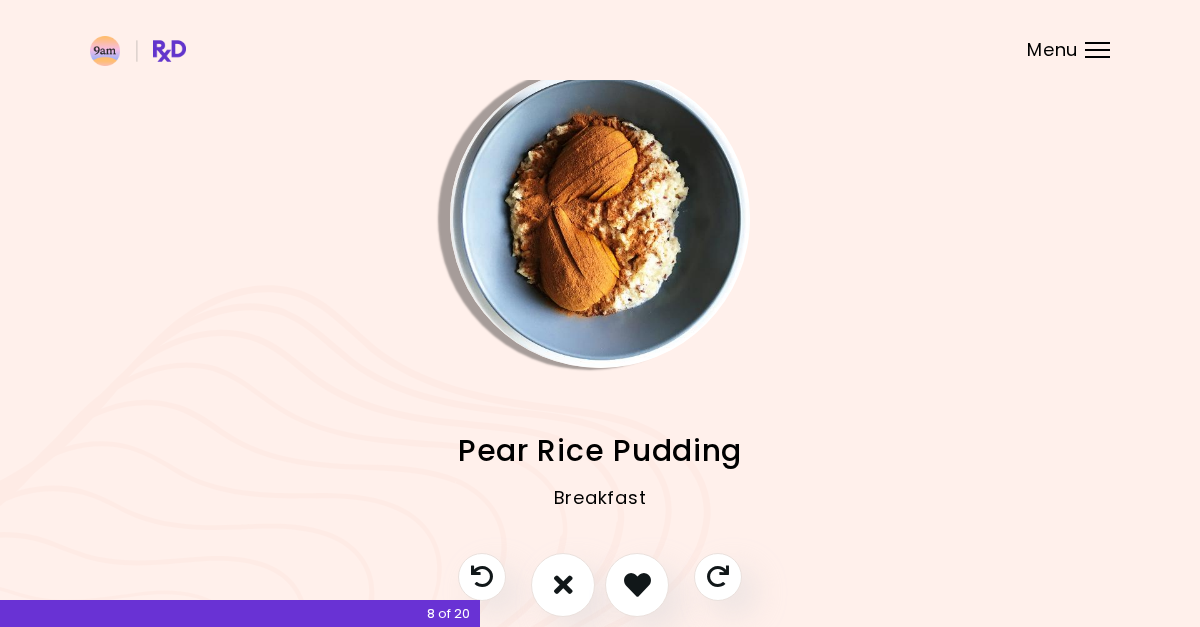 click at bounding box center (600, 218) 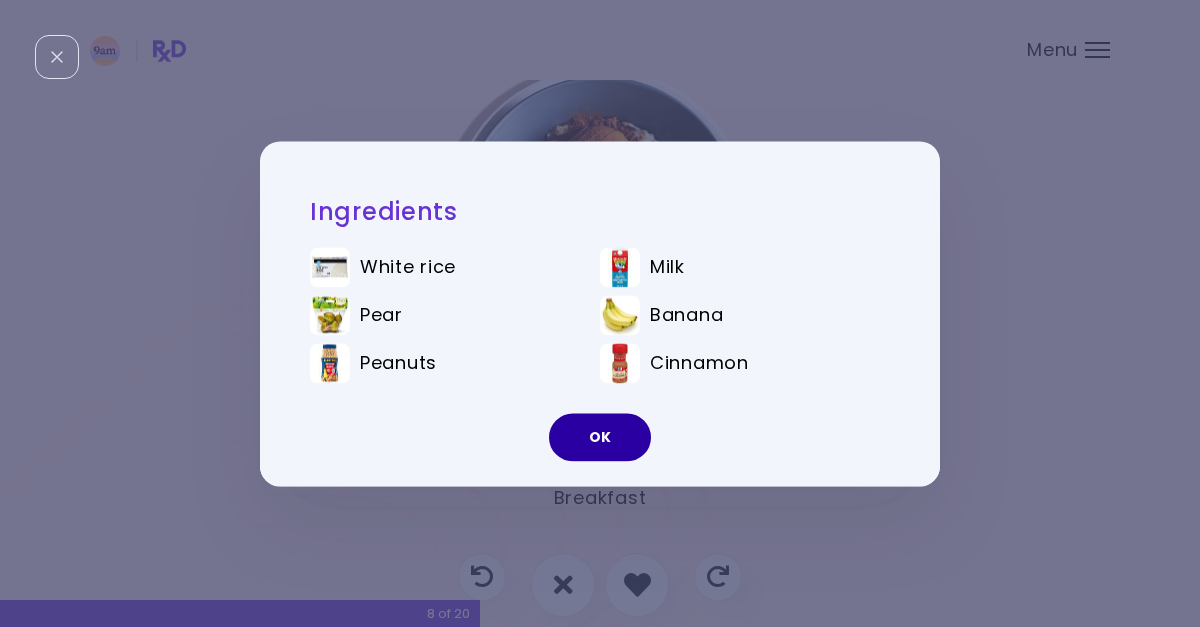 click on "OK" at bounding box center (600, 437) 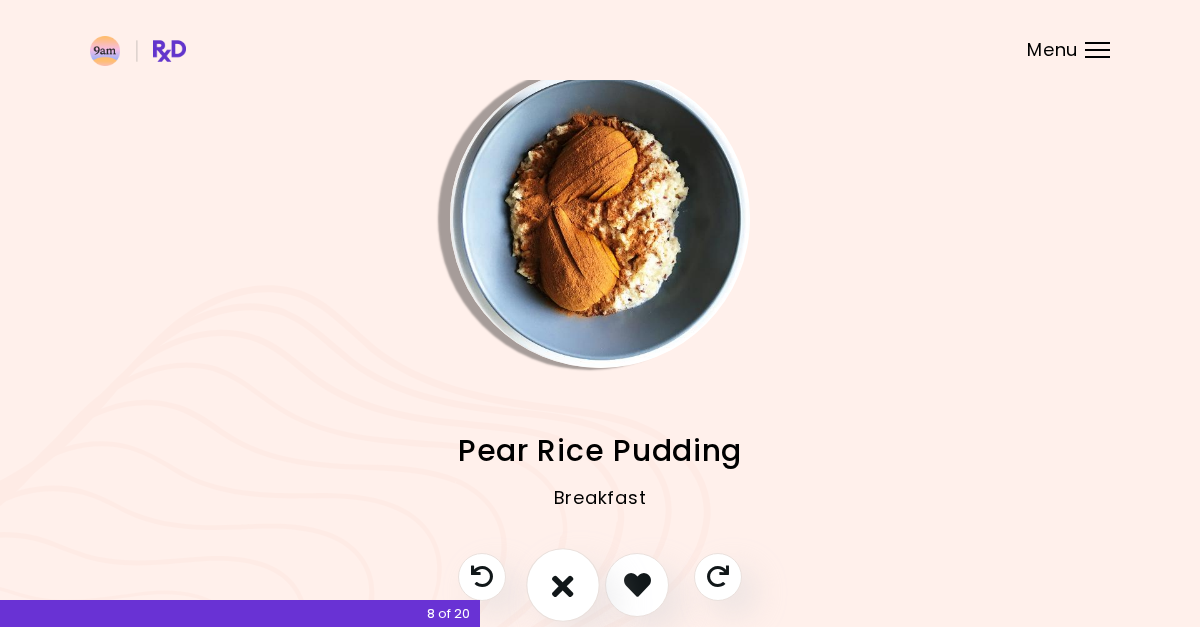 click at bounding box center [563, 585] 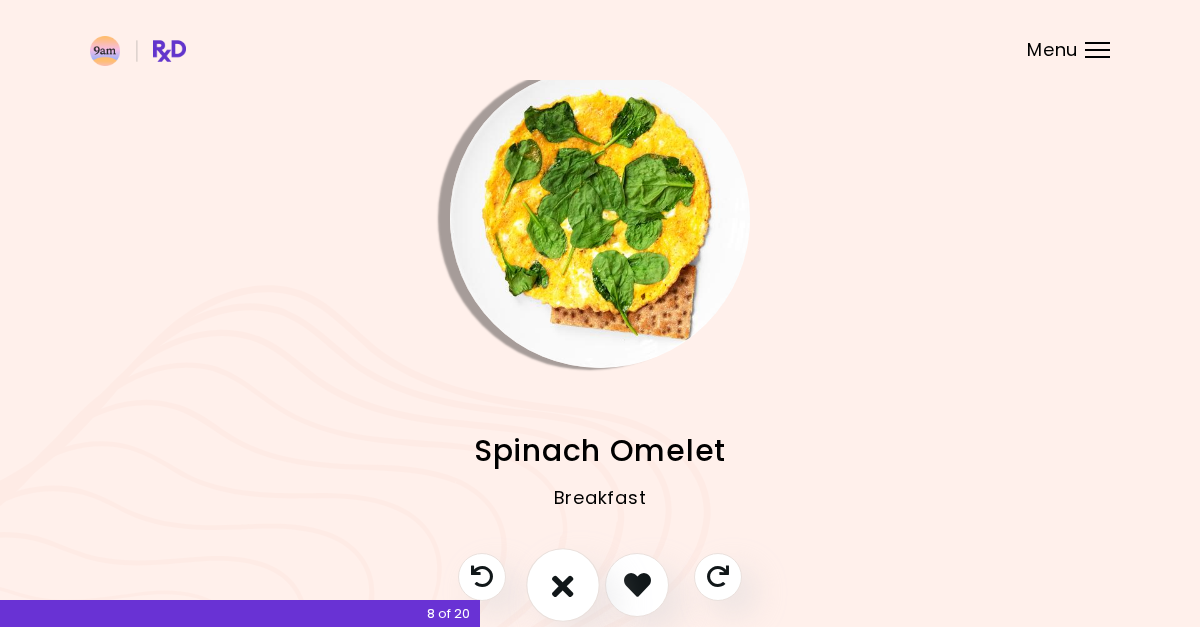 click at bounding box center [563, 585] 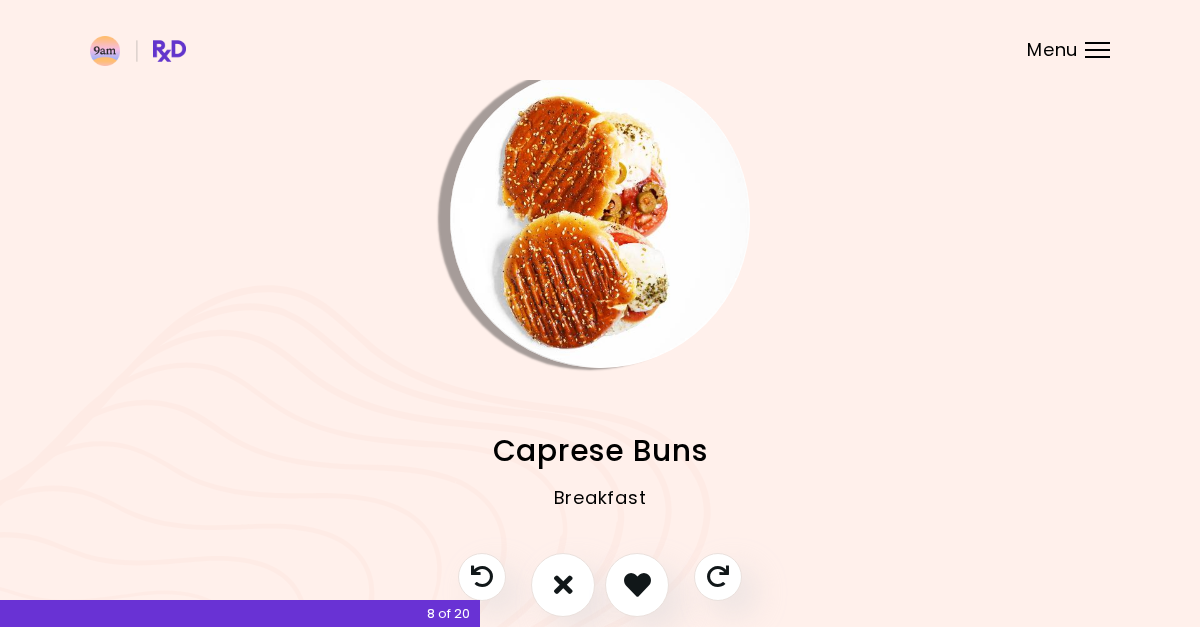 click at bounding box center (600, 218) 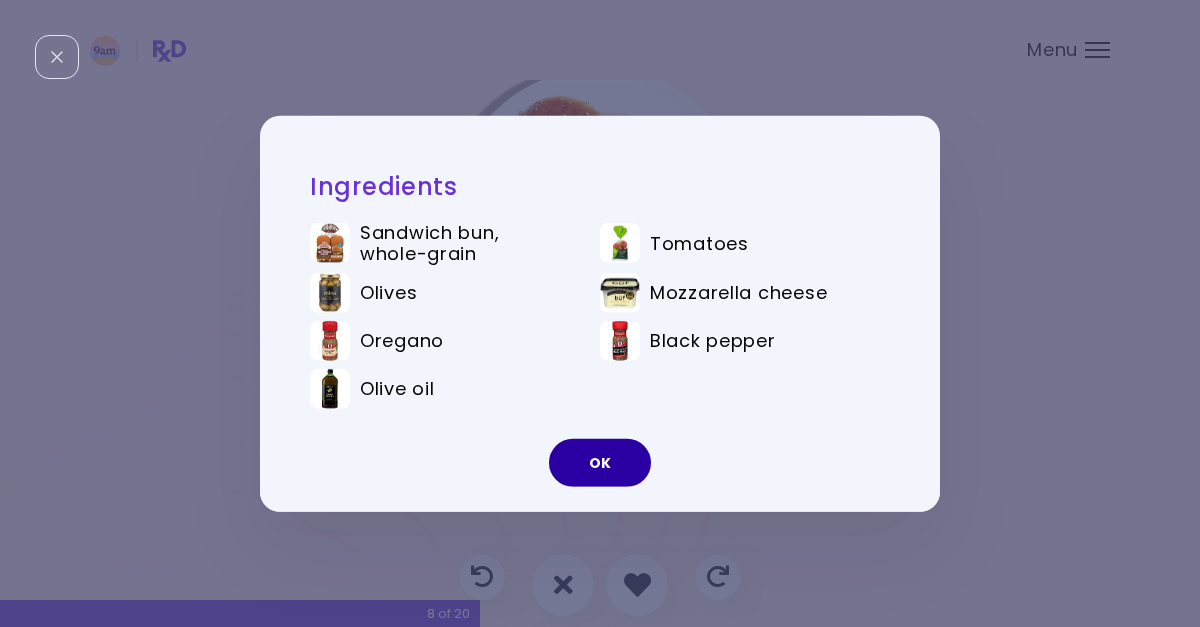 click on "OK" at bounding box center [600, 463] 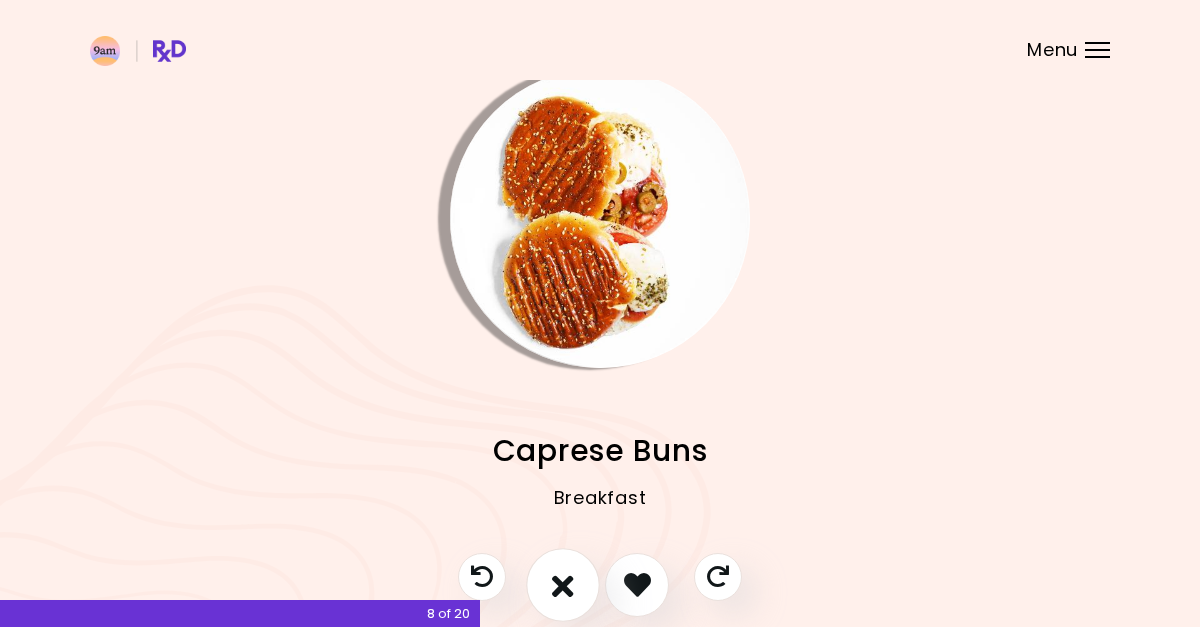 click at bounding box center [563, 585] 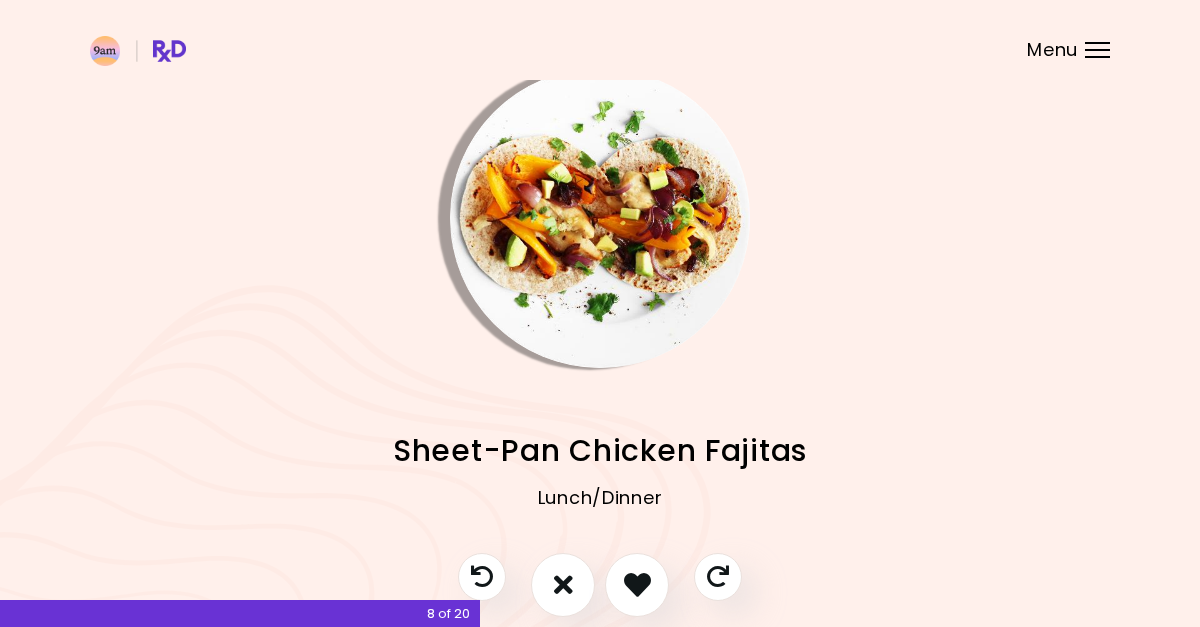 click at bounding box center [600, 218] 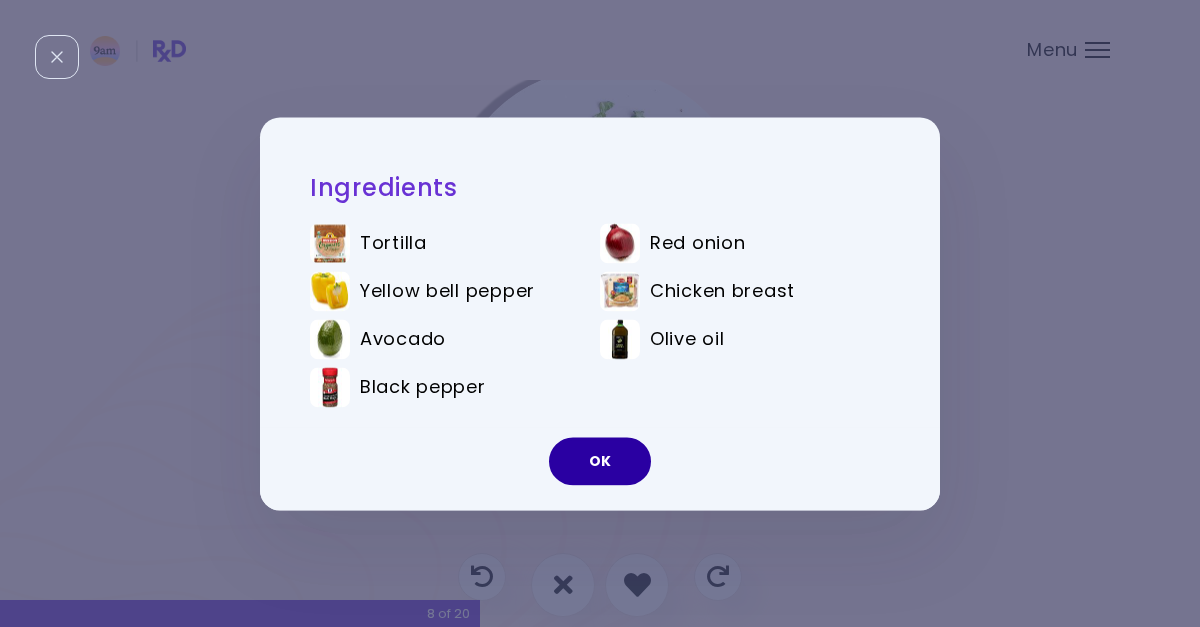 click on "OK" at bounding box center [600, 461] 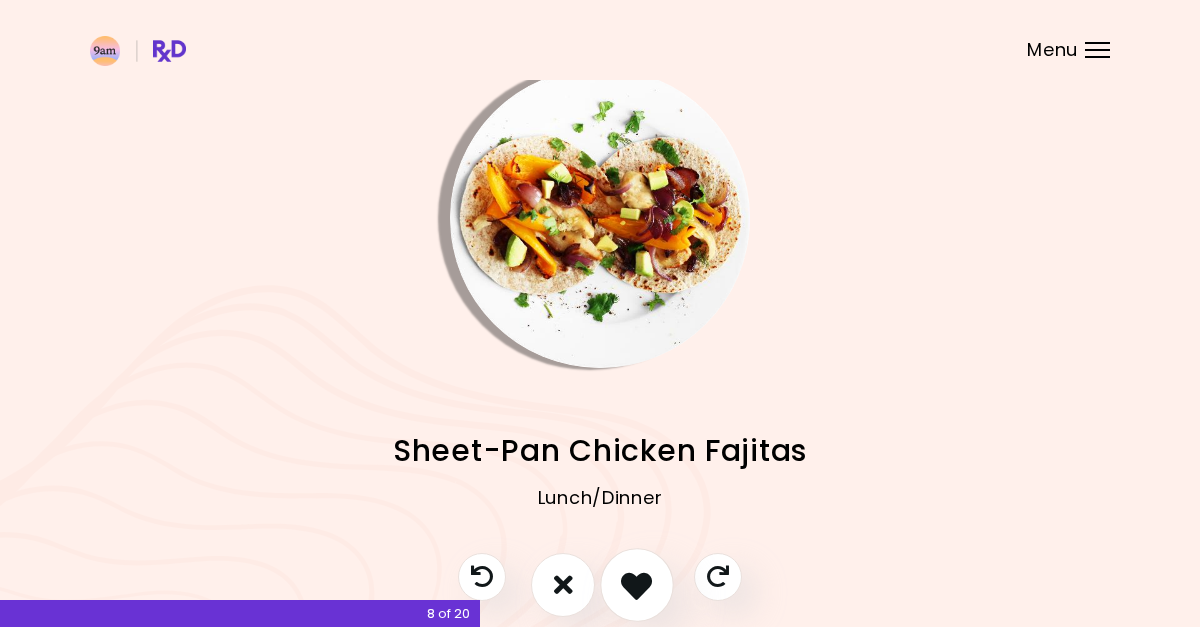click at bounding box center [636, 584] 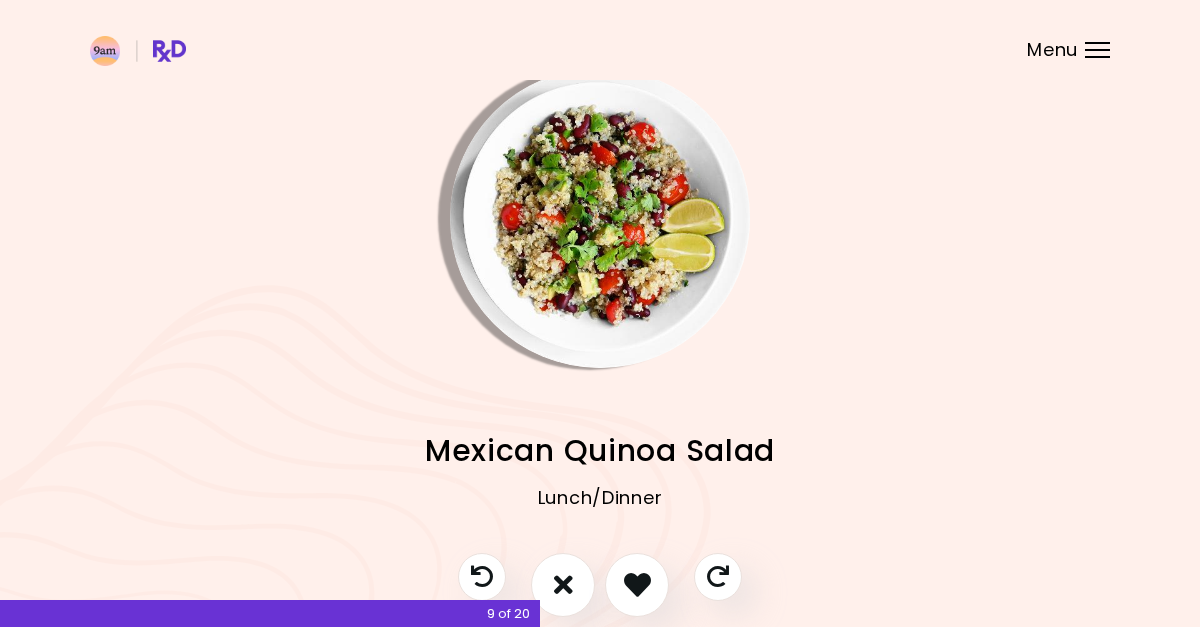 click at bounding box center [600, 218] 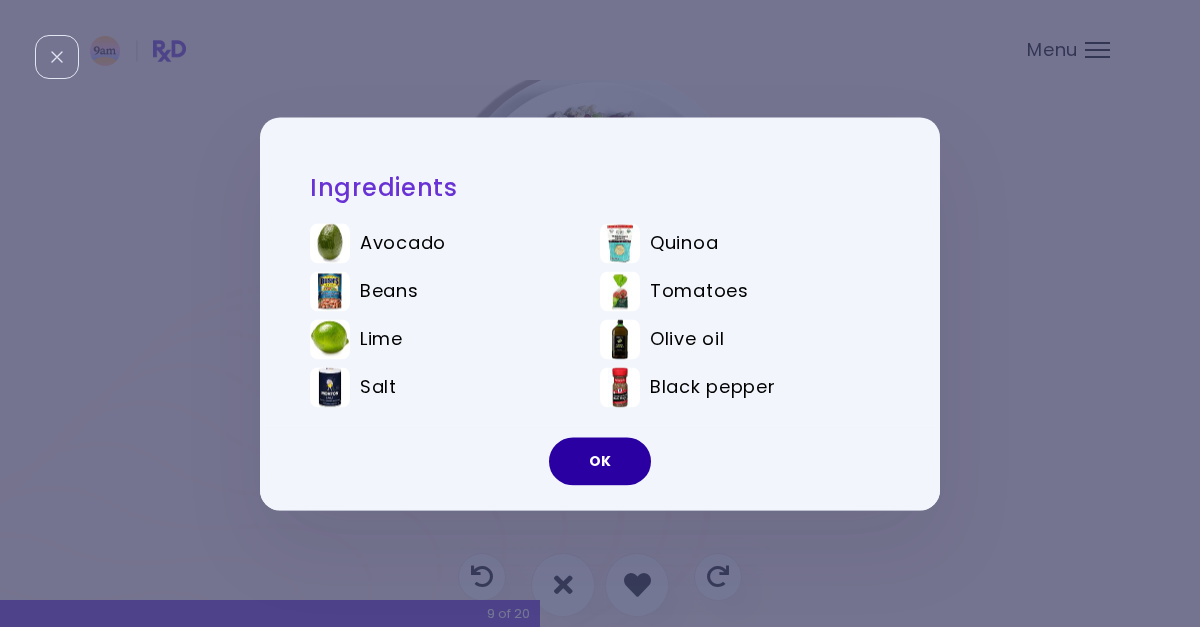 click on "OK" at bounding box center (600, 461) 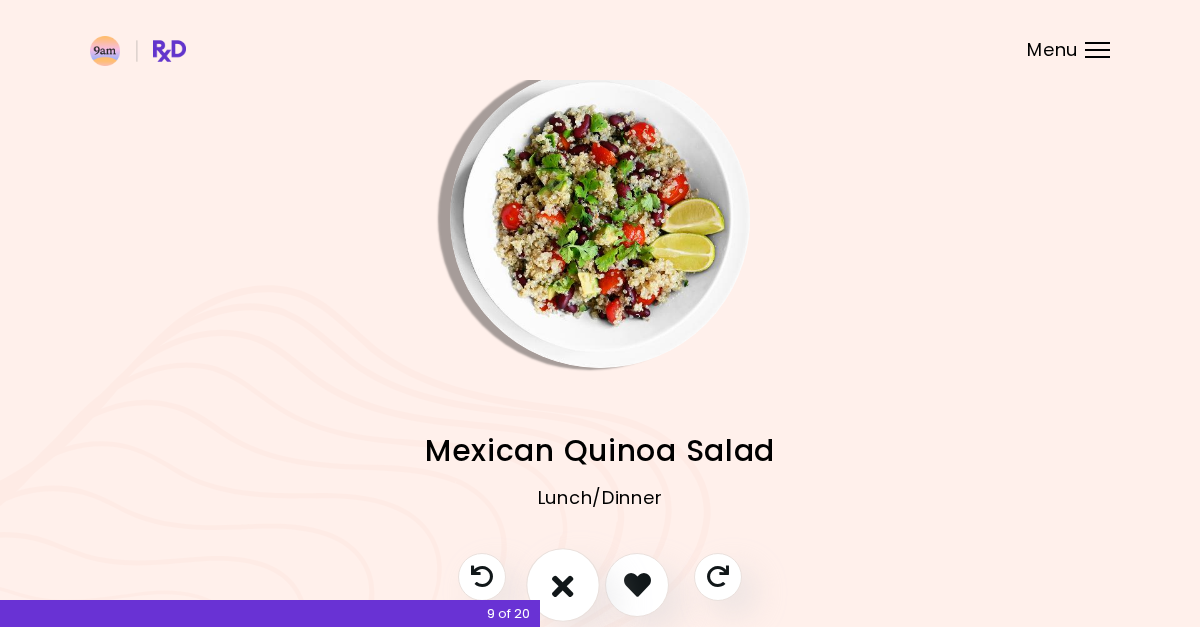 click at bounding box center [563, 584] 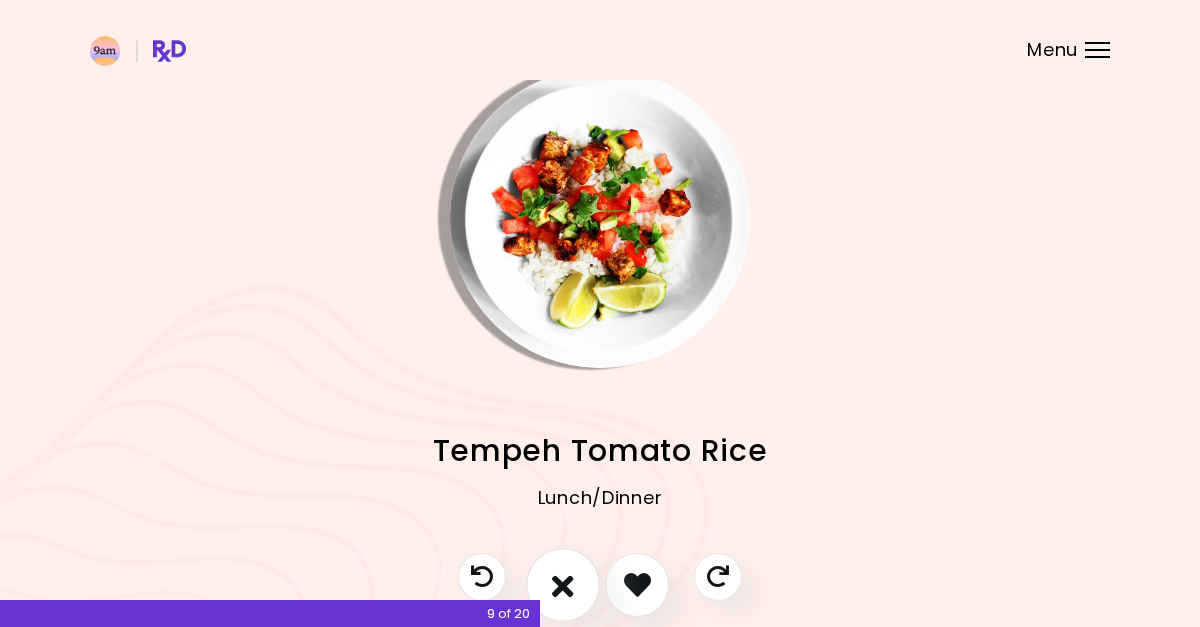 click at bounding box center [563, 584] 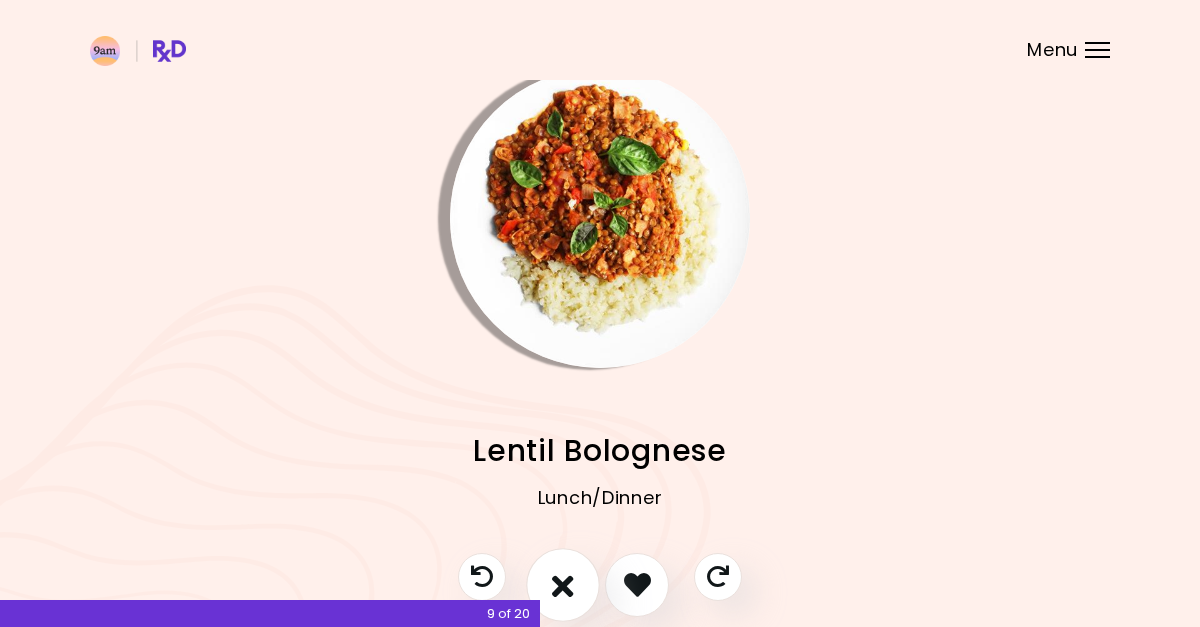 click at bounding box center (563, 584) 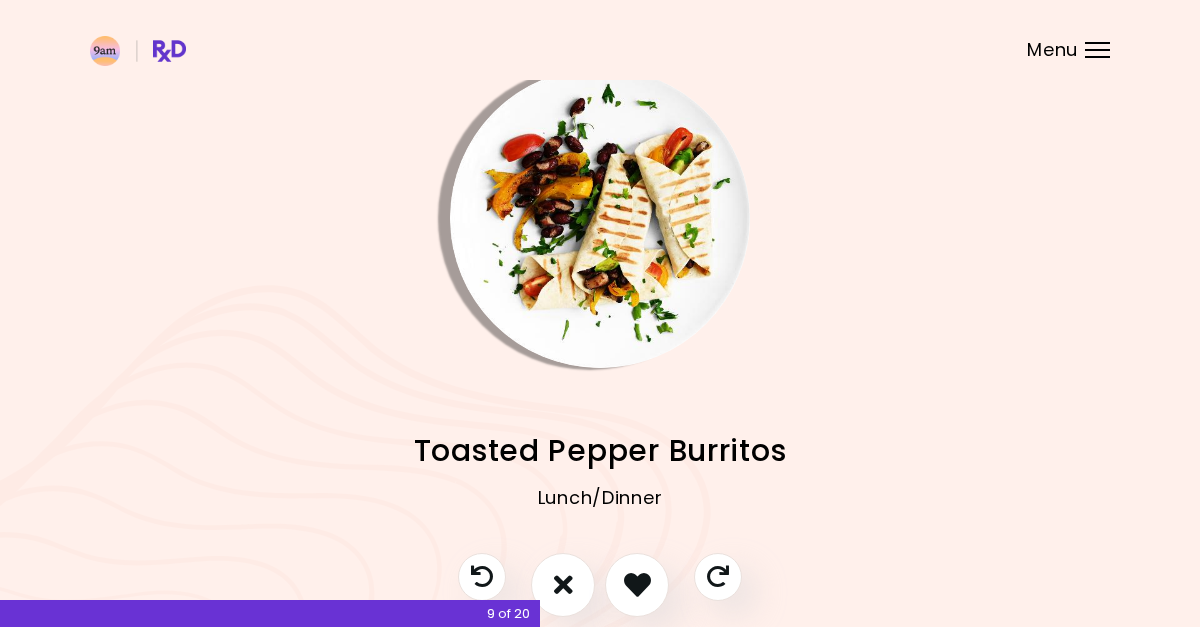 click at bounding box center (600, 218) 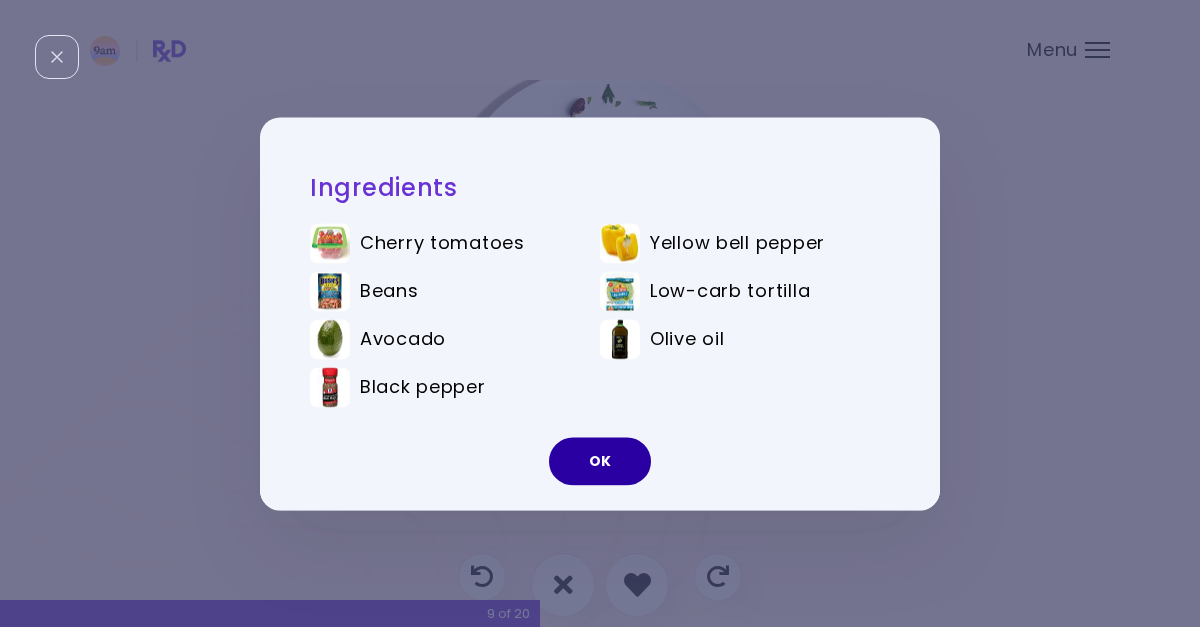 click on "OK" at bounding box center (600, 461) 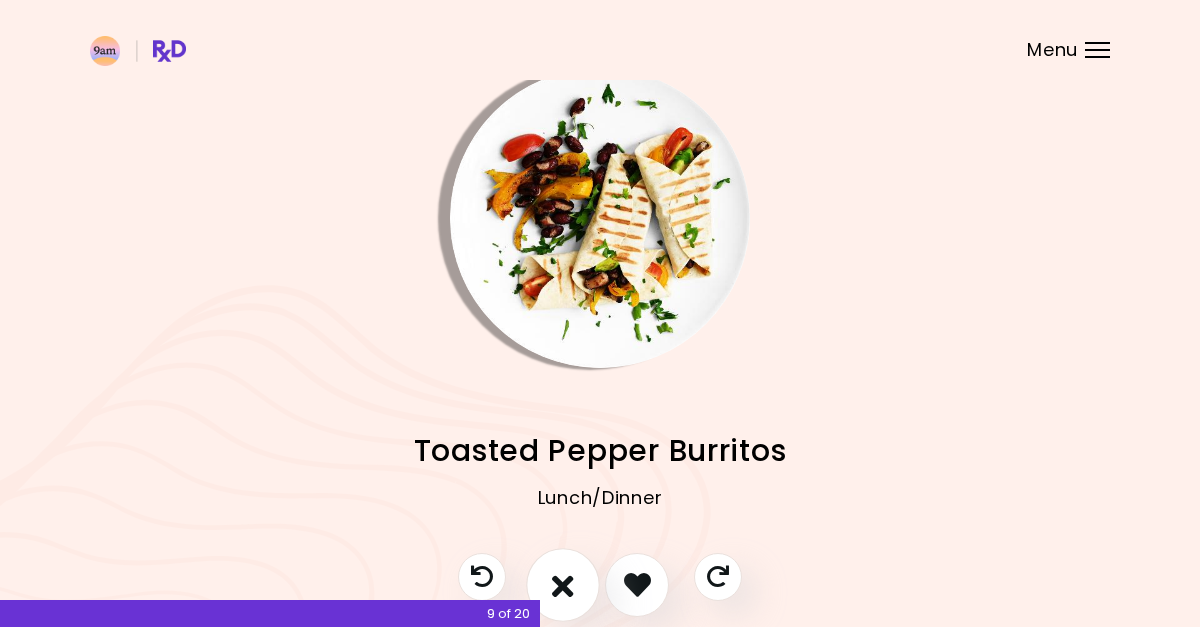 click at bounding box center [563, 585] 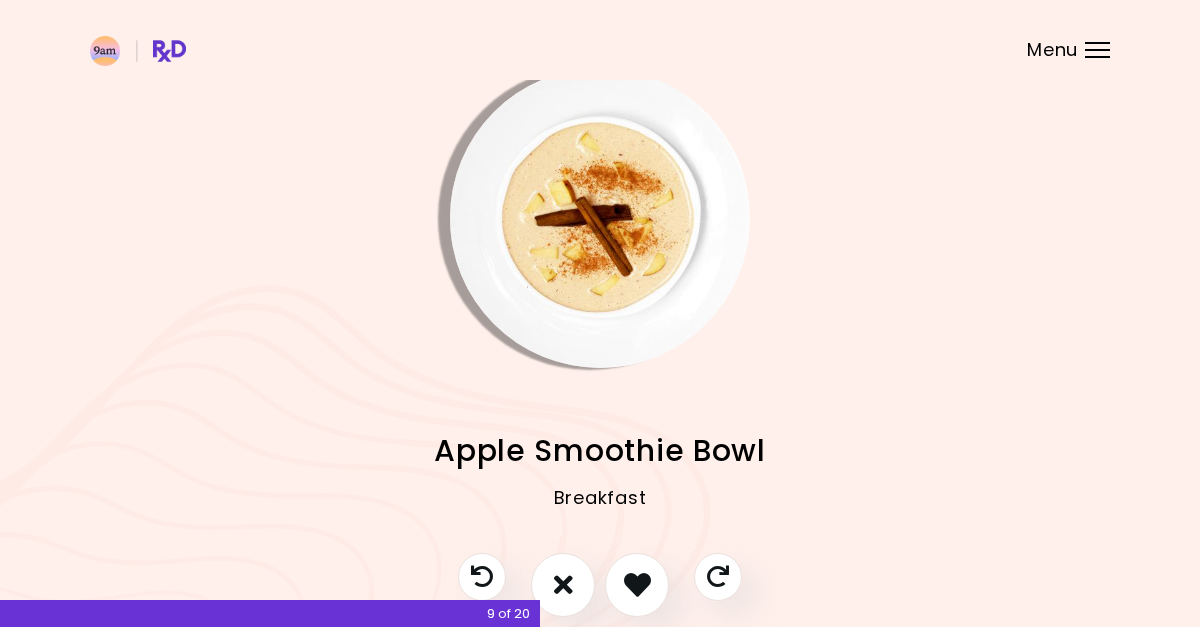 click at bounding box center [600, 218] 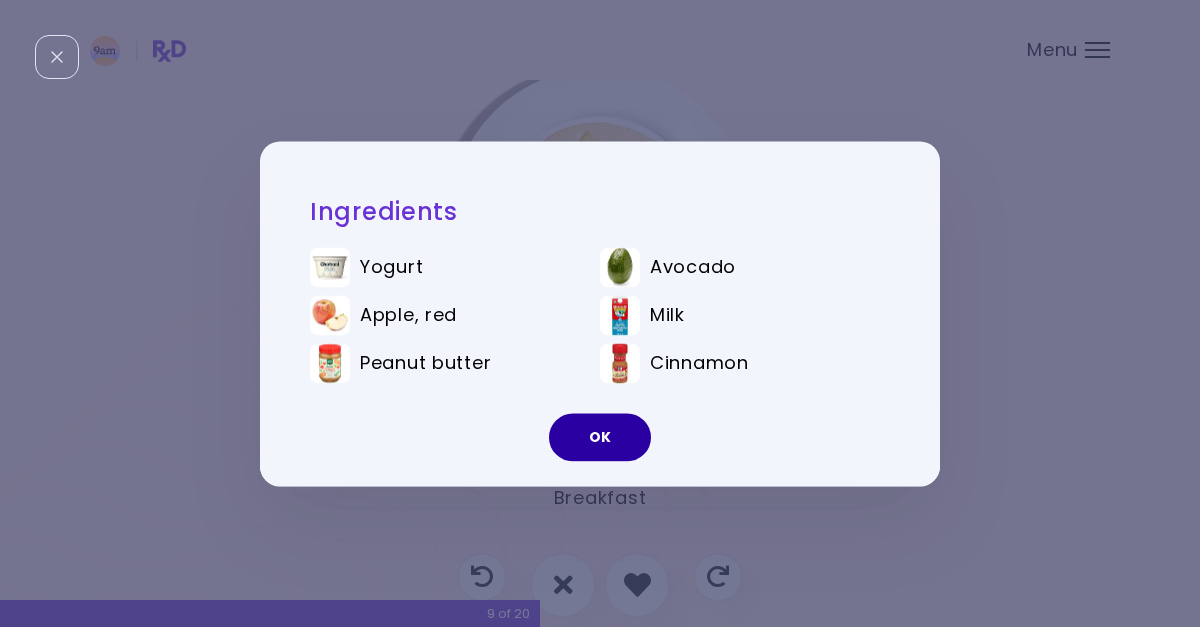 click on "OK" at bounding box center [600, 437] 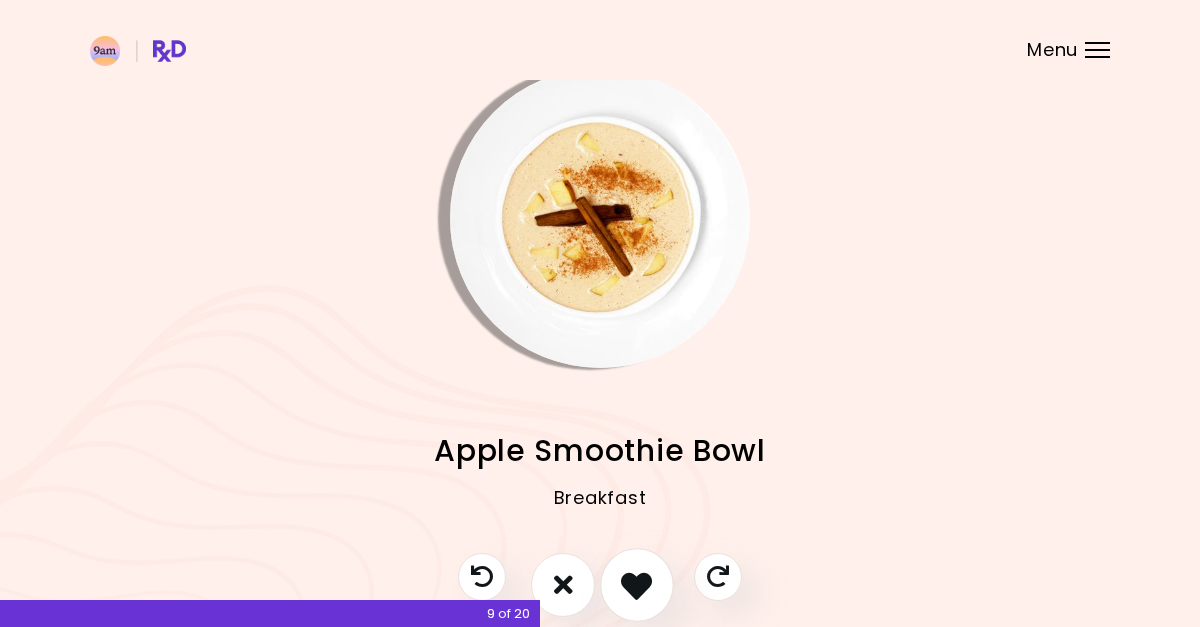 click at bounding box center (637, 585) 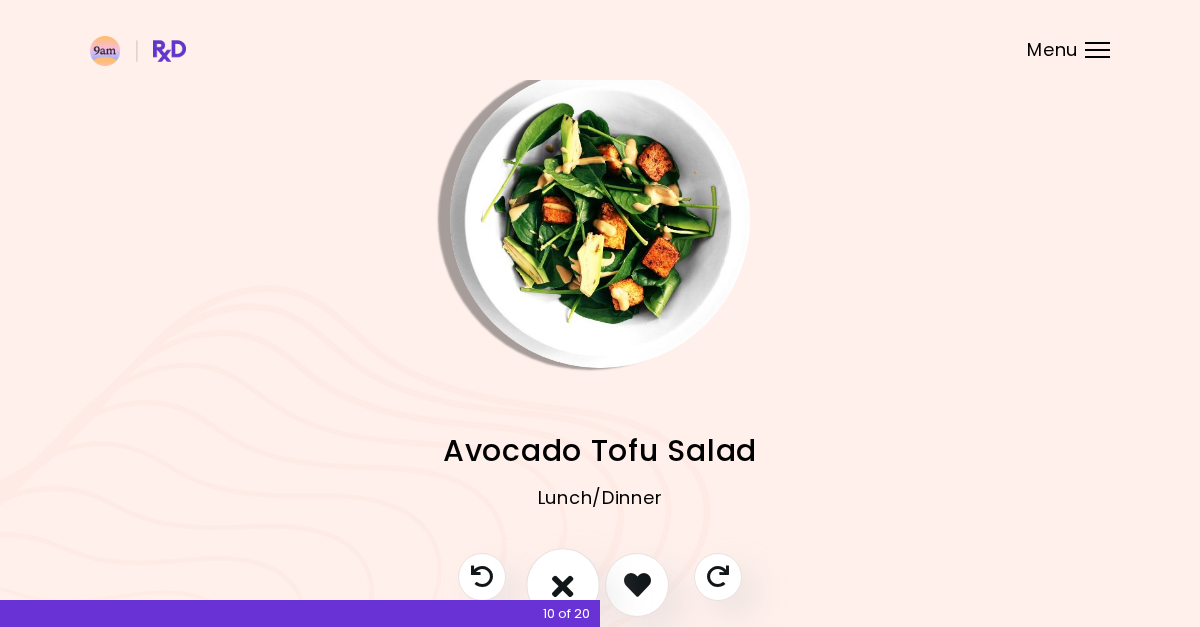 click at bounding box center [563, 585] 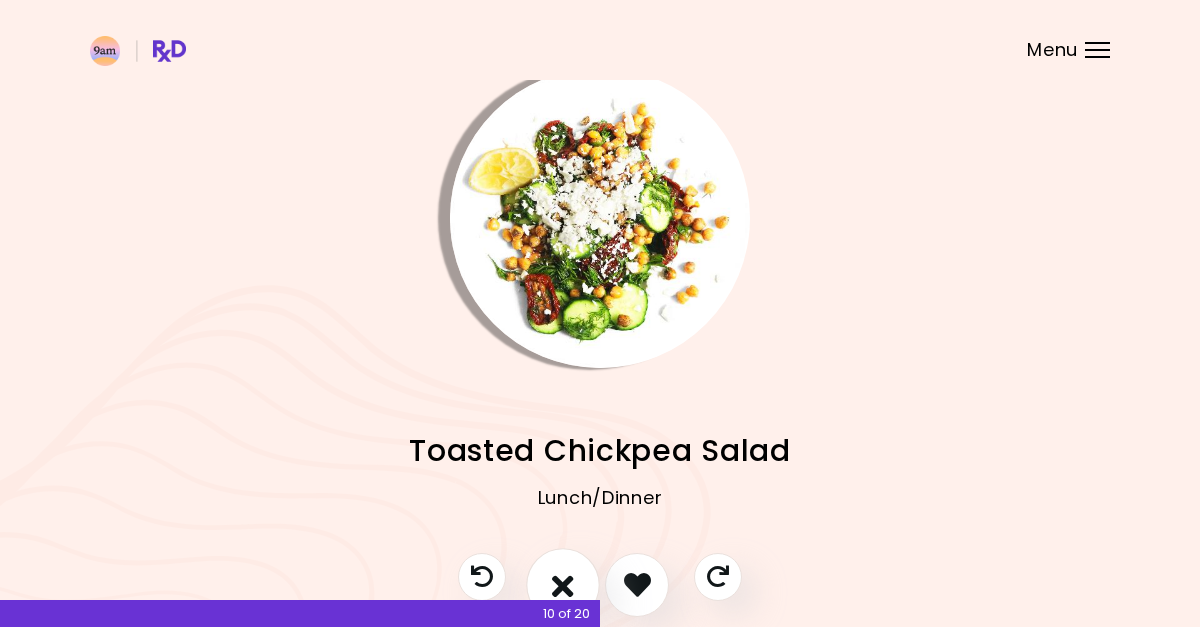 click at bounding box center (563, 585) 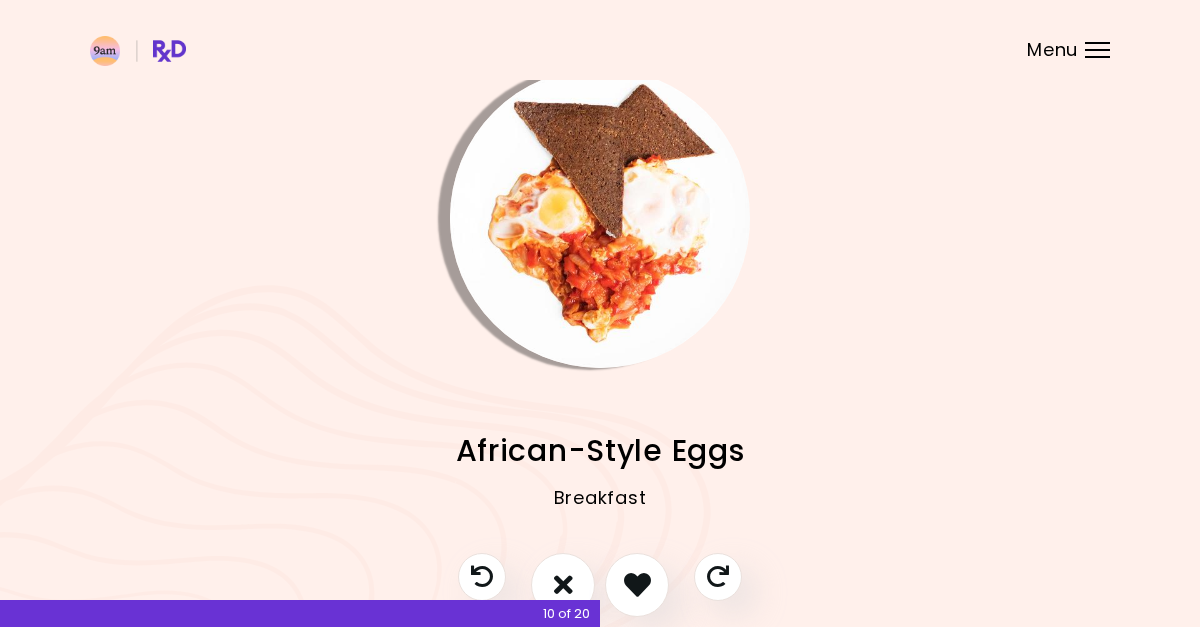 click at bounding box center [600, 218] 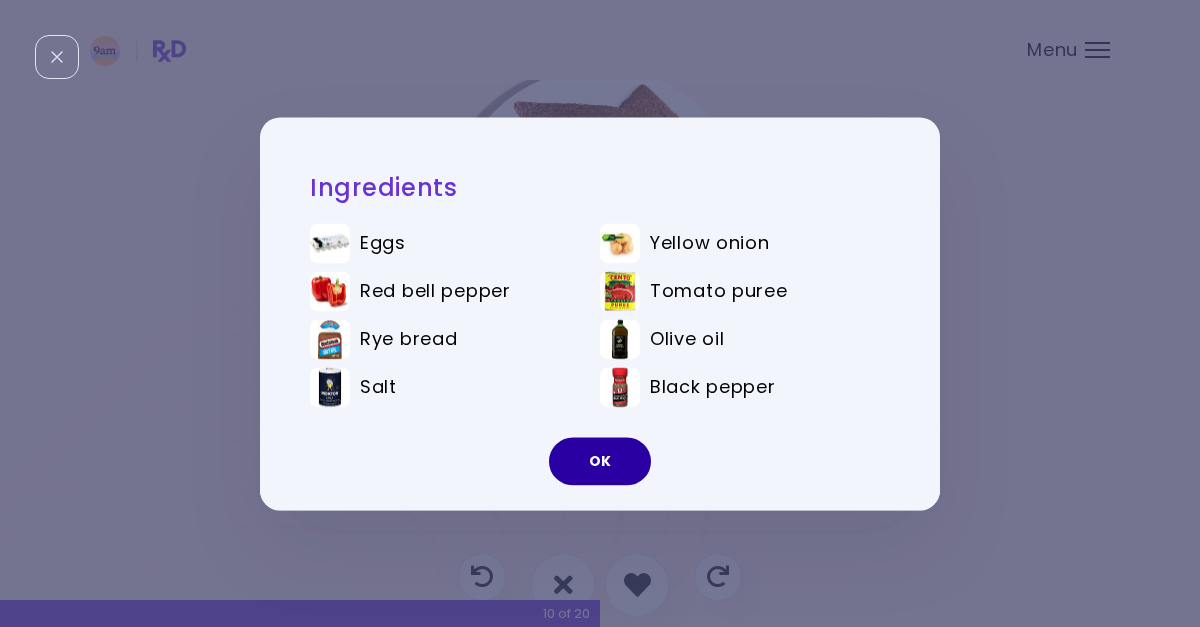 click on "OK" at bounding box center (600, 461) 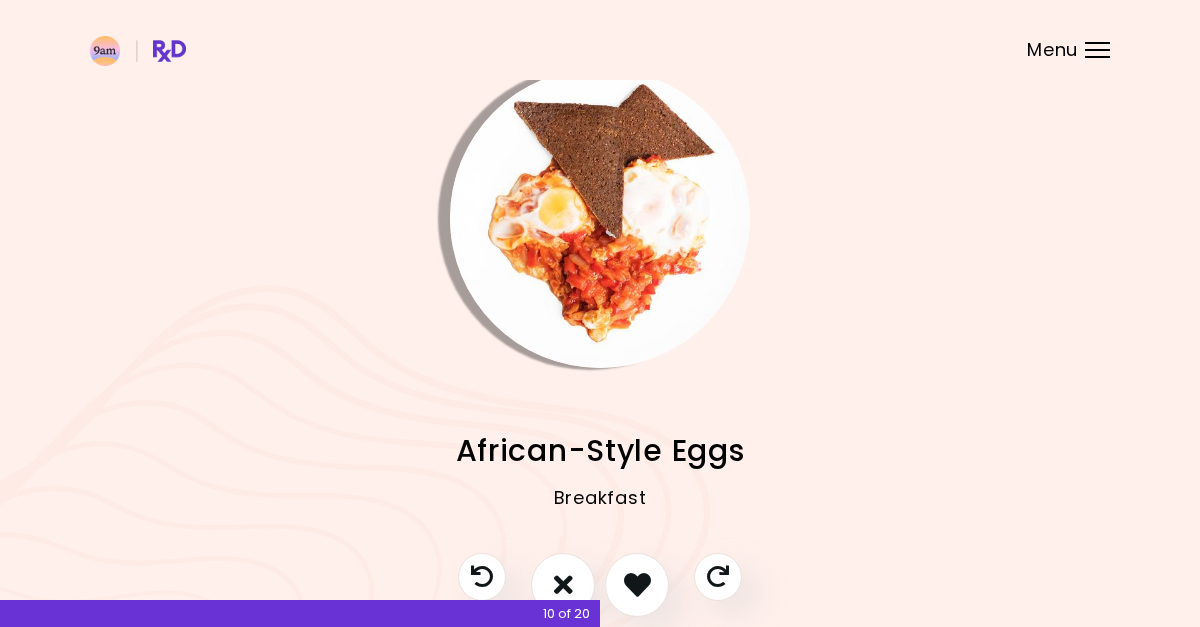 click at bounding box center [600, 218] 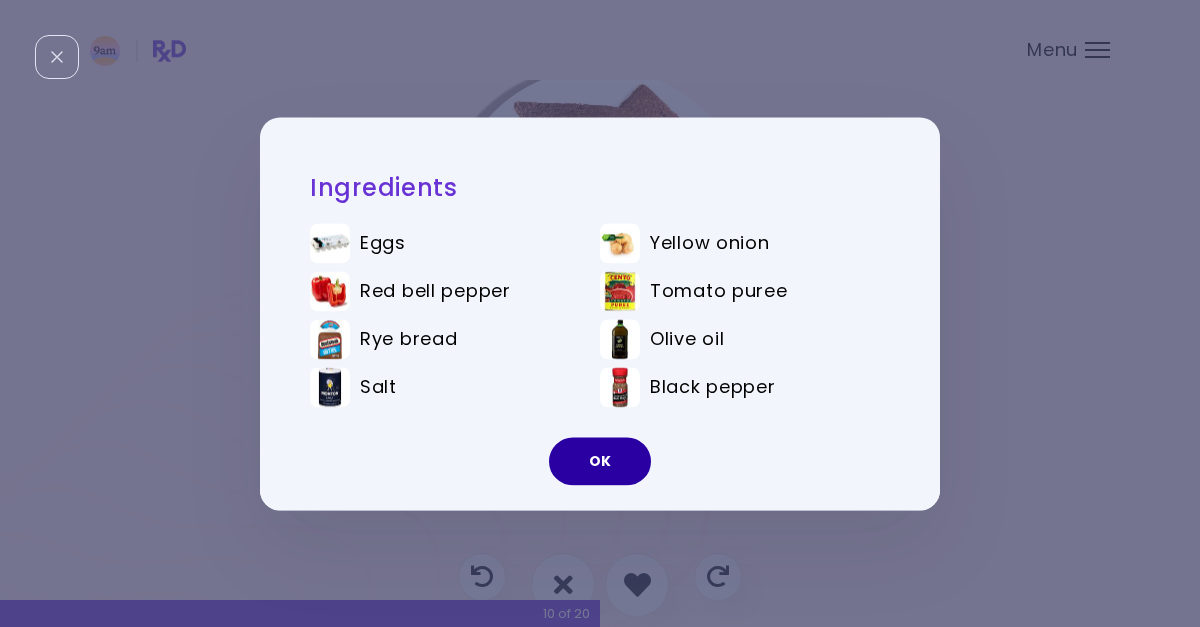 click on "OK" at bounding box center (600, 461) 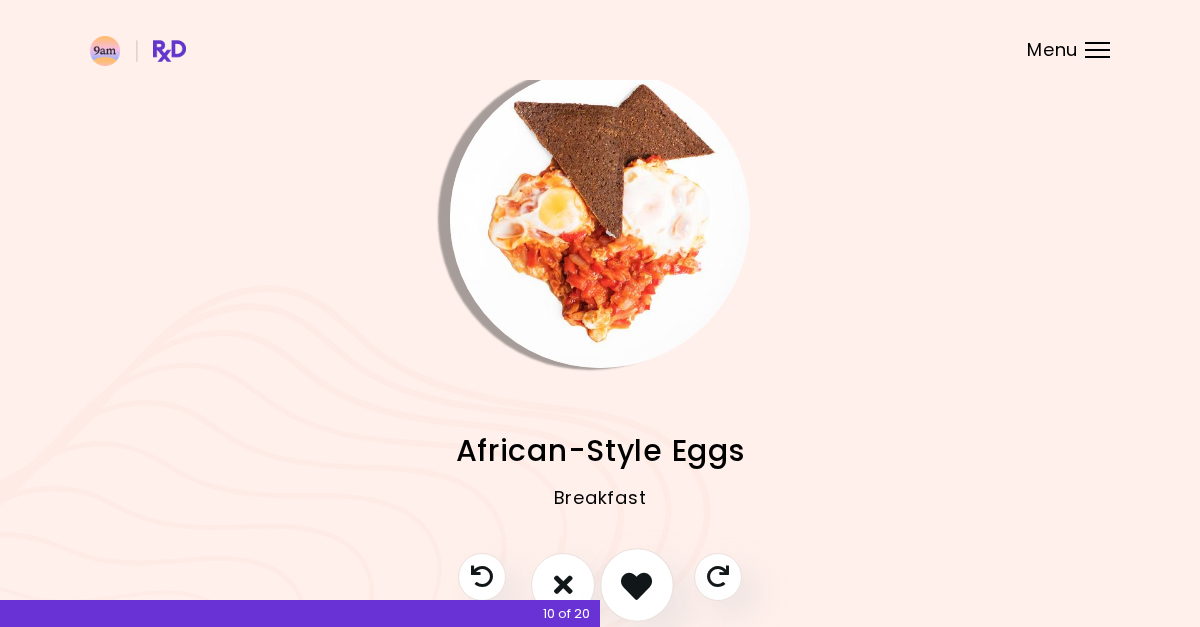 click at bounding box center [637, 585] 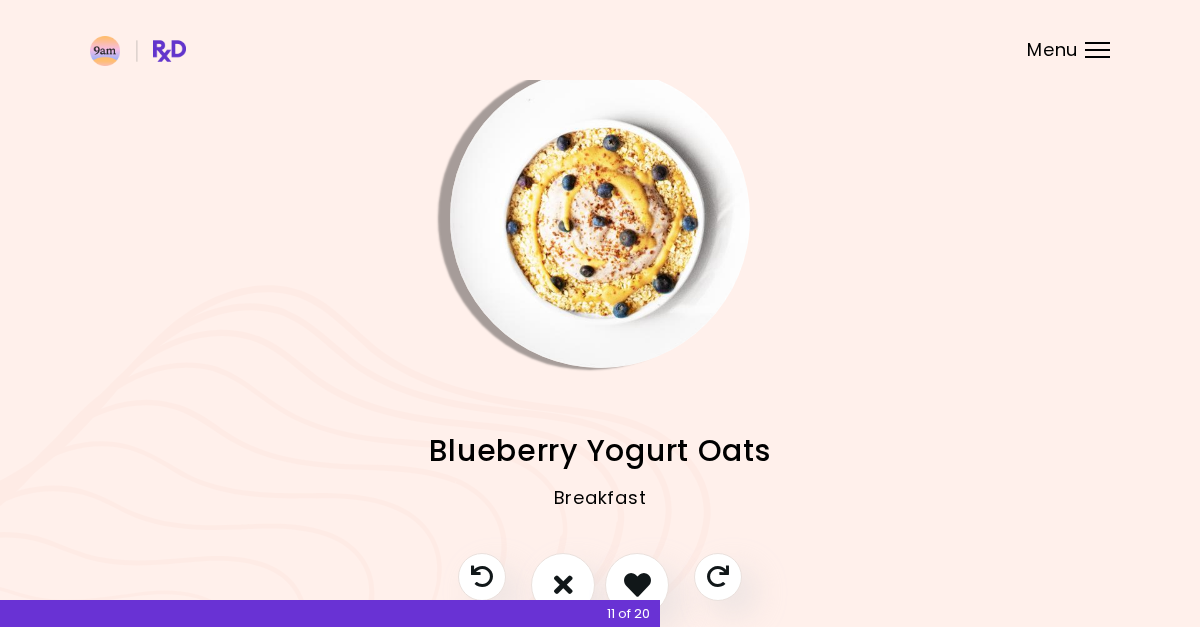 click at bounding box center [600, 218] 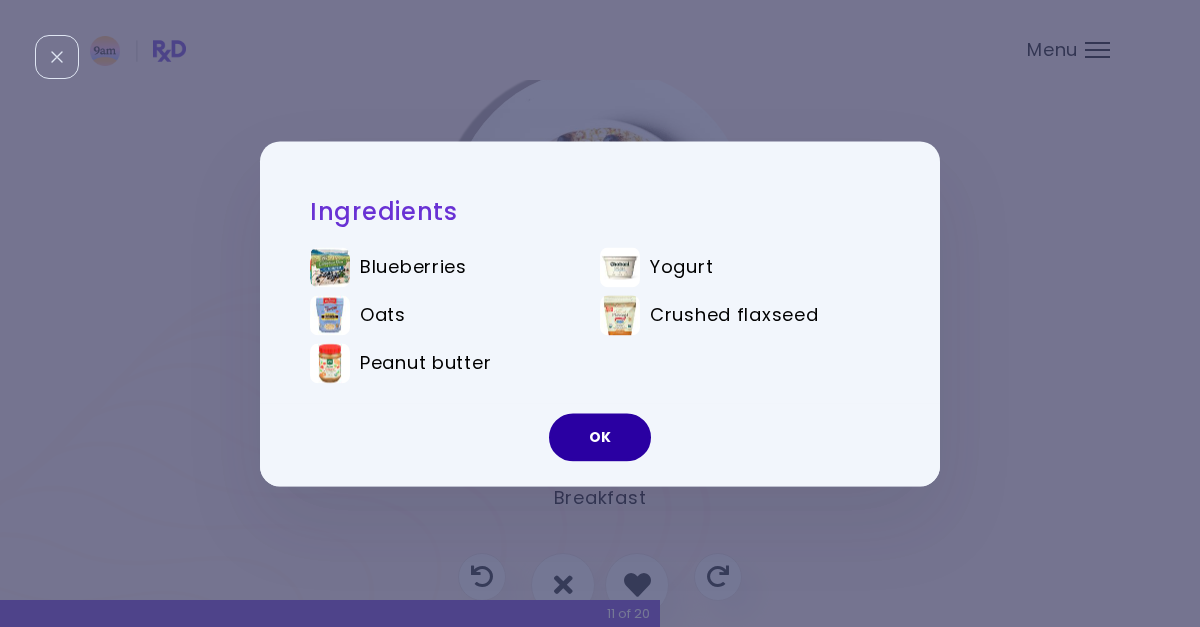 click on "OK" at bounding box center [600, 437] 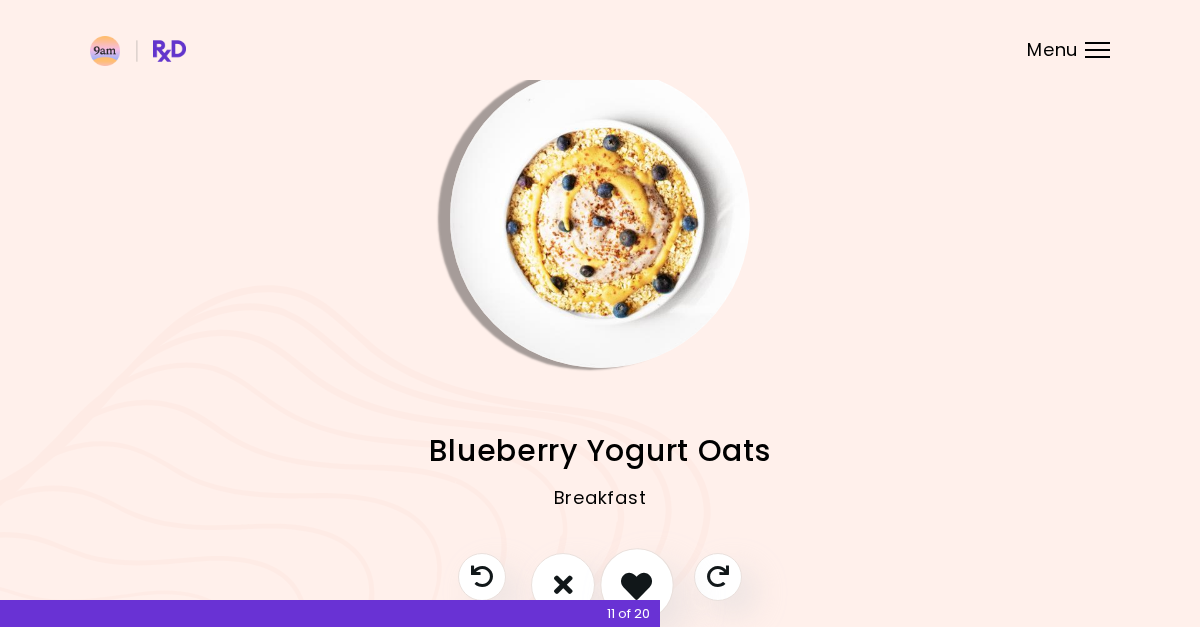 click at bounding box center [636, 584] 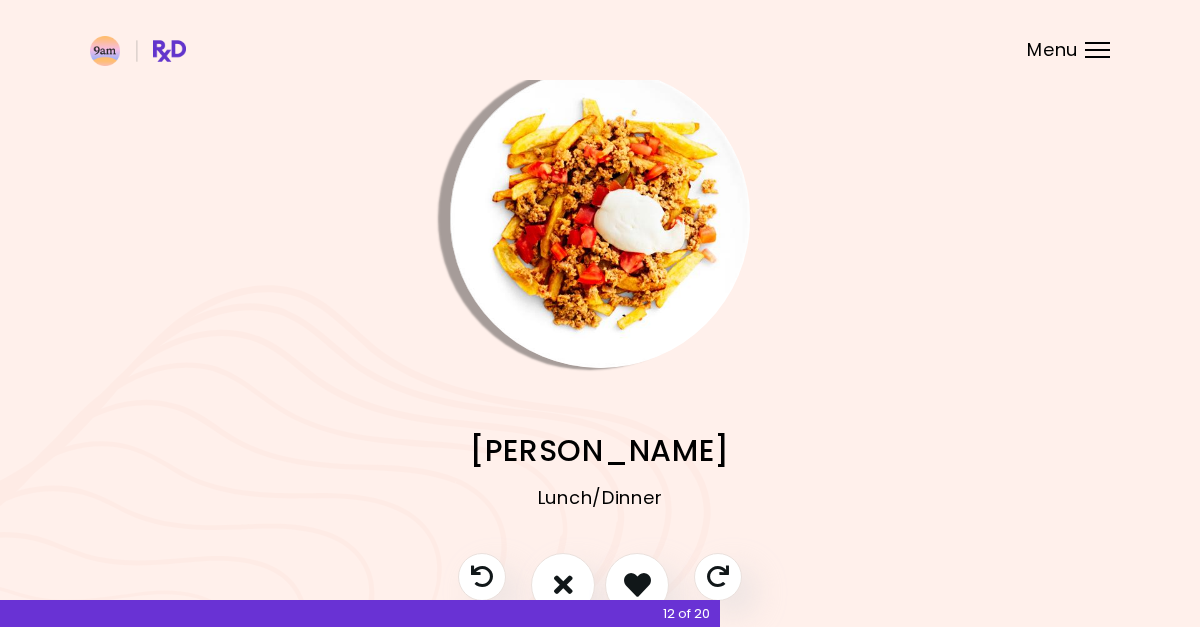 click at bounding box center (600, 218) 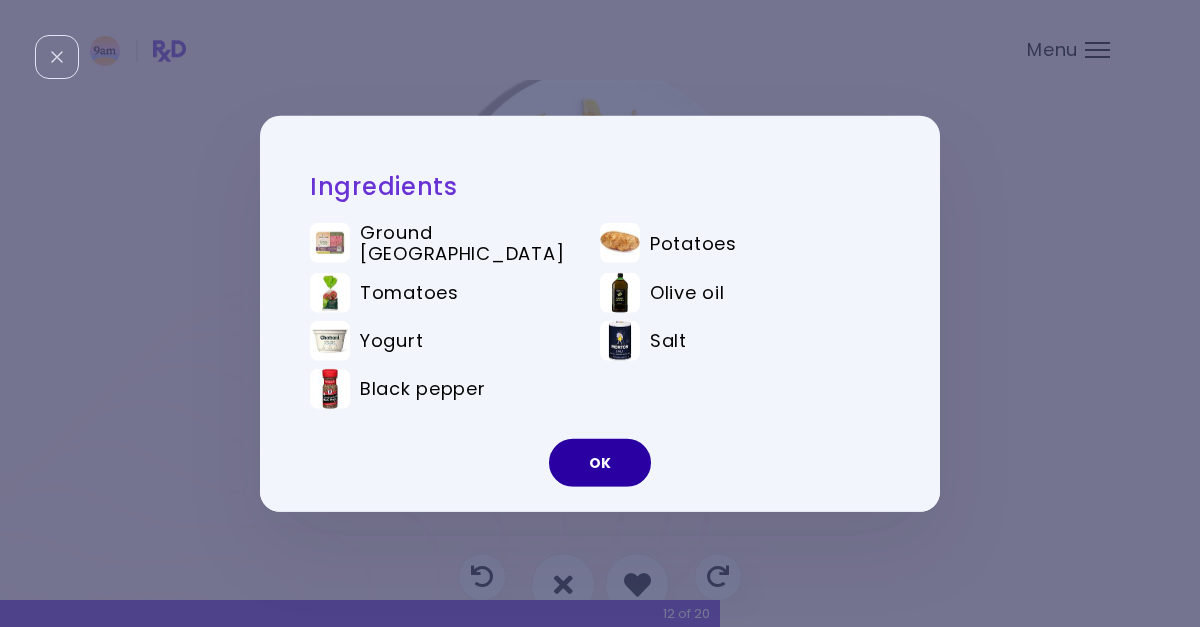 click on "OK" at bounding box center [600, 463] 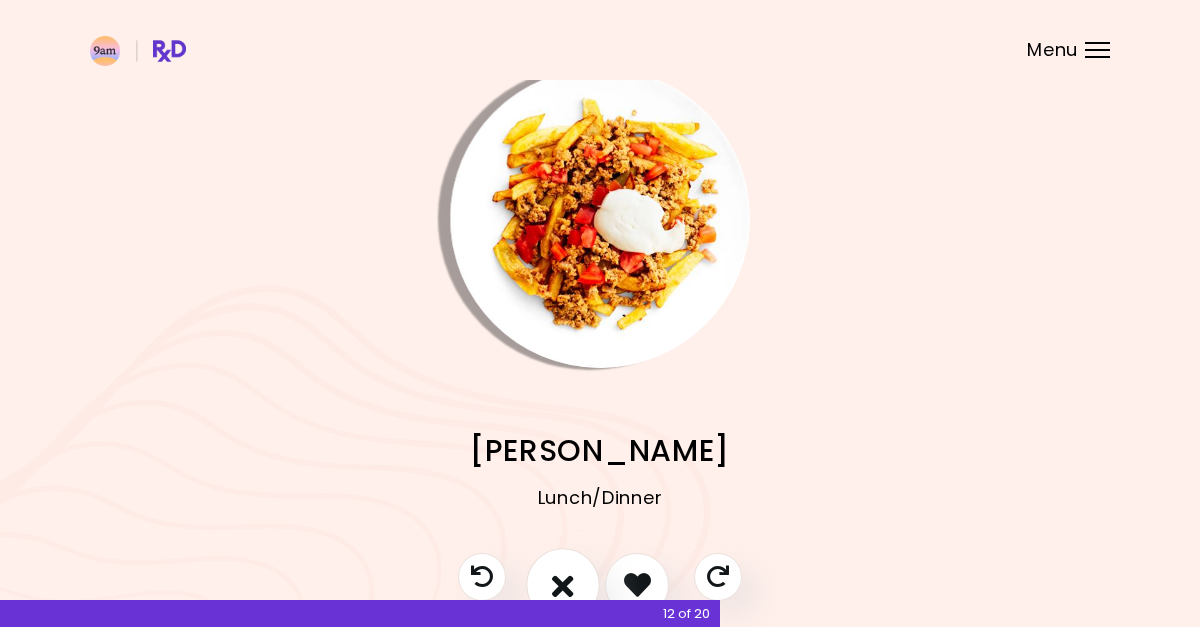 click at bounding box center (563, 585) 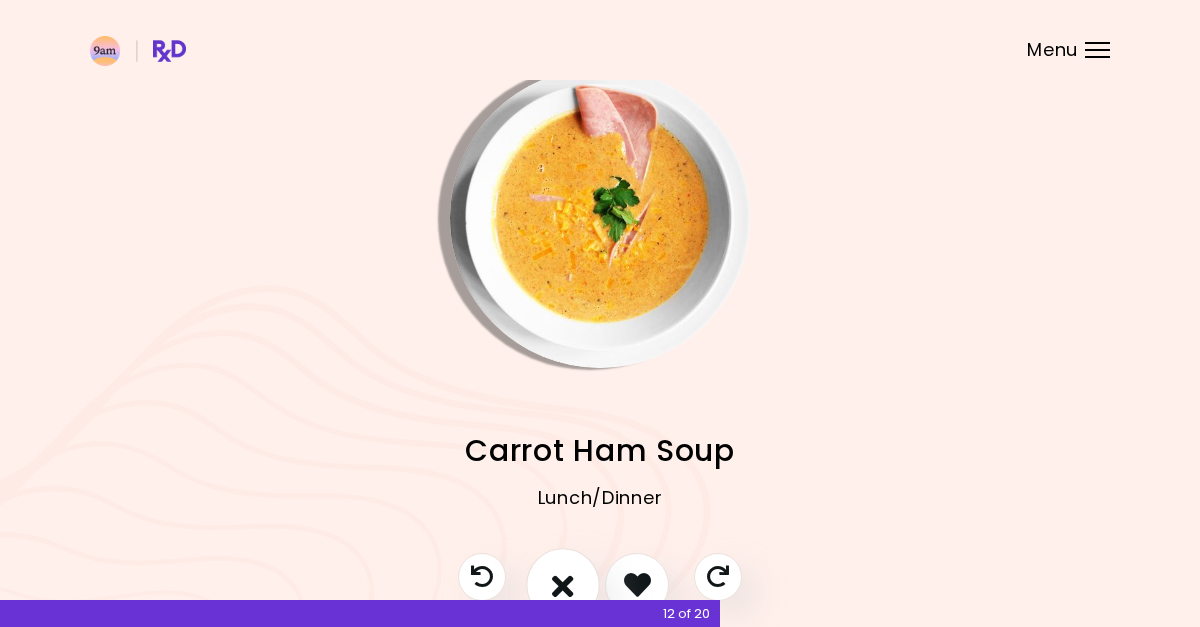 click at bounding box center (563, 584) 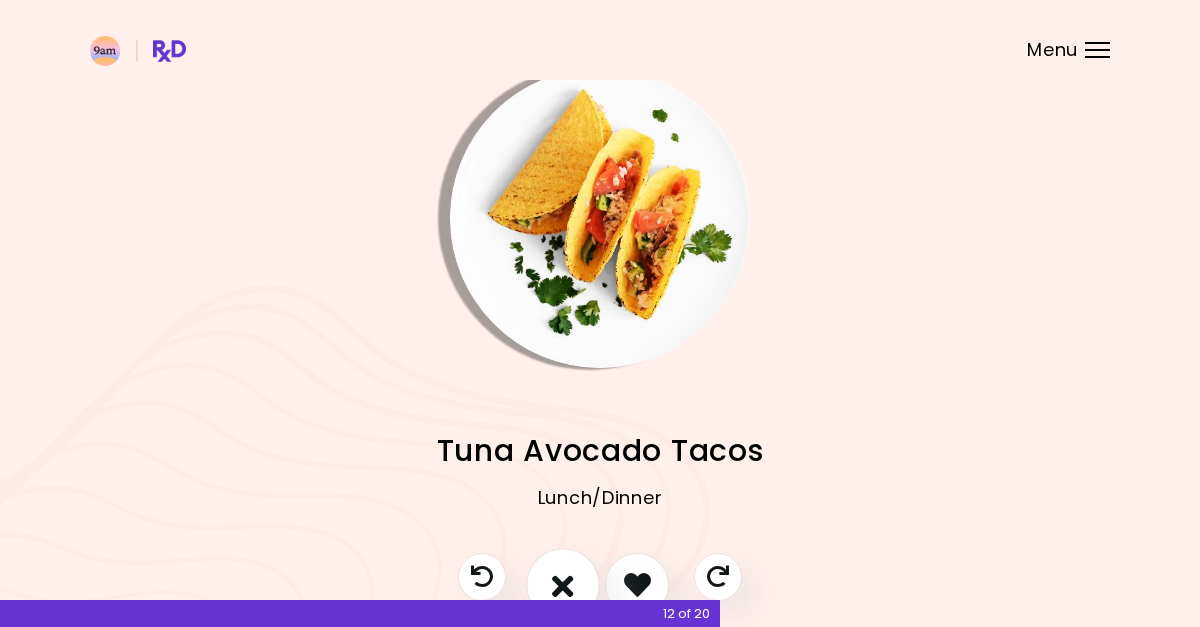 click at bounding box center [563, 584] 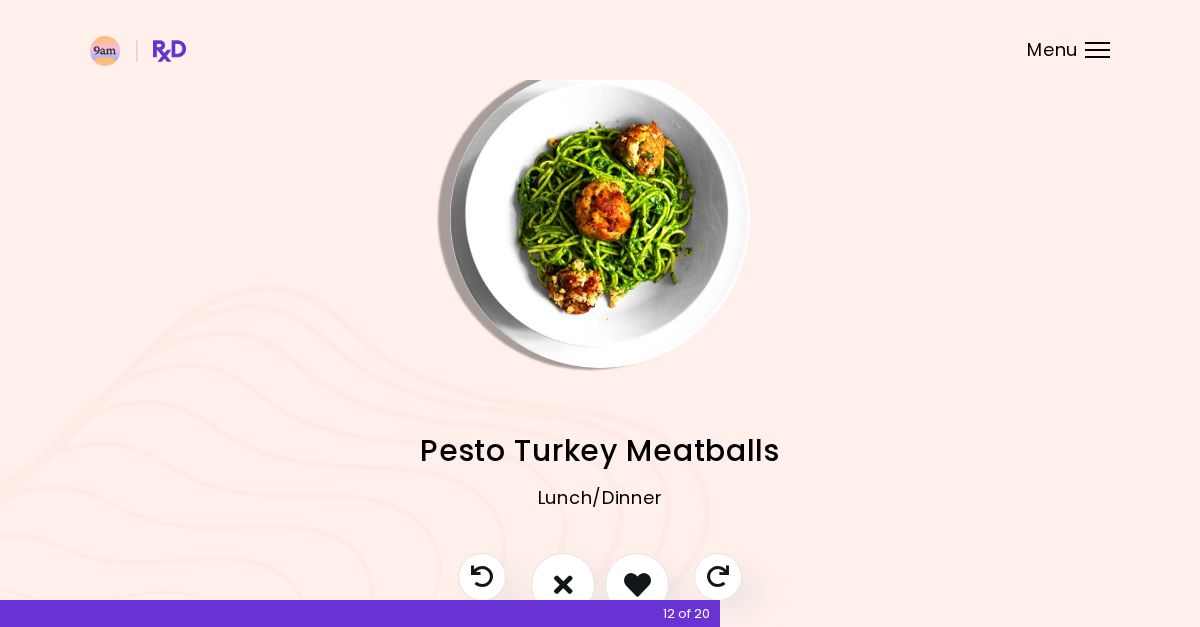click at bounding box center (600, 218) 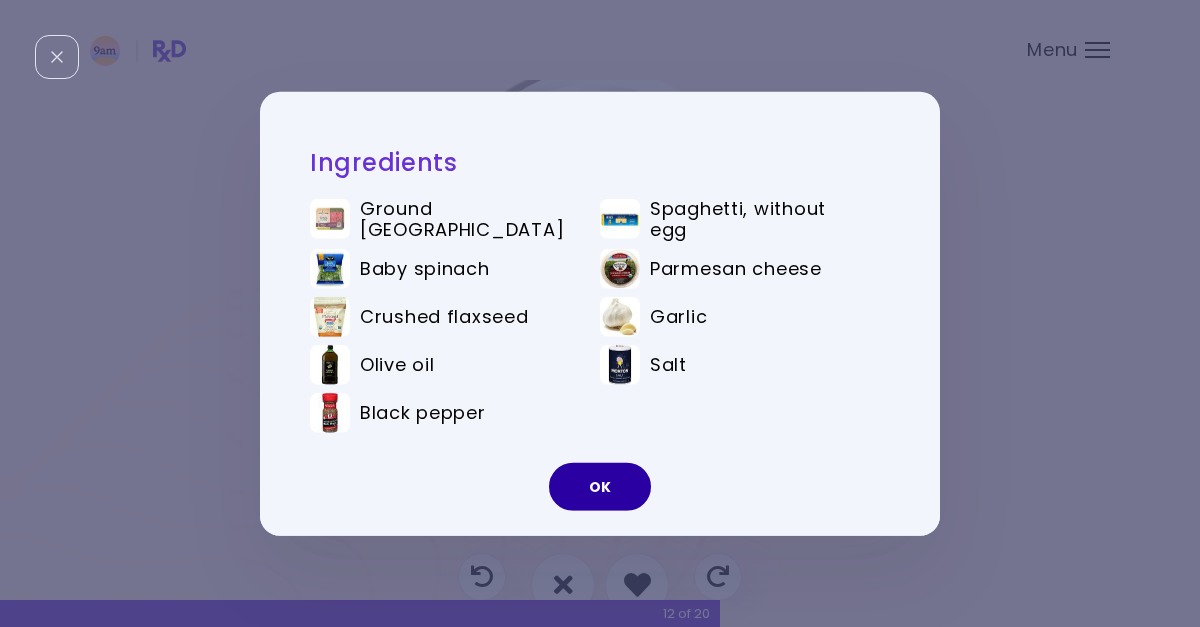click on "OK" at bounding box center (600, 487) 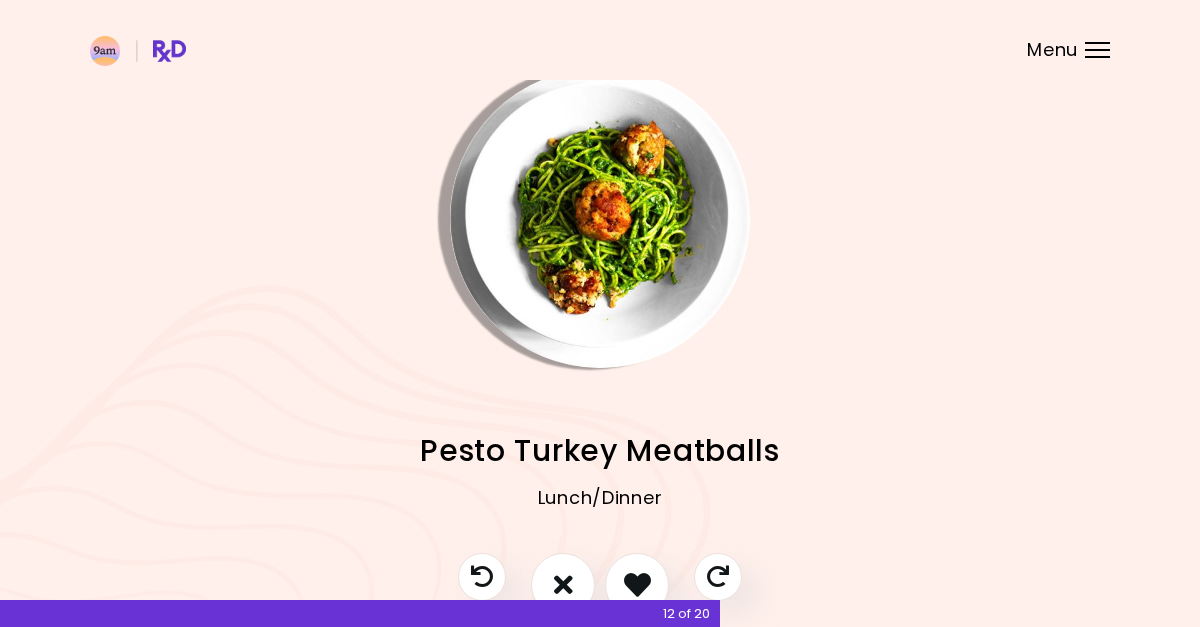 click at bounding box center (600, 595) 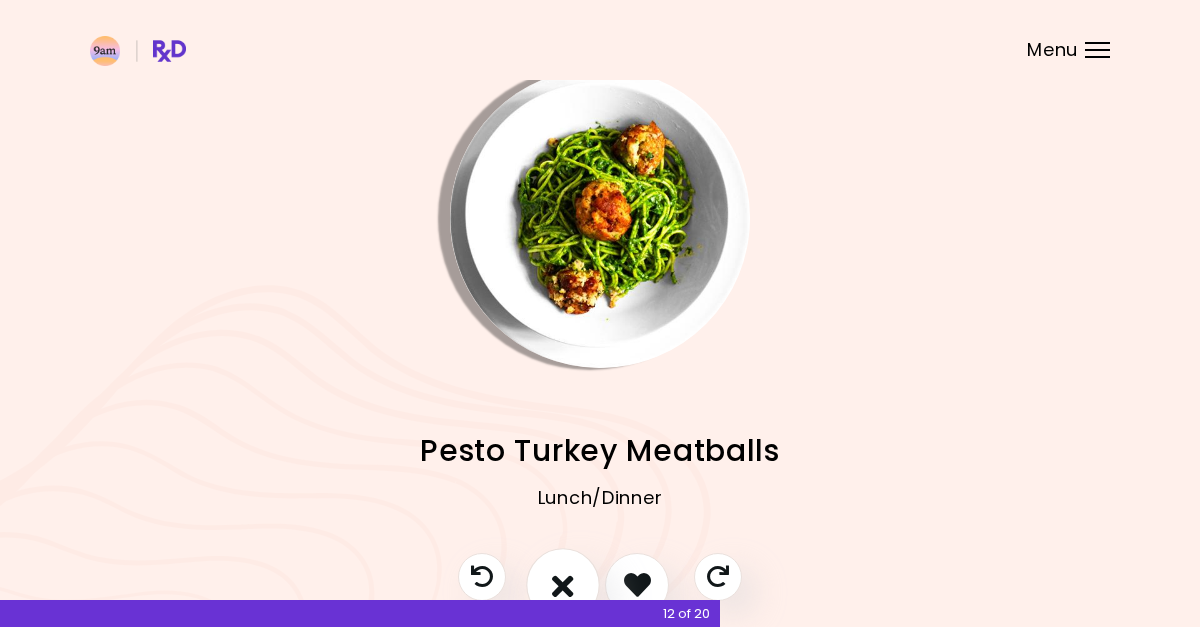 click at bounding box center (563, 585) 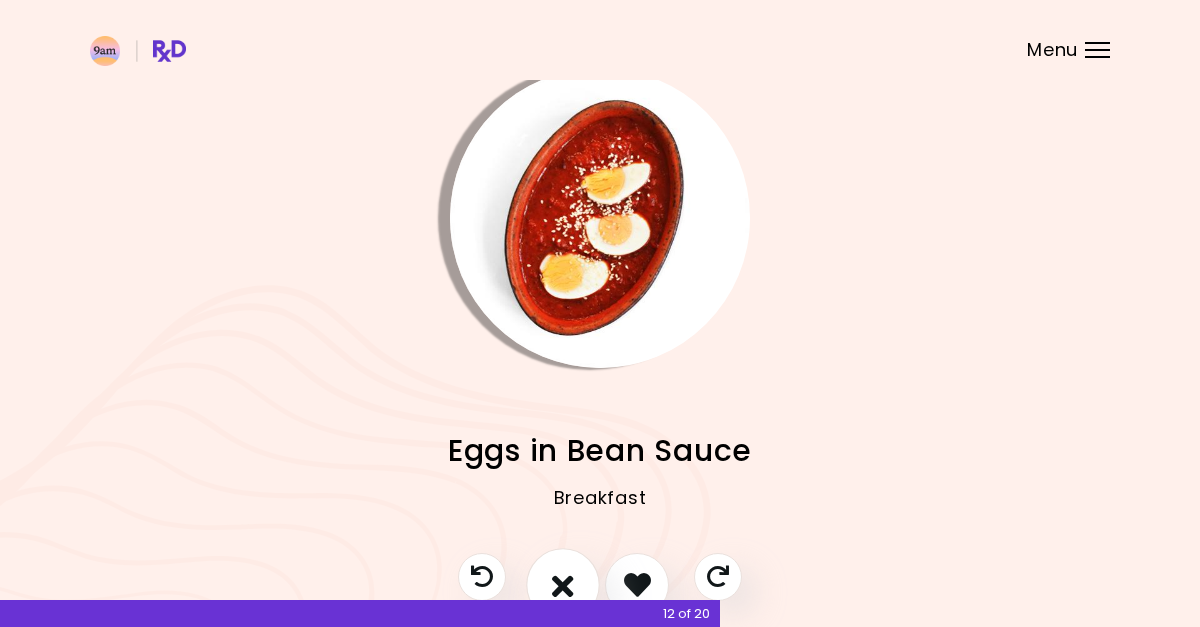 click at bounding box center (563, 584) 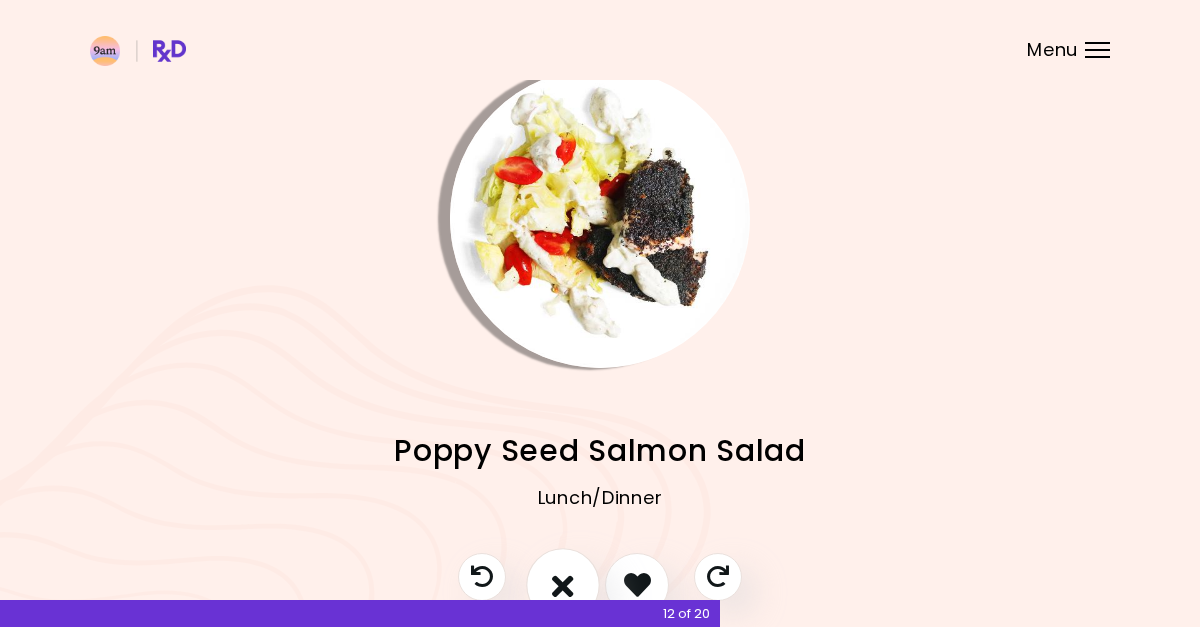 click at bounding box center [563, 584] 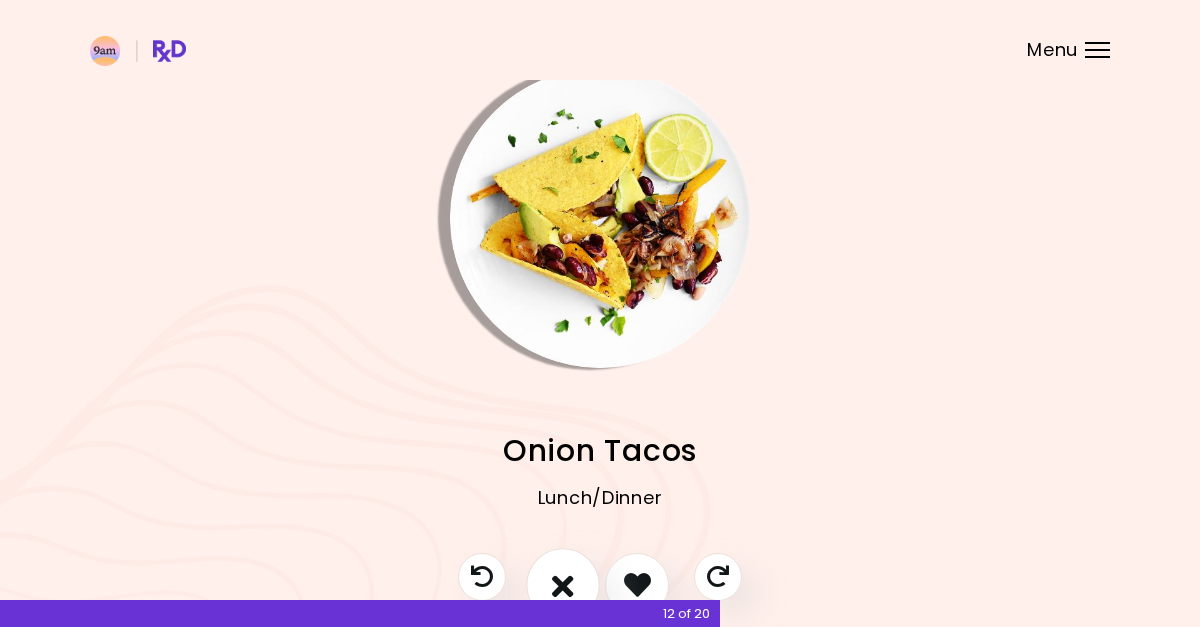 click at bounding box center (563, 584) 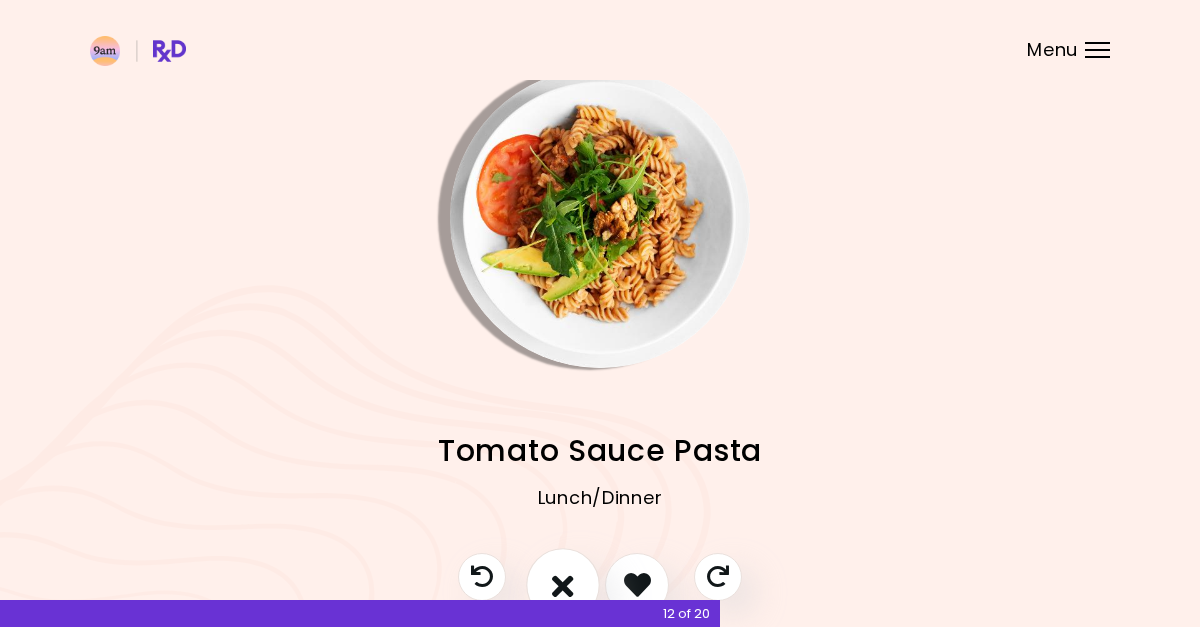 click at bounding box center [563, 584] 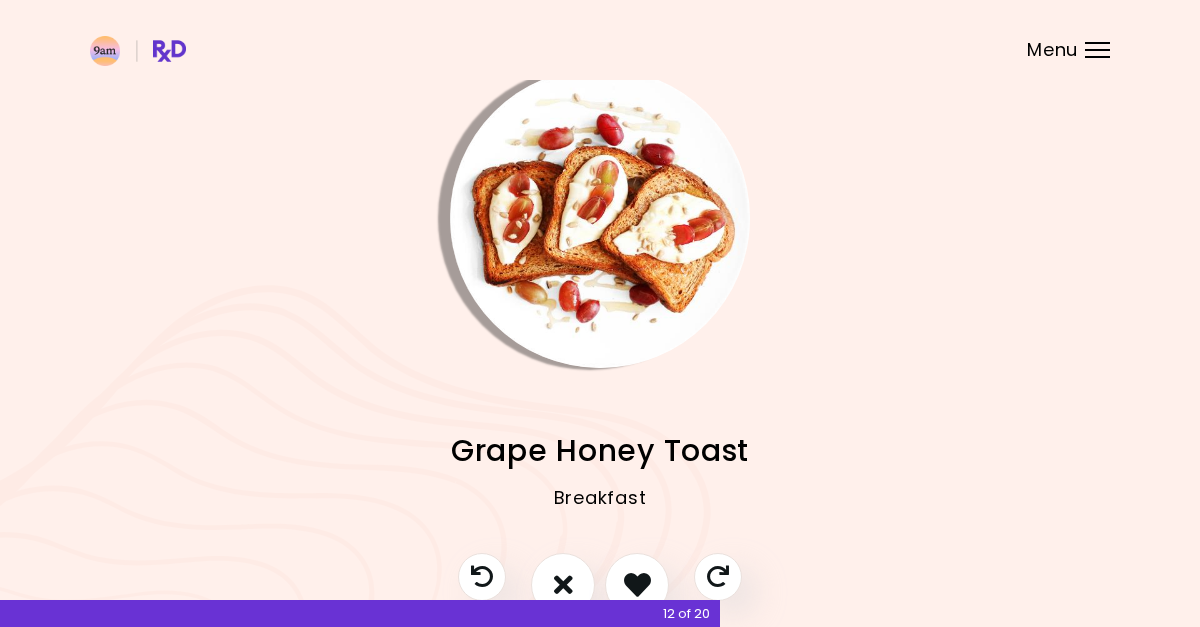 click at bounding box center (600, 218) 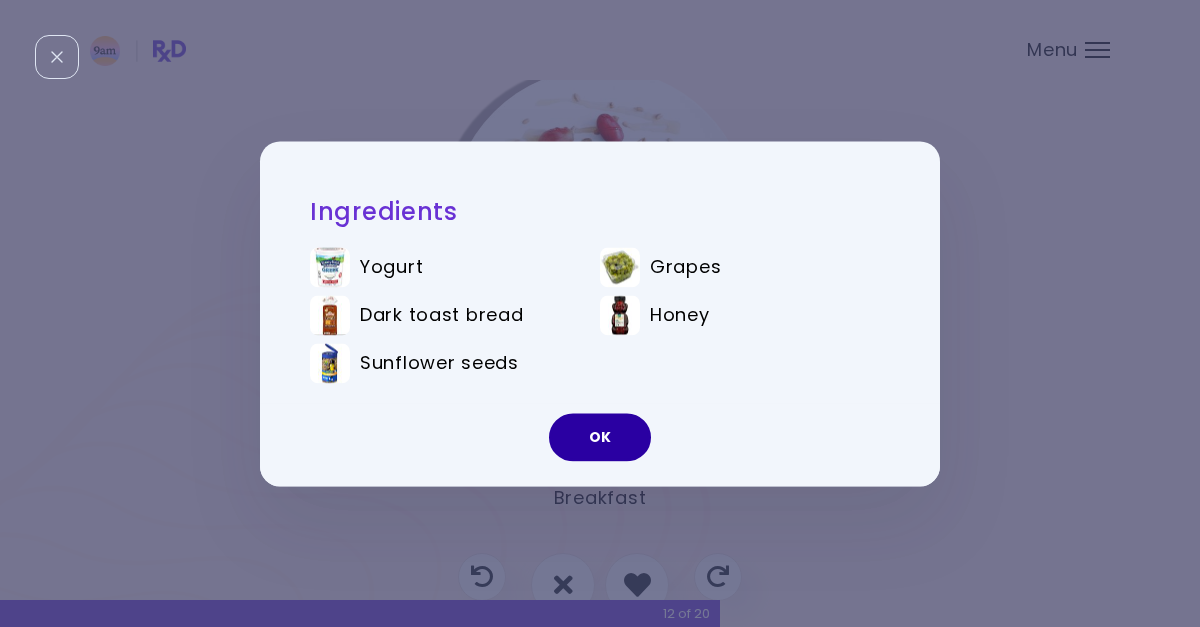 click on "OK" at bounding box center (600, 437) 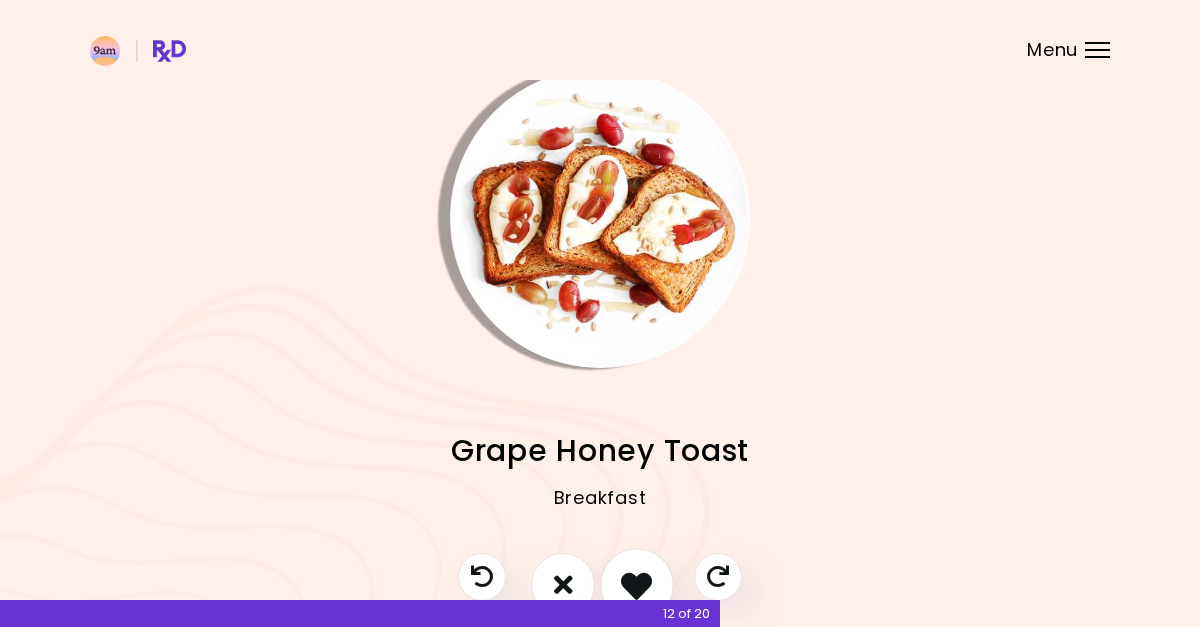 click at bounding box center (637, 585) 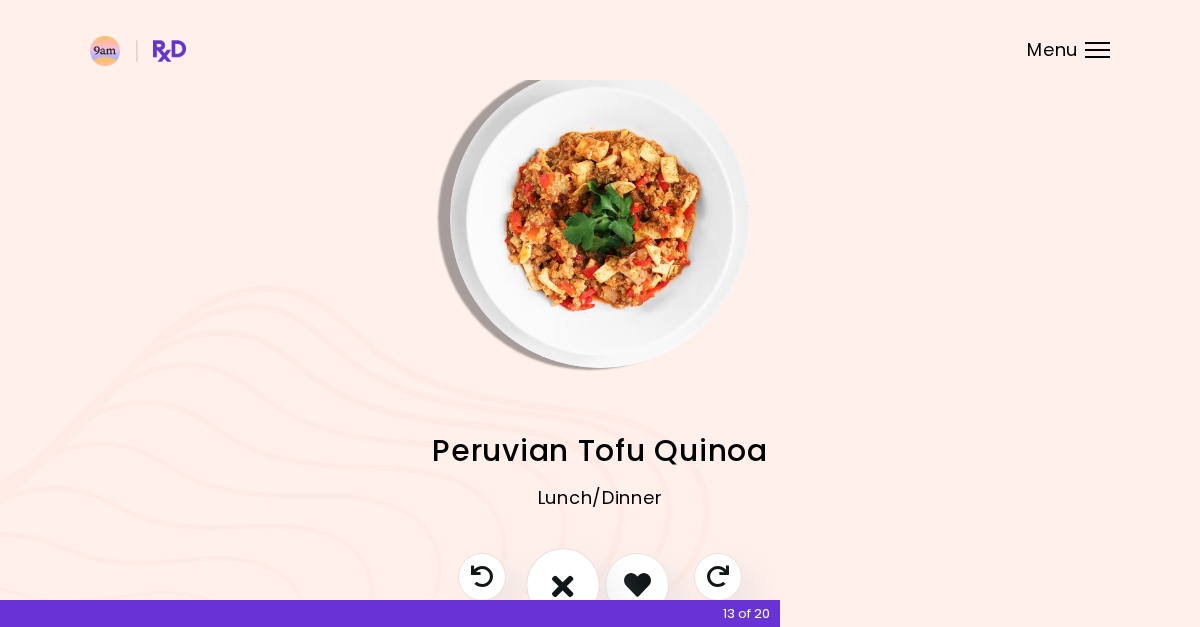click at bounding box center (563, 584) 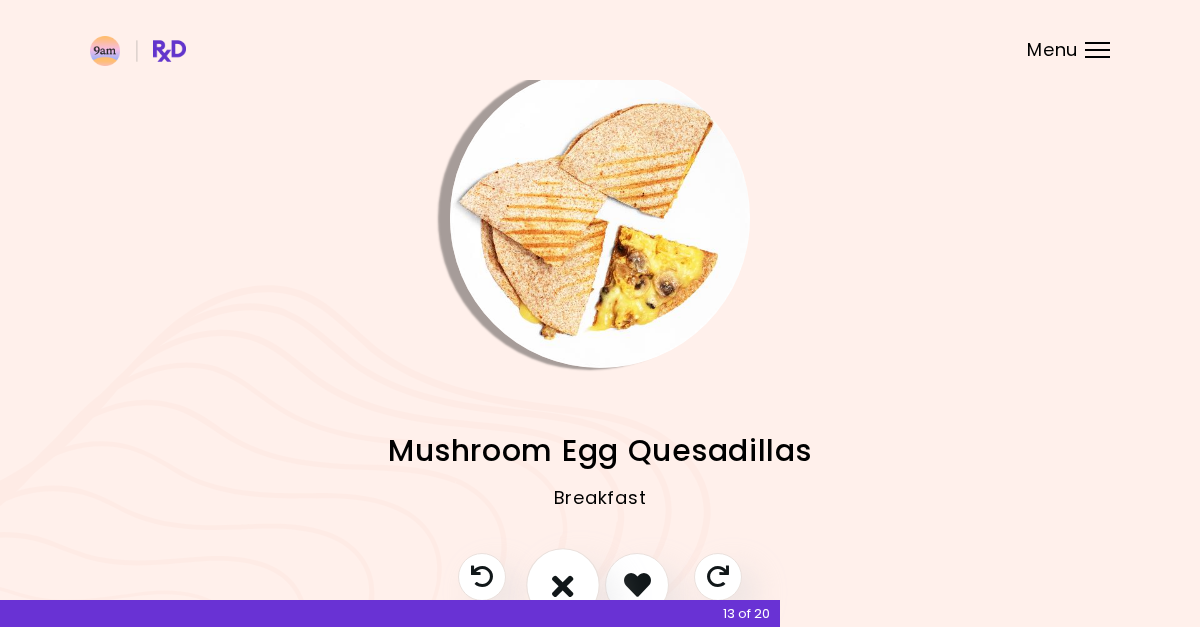 click at bounding box center [563, 584] 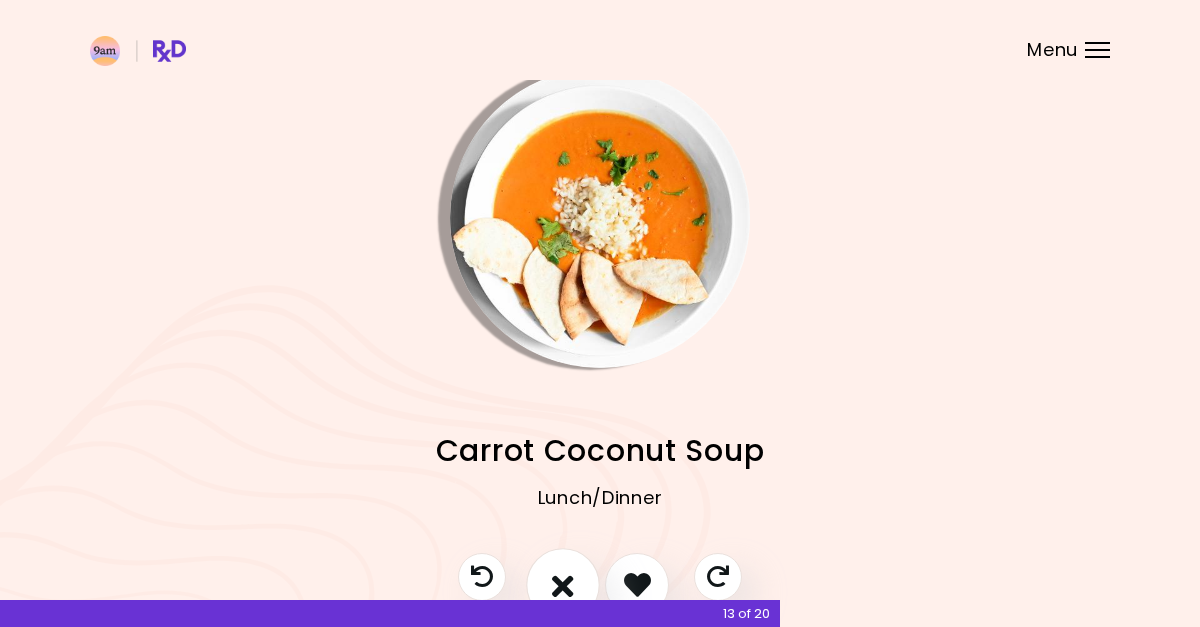 click at bounding box center [563, 584] 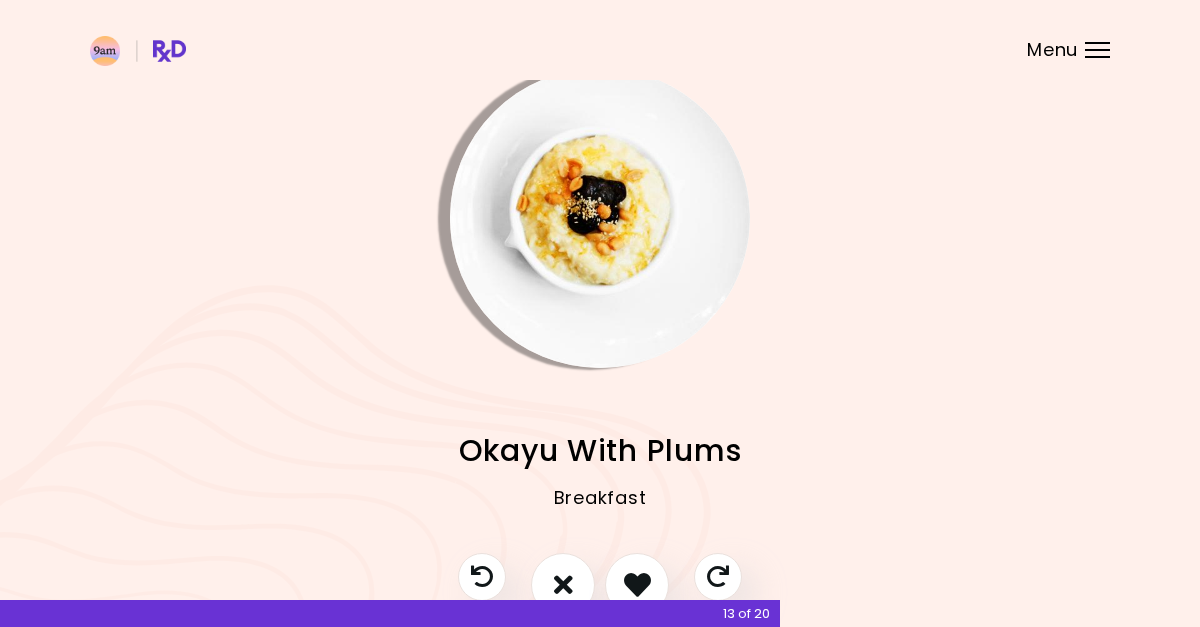 click at bounding box center (600, 218) 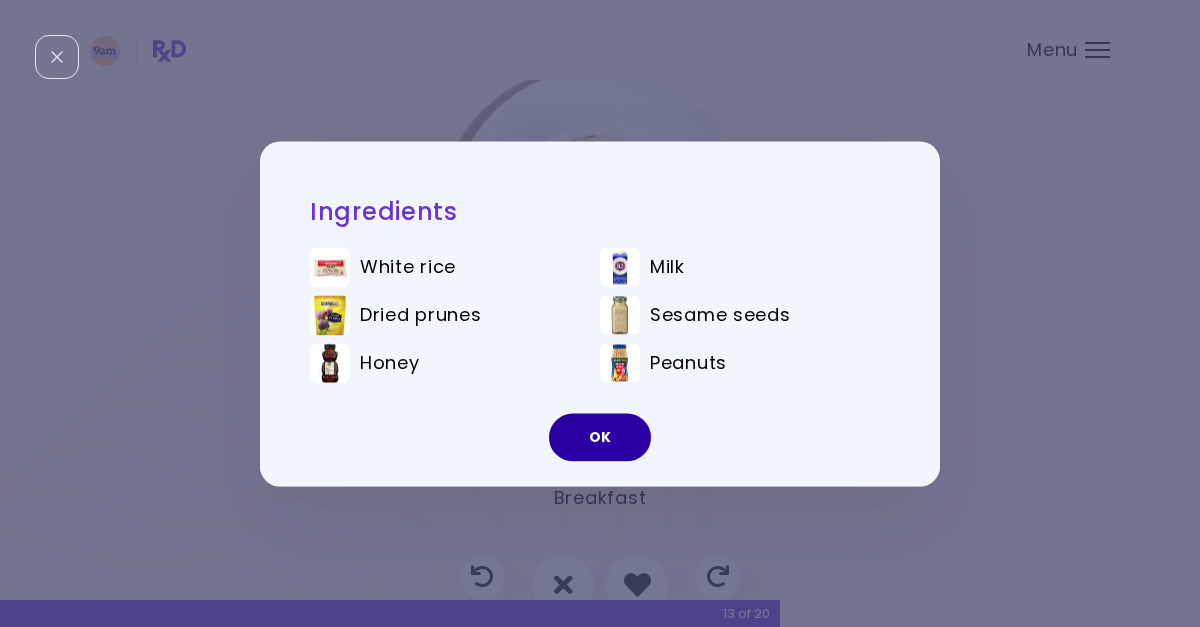 click on "OK" at bounding box center [600, 437] 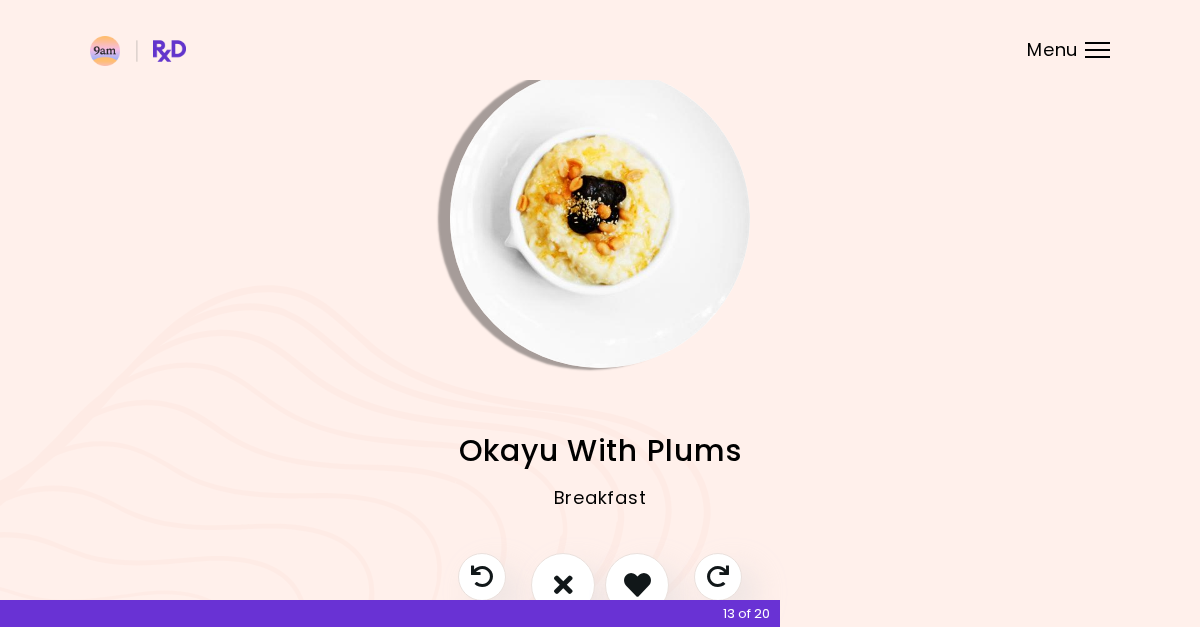 click at bounding box center (600, 595) 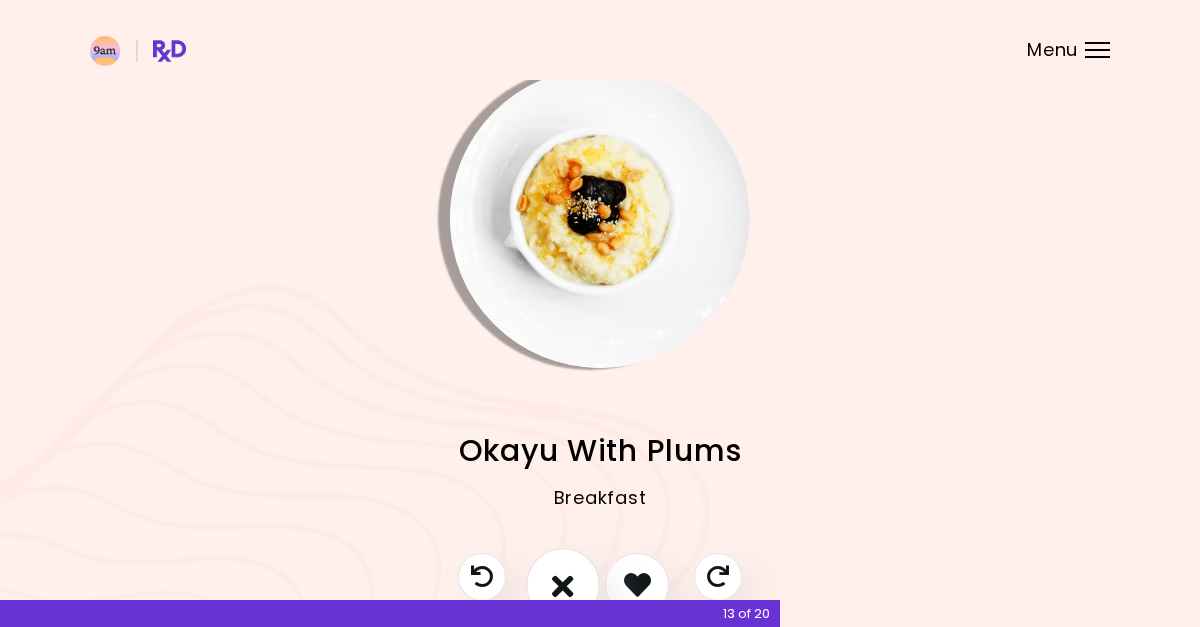 click at bounding box center (563, 585) 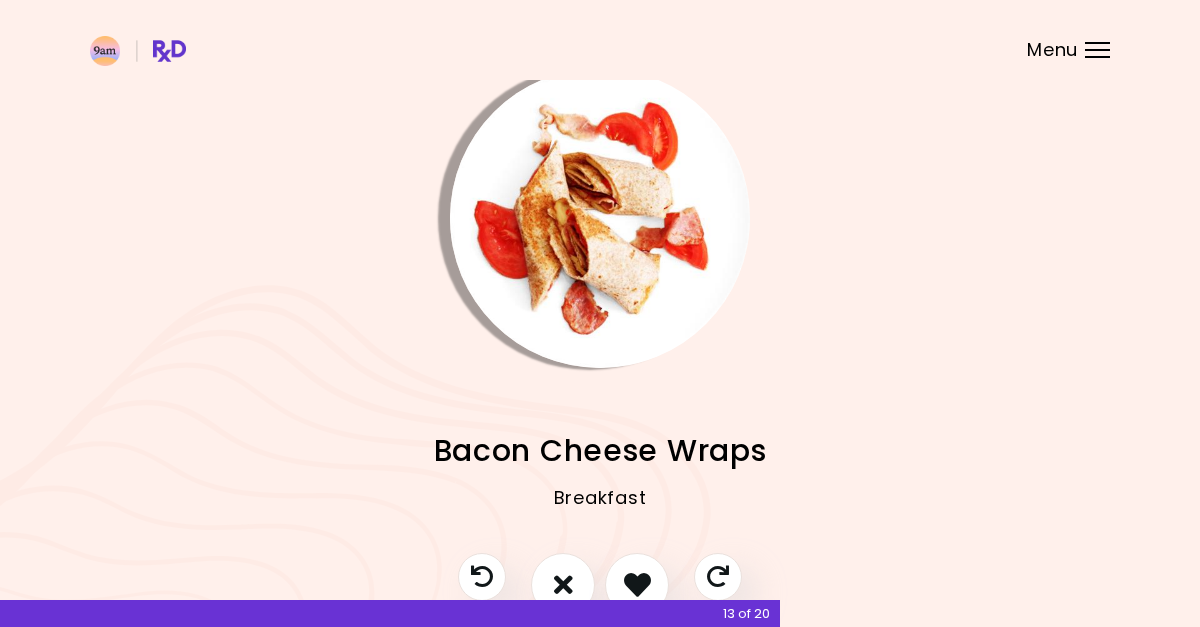 click at bounding box center (600, 218) 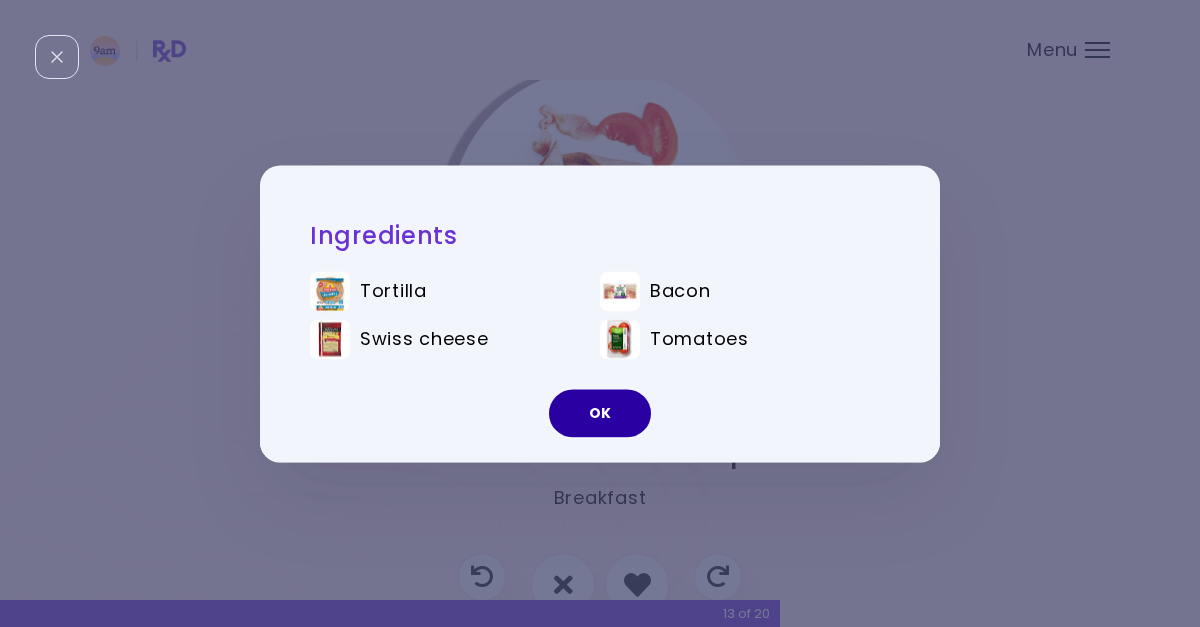click on "OK" at bounding box center (600, 413) 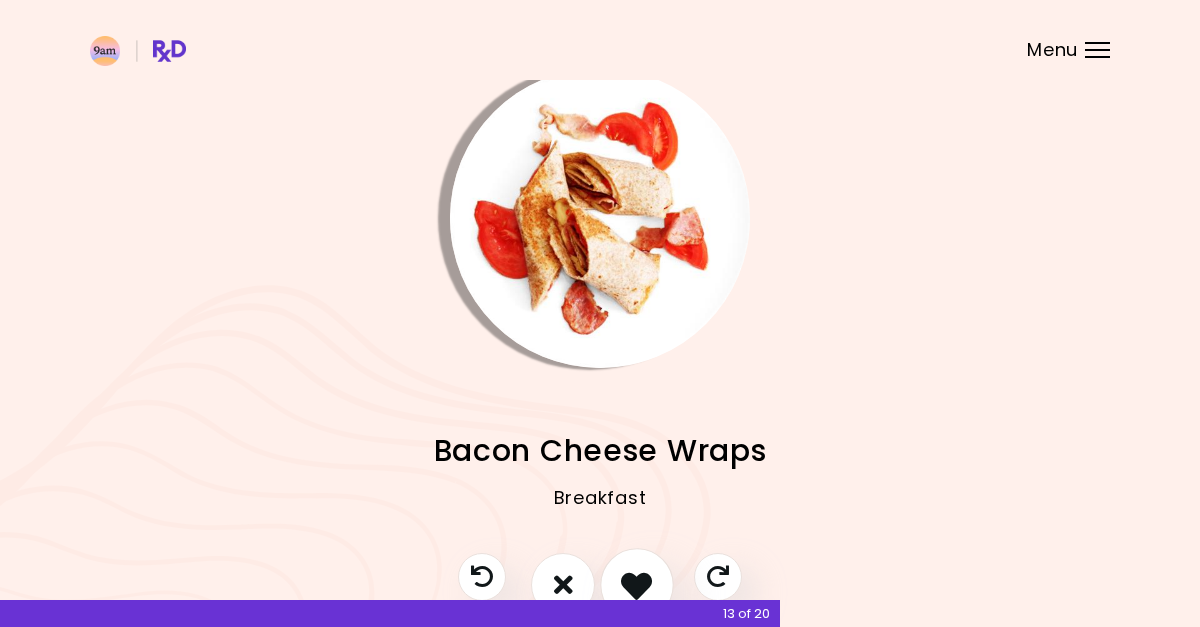 click at bounding box center [636, 584] 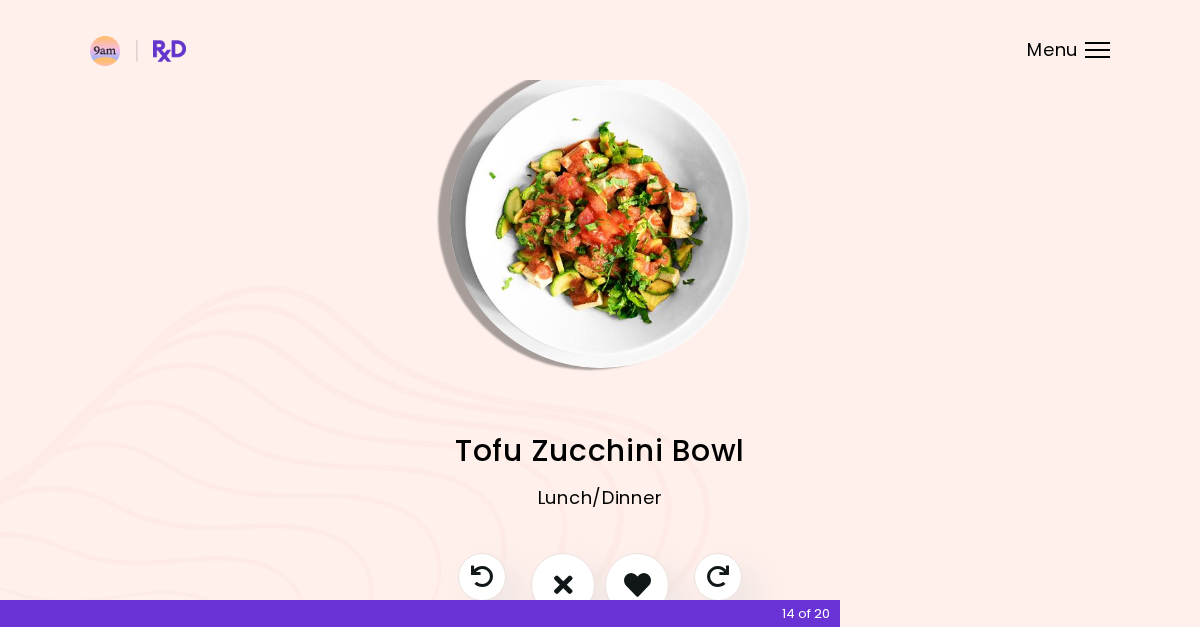 click at bounding box center [600, 218] 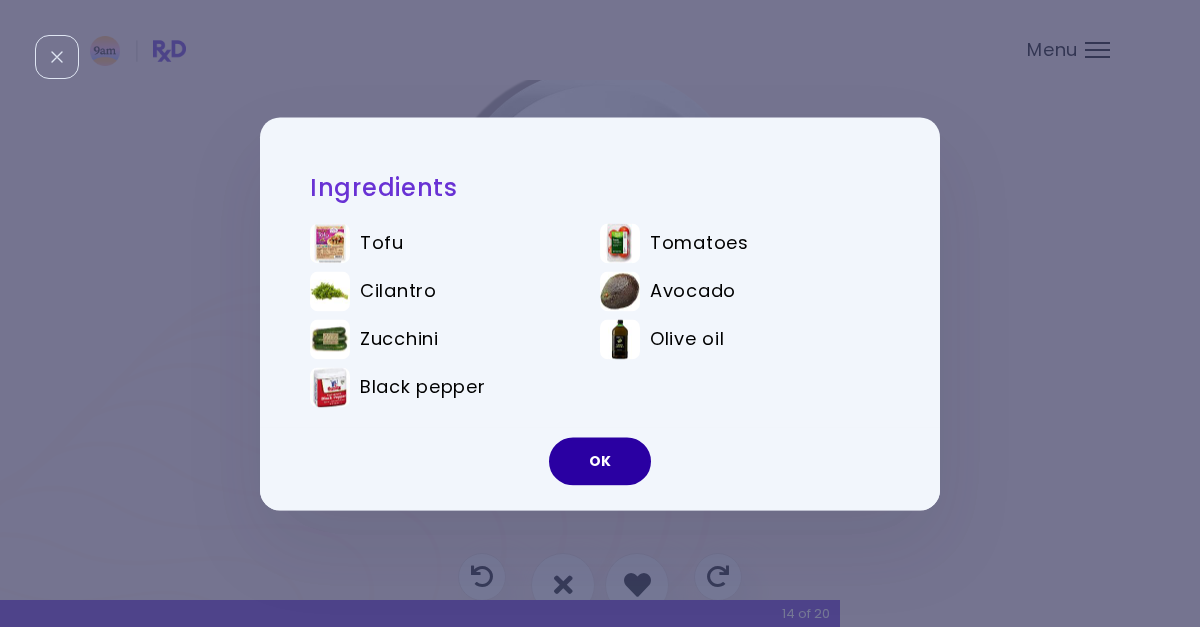 click on "OK" at bounding box center (600, 461) 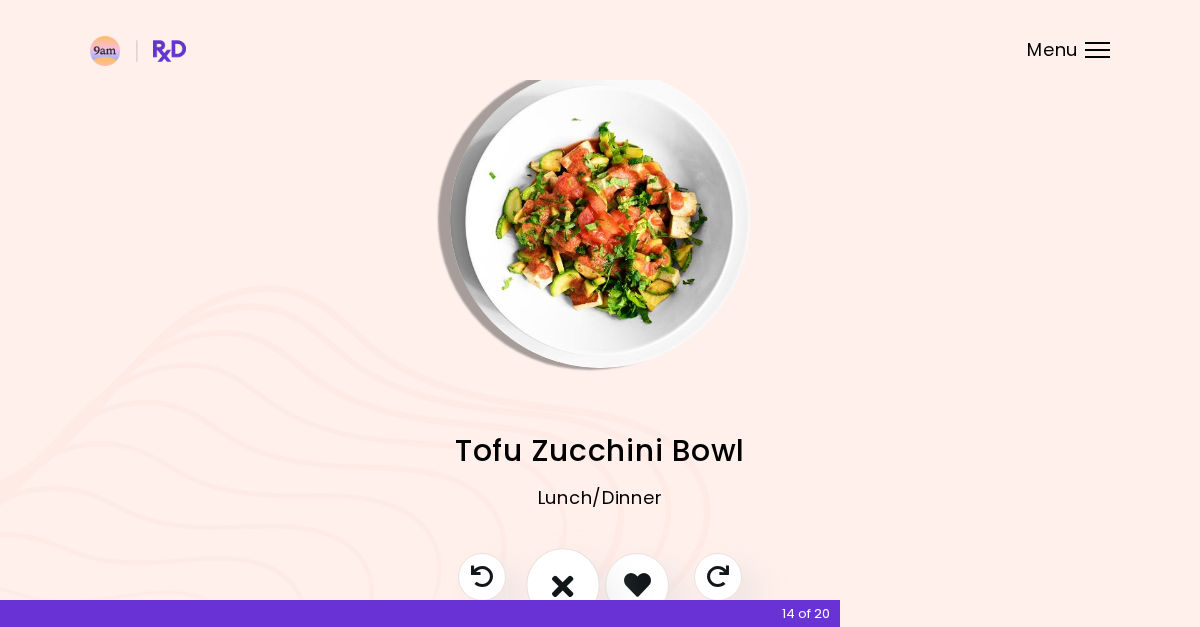 click at bounding box center [563, 585] 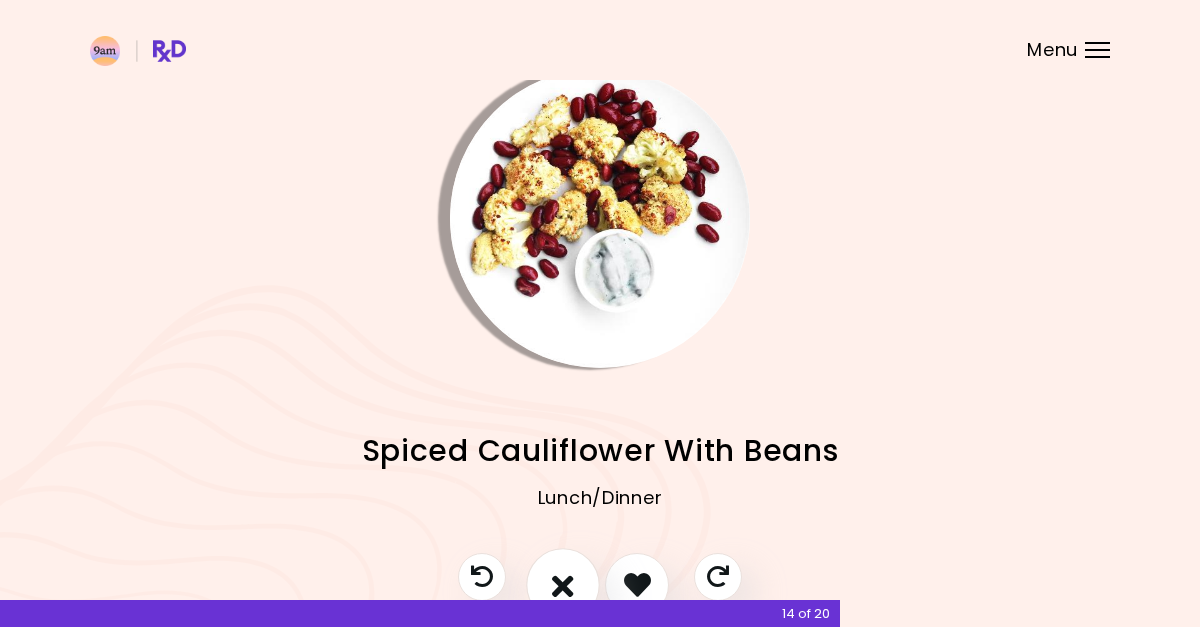 click at bounding box center (563, 584) 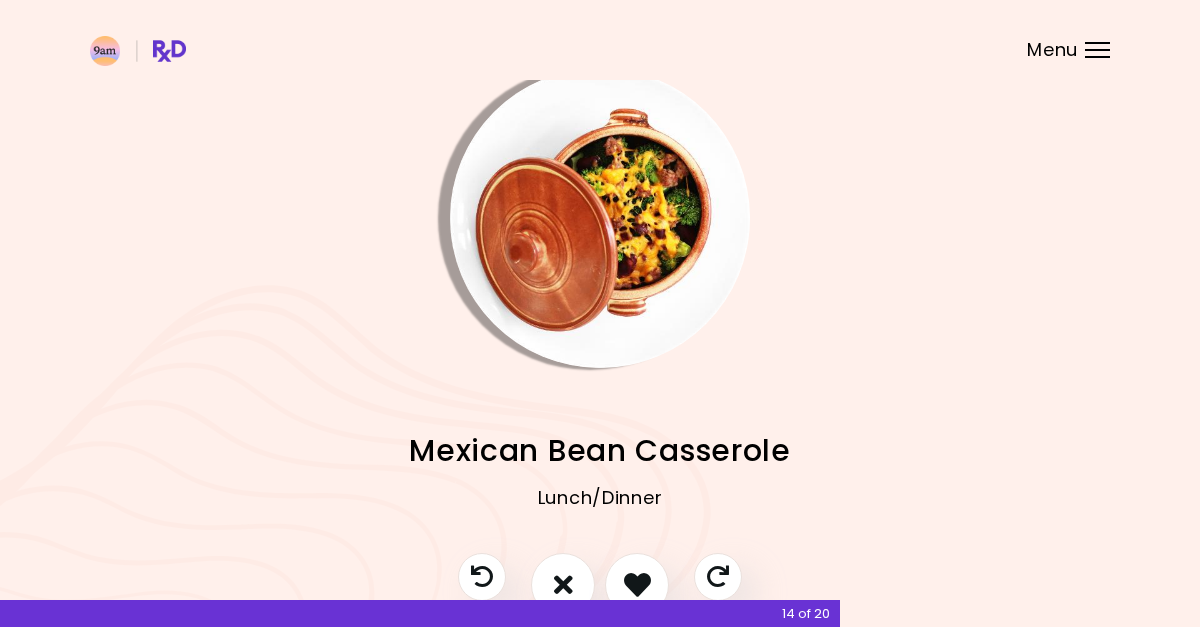 click at bounding box center [600, 218] 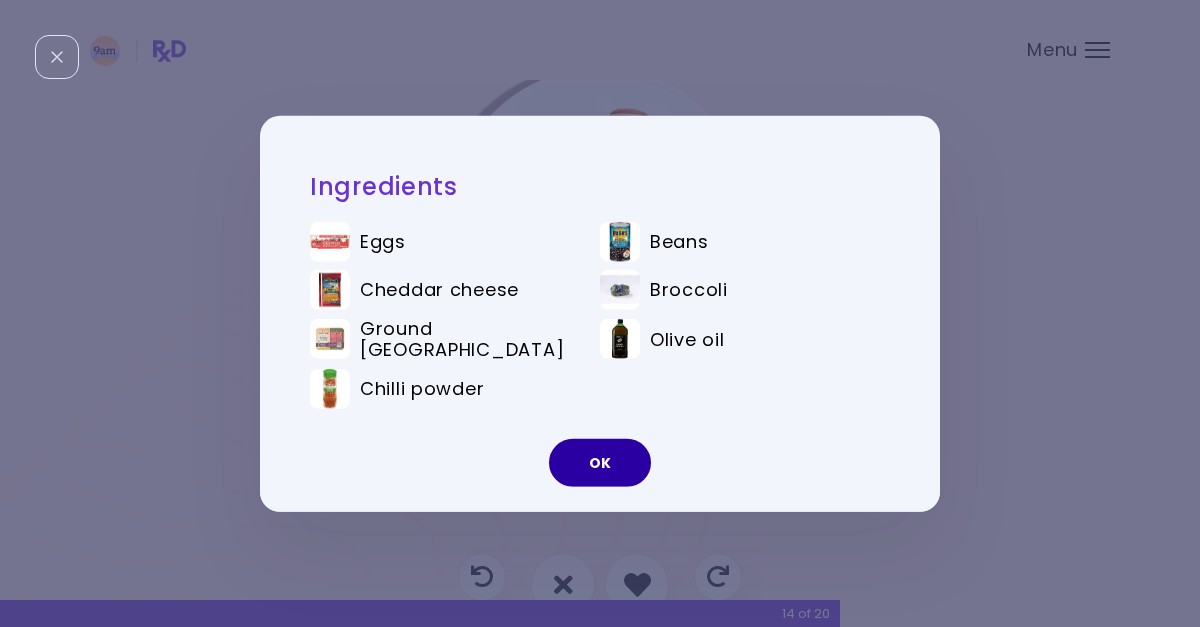click on "OK" at bounding box center [600, 463] 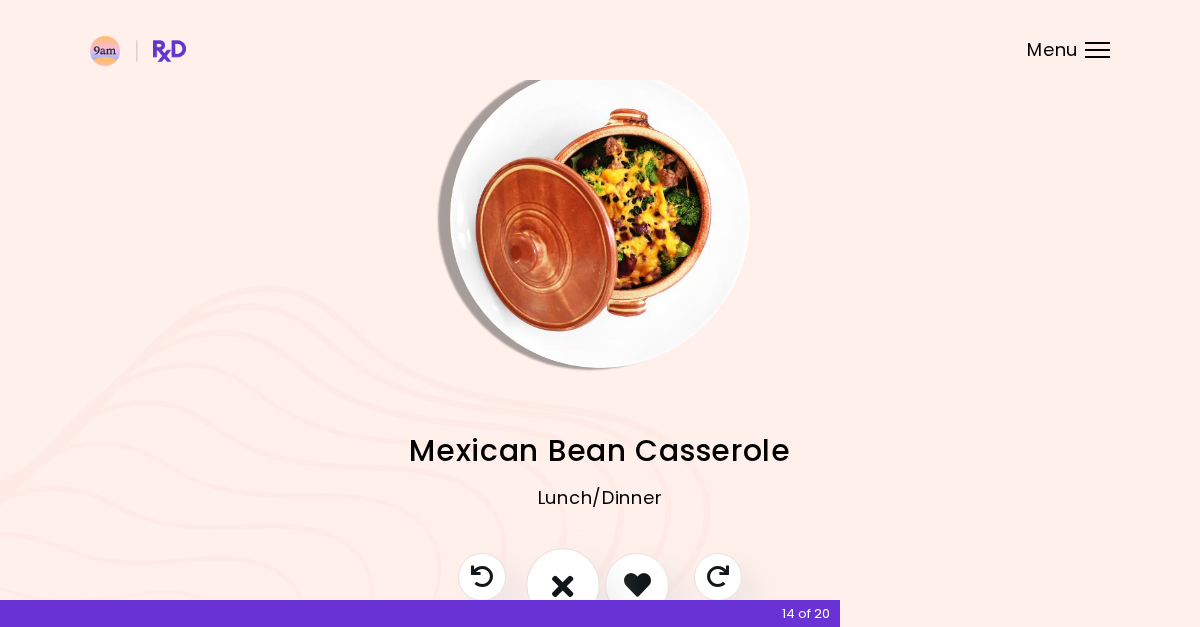 click at bounding box center (563, 585) 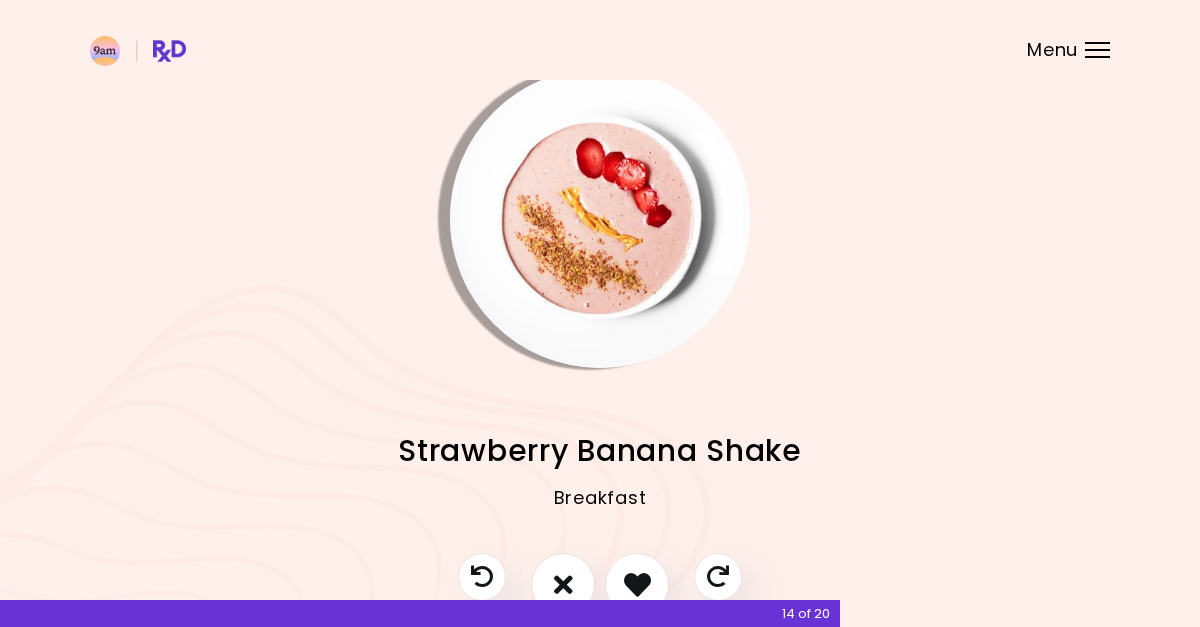 click at bounding box center (600, 218) 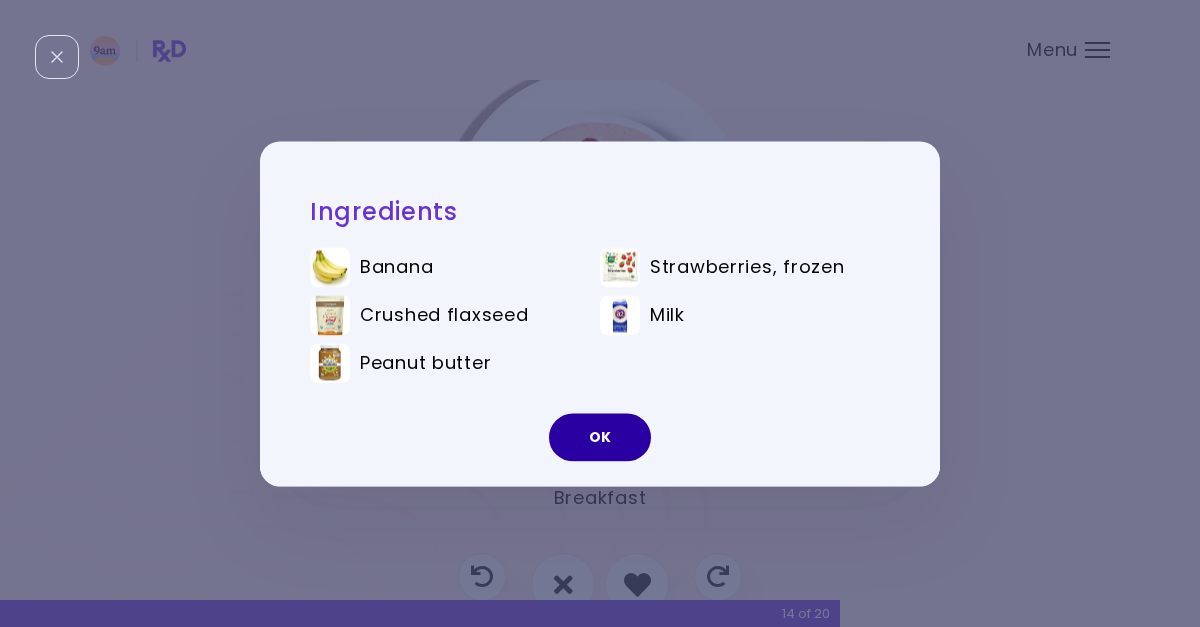 click on "OK" at bounding box center (600, 437) 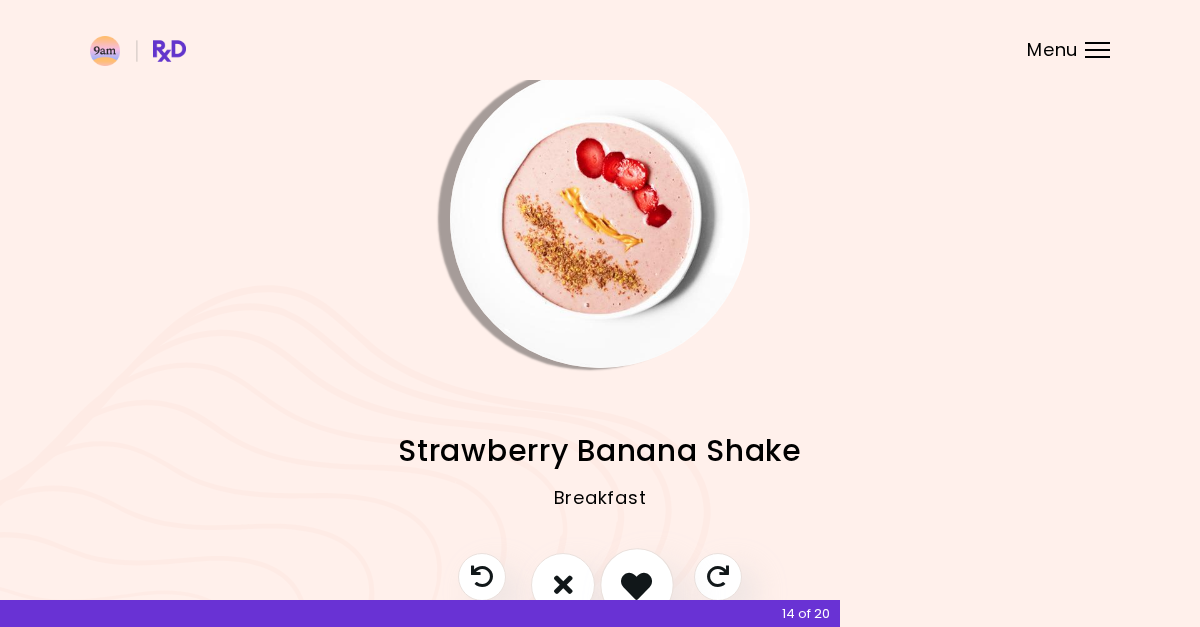 click at bounding box center [636, 584] 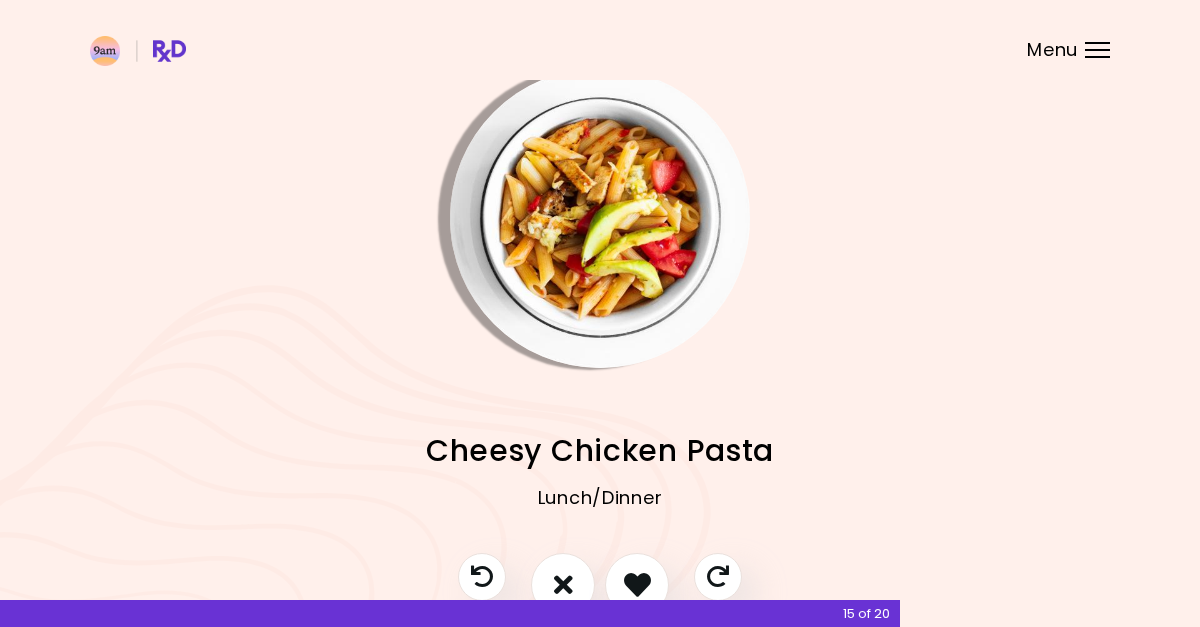 click at bounding box center [600, 218] 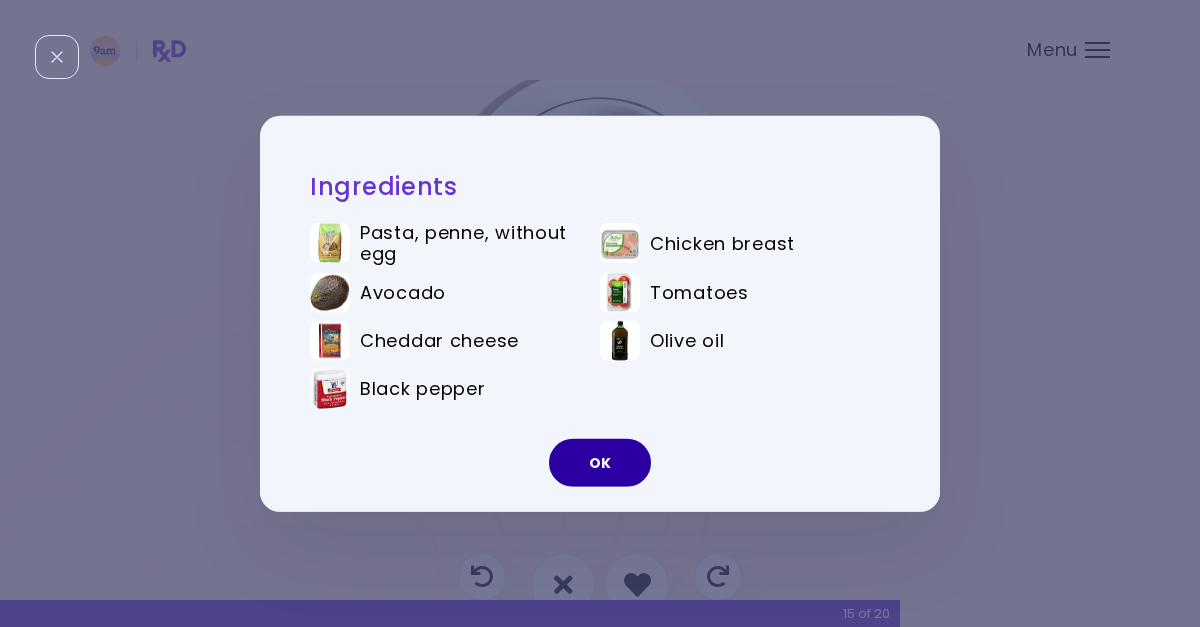 click on "OK" at bounding box center [600, 463] 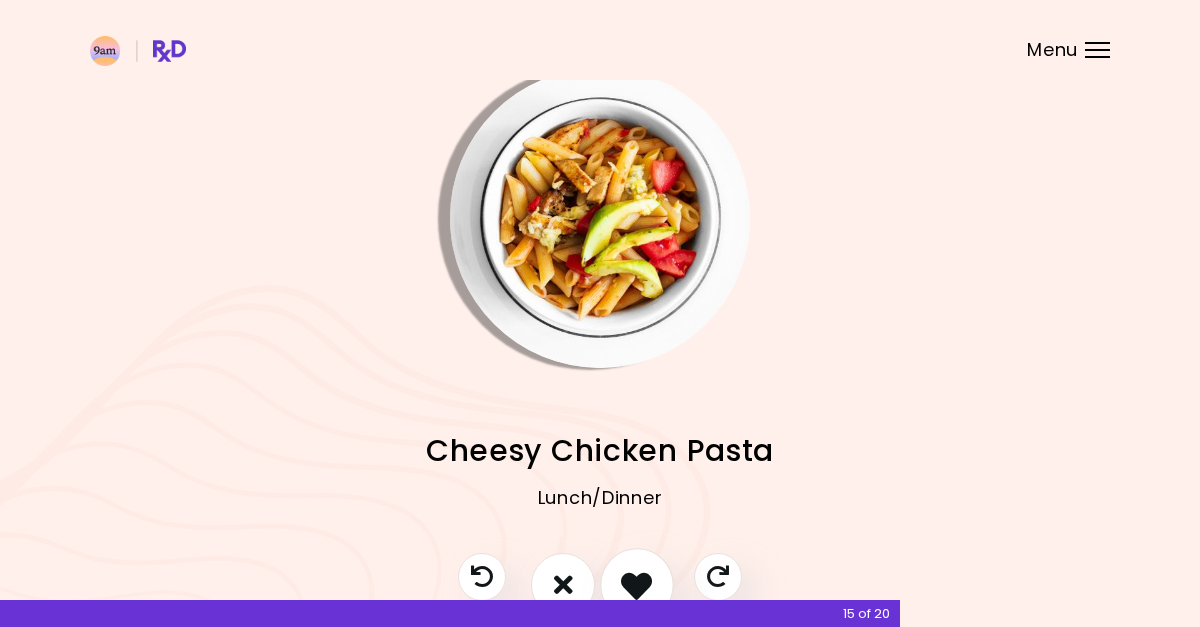 click at bounding box center [636, 584] 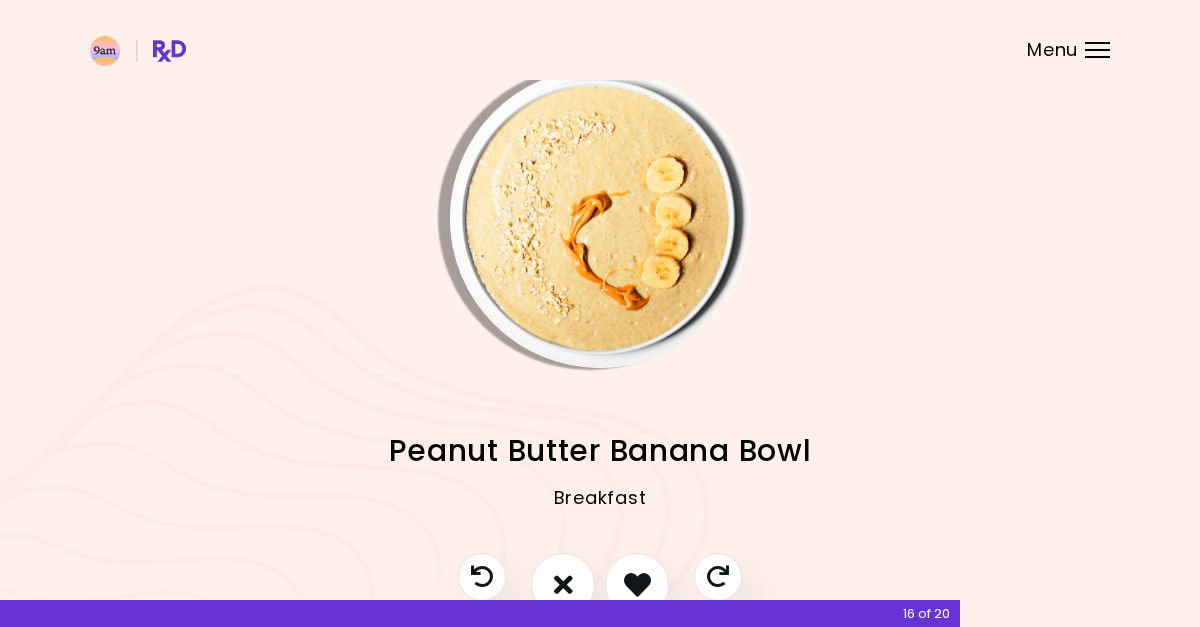 click at bounding box center [600, 218] 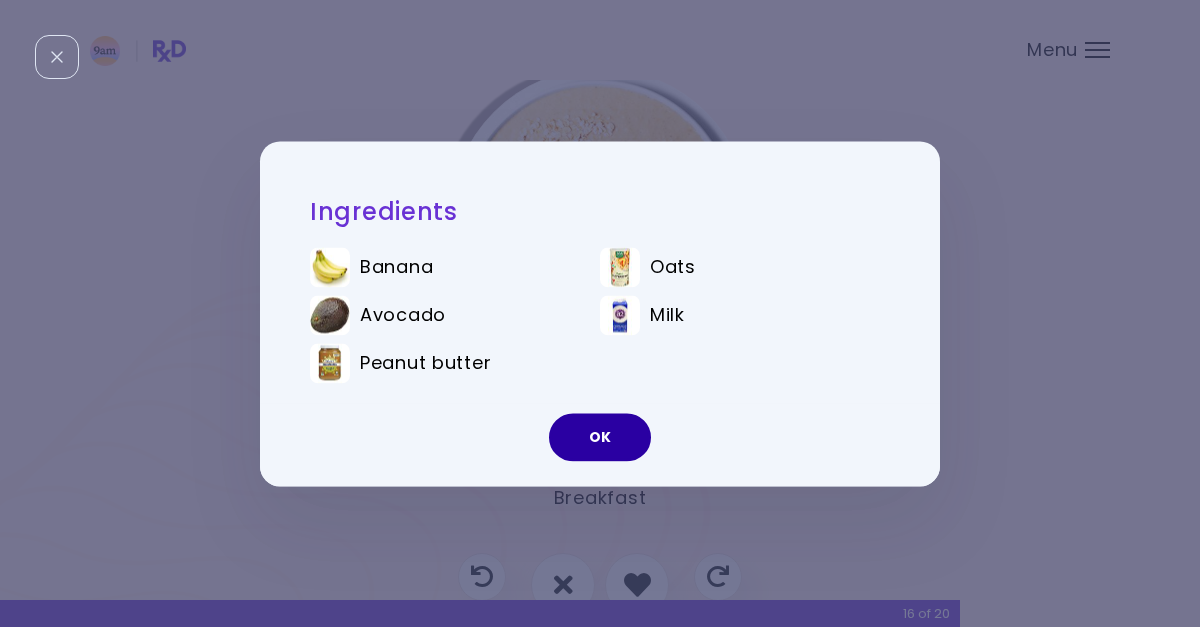 click on "OK" at bounding box center (600, 437) 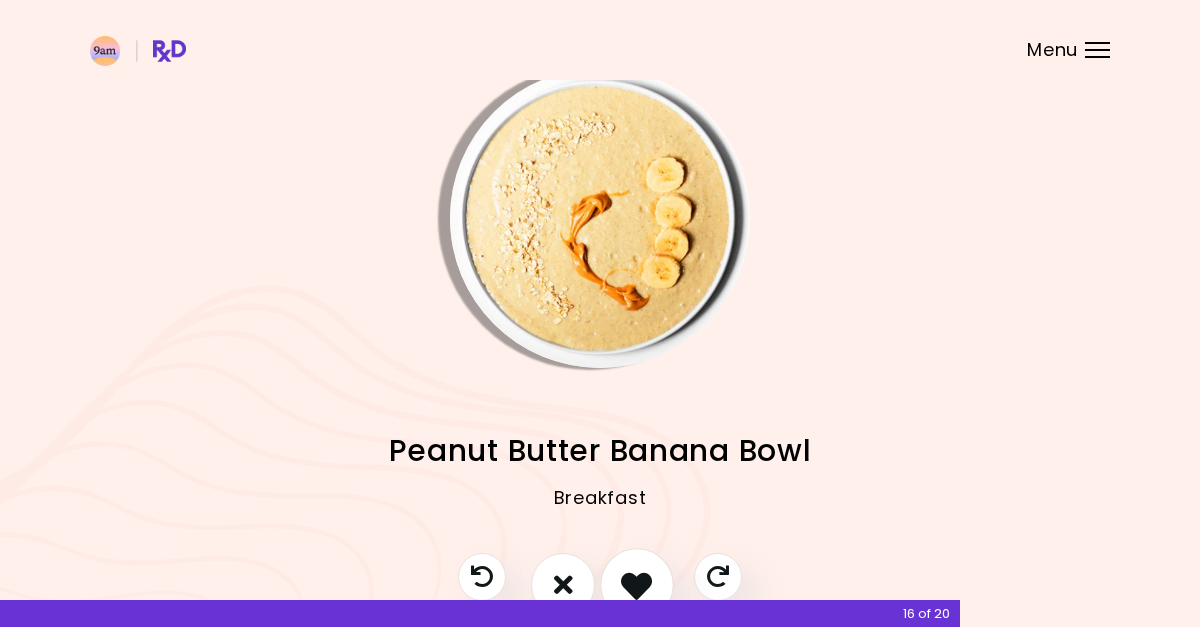 click at bounding box center [636, 584] 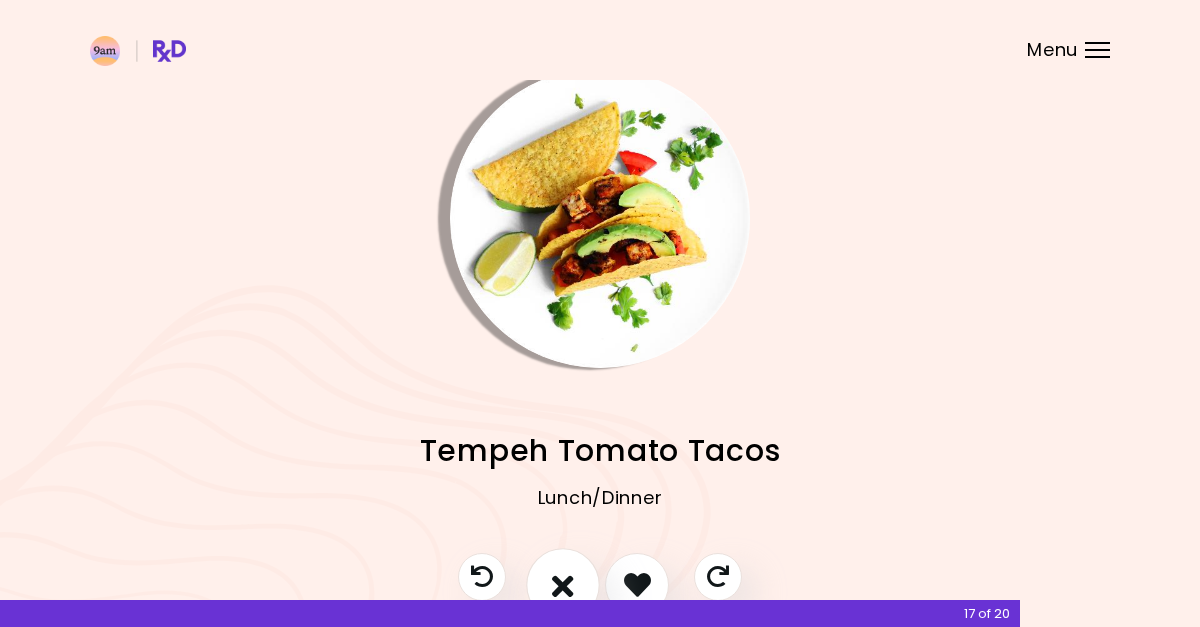click at bounding box center (563, 585) 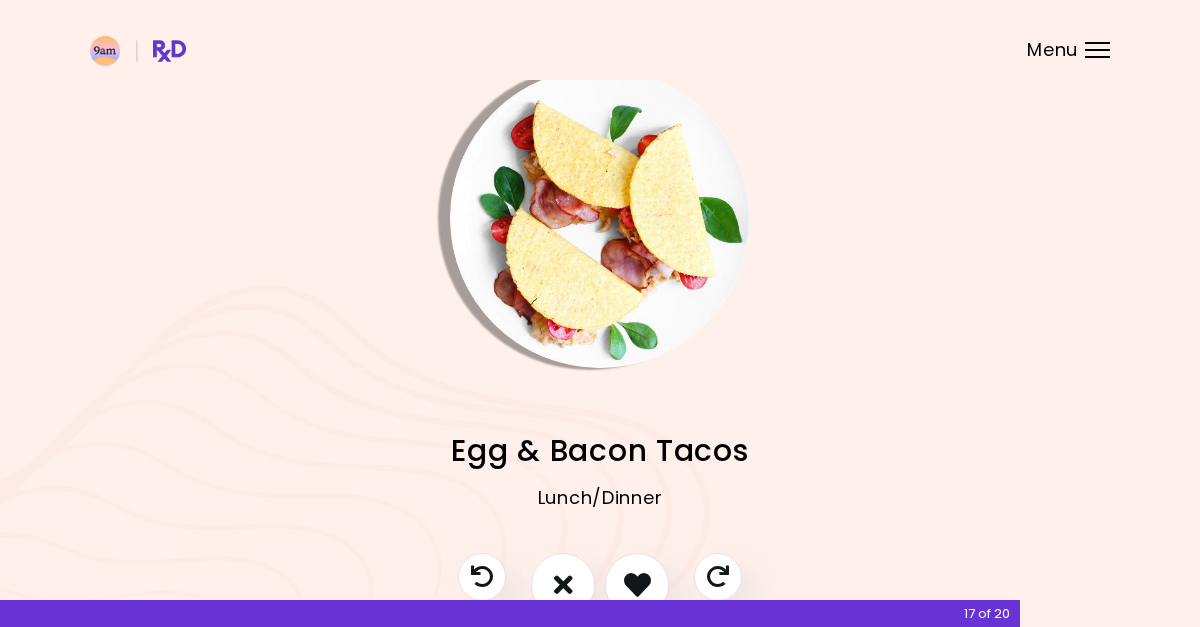 click at bounding box center [600, 218] 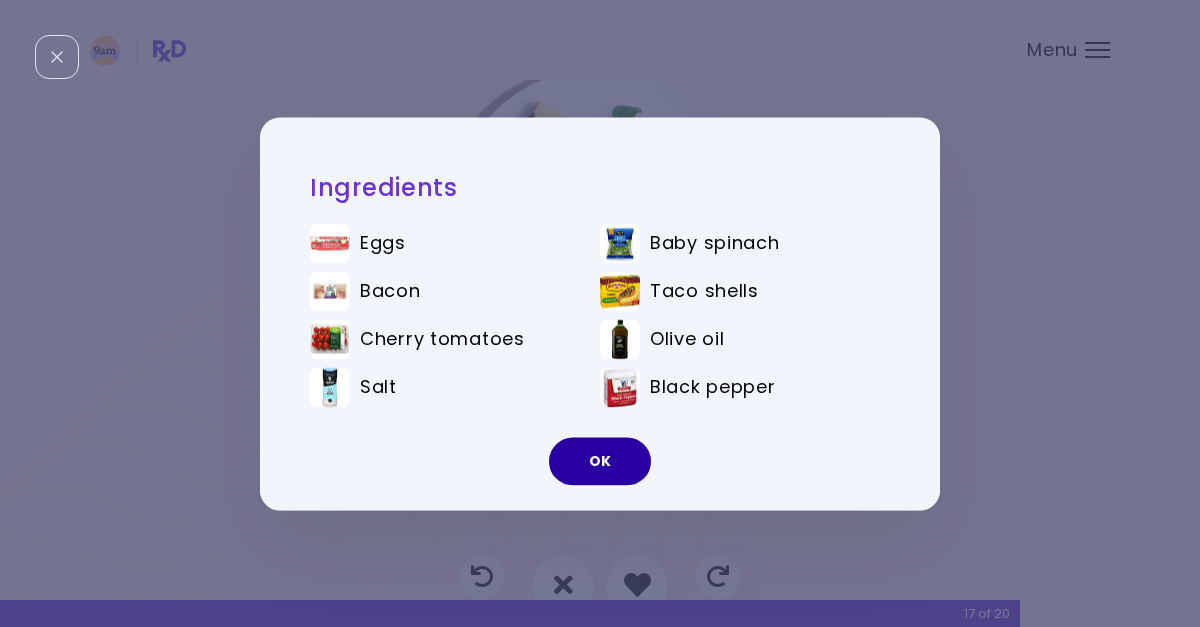 click on "OK" at bounding box center [600, 461] 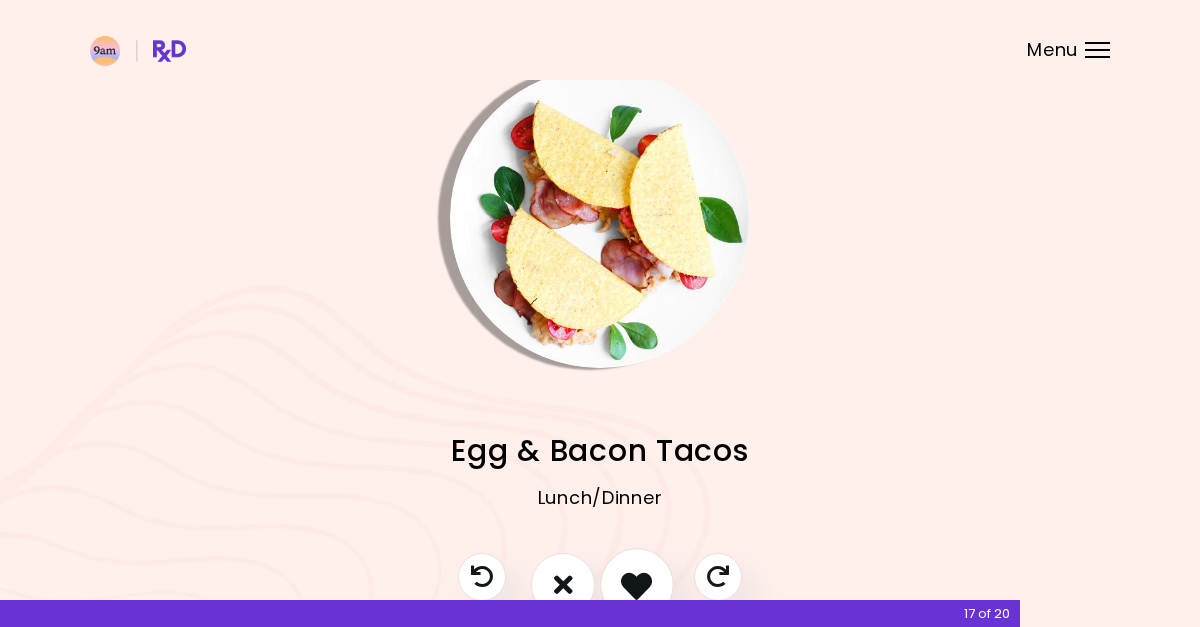 click at bounding box center [636, 584] 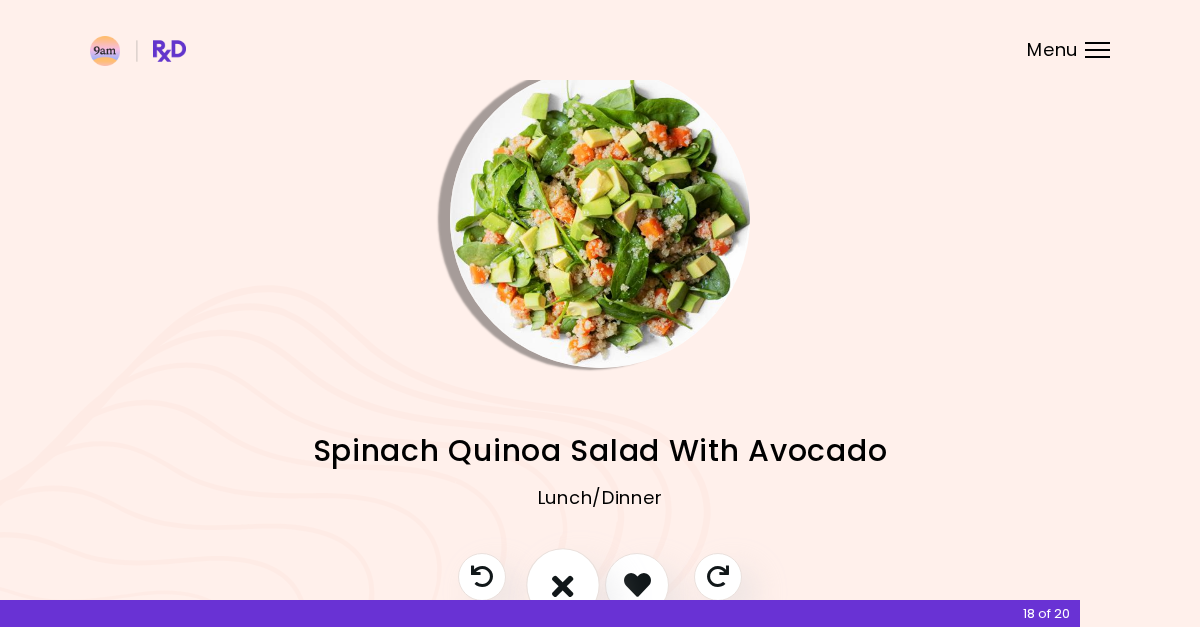 click at bounding box center [563, 585] 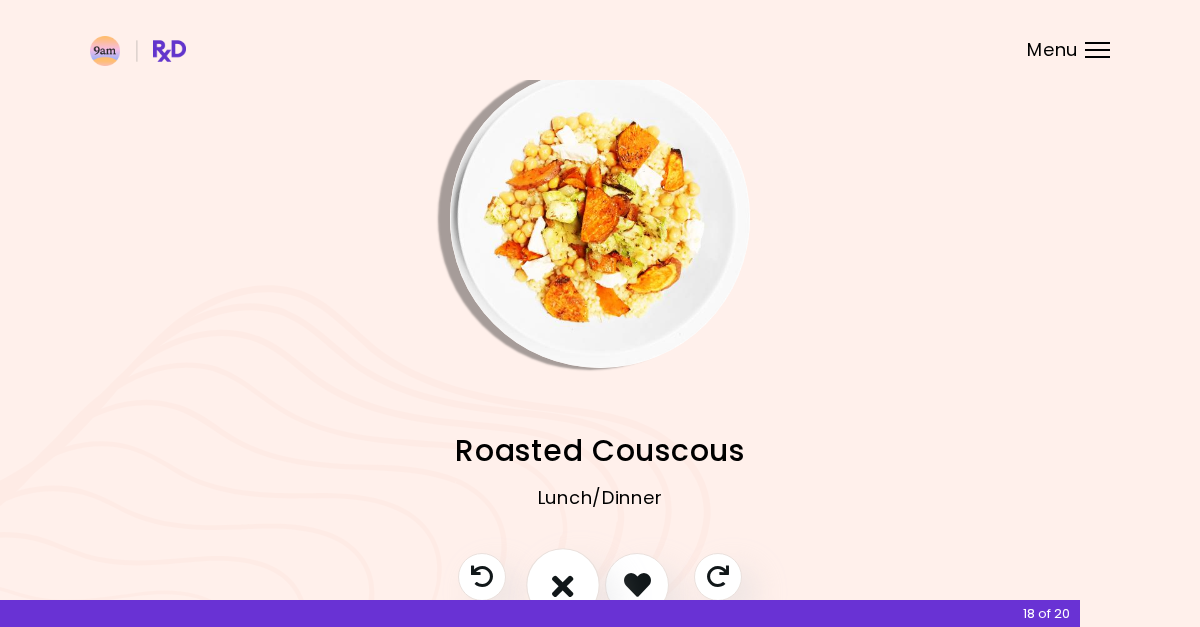 click at bounding box center (563, 585) 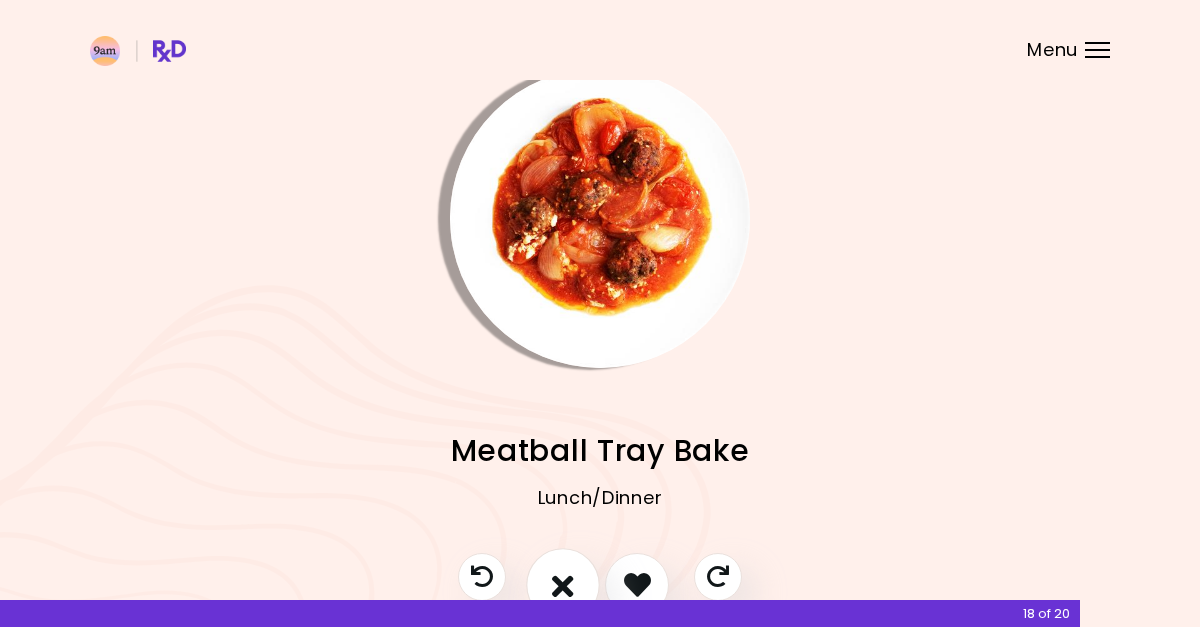 click at bounding box center (563, 585) 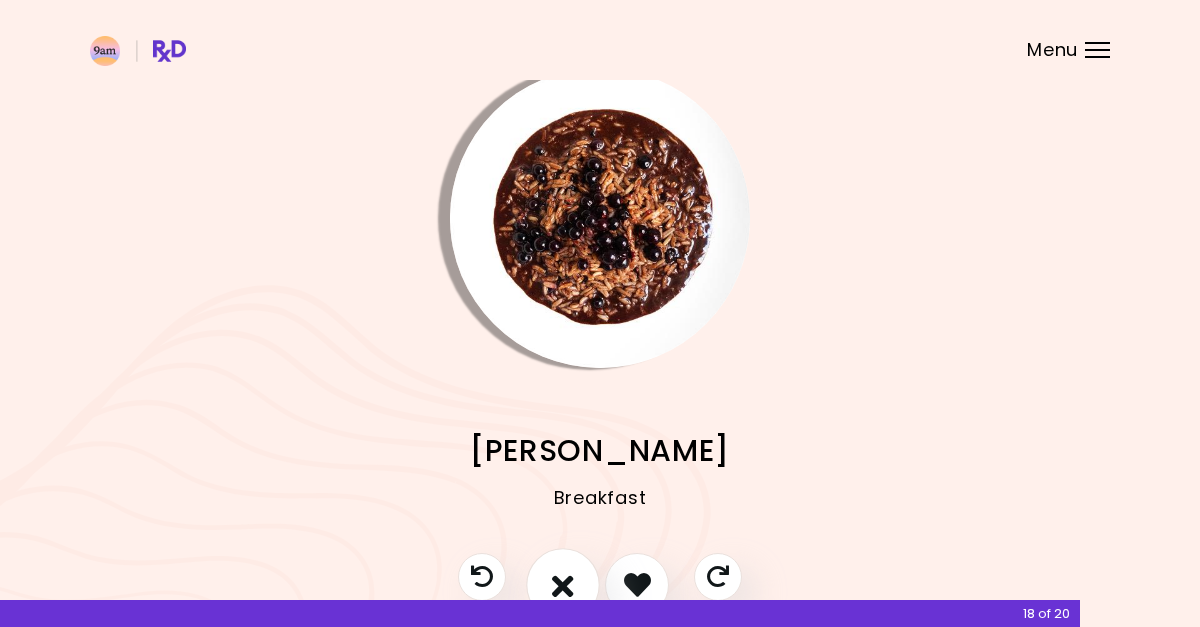 click at bounding box center [563, 585] 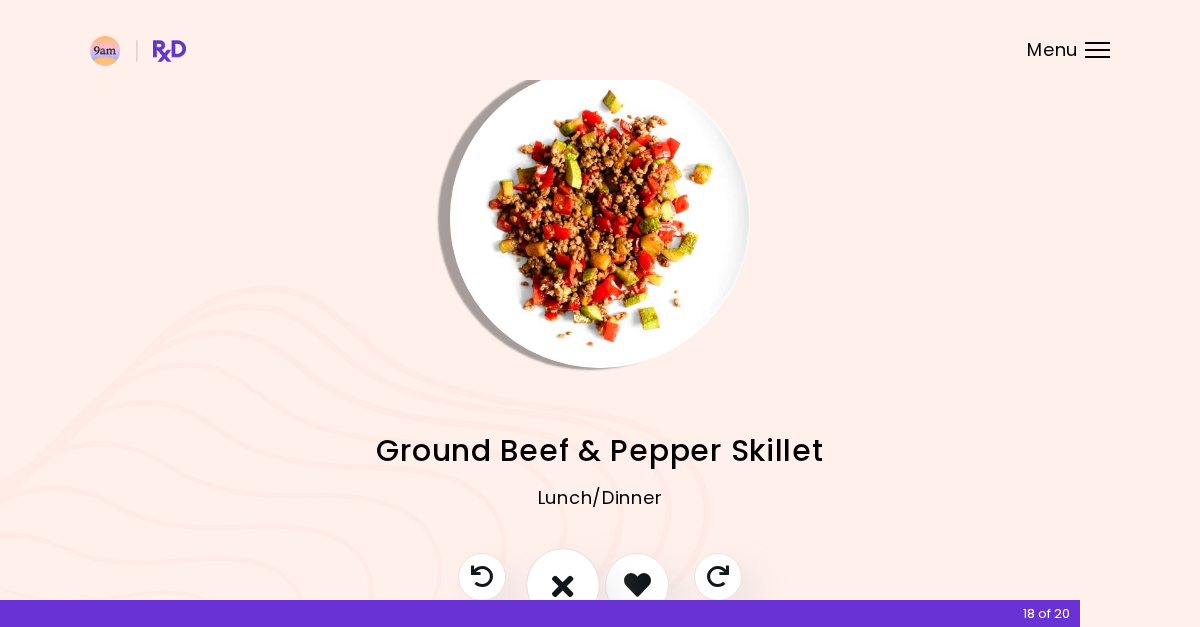 click at bounding box center (563, 585) 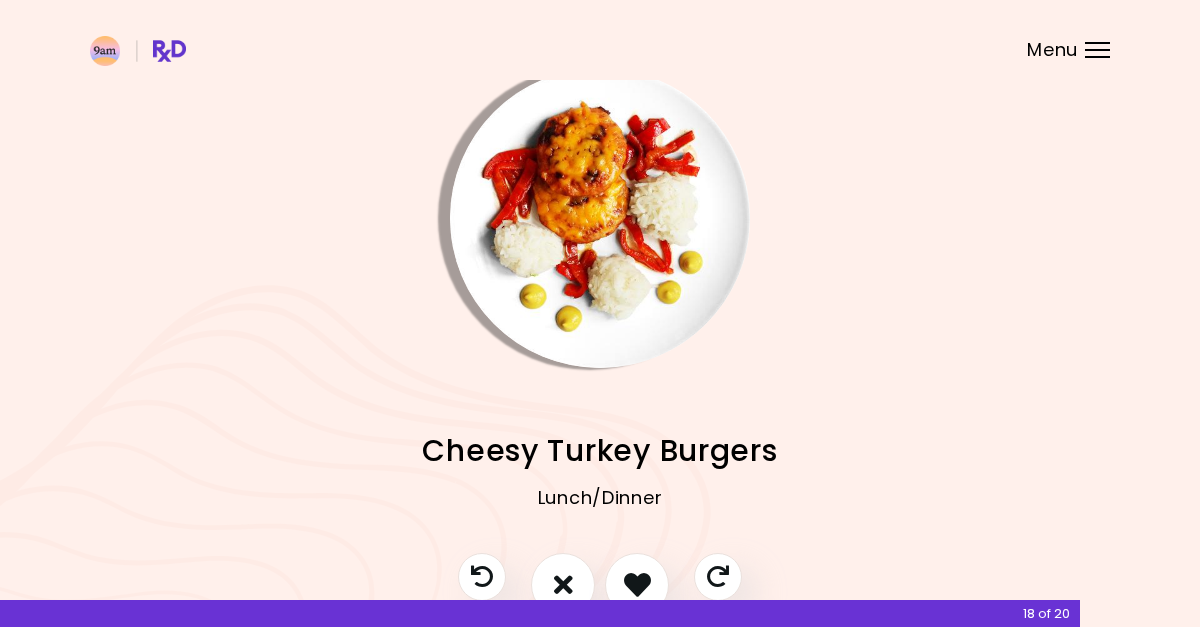 click at bounding box center [600, 218] 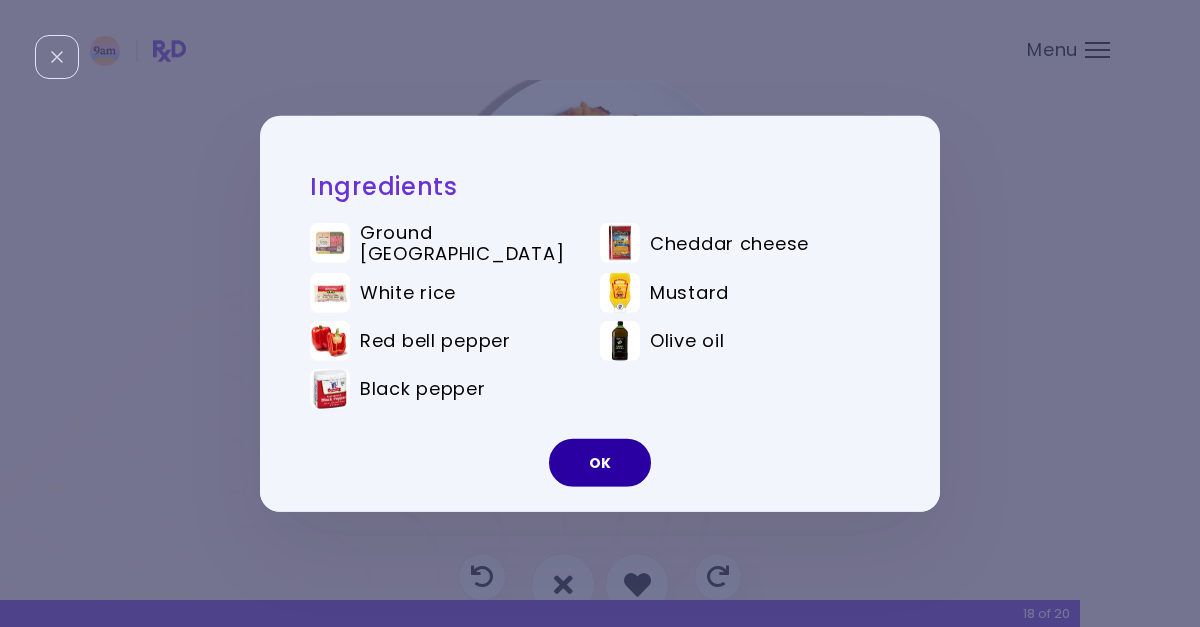 click on "OK" at bounding box center (600, 463) 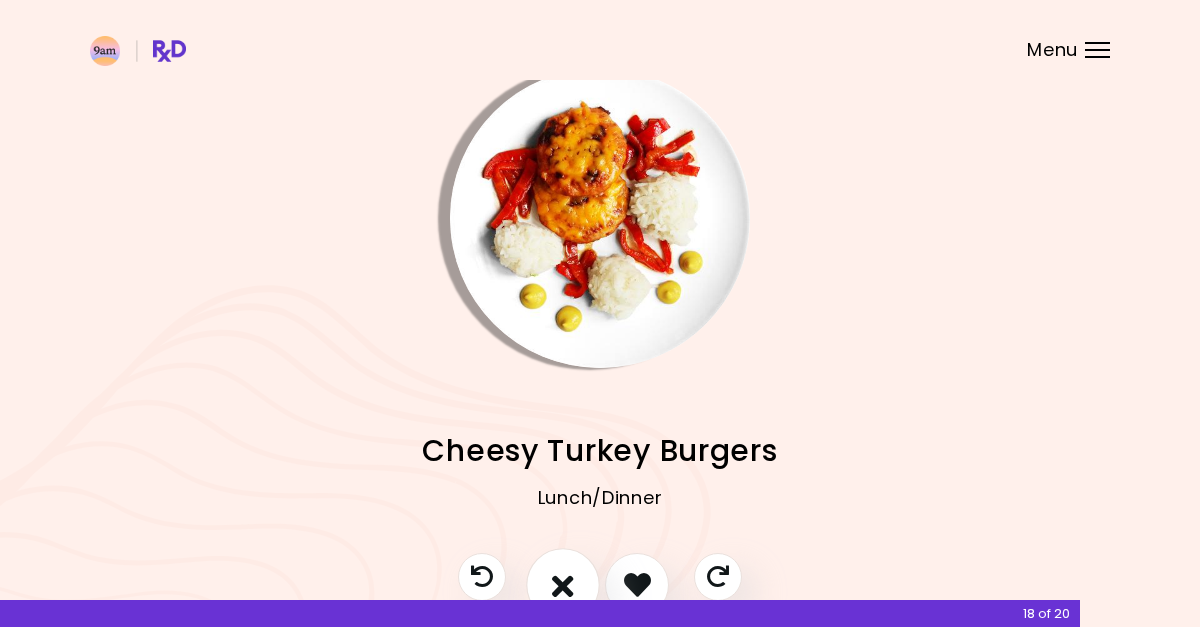 click at bounding box center [563, 584] 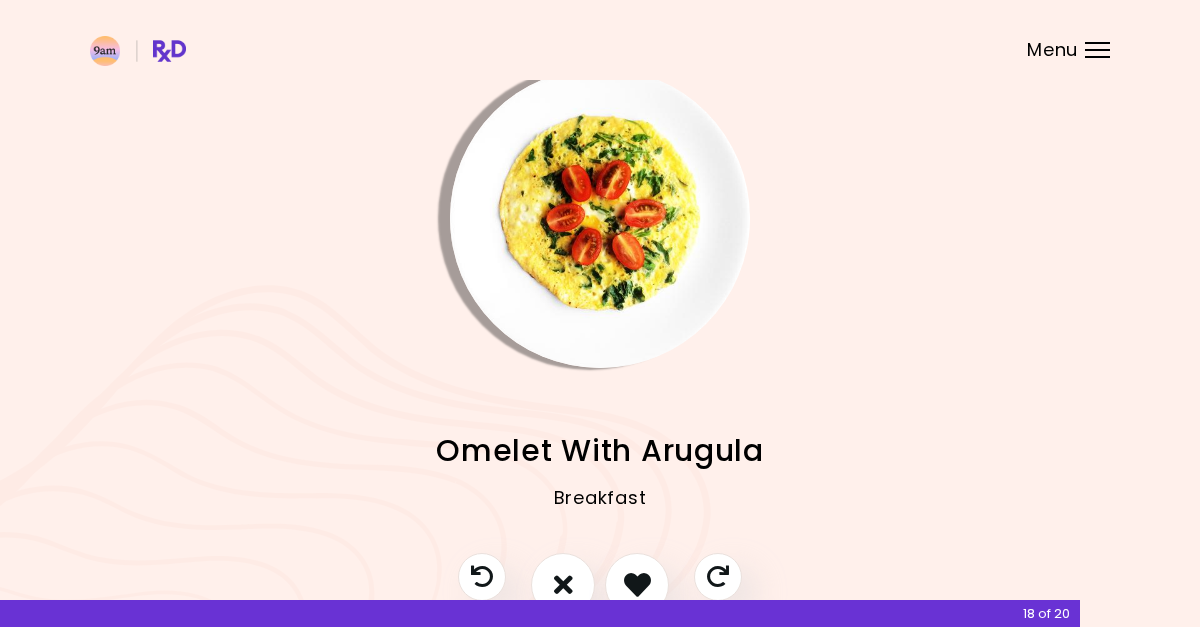 click at bounding box center (600, 218) 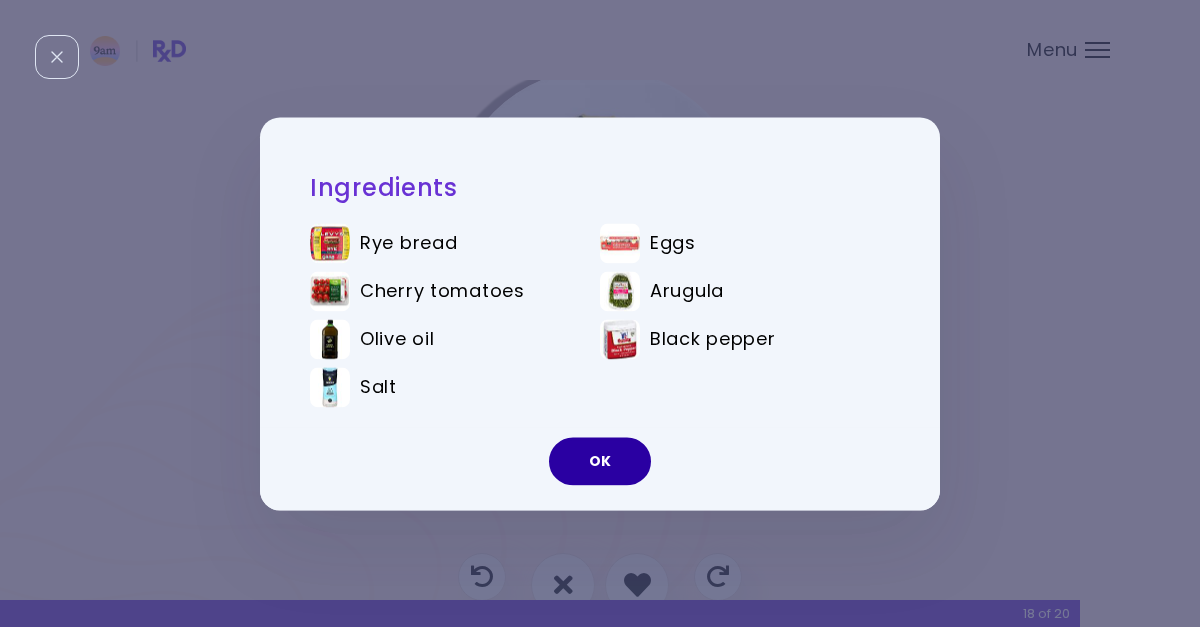 click on "OK" at bounding box center (600, 461) 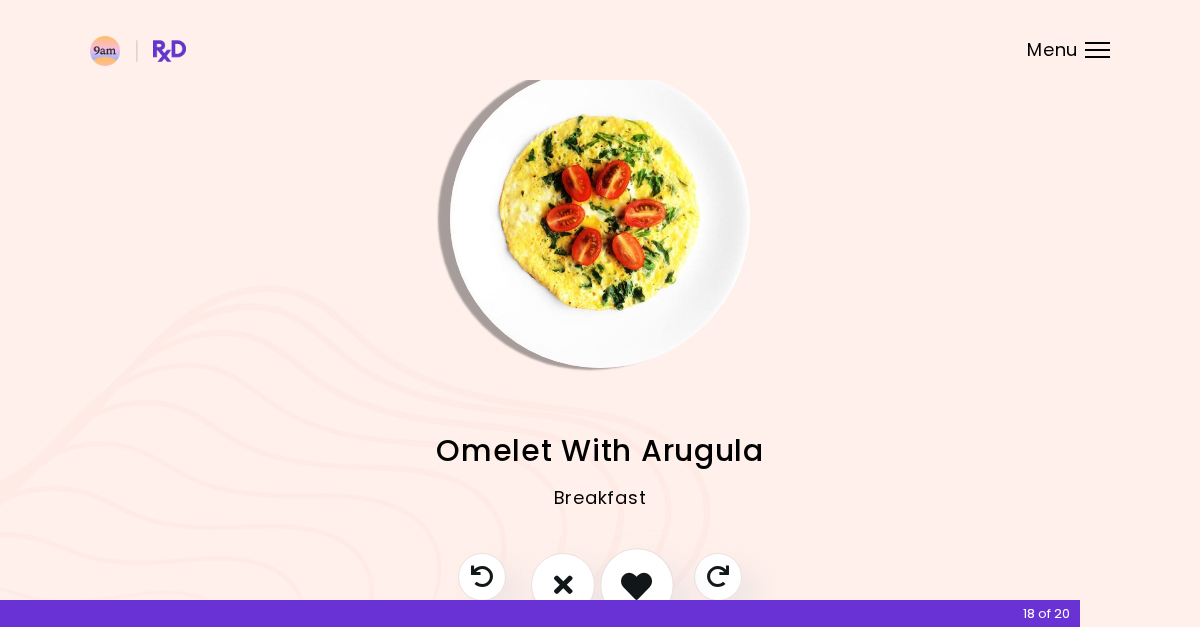 click at bounding box center (636, 584) 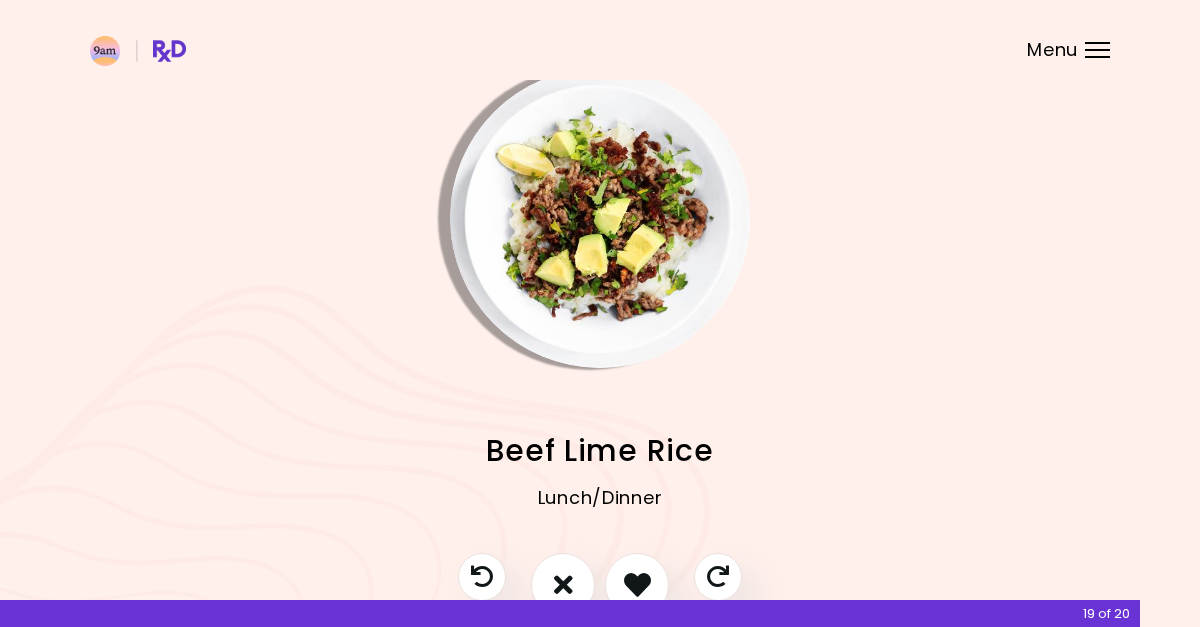 click at bounding box center [600, 218] 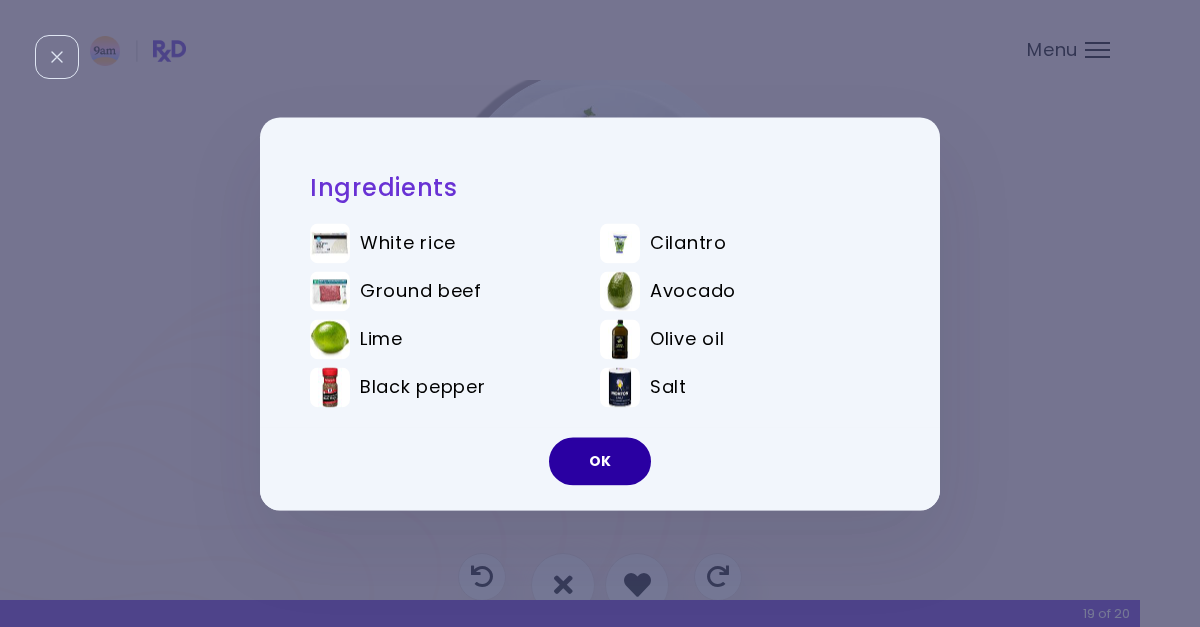 click on "OK" at bounding box center (600, 461) 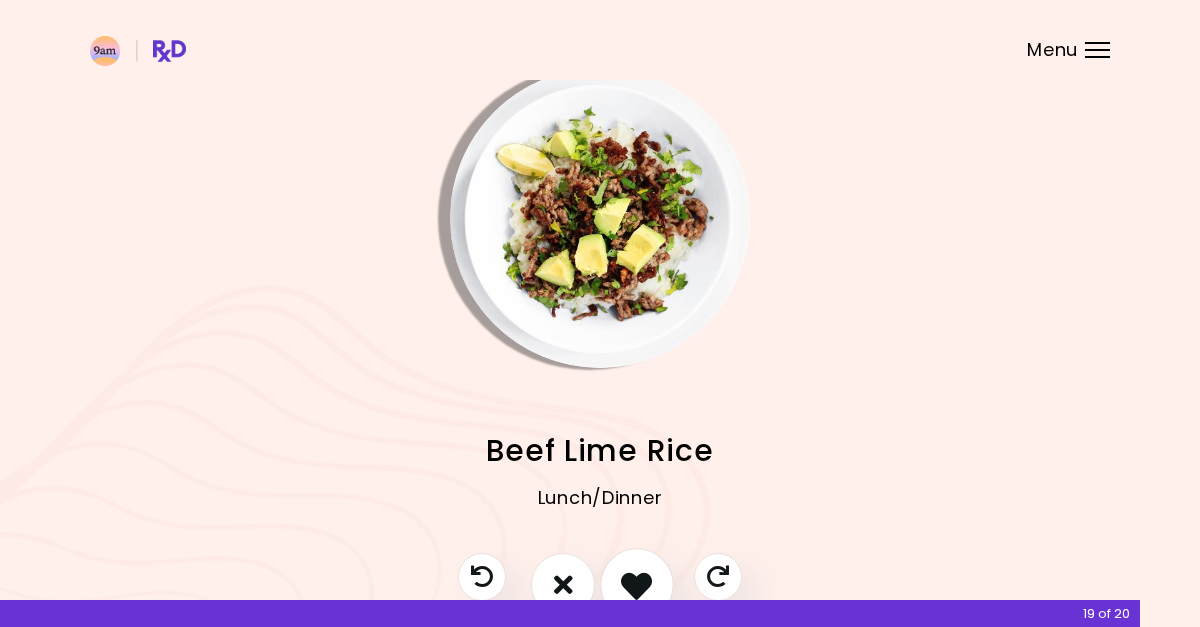 click at bounding box center (636, 584) 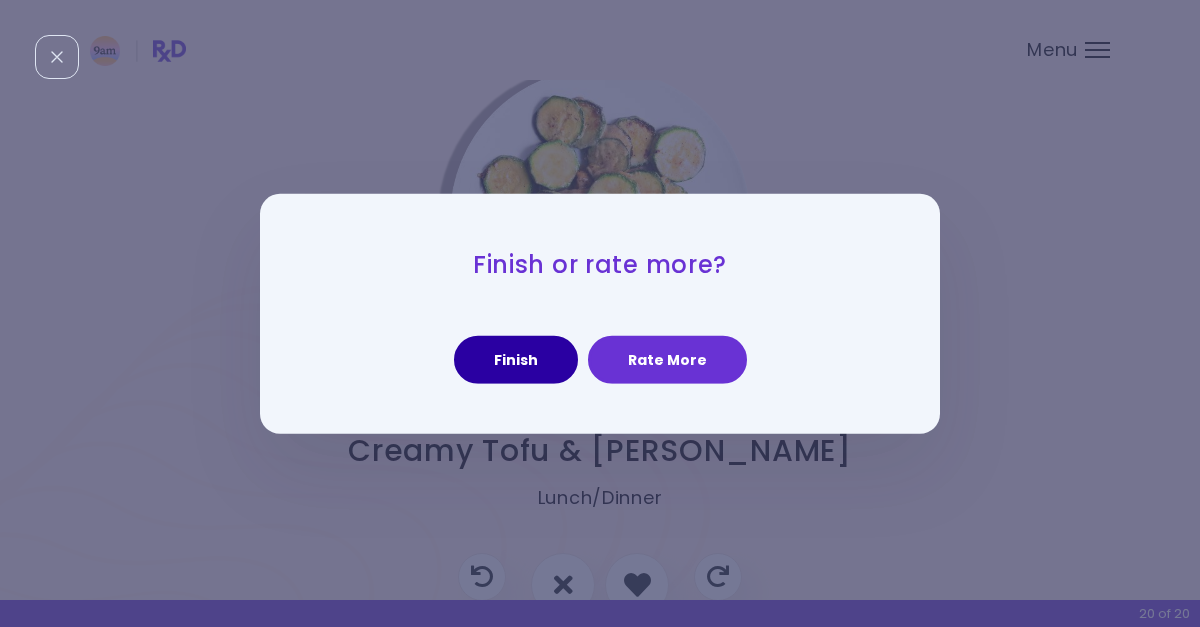 click on "Finish" at bounding box center (516, 360) 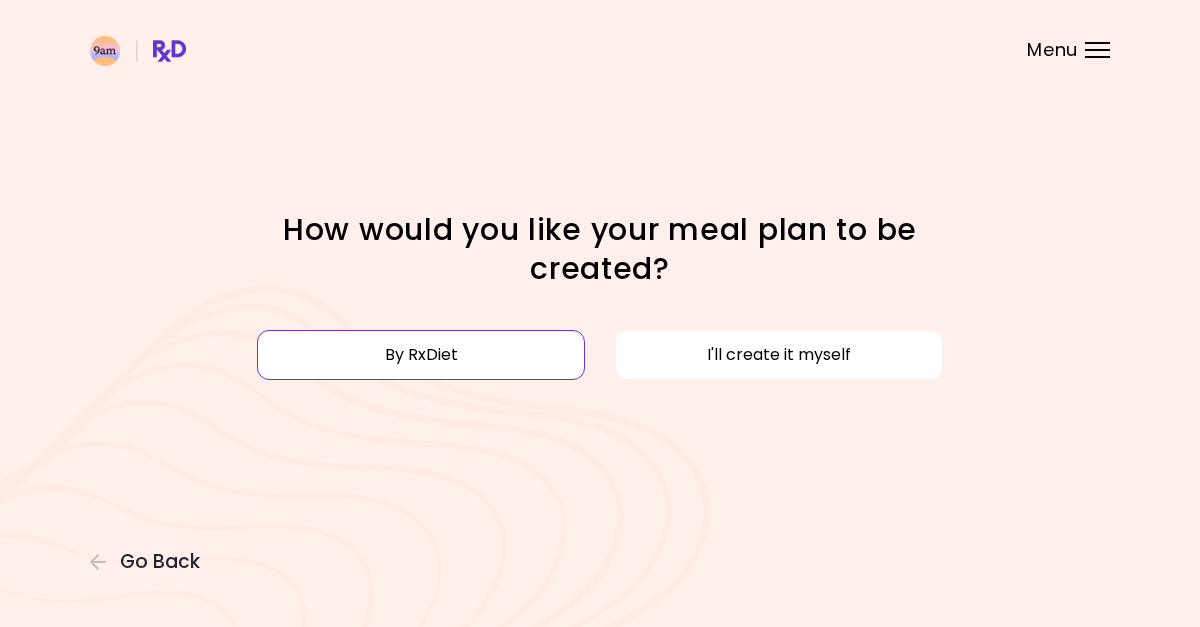 click on "By RxDiet" at bounding box center (421, 355) 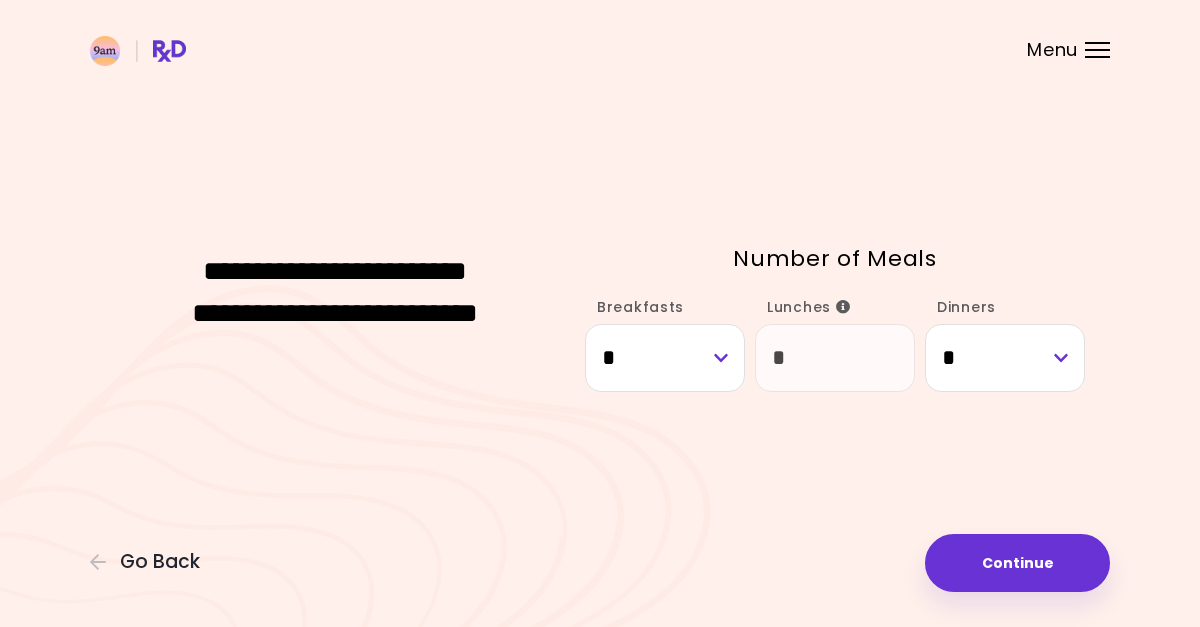 click on "**********" at bounding box center (600, 313) 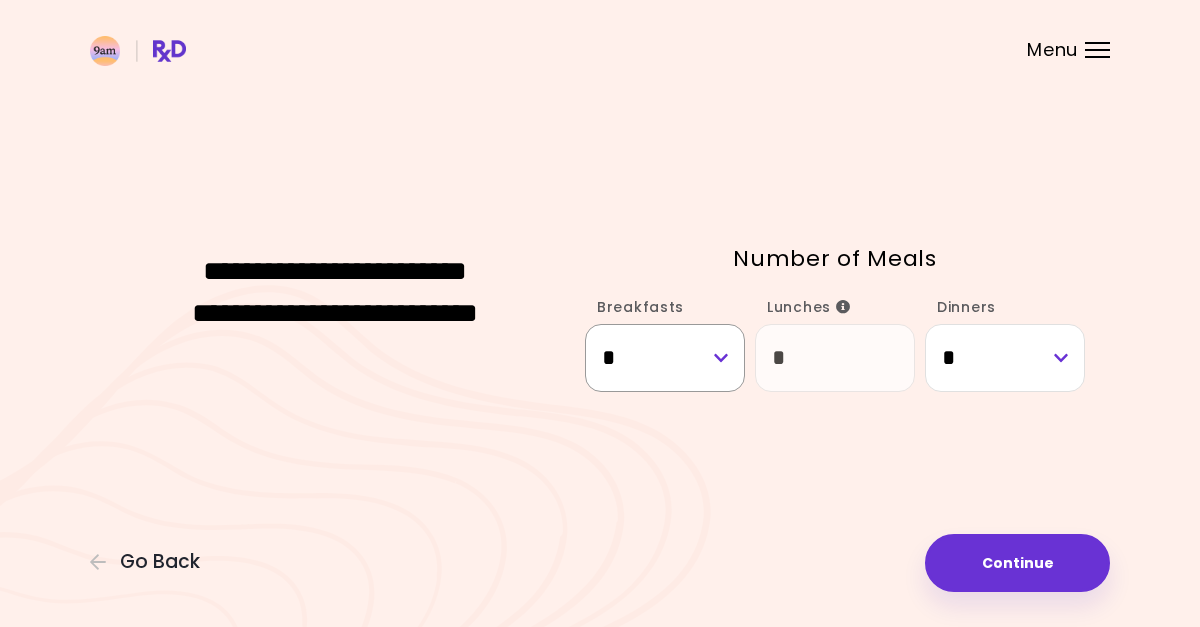 select on "*" 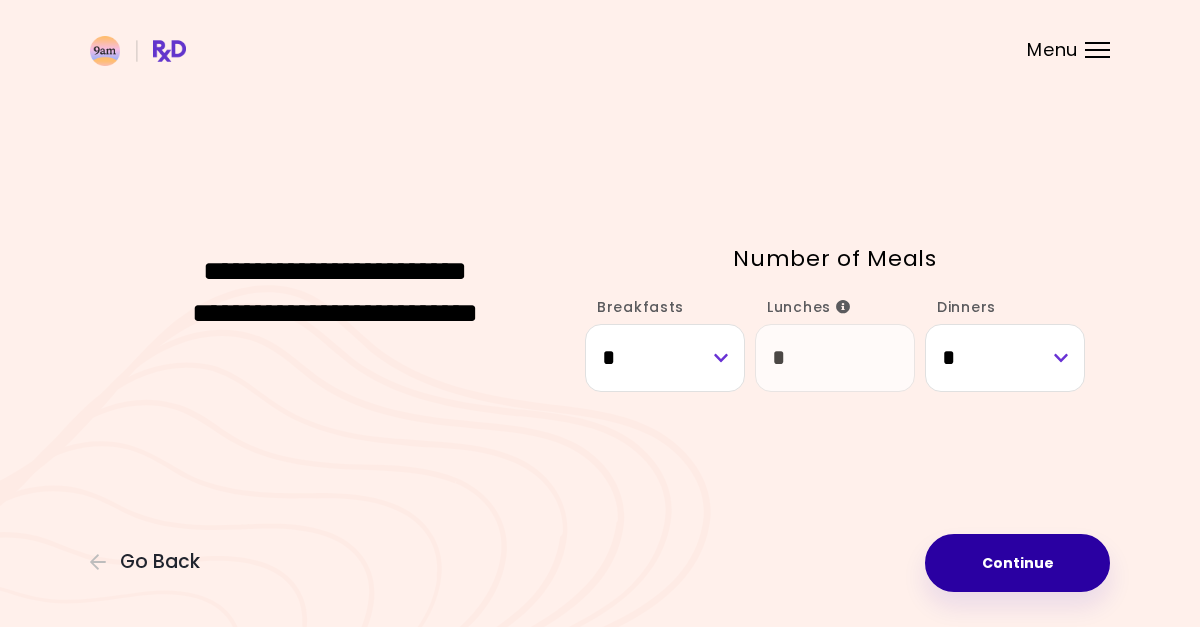 click on "Continue" at bounding box center [1017, 563] 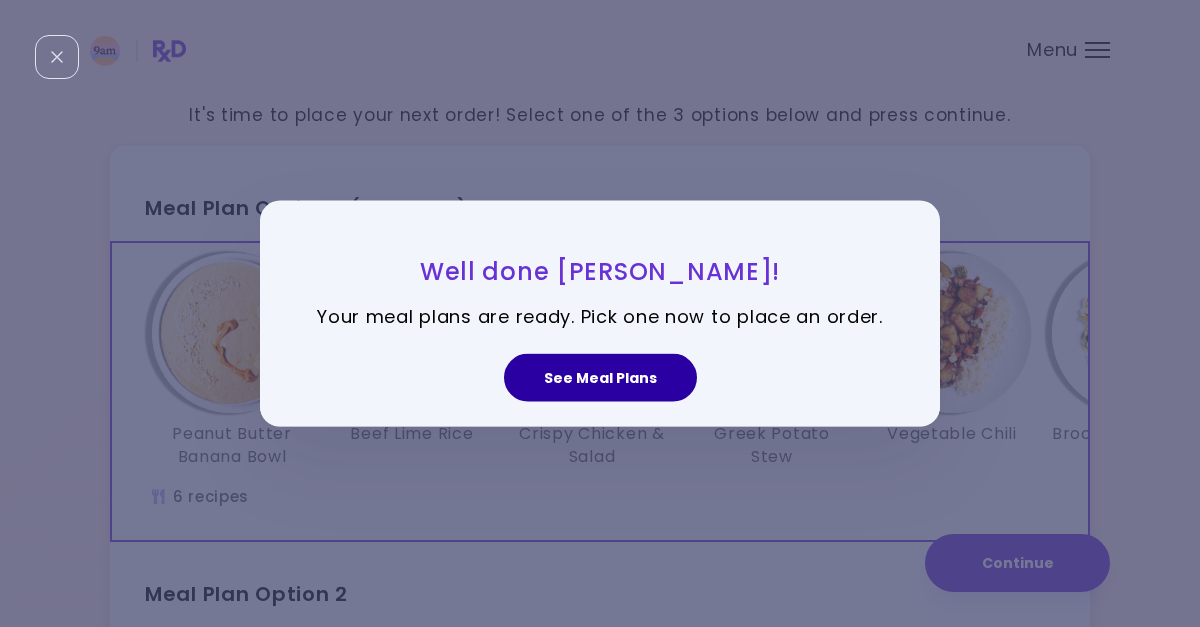 click on "See Meal Plans" at bounding box center [600, 378] 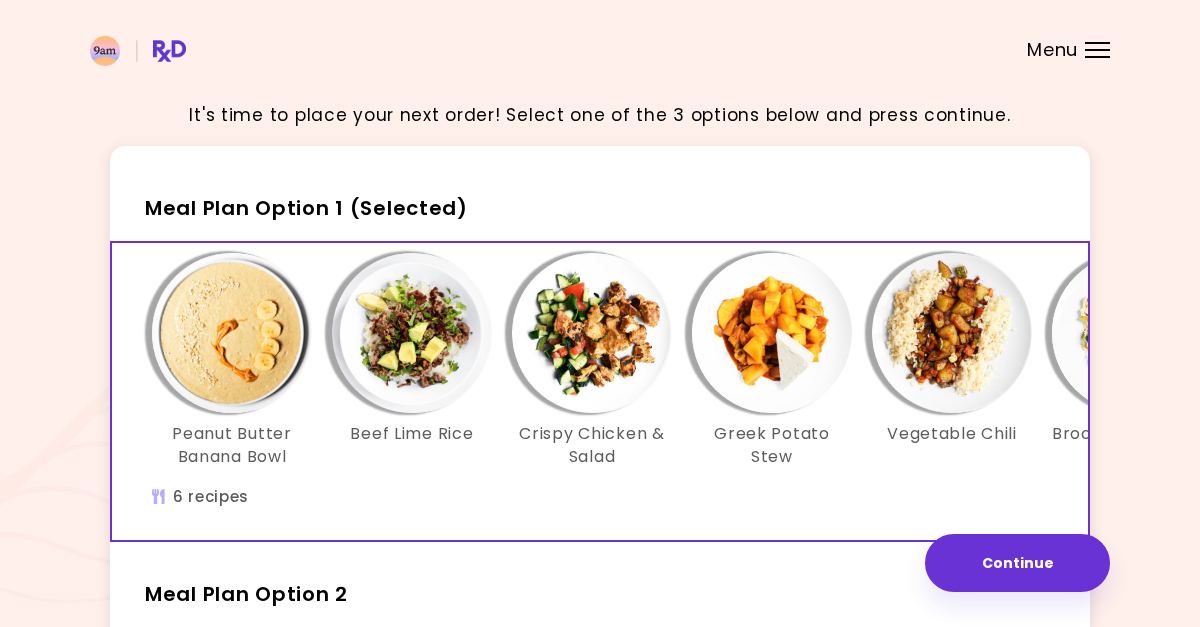 scroll, scrollTop: 0, scrollLeft: 0, axis: both 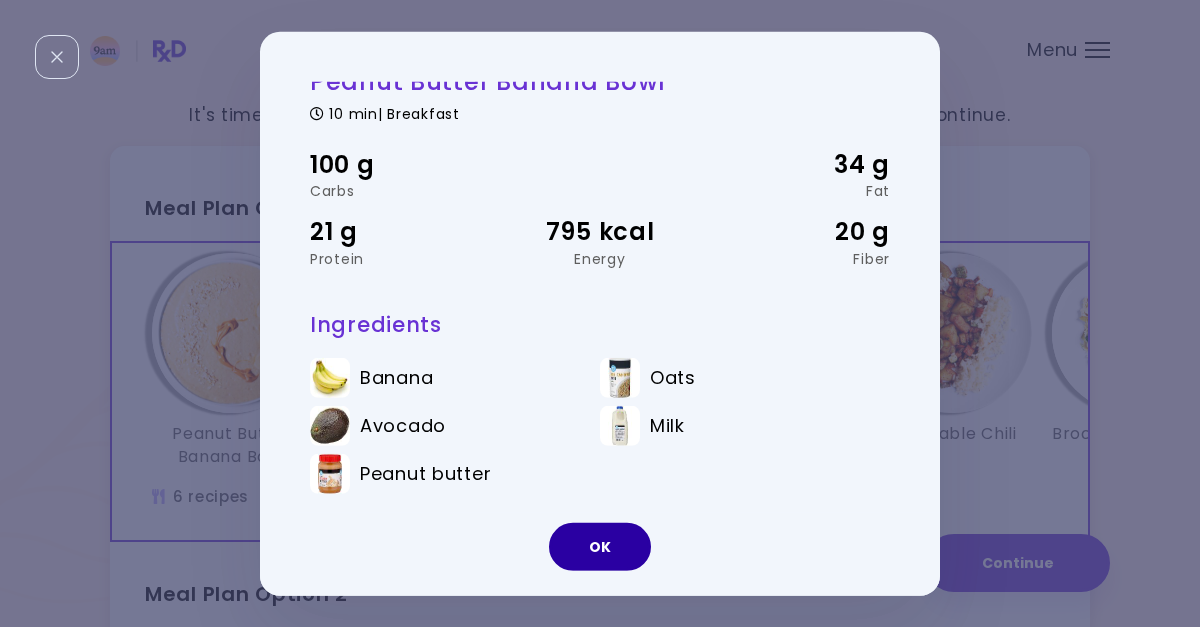 click on "OK" at bounding box center (600, 547) 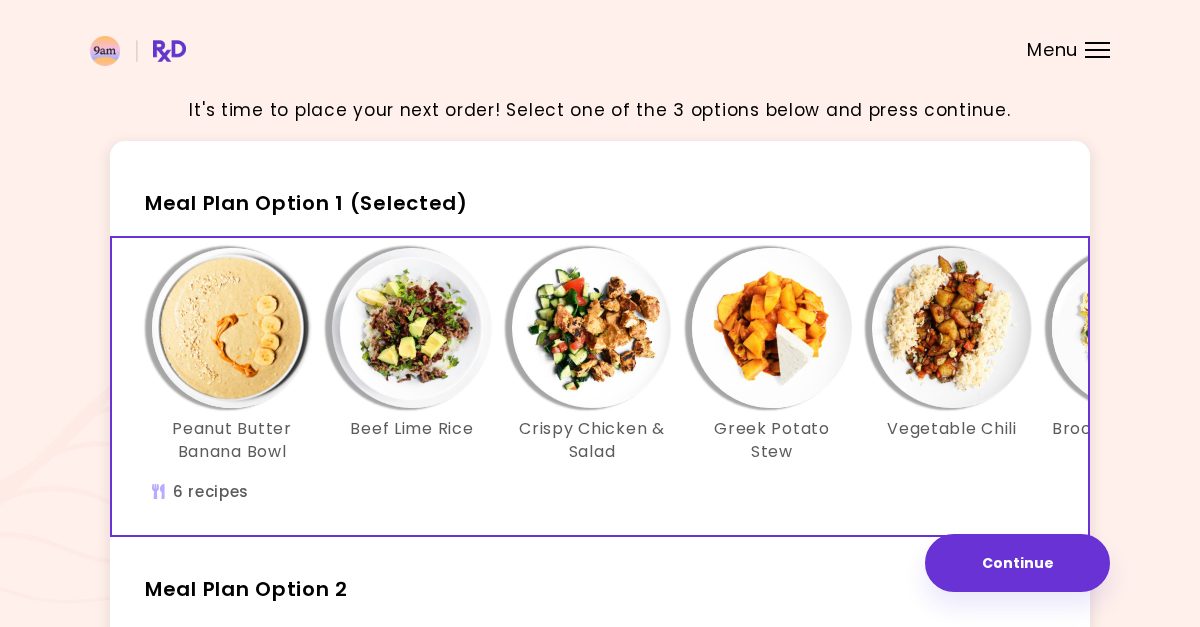 scroll, scrollTop: 6, scrollLeft: 0, axis: vertical 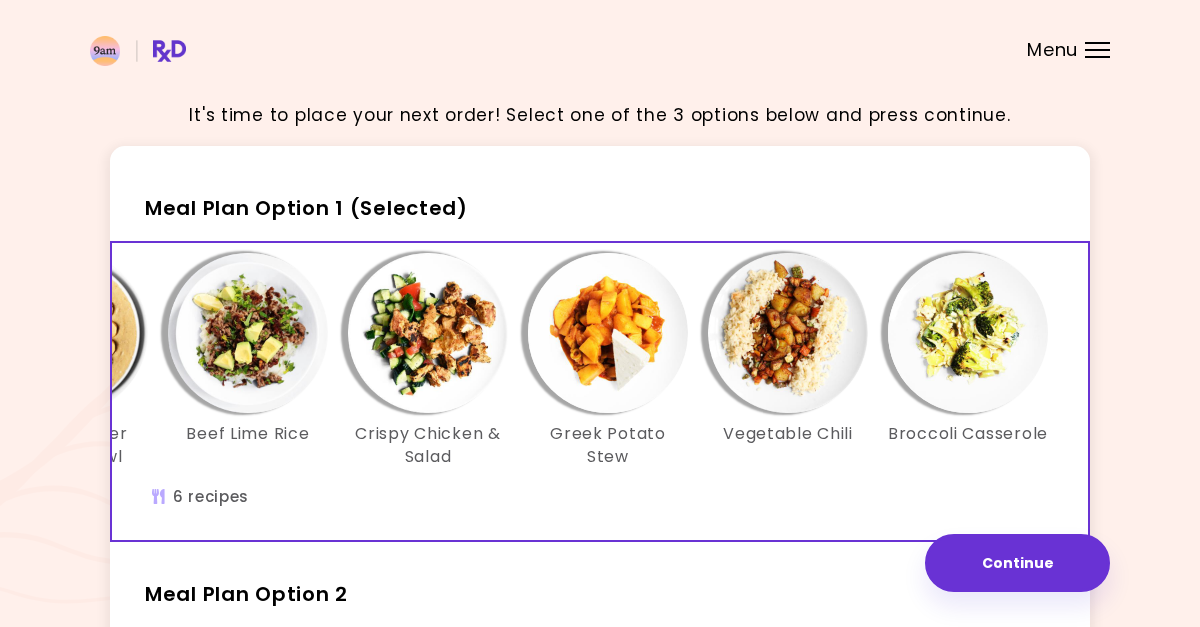 click at bounding box center [608, 333] 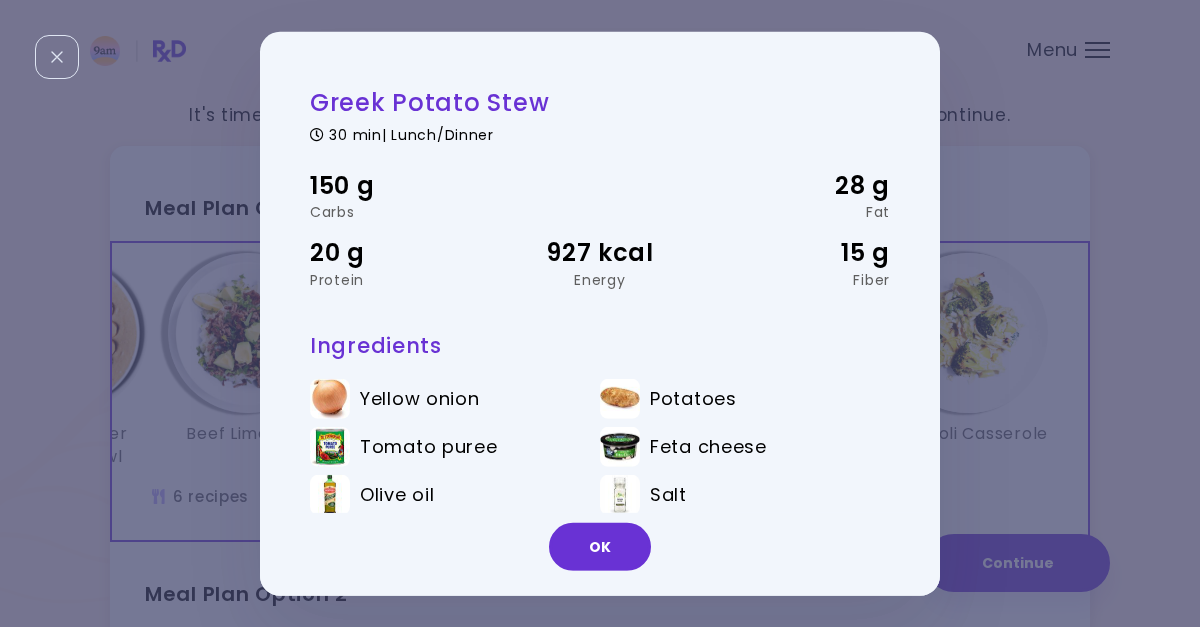scroll, scrollTop: 0, scrollLeft: 0, axis: both 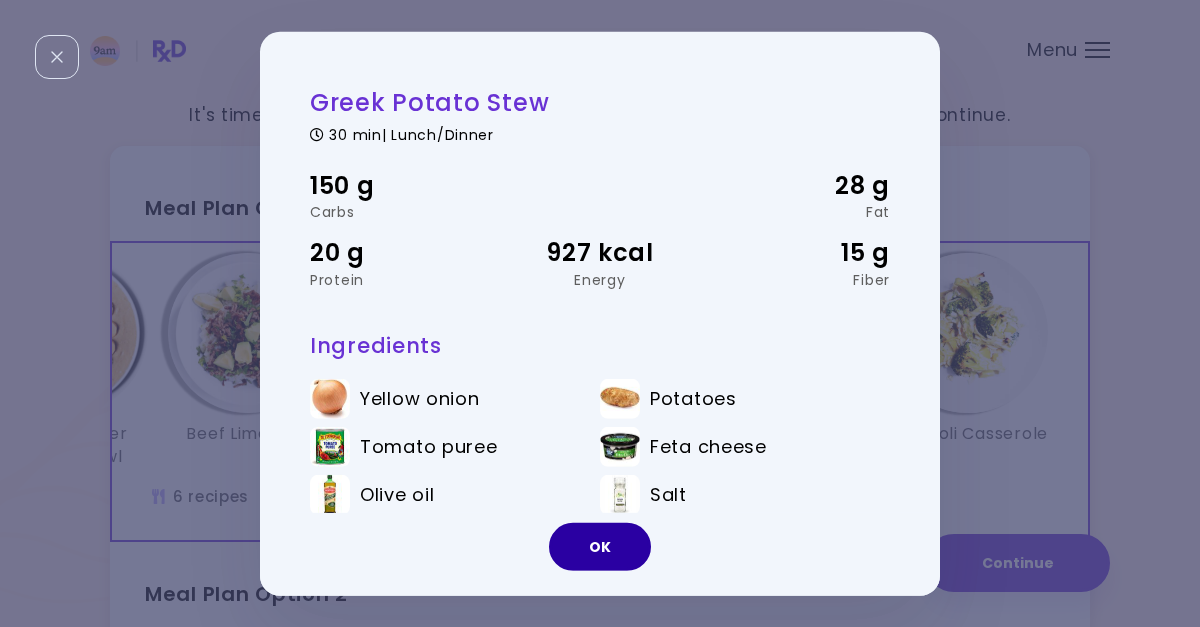 click on "OK" at bounding box center (600, 547) 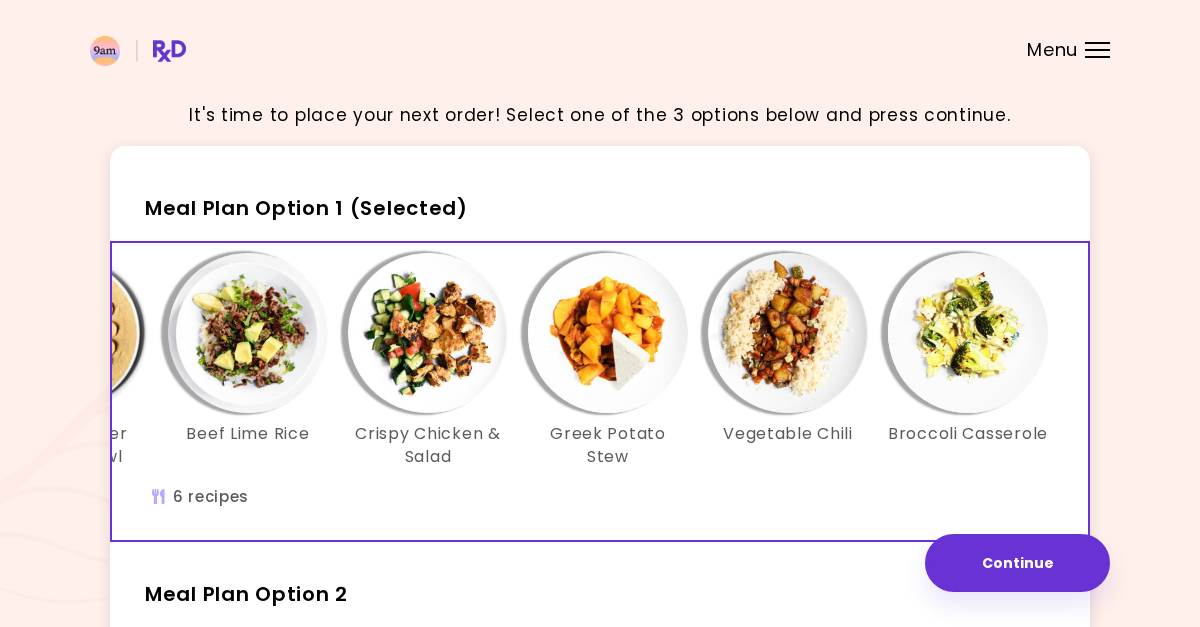 click at bounding box center (788, 333) 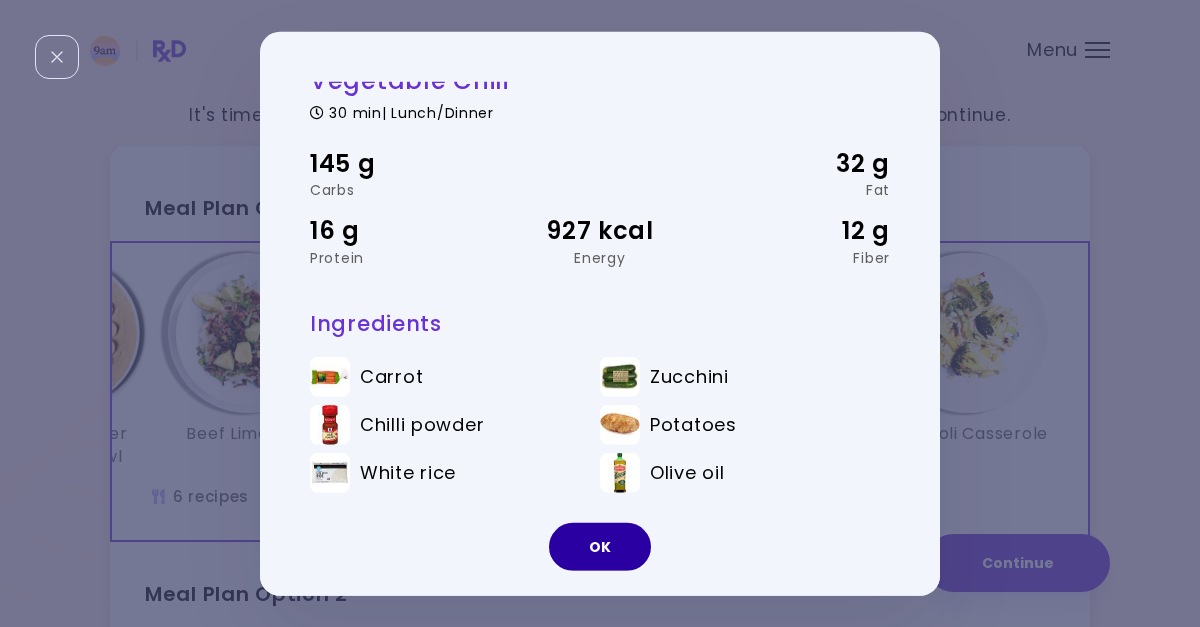 scroll, scrollTop: 21, scrollLeft: 0, axis: vertical 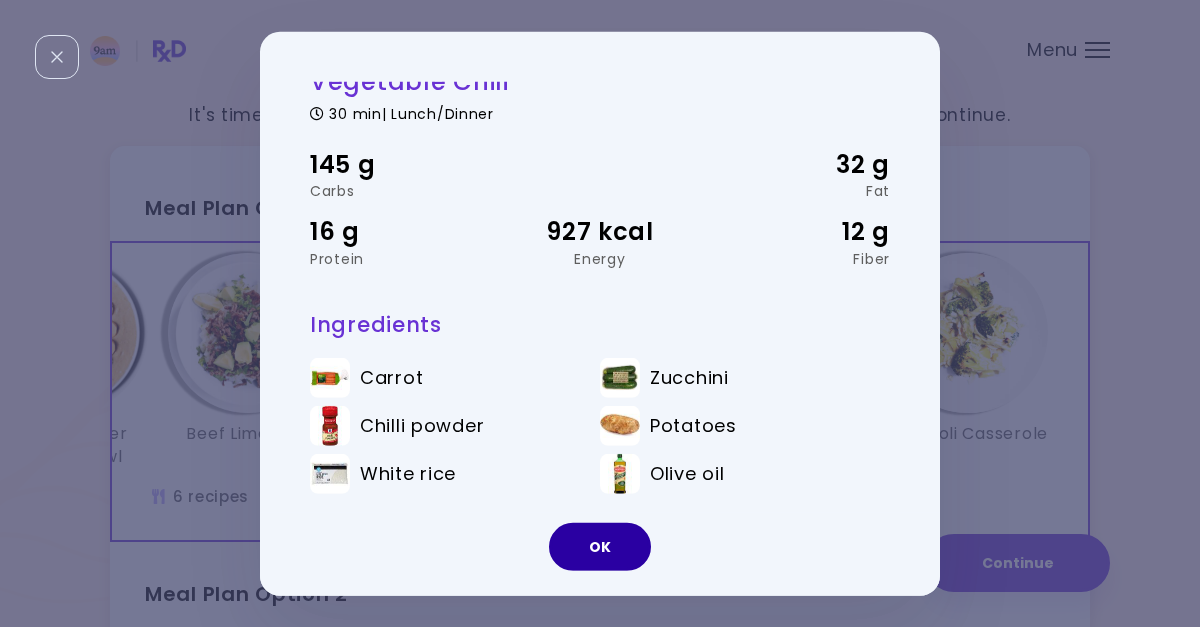 click on "OK" at bounding box center [600, 547] 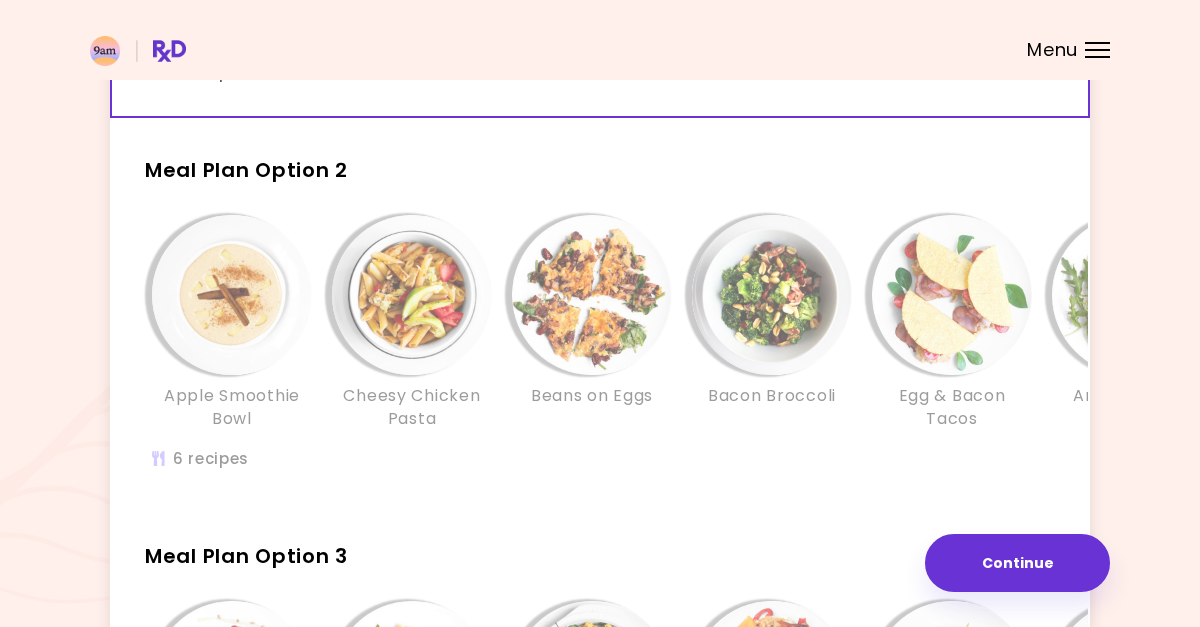 scroll, scrollTop: 459, scrollLeft: 0, axis: vertical 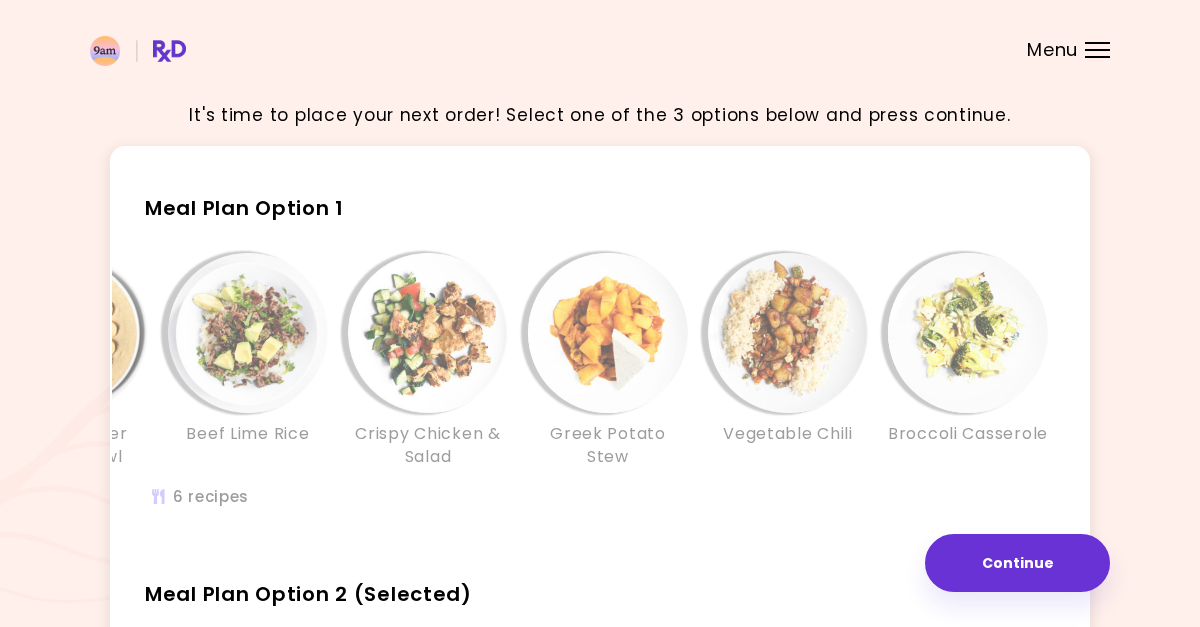 click at bounding box center (600, 40) 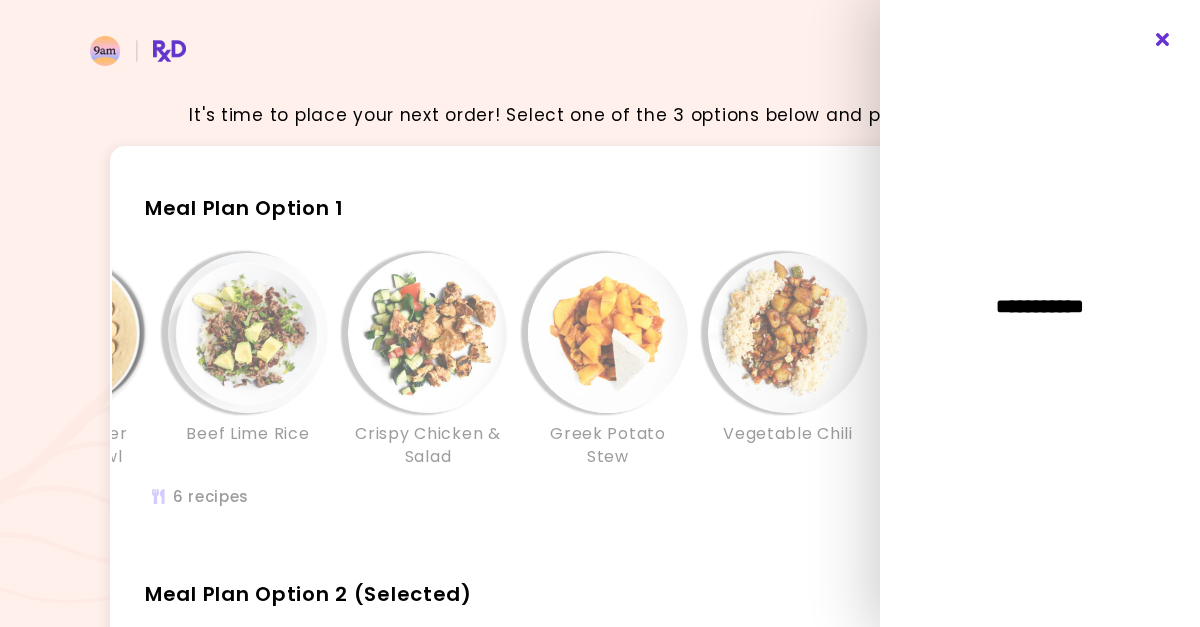 click at bounding box center [1163, 40] 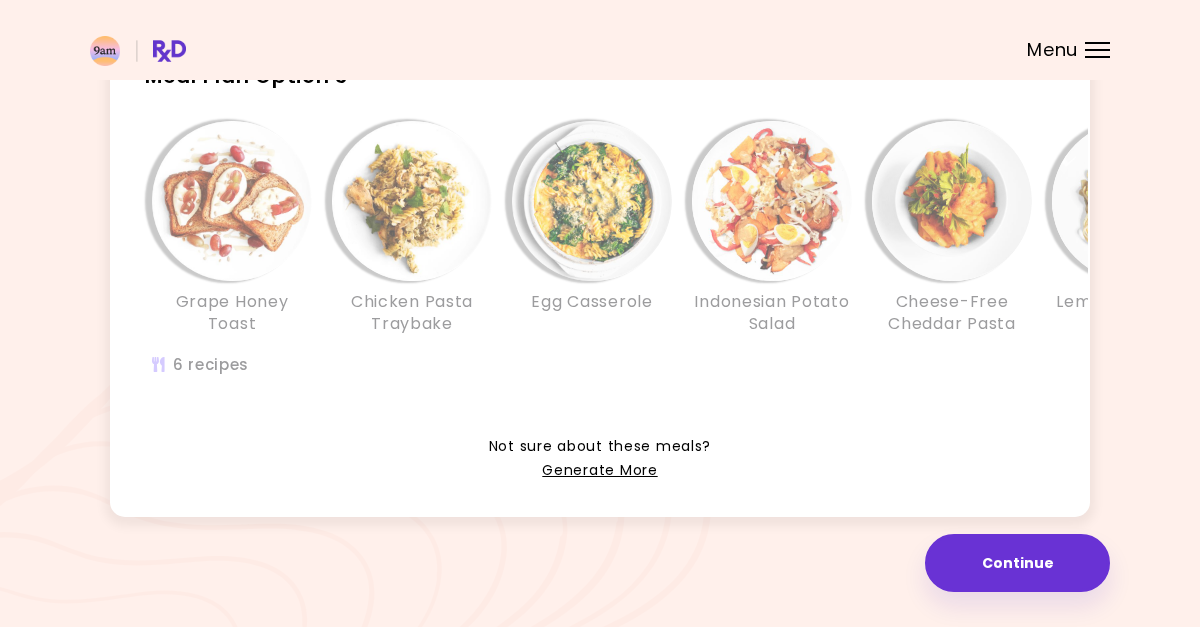 scroll, scrollTop: 898, scrollLeft: 0, axis: vertical 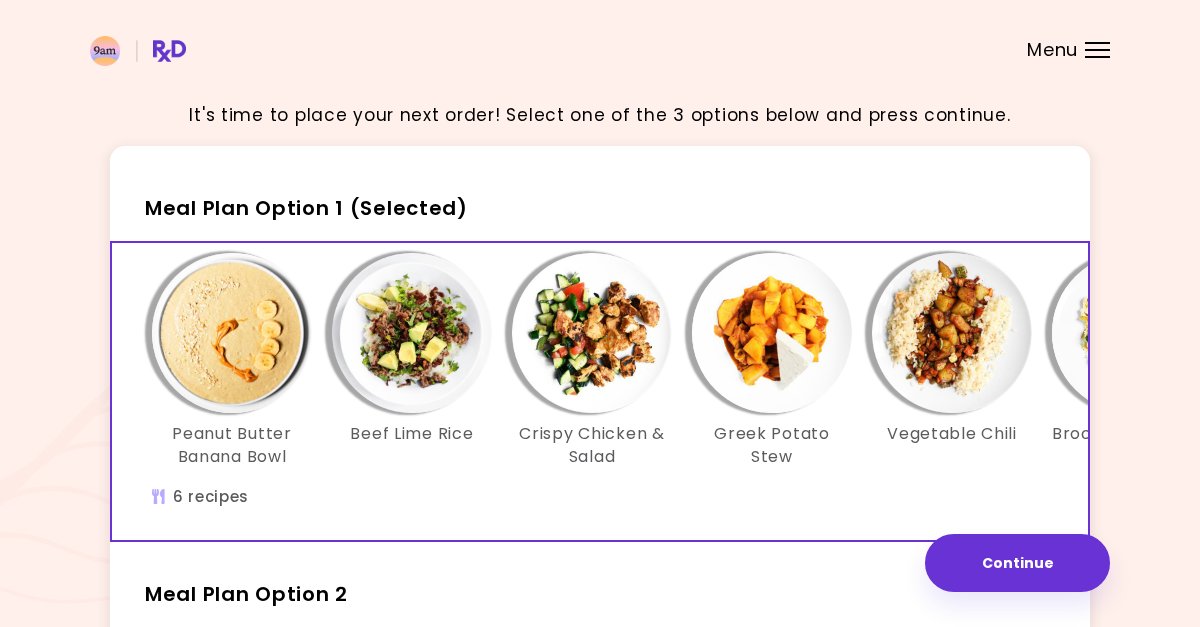 click at bounding box center (412, 333) 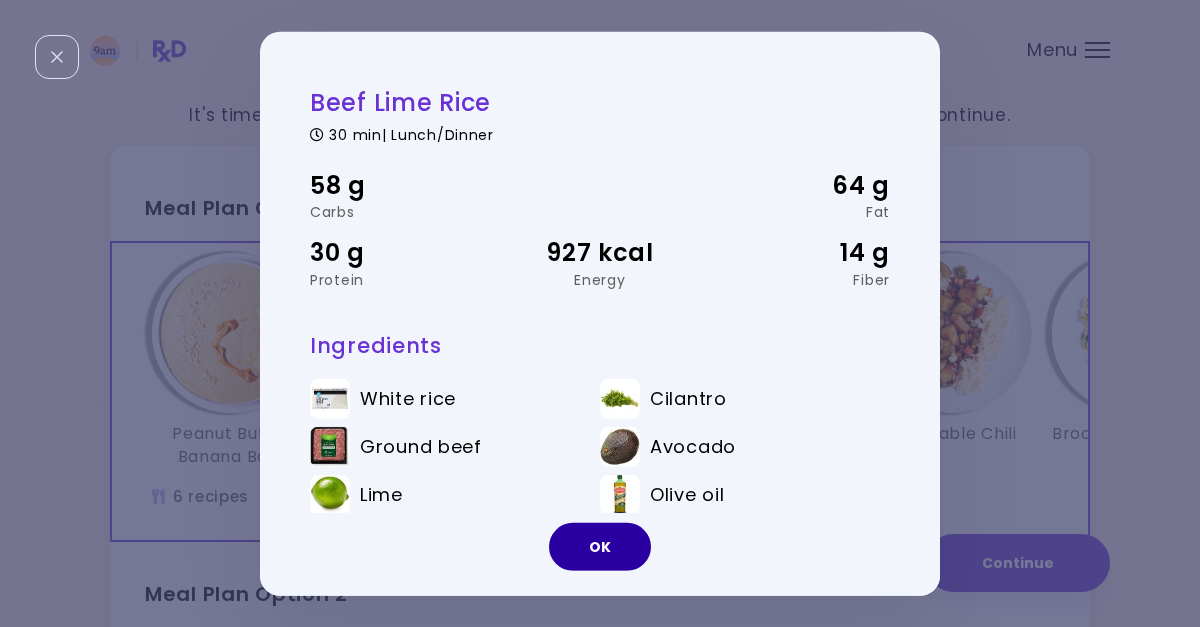 click on "OK" at bounding box center [600, 547] 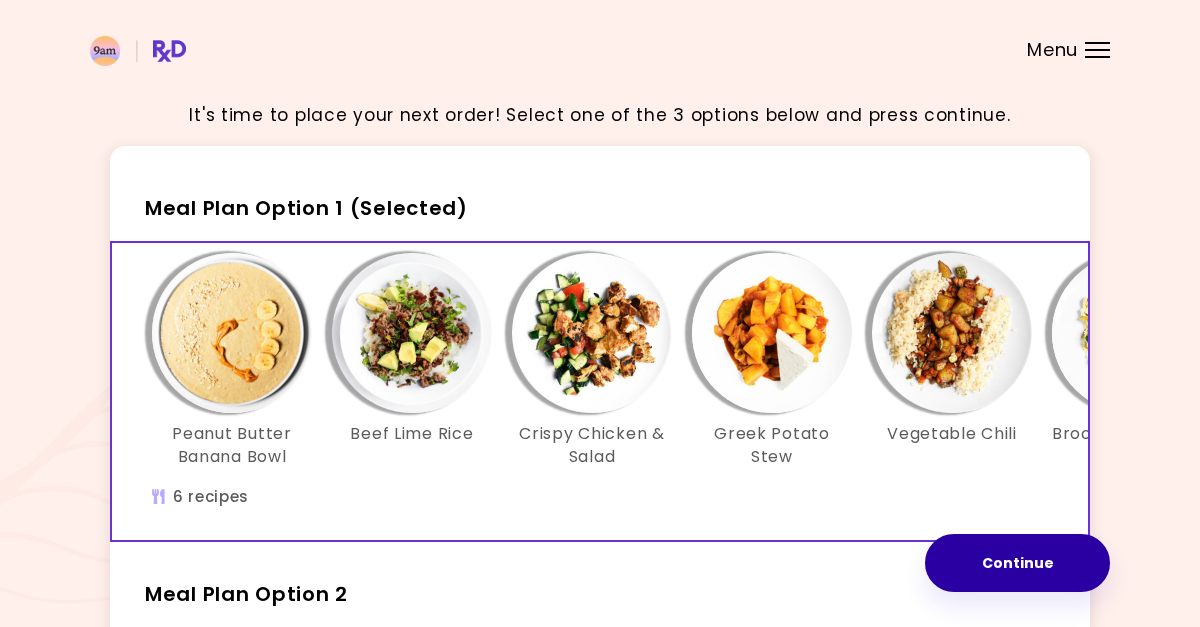 click on "Continue" at bounding box center (1017, 563) 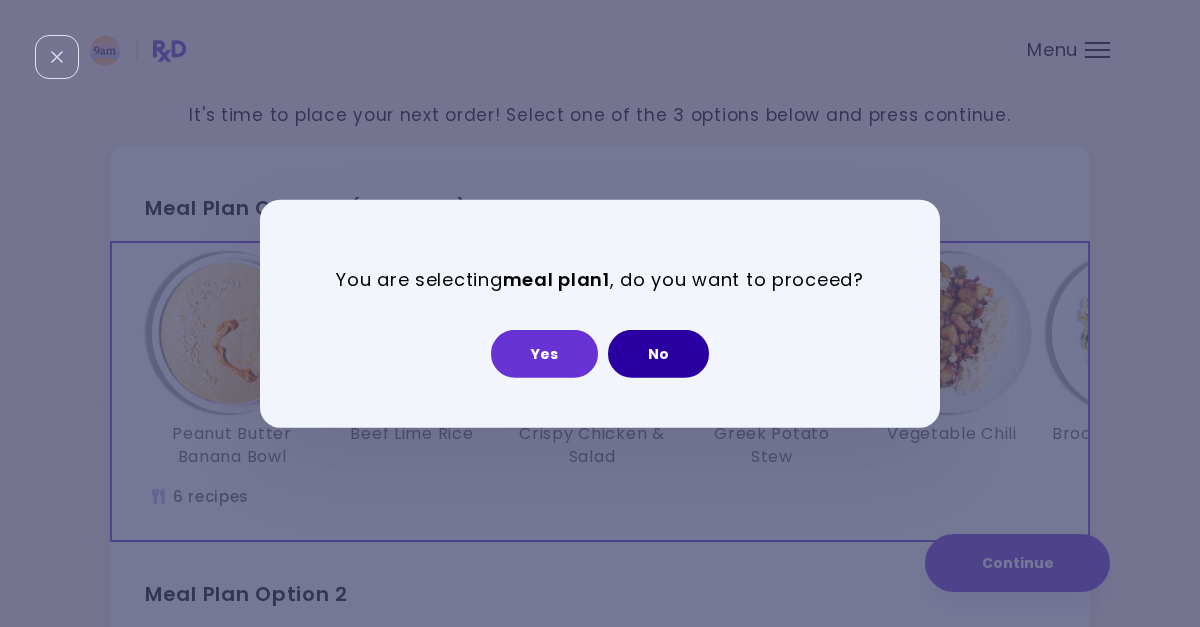 click on "No" at bounding box center [658, 354] 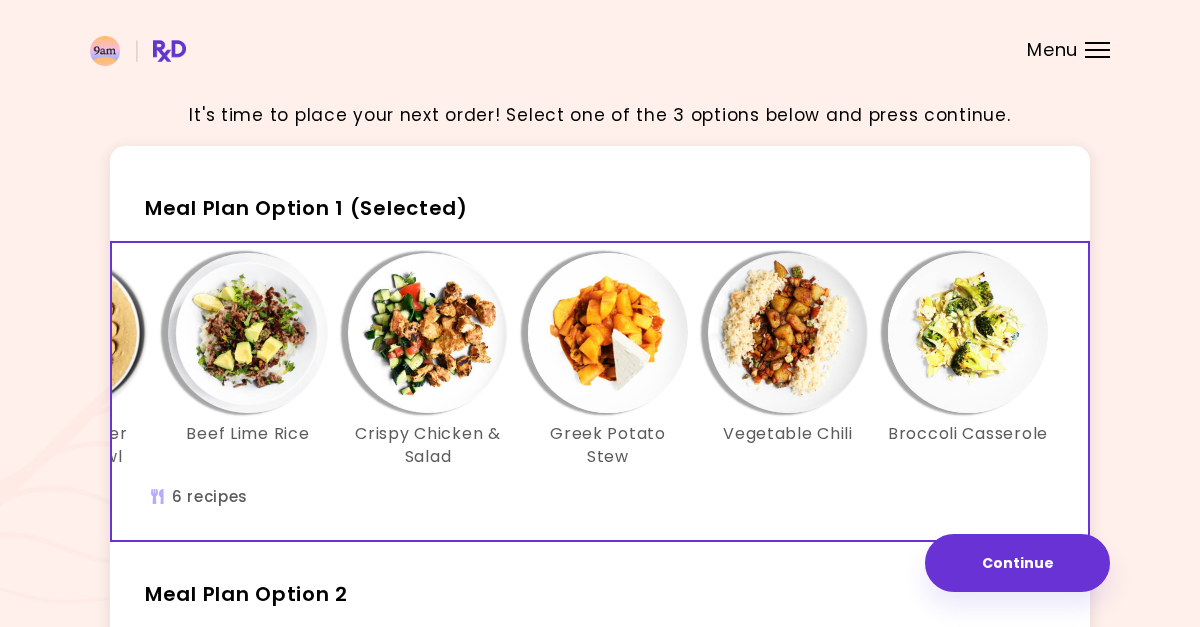 scroll, scrollTop: 0, scrollLeft: 164, axis: horizontal 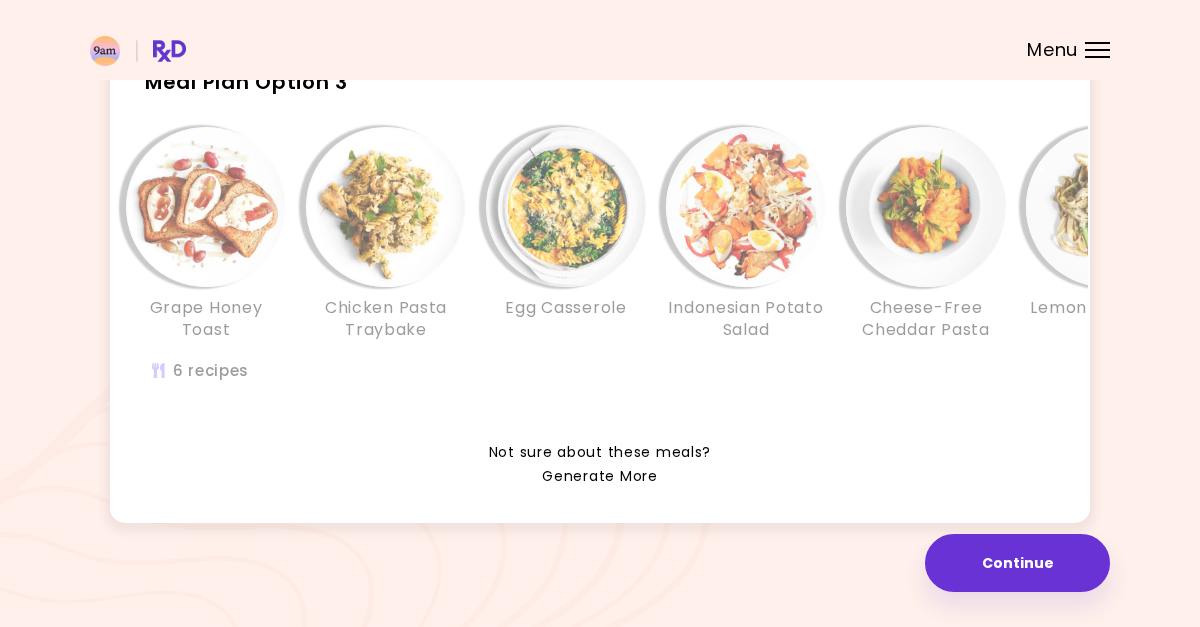 click on "Generate More" at bounding box center [599, 477] 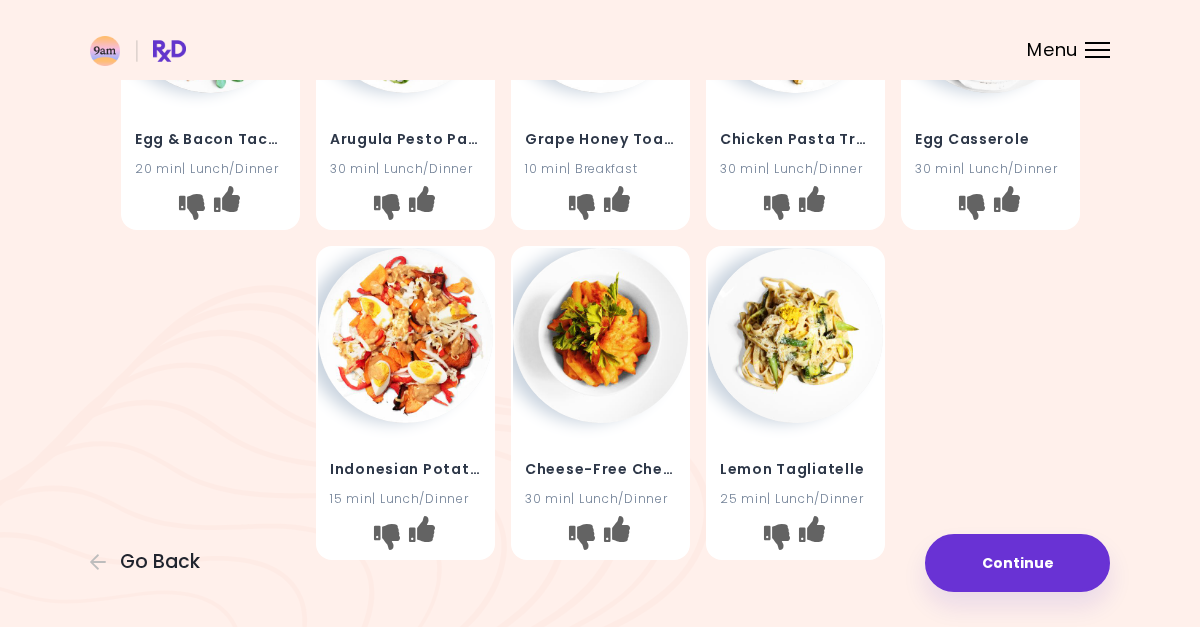 scroll, scrollTop: 0, scrollLeft: 0, axis: both 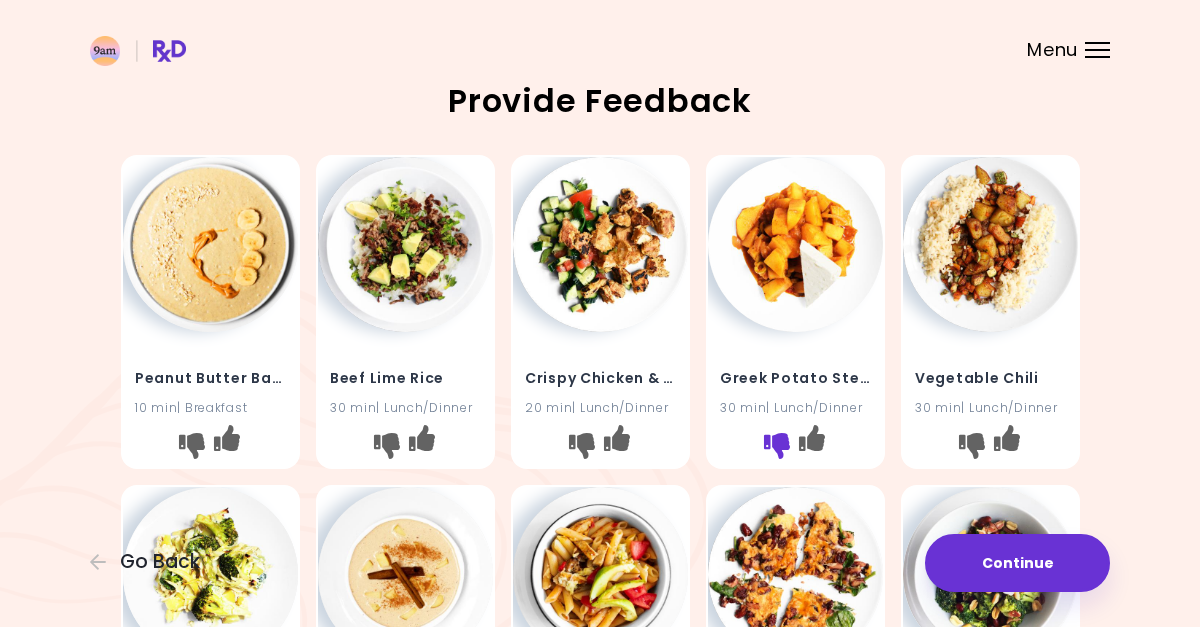 click at bounding box center (776, 446) 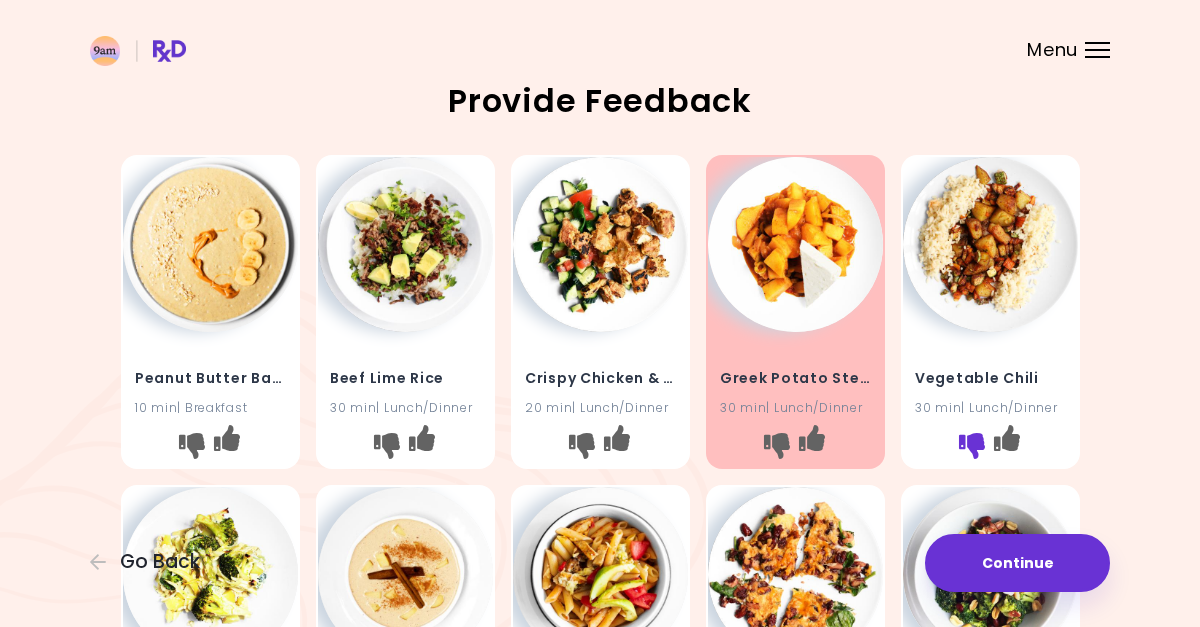 click at bounding box center [971, 446] 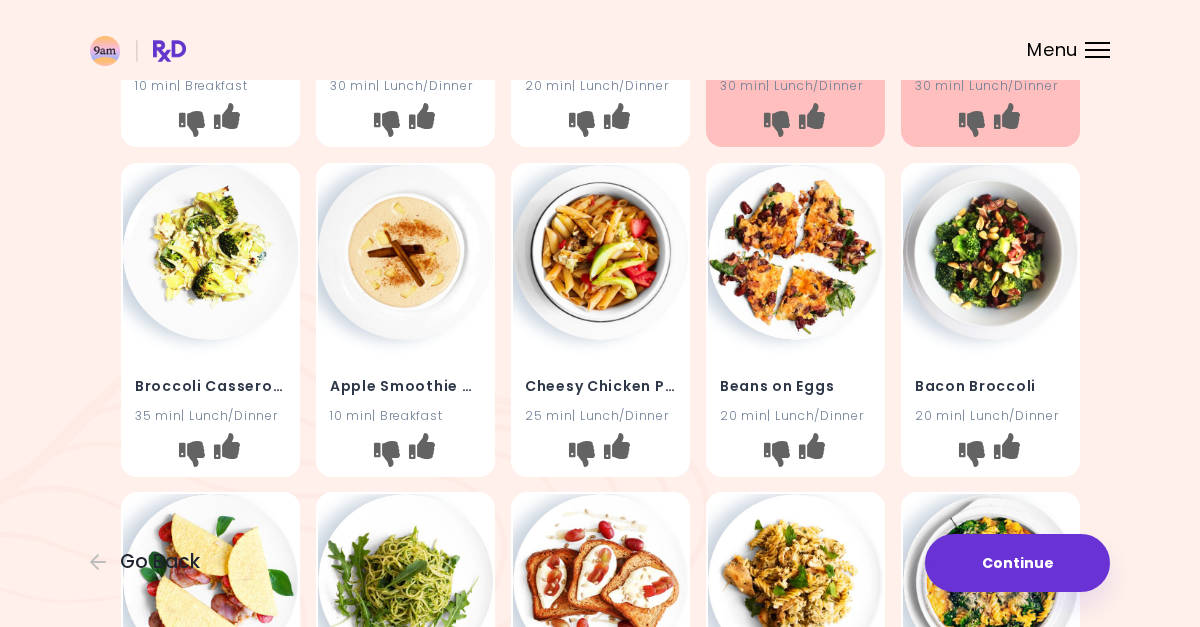 scroll, scrollTop: 323, scrollLeft: 0, axis: vertical 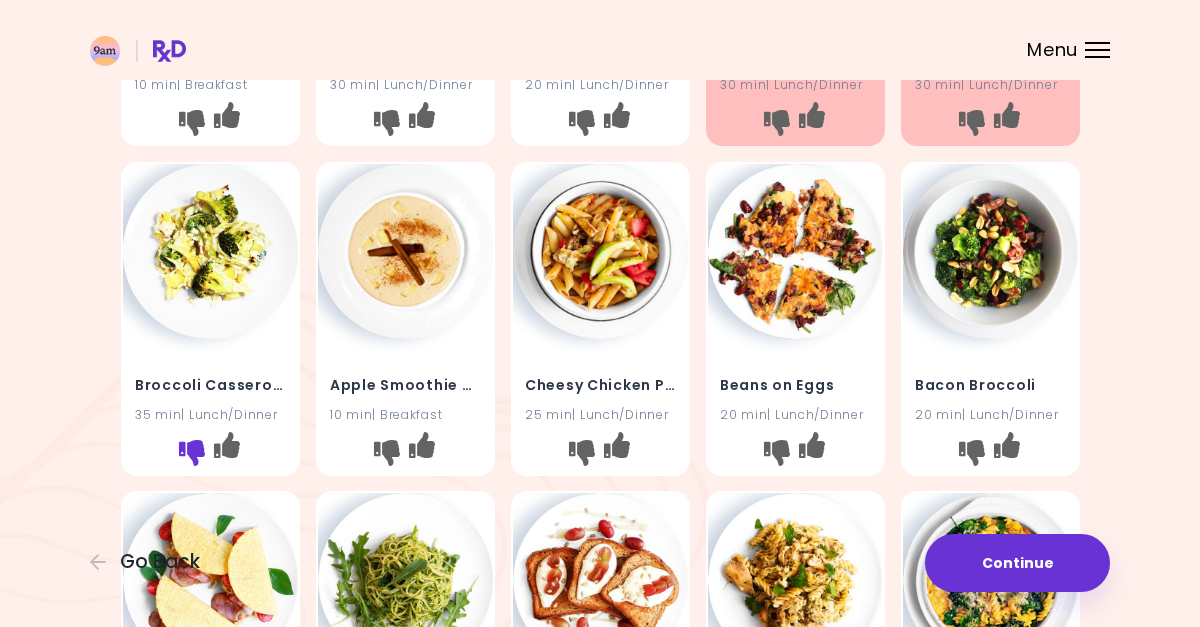 click at bounding box center [191, 452] 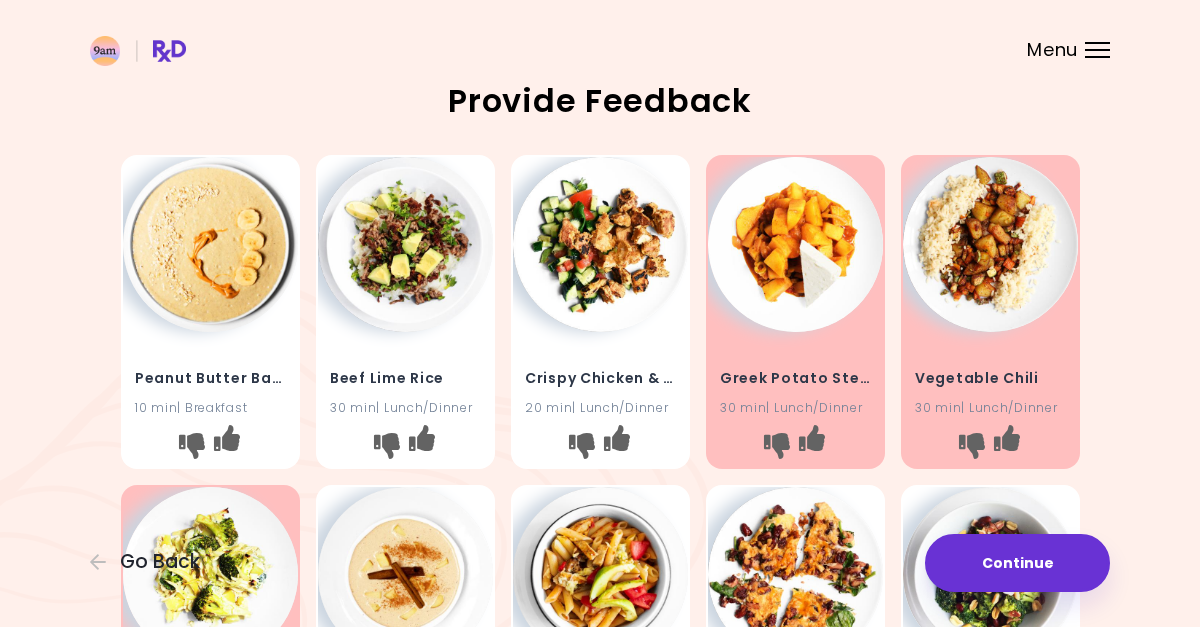 scroll, scrollTop: 0, scrollLeft: 0, axis: both 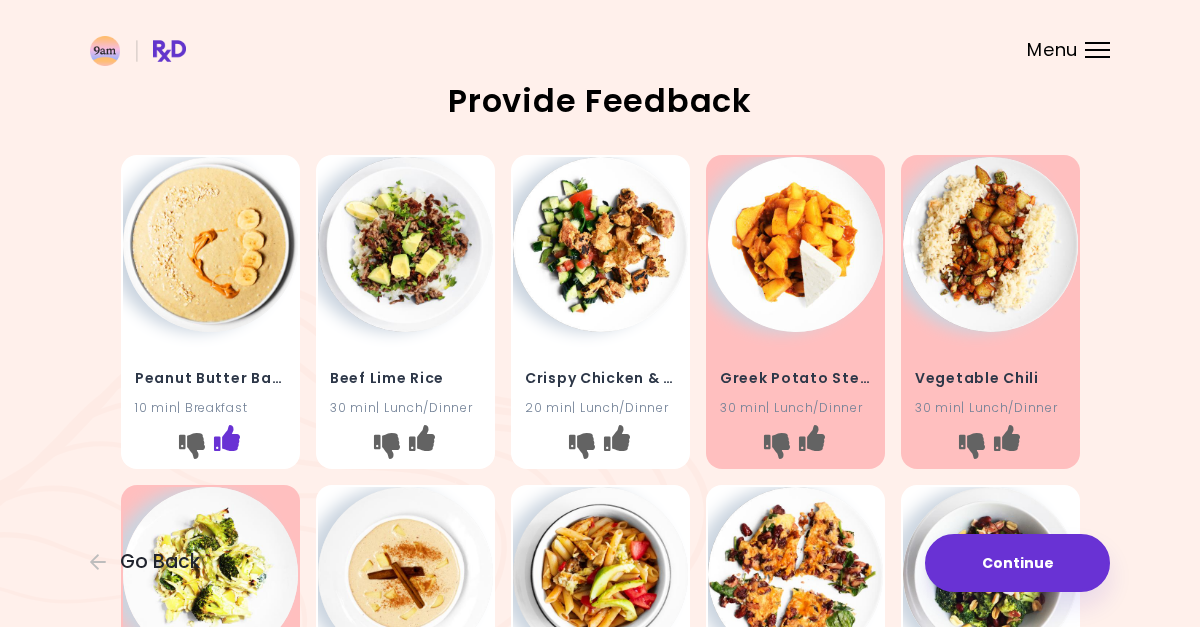 click at bounding box center [226, 438] 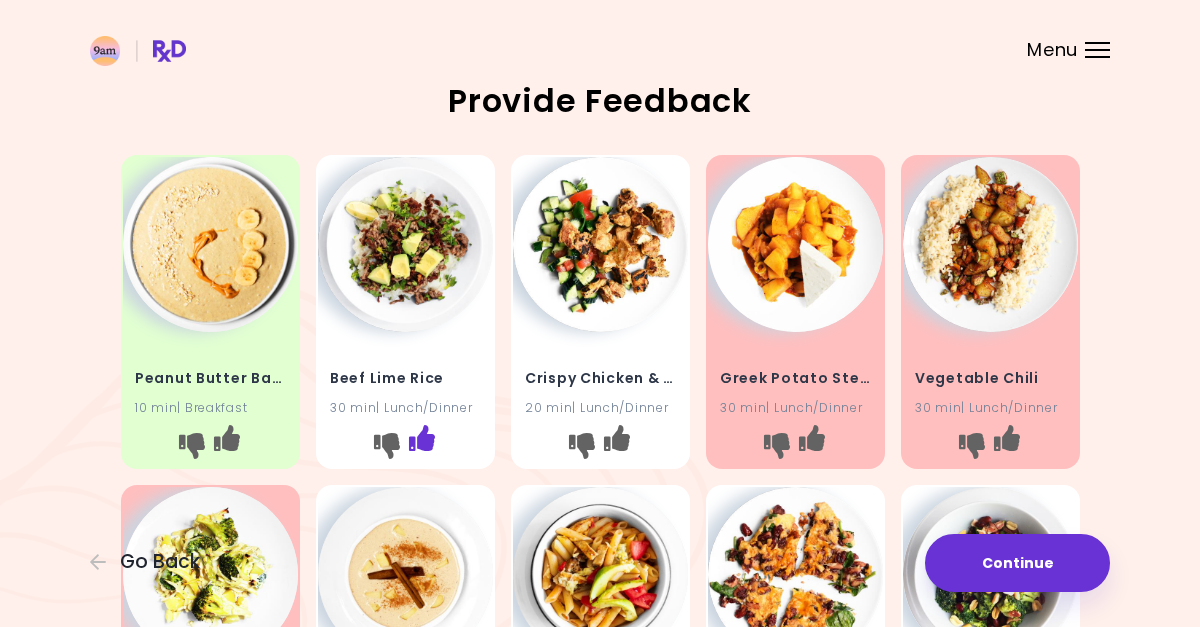 click at bounding box center (421, 438) 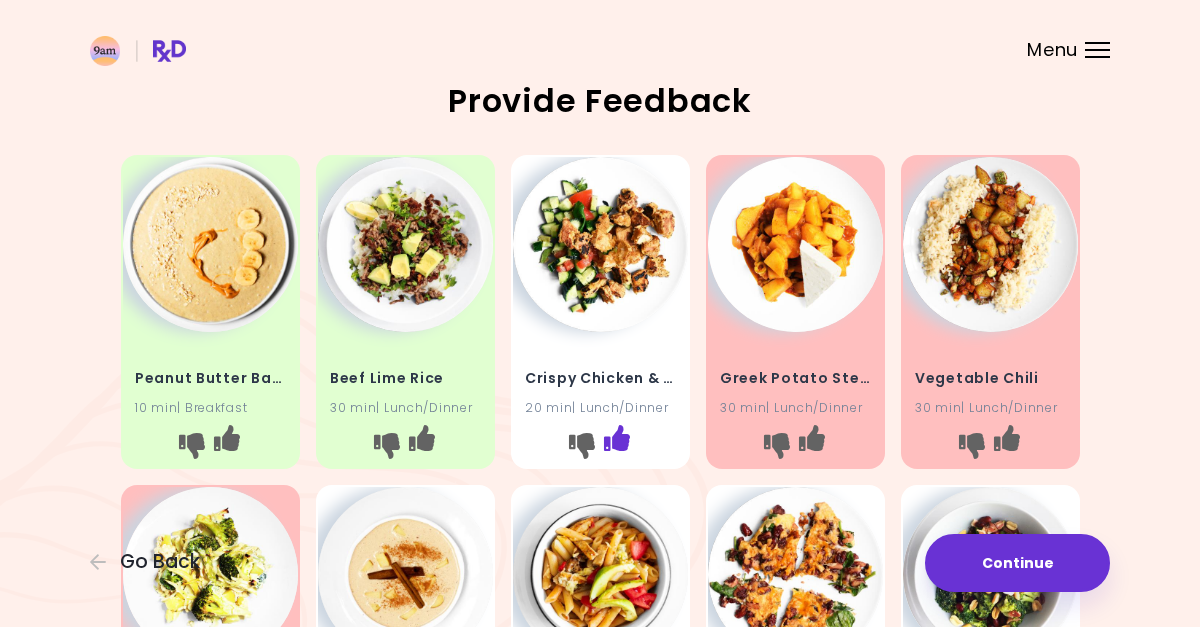 click at bounding box center [616, 438] 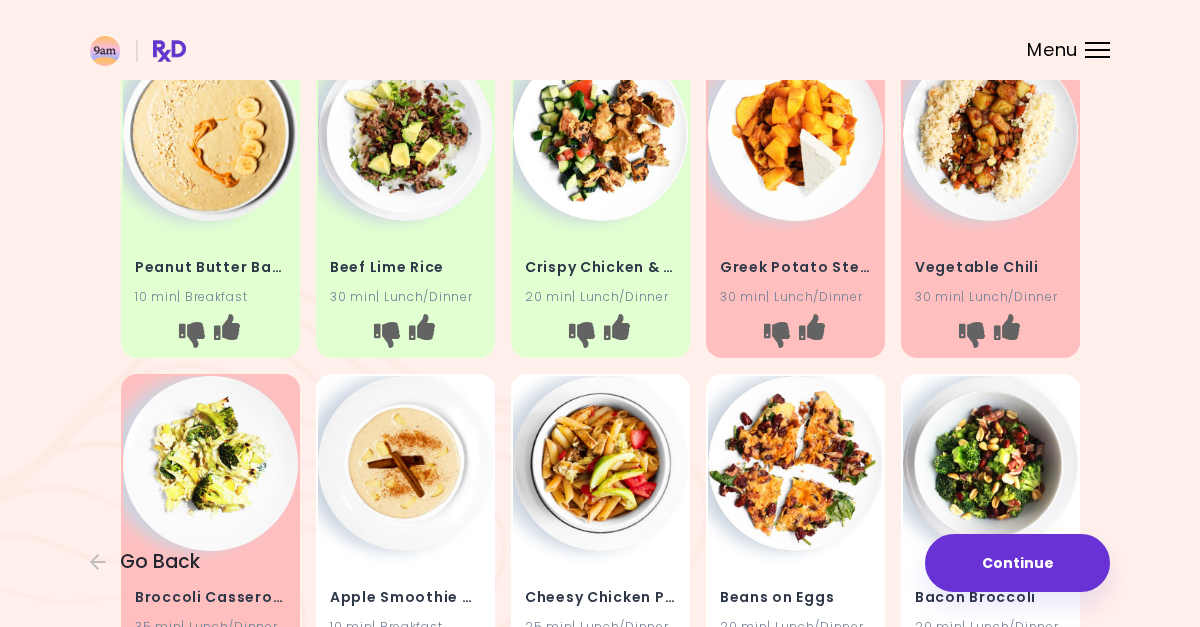 scroll, scrollTop: 243, scrollLeft: 0, axis: vertical 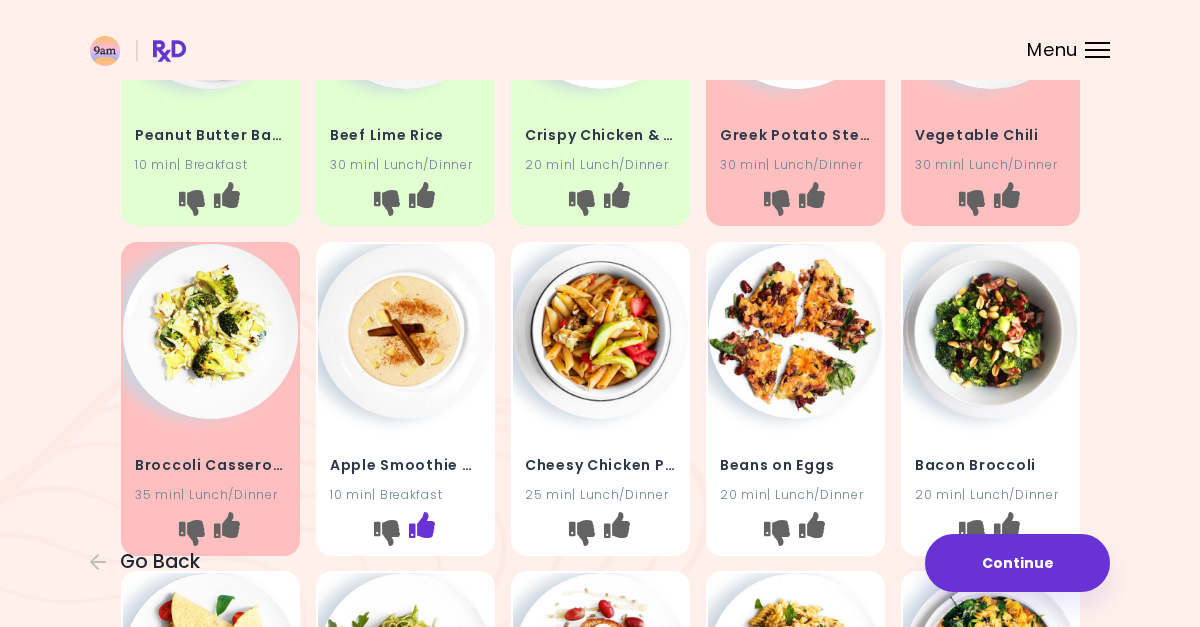 click at bounding box center (421, 524) 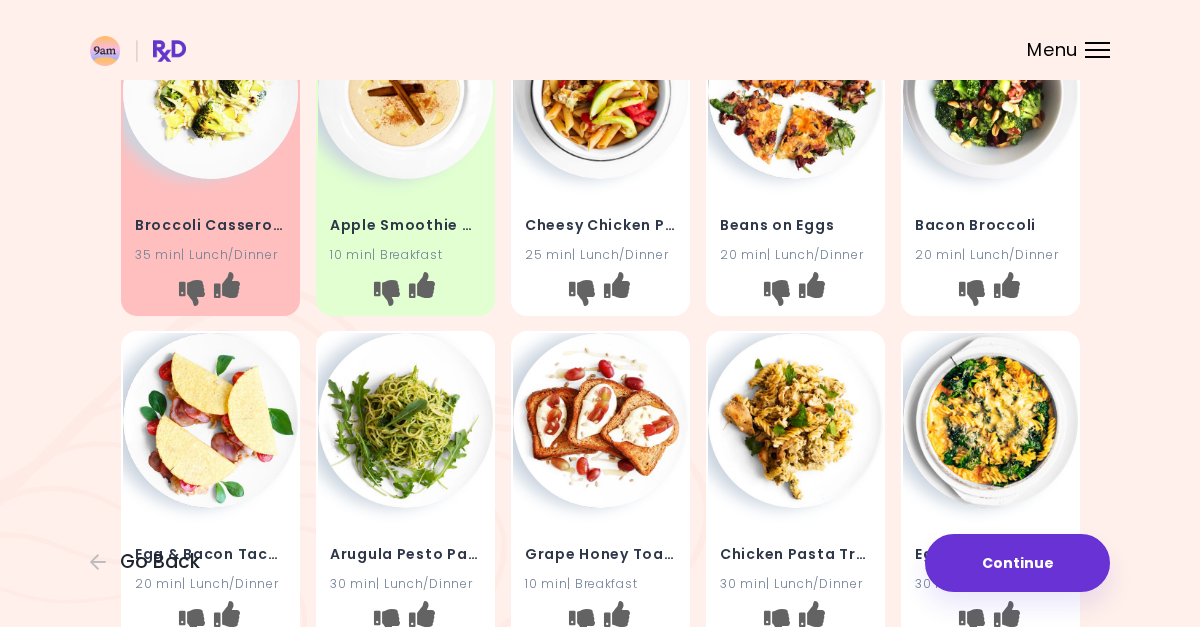 scroll, scrollTop: 550, scrollLeft: 0, axis: vertical 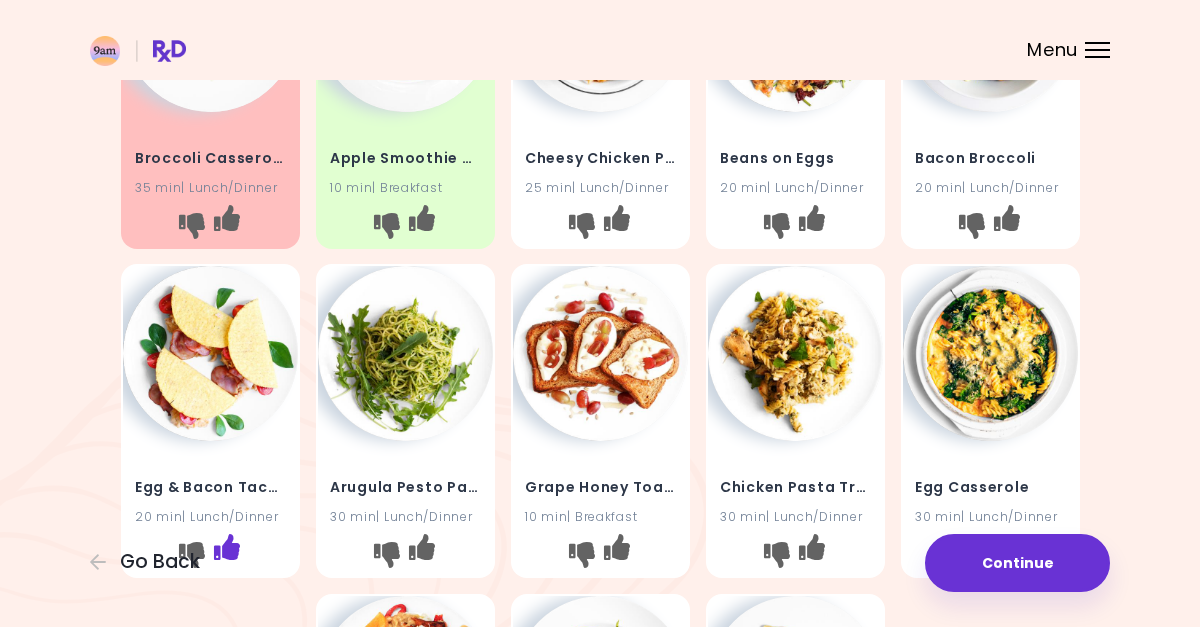 click at bounding box center [226, 547] 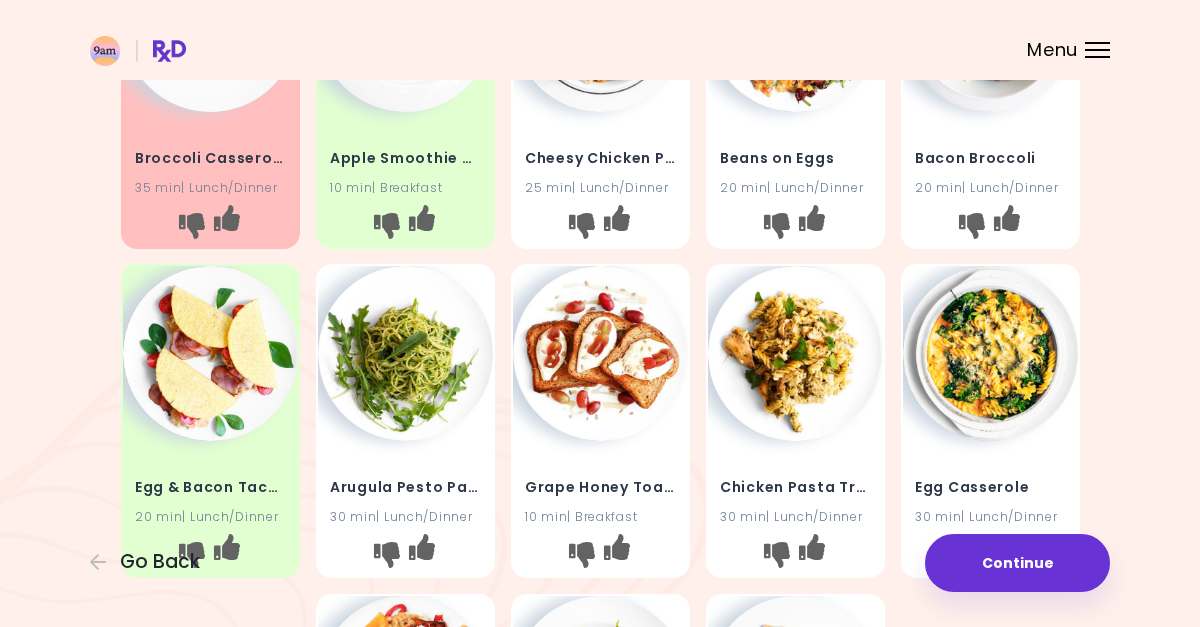 scroll, scrollTop: 553, scrollLeft: 0, axis: vertical 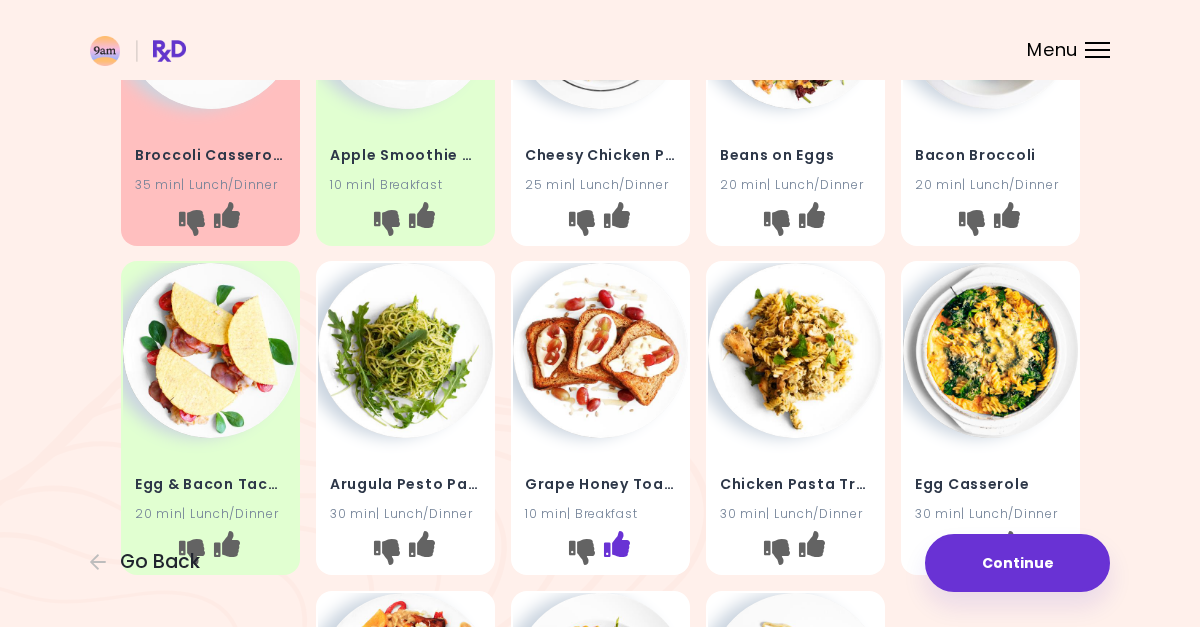 click at bounding box center [616, 544] 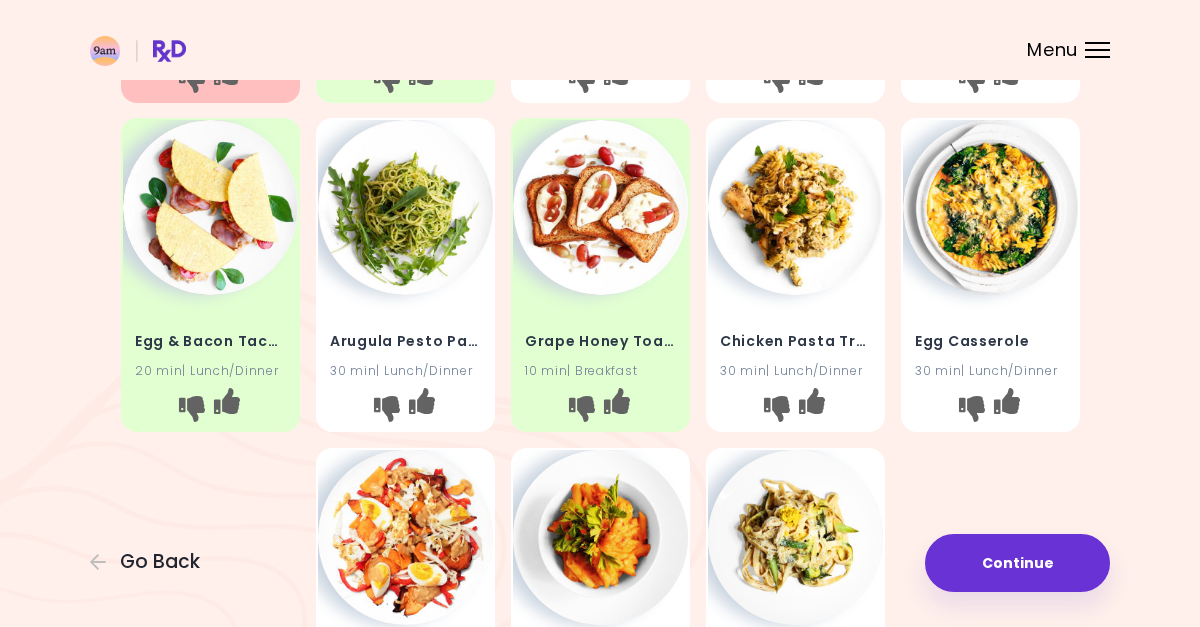 scroll, scrollTop: 692, scrollLeft: 0, axis: vertical 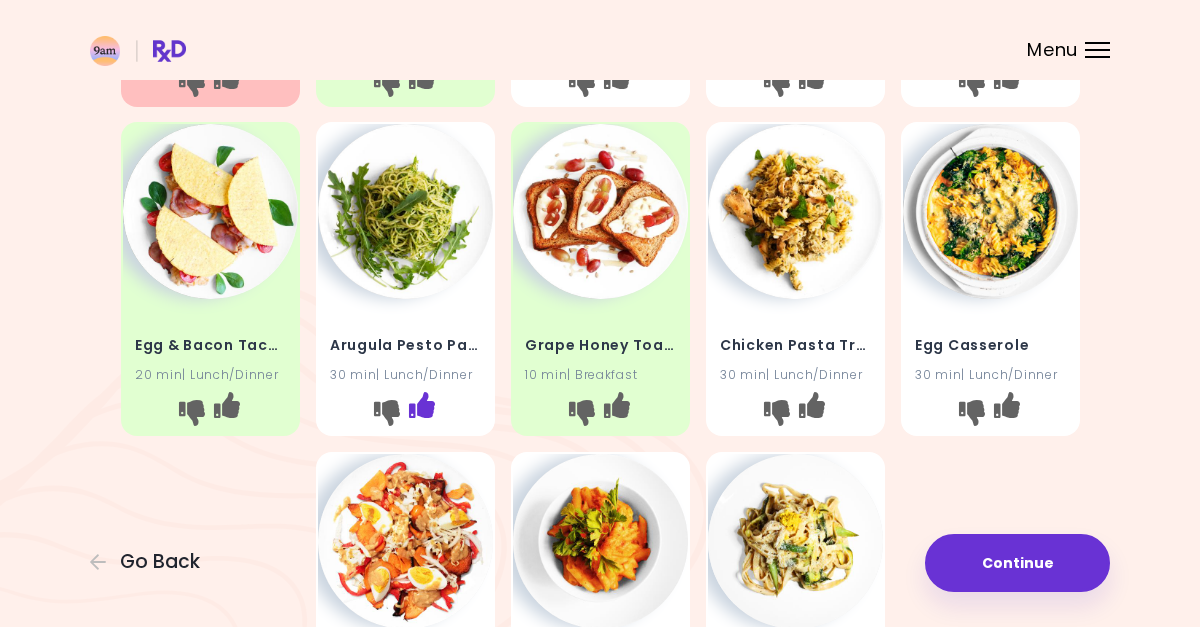click at bounding box center [421, 405] 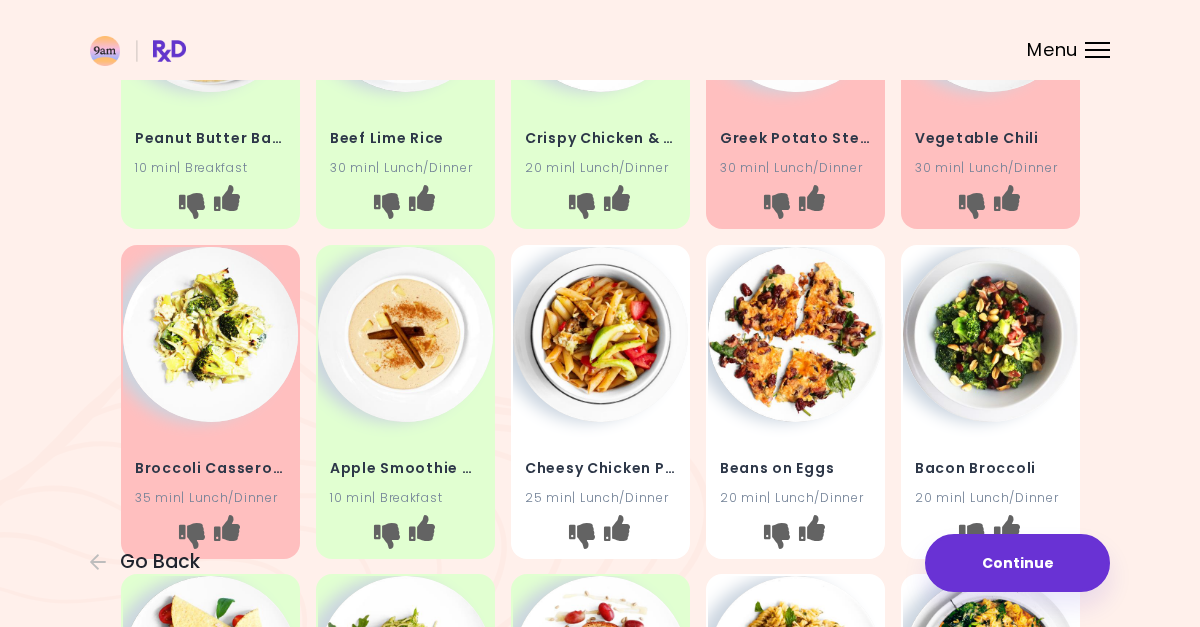 scroll, scrollTop: 186, scrollLeft: 0, axis: vertical 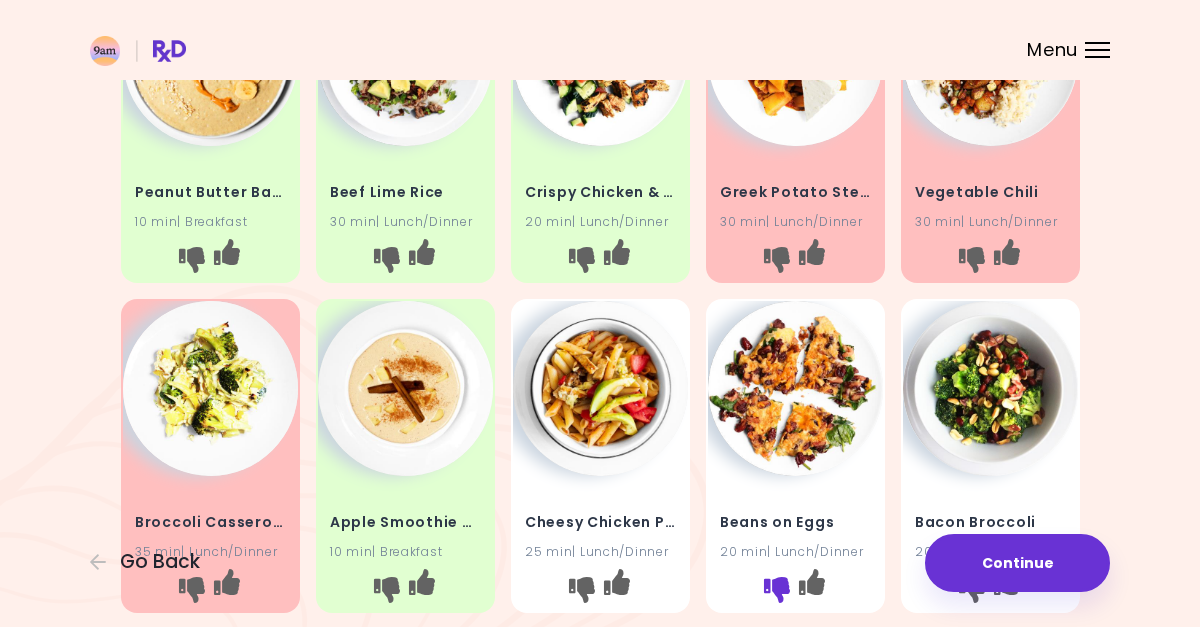 click at bounding box center [776, 589] 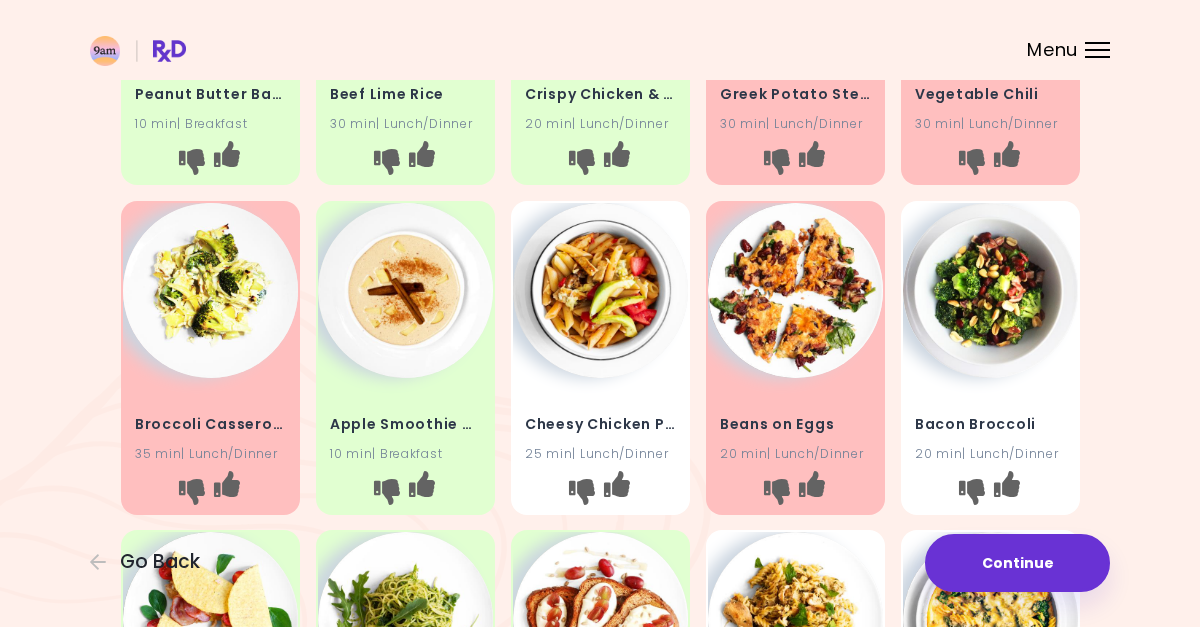 scroll, scrollTop: 340, scrollLeft: 0, axis: vertical 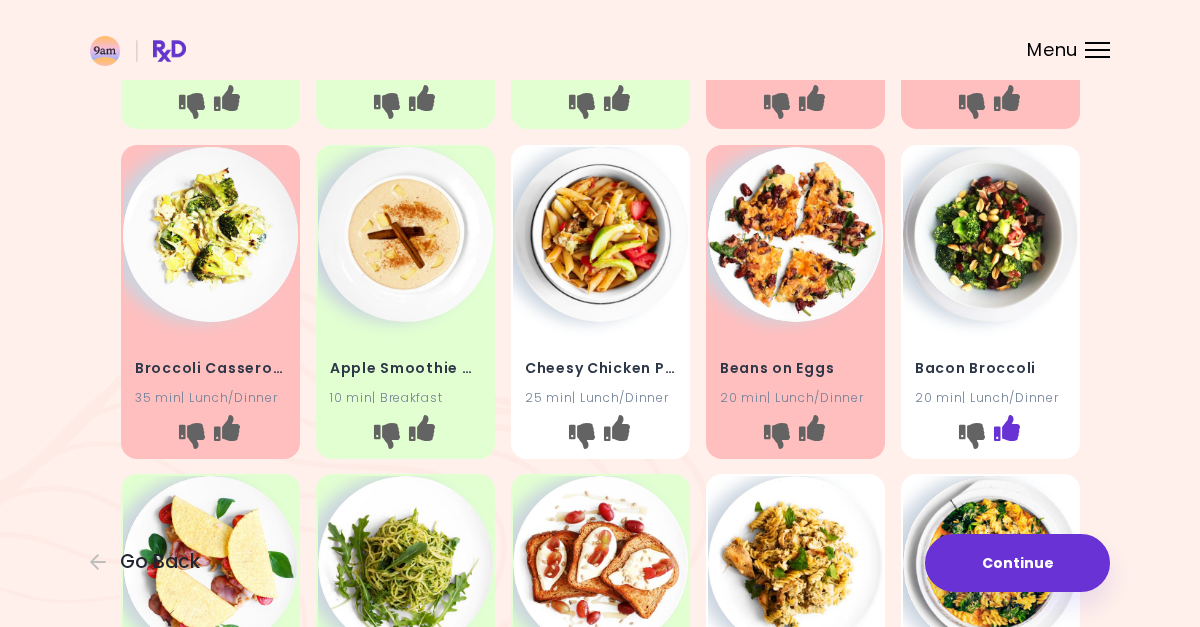 click at bounding box center [1006, 427] 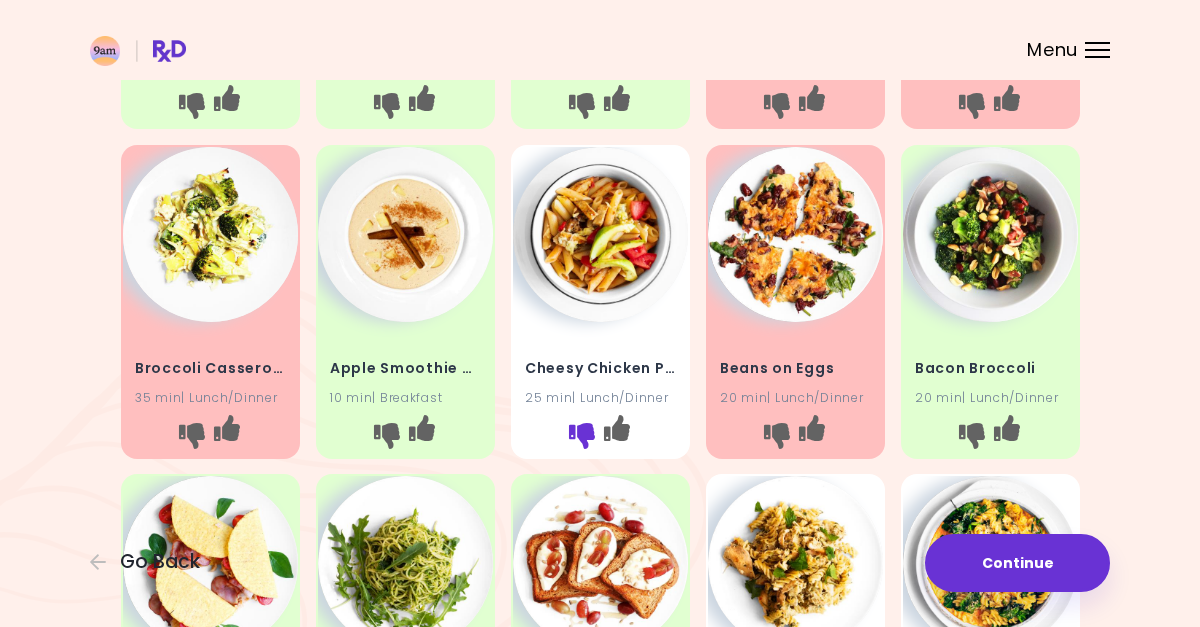 click at bounding box center (581, 435) 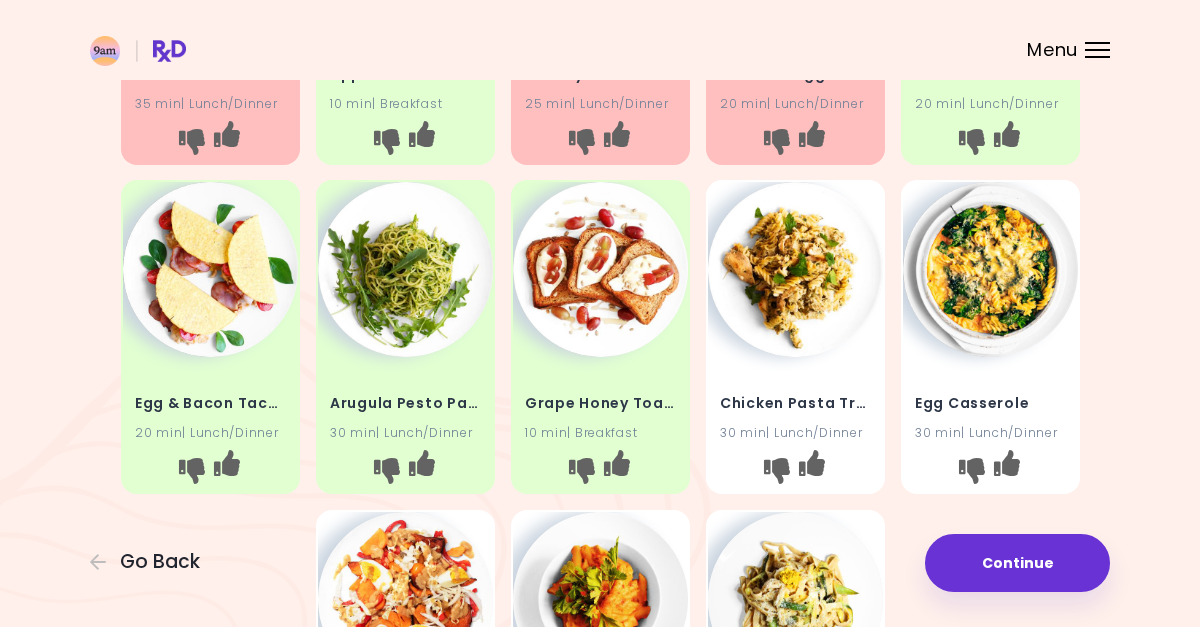 scroll, scrollTop: 647, scrollLeft: 0, axis: vertical 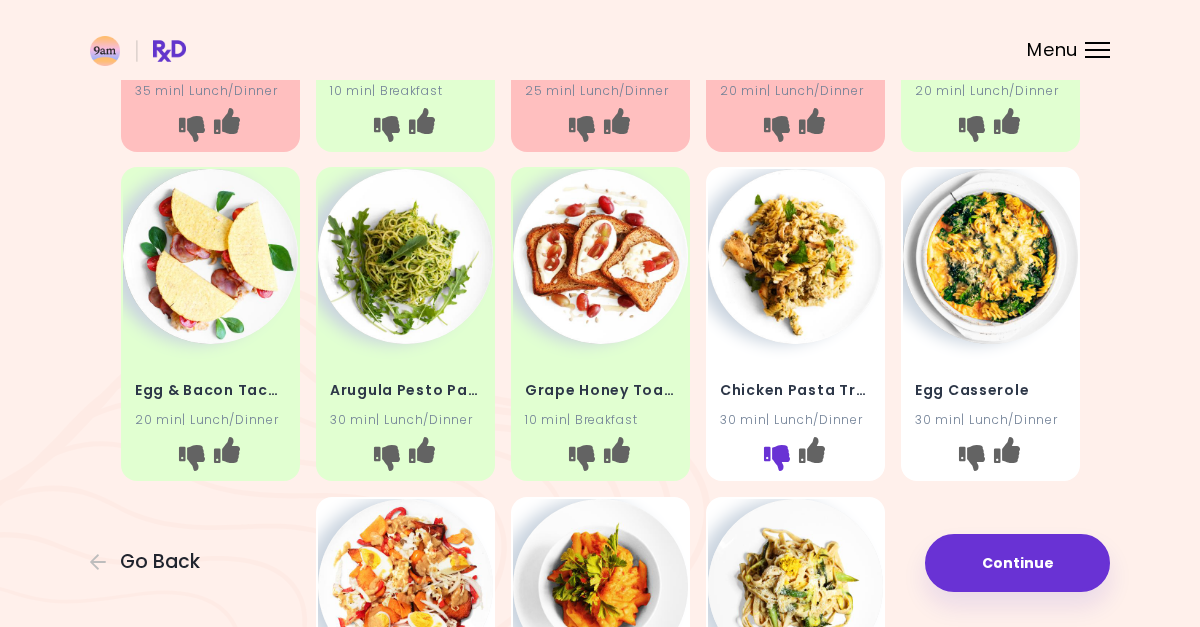 click at bounding box center [776, 458] 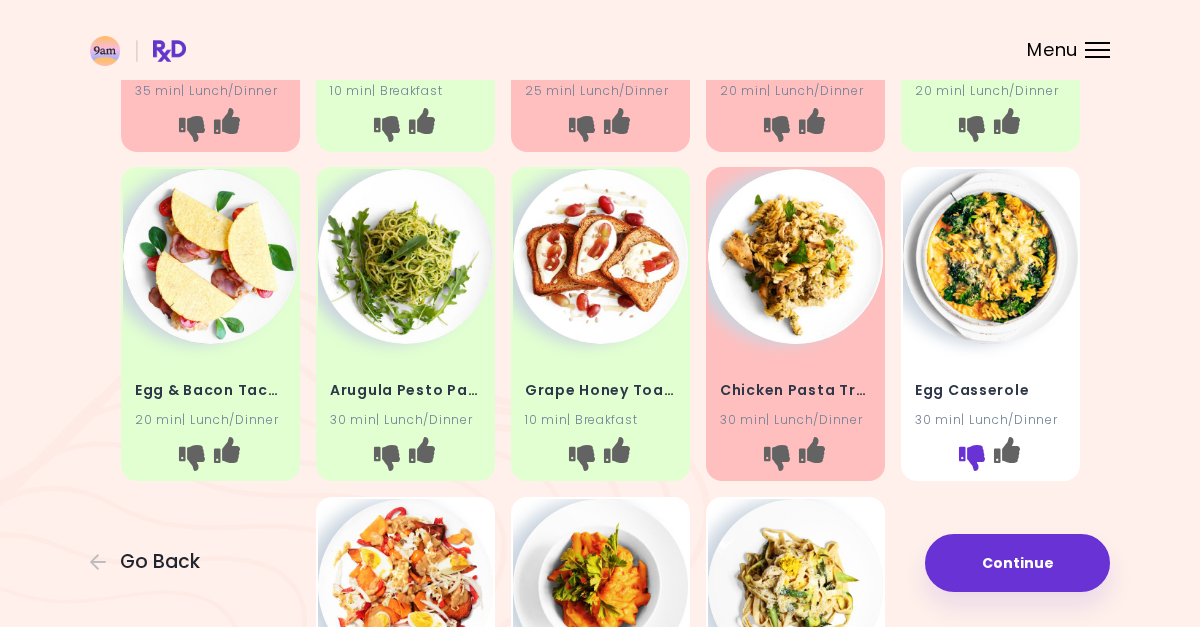 click at bounding box center (971, 458) 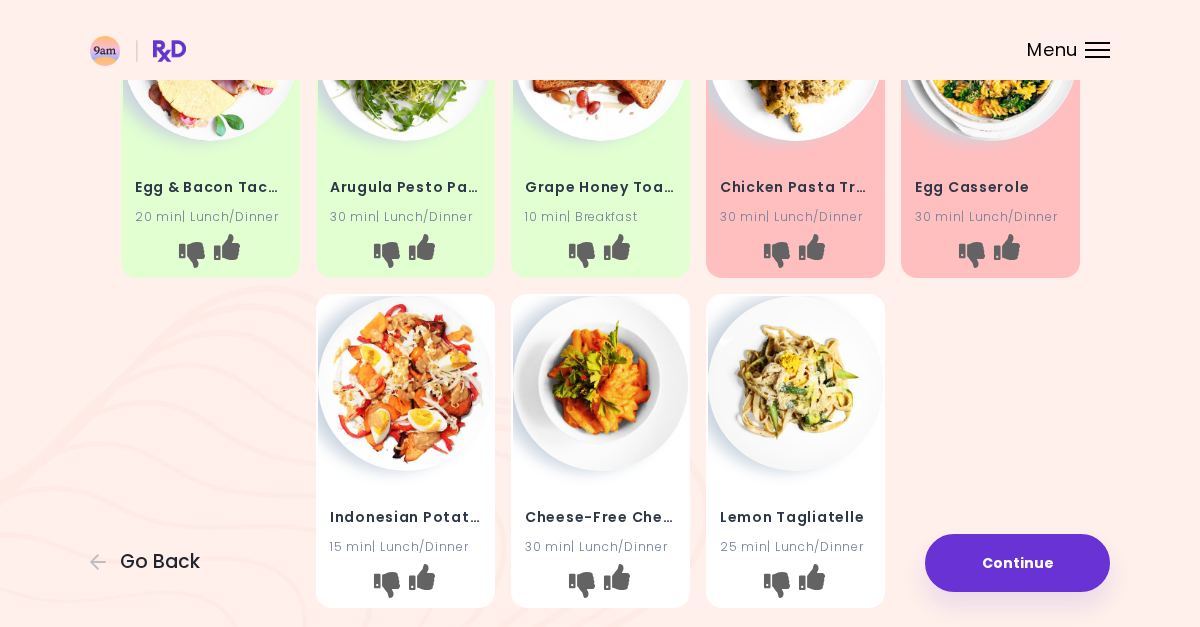 scroll, scrollTop: 874, scrollLeft: 0, axis: vertical 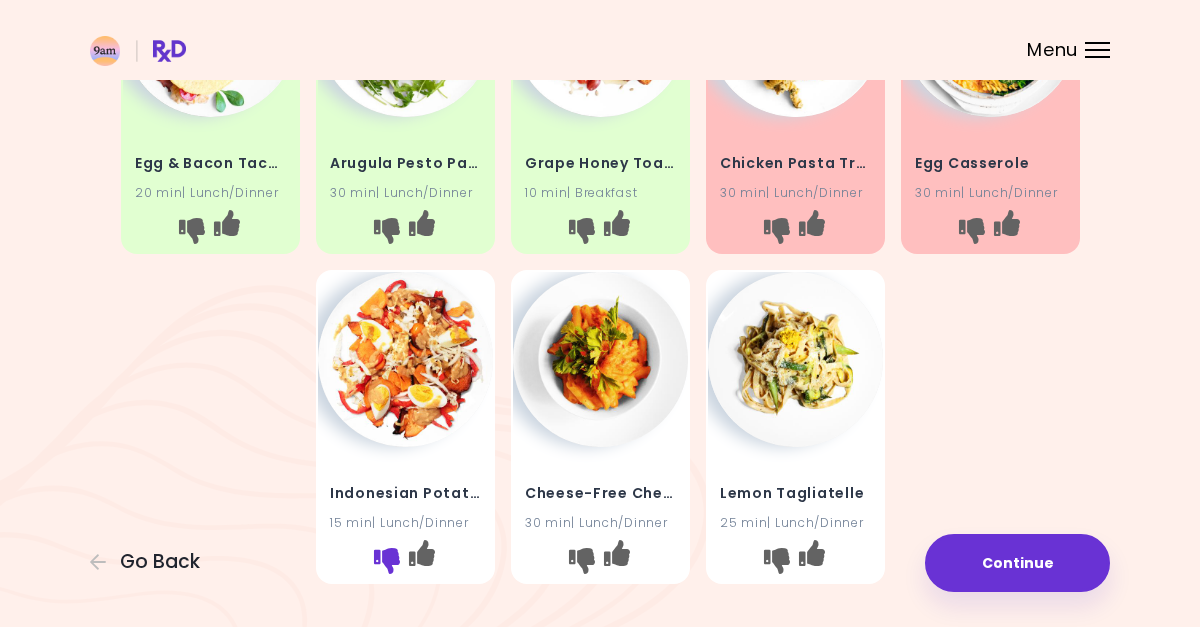 click at bounding box center [386, 561] 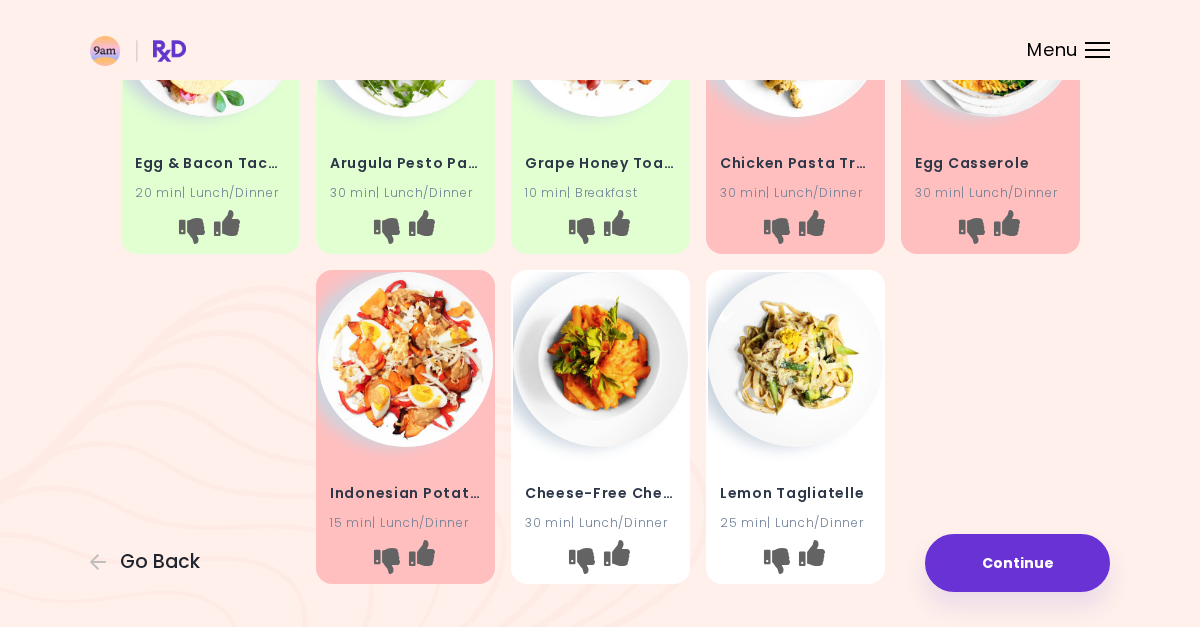 click at bounding box center (600, 359) 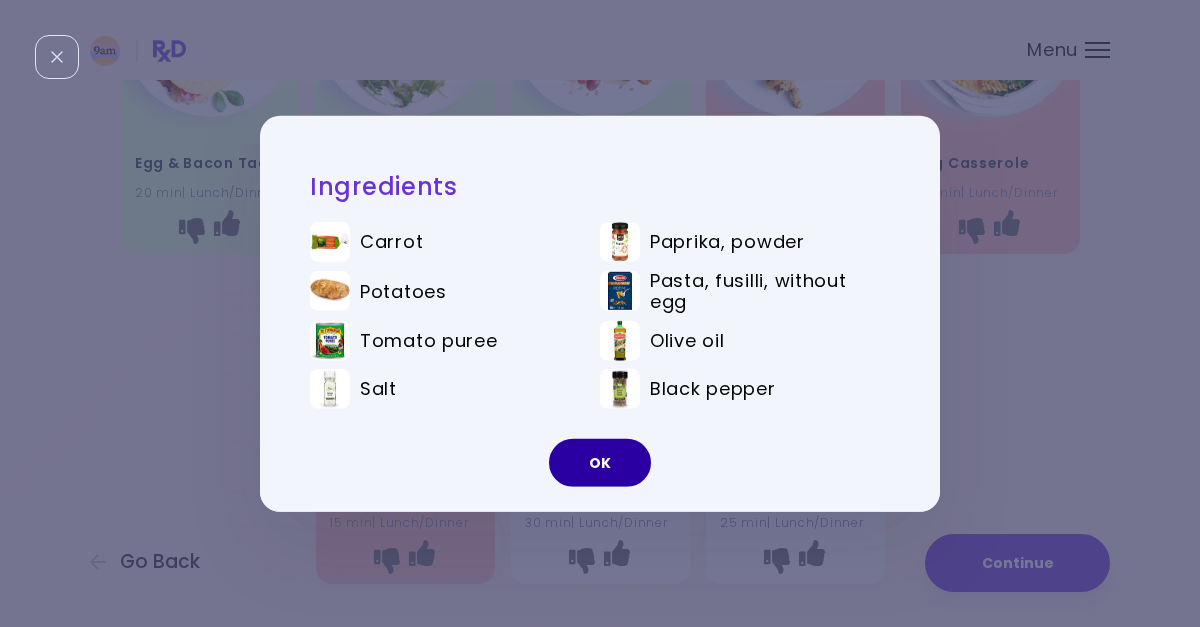 click on "OK" at bounding box center [600, 463] 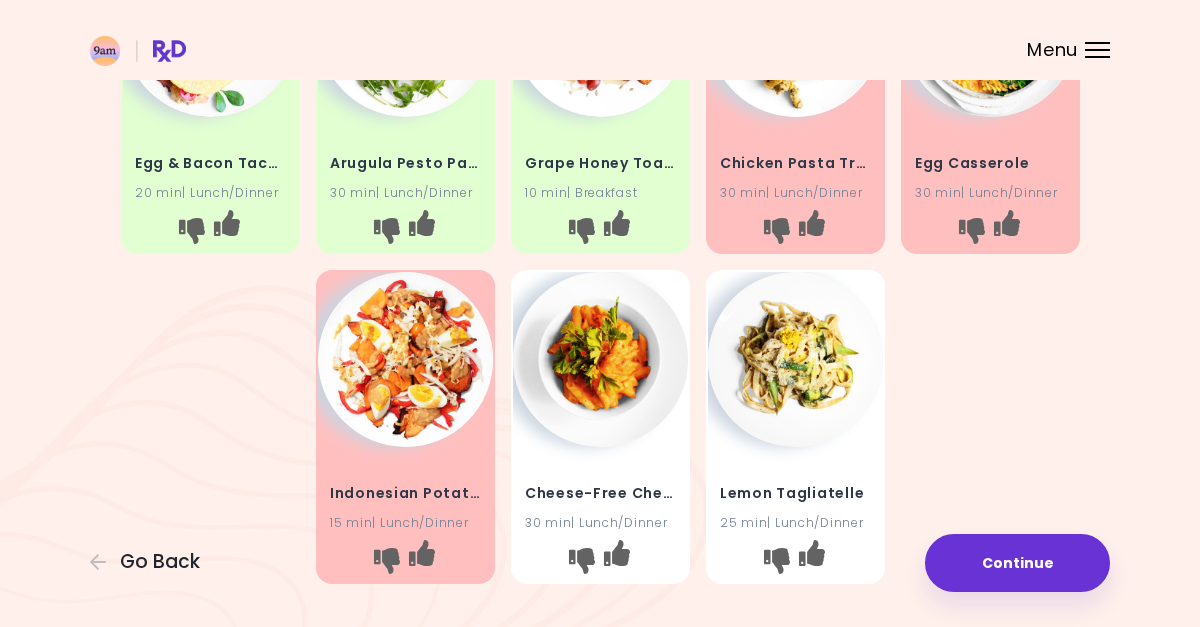 click on "Cheese-Free Cheddar Pasta" at bounding box center (600, 493) 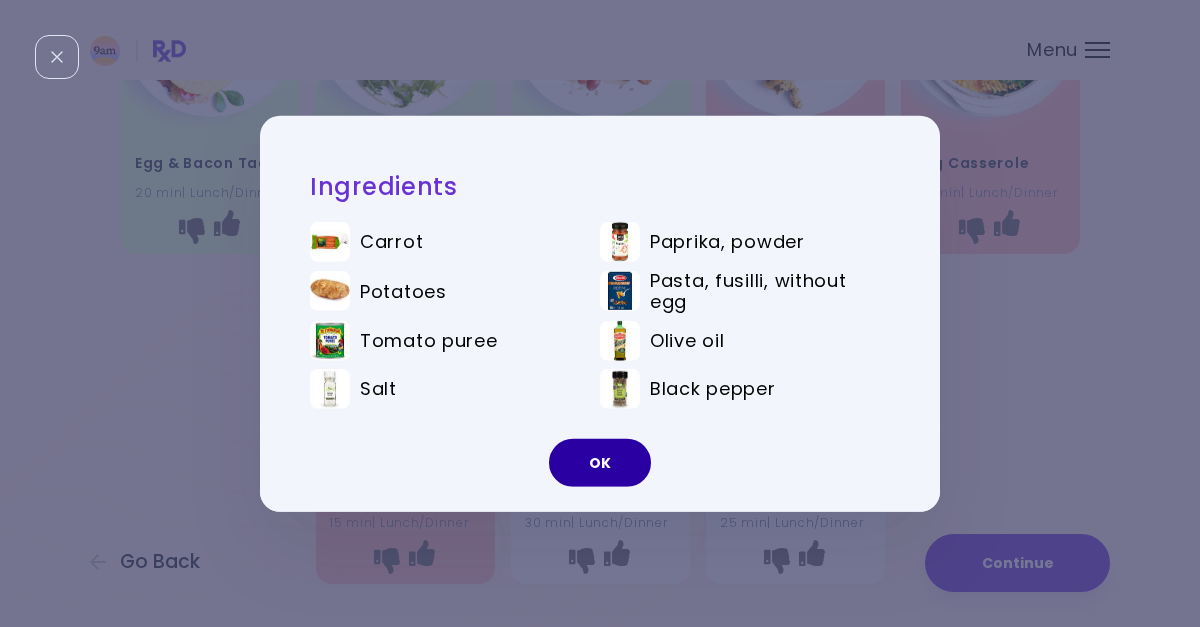 click on "OK" at bounding box center (600, 463) 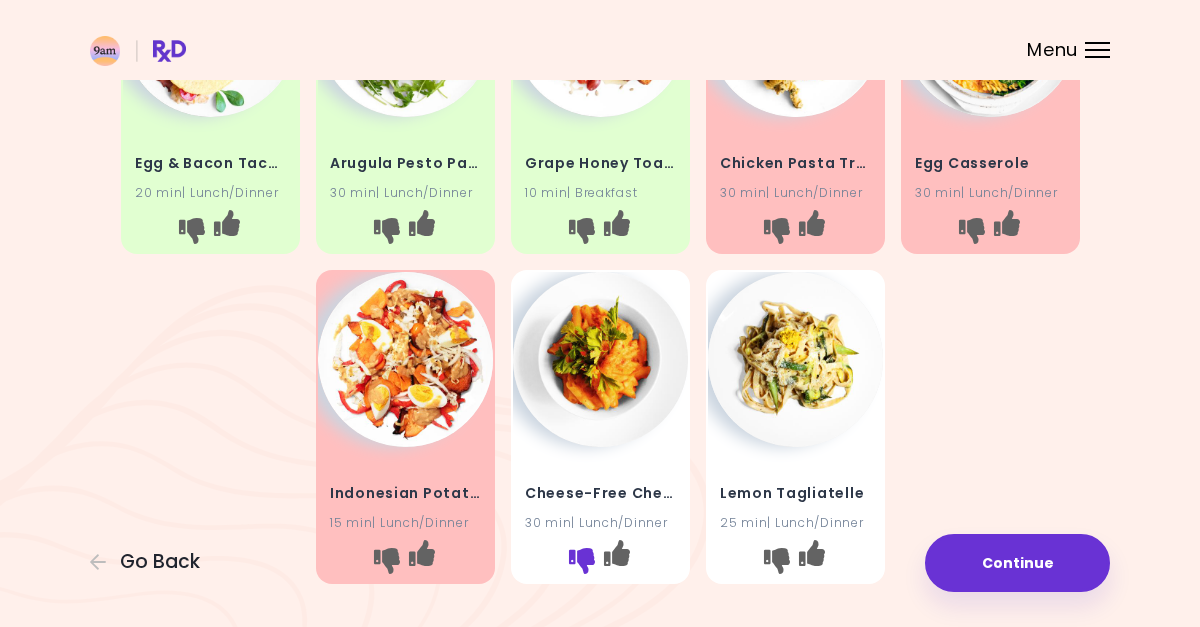 click at bounding box center (581, 561) 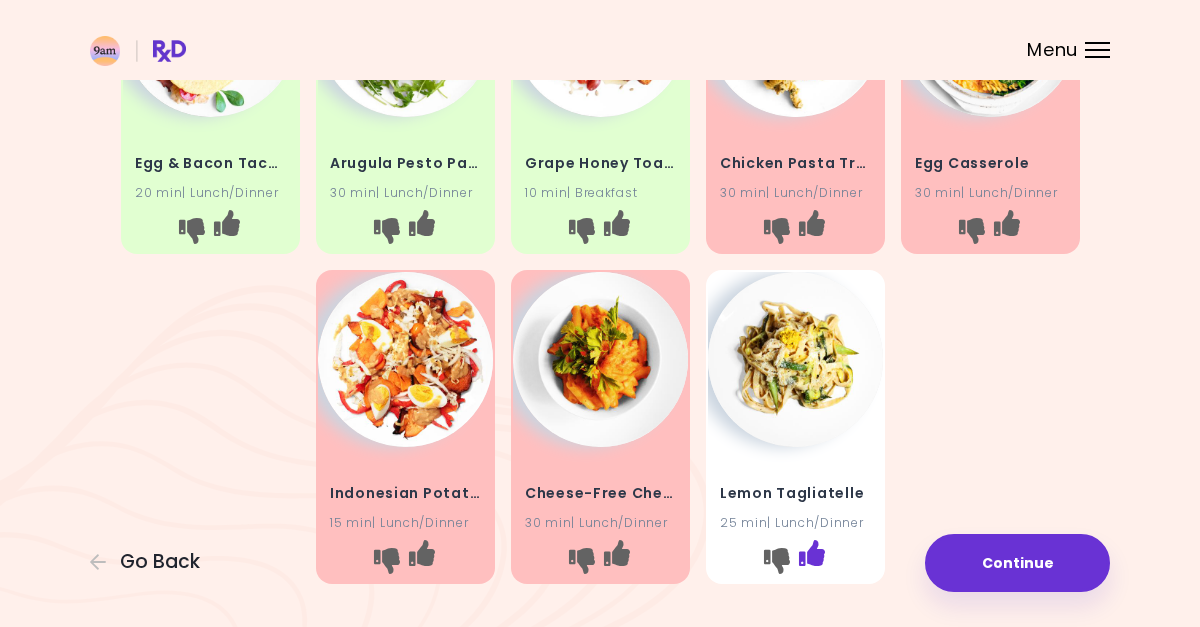 click at bounding box center [811, 553] 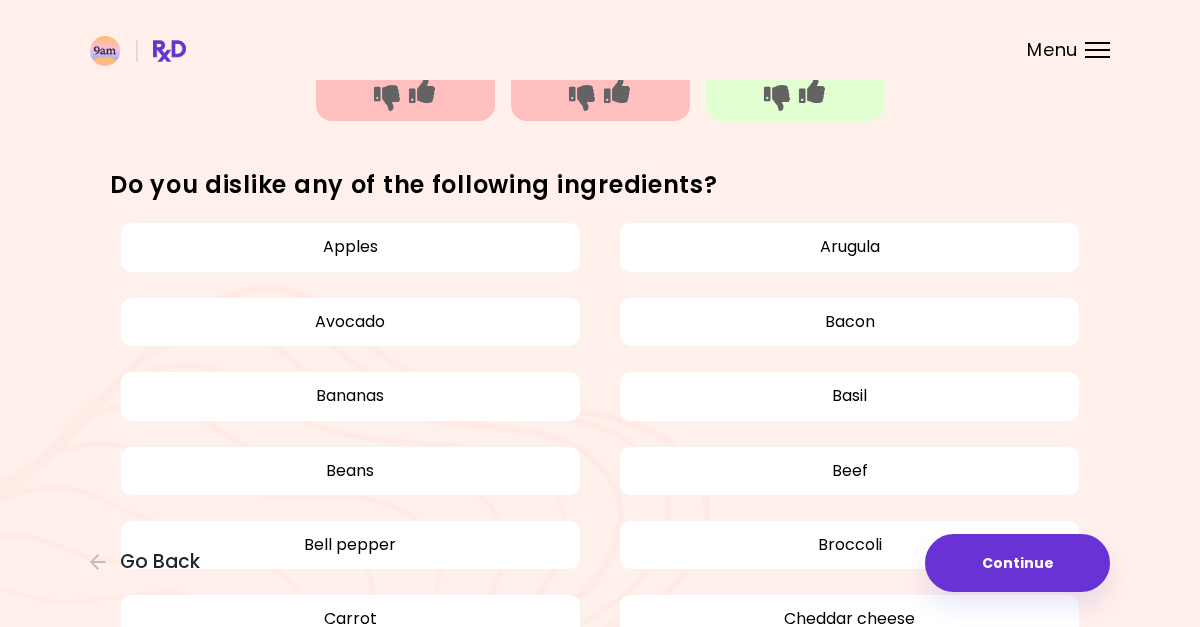 scroll, scrollTop: 1335, scrollLeft: 0, axis: vertical 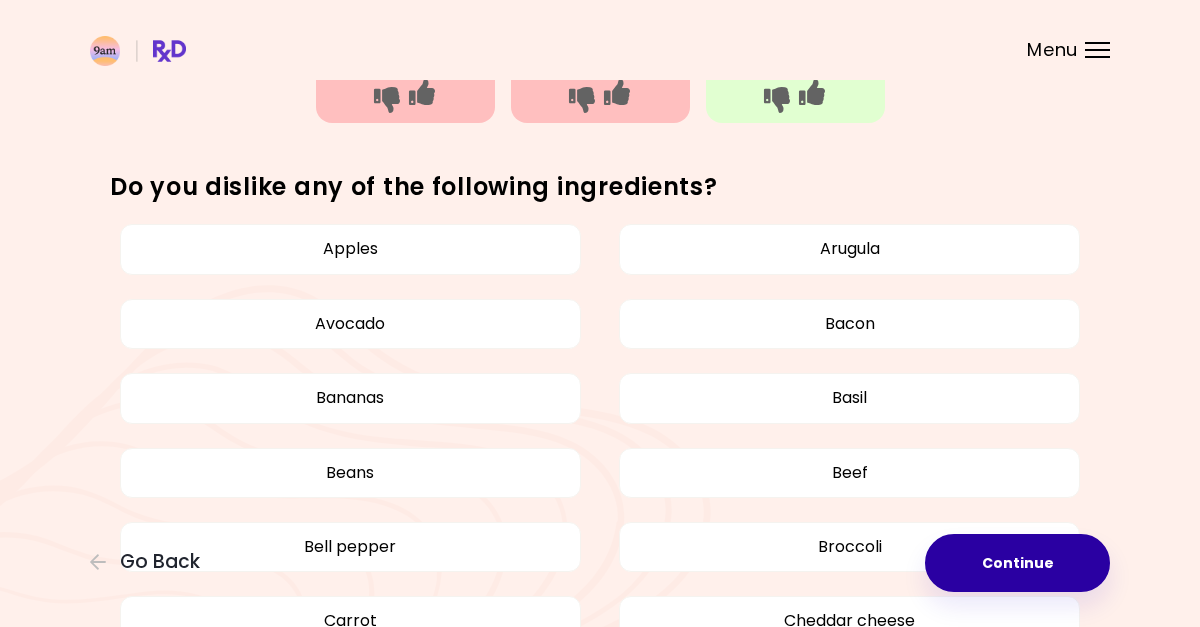 click on "Continue" at bounding box center [1017, 563] 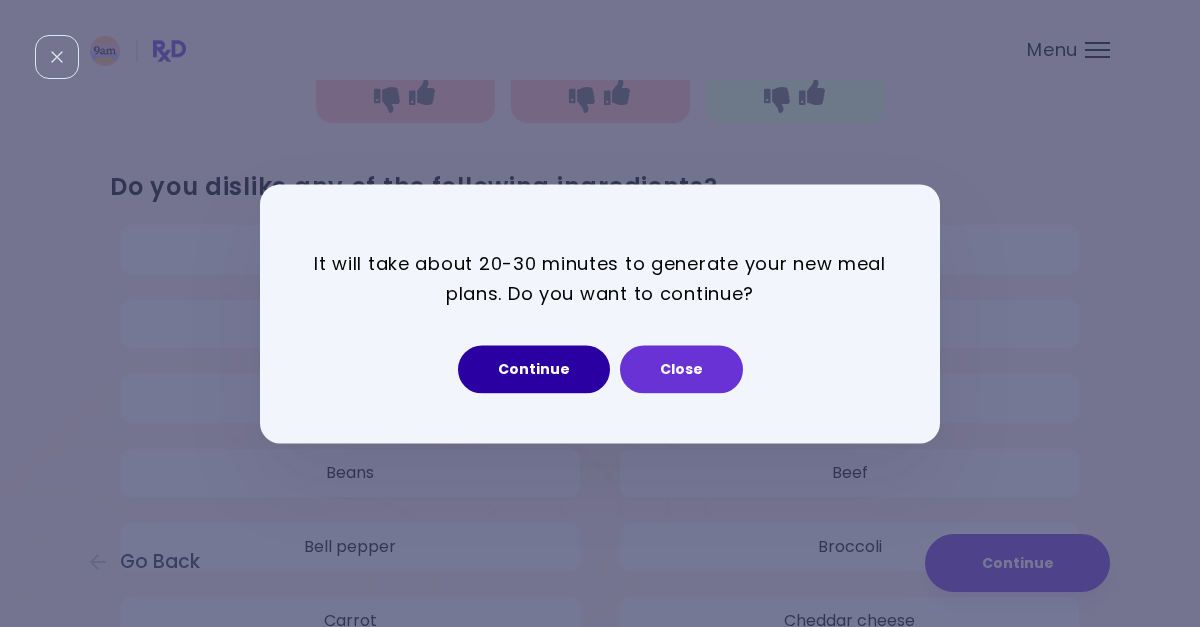 click on "Continue" at bounding box center (534, 369) 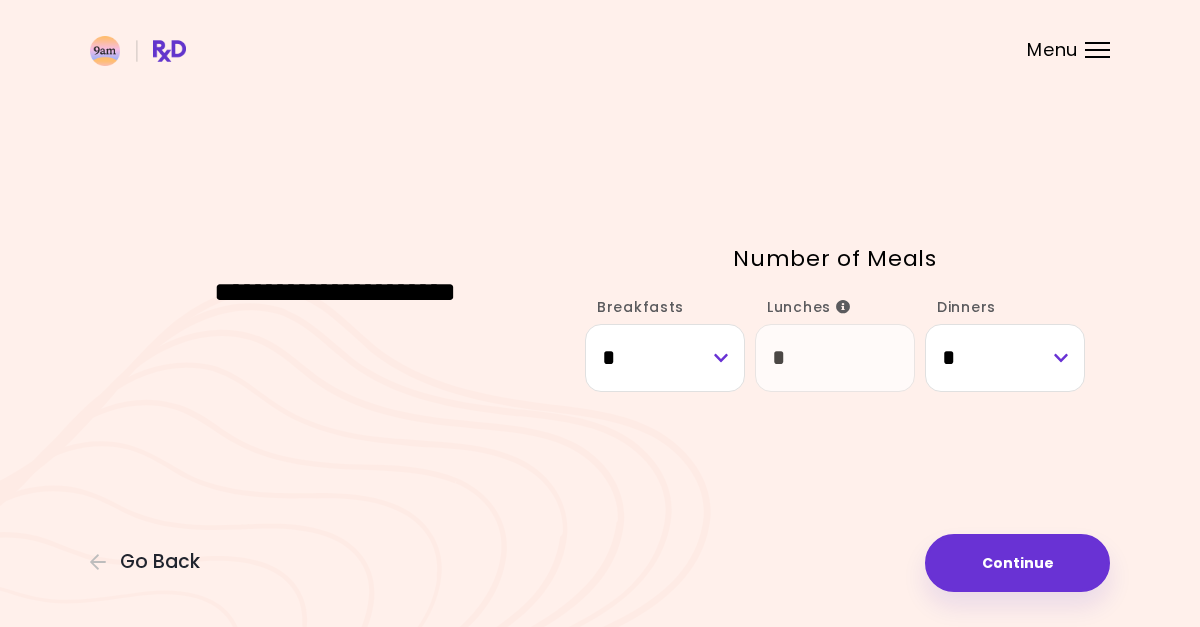 scroll, scrollTop: 0, scrollLeft: 0, axis: both 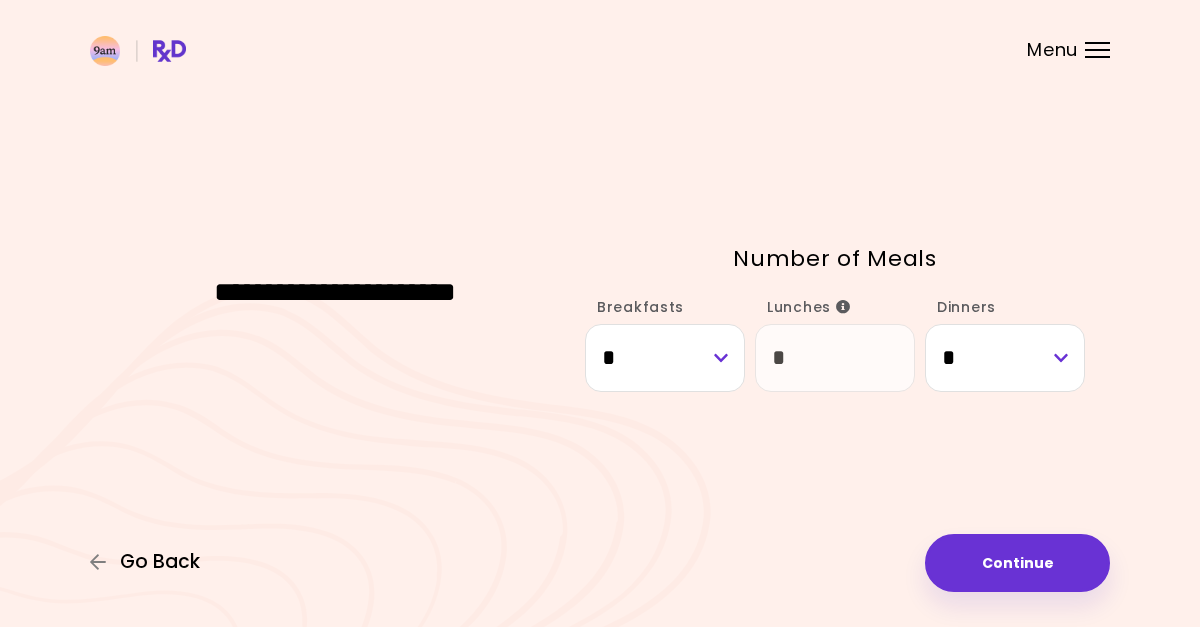 click on "Go Back" at bounding box center [160, 562] 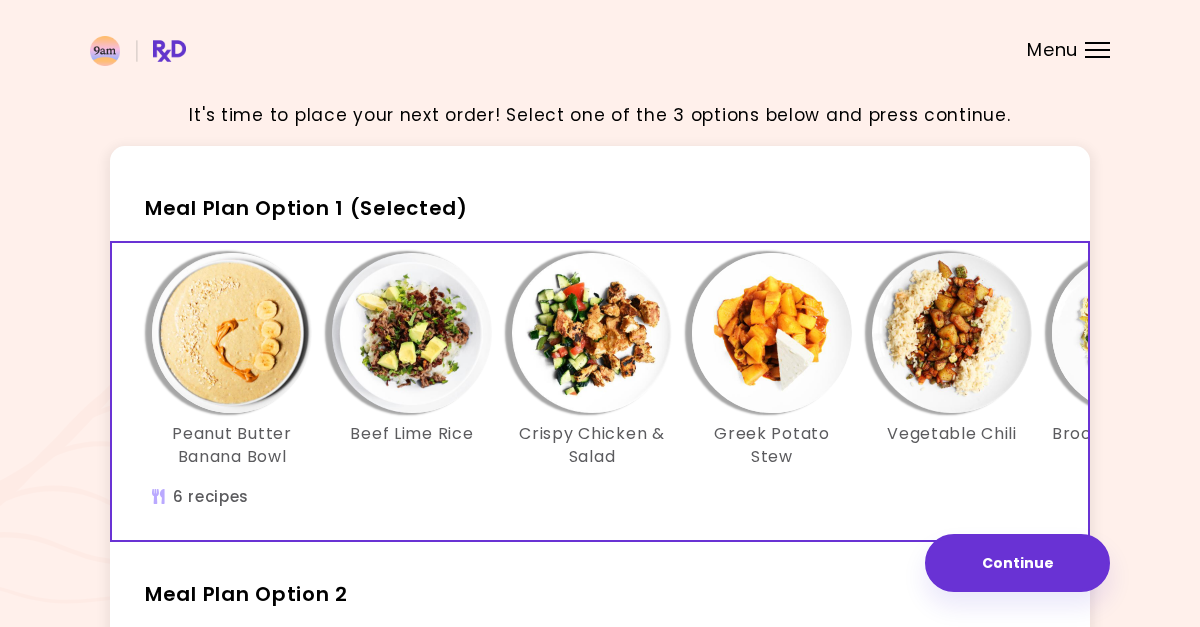 scroll, scrollTop: 0, scrollLeft: 0, axis: both 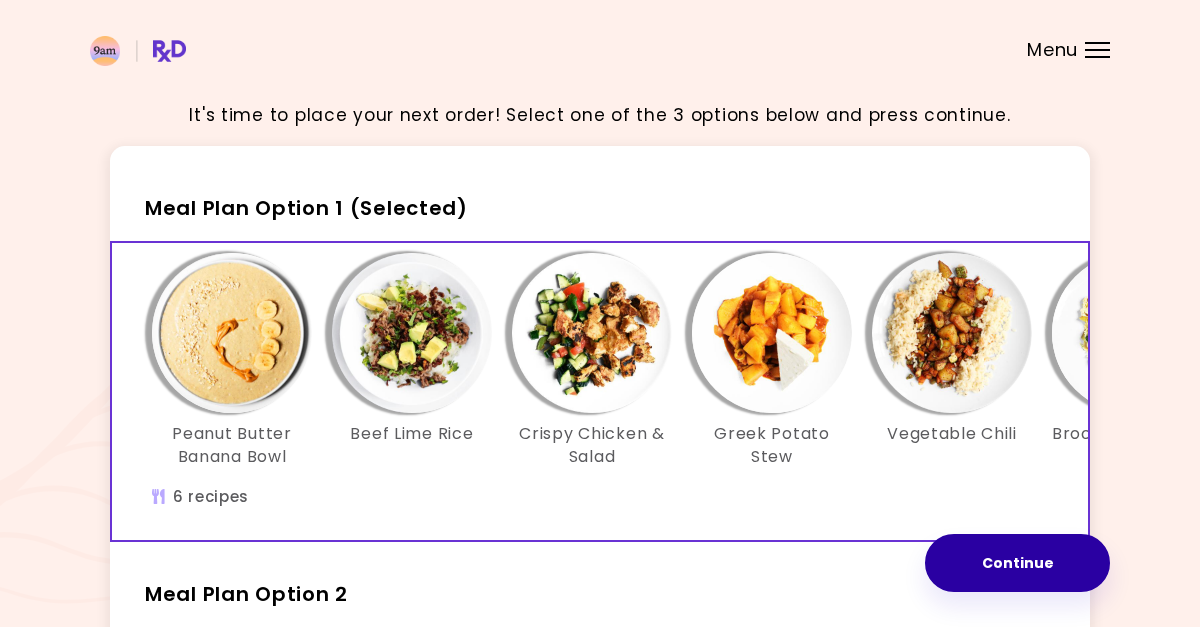 click on "Continue" at bounding box center [1017, 563] 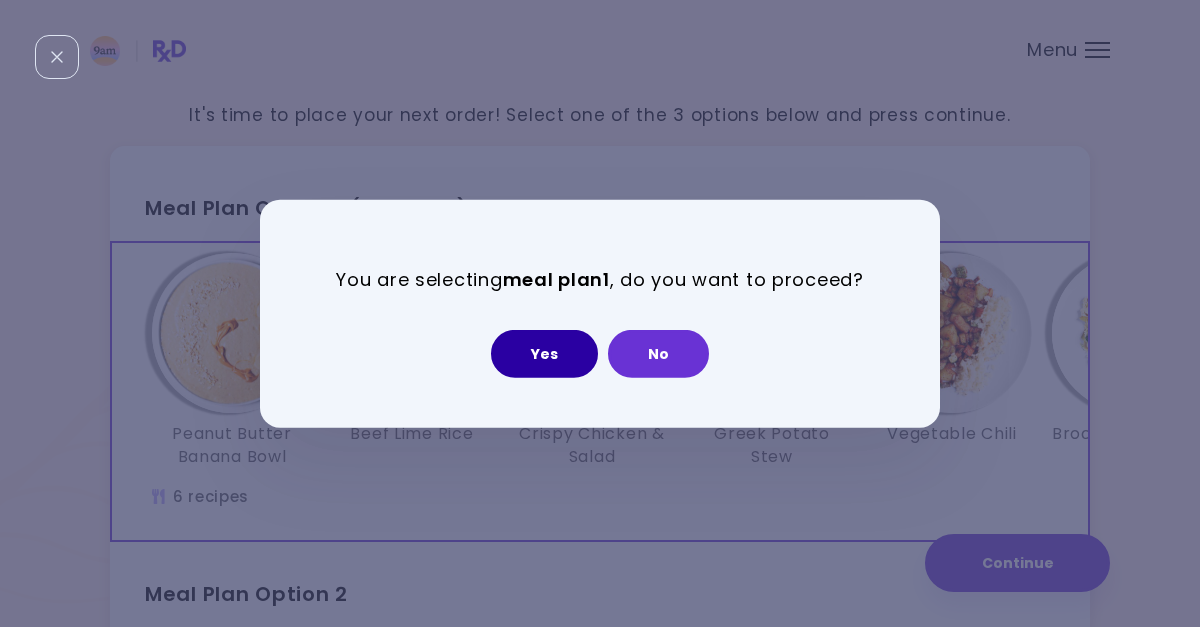 click on "Yes" at bounding box center [544, 354] 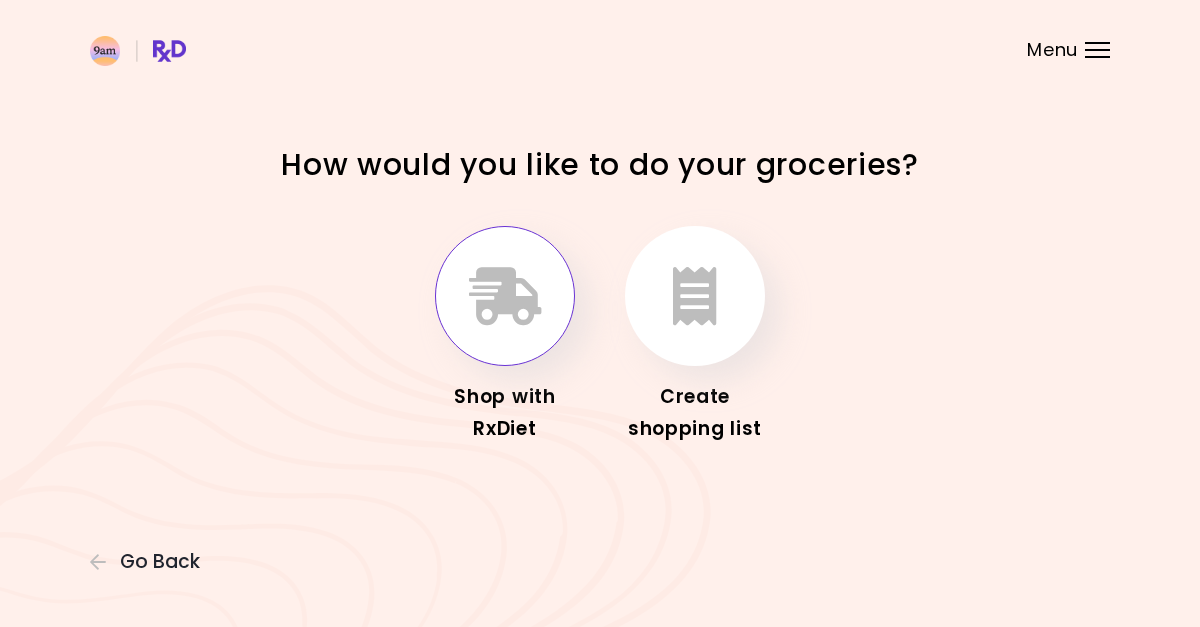 click at bounding box center (505, 296) 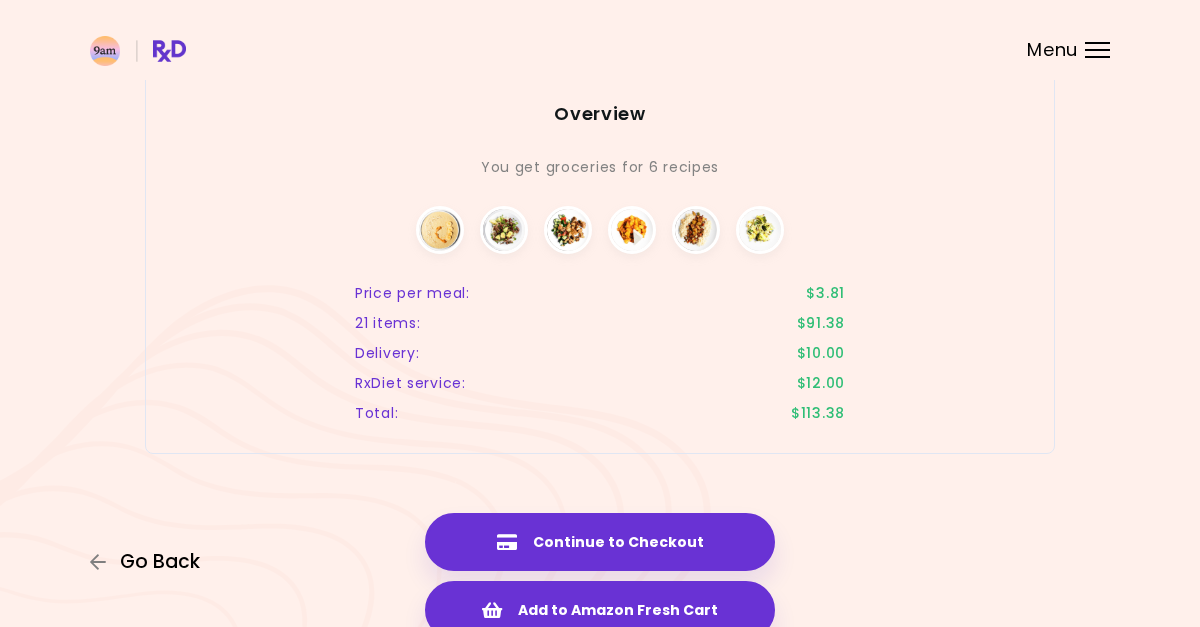 scroll, scrollTop: 2750, scrollLeft: 0, axis: vertical 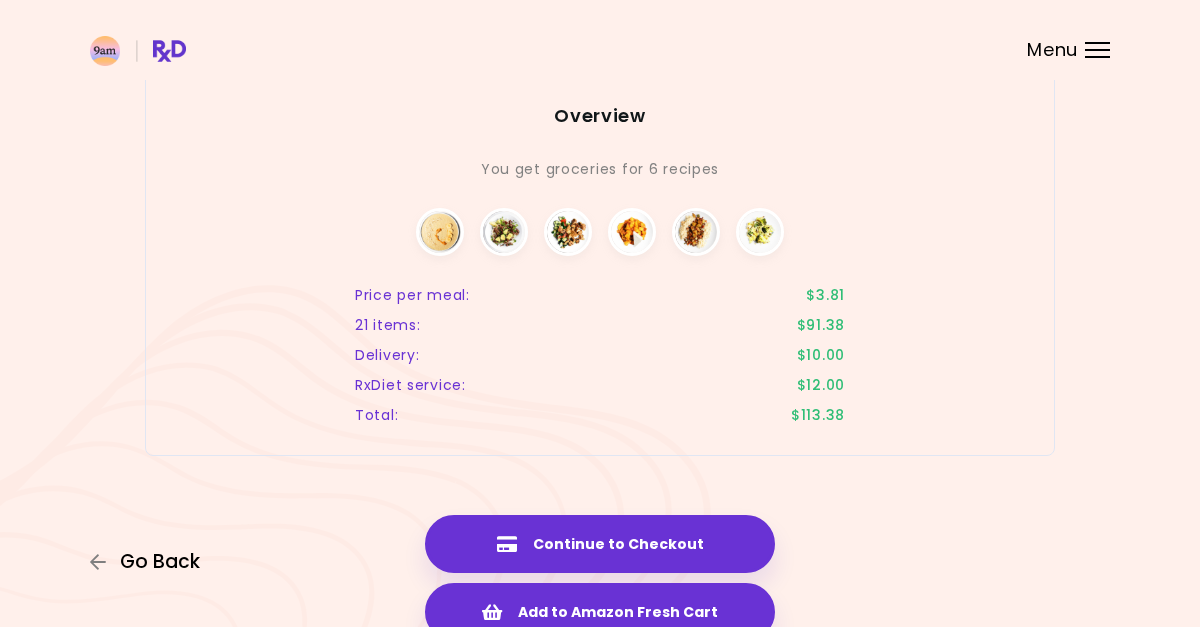 click on "Go Back" at bounding box center (160, 562) 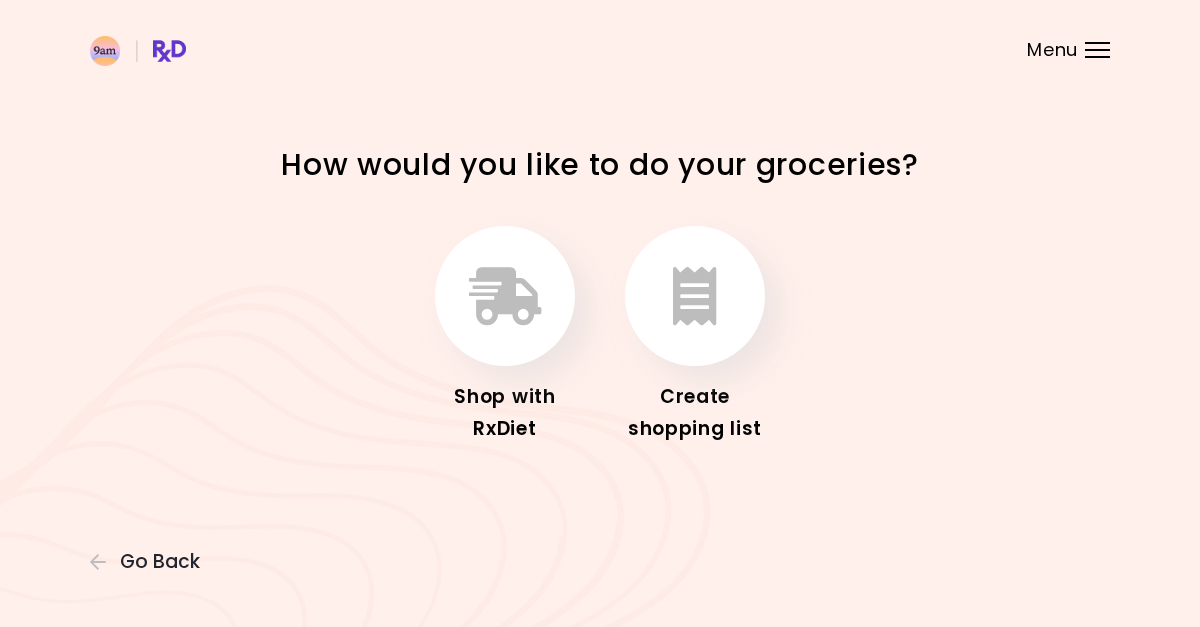 scroll, scrollTop: 0, scrollLeft: 0, axis: both 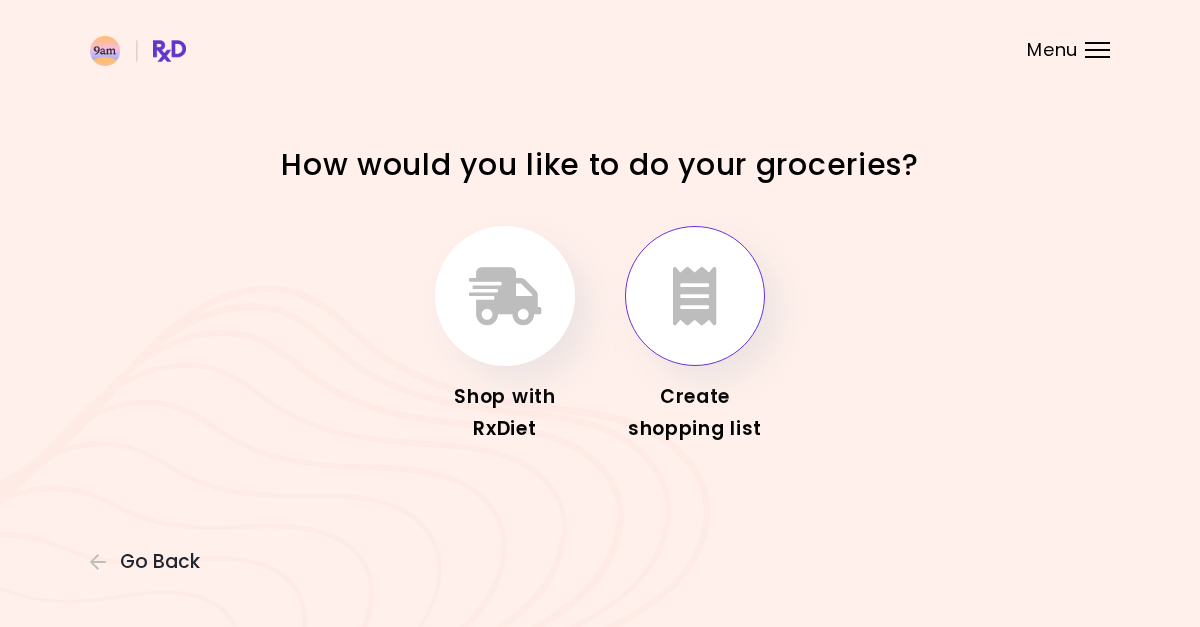 click at bounding box center (695, 296) 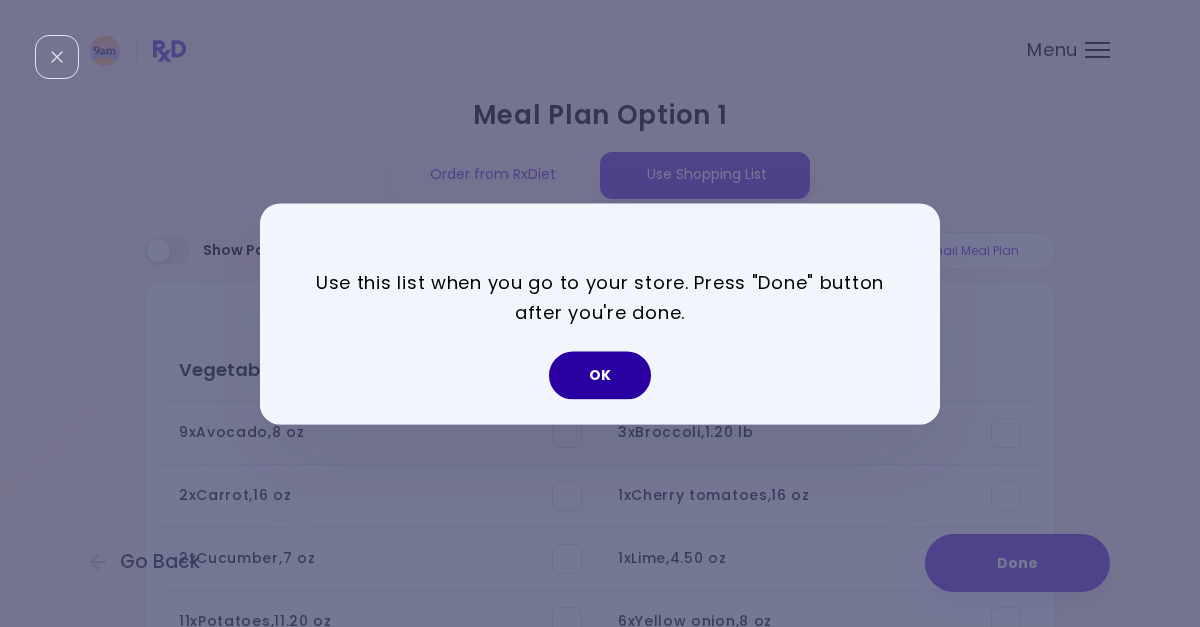 click on "OK" at bounding box center [600, 375] 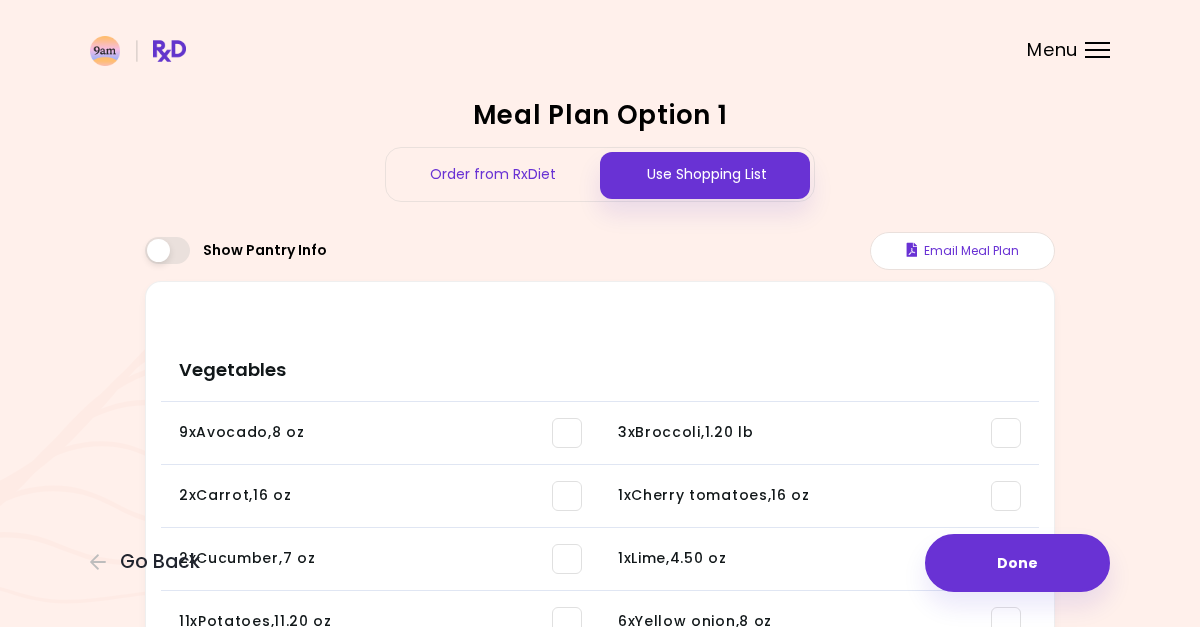 scroll, scrollTop: 0, scrollLeft: 0, axis: both 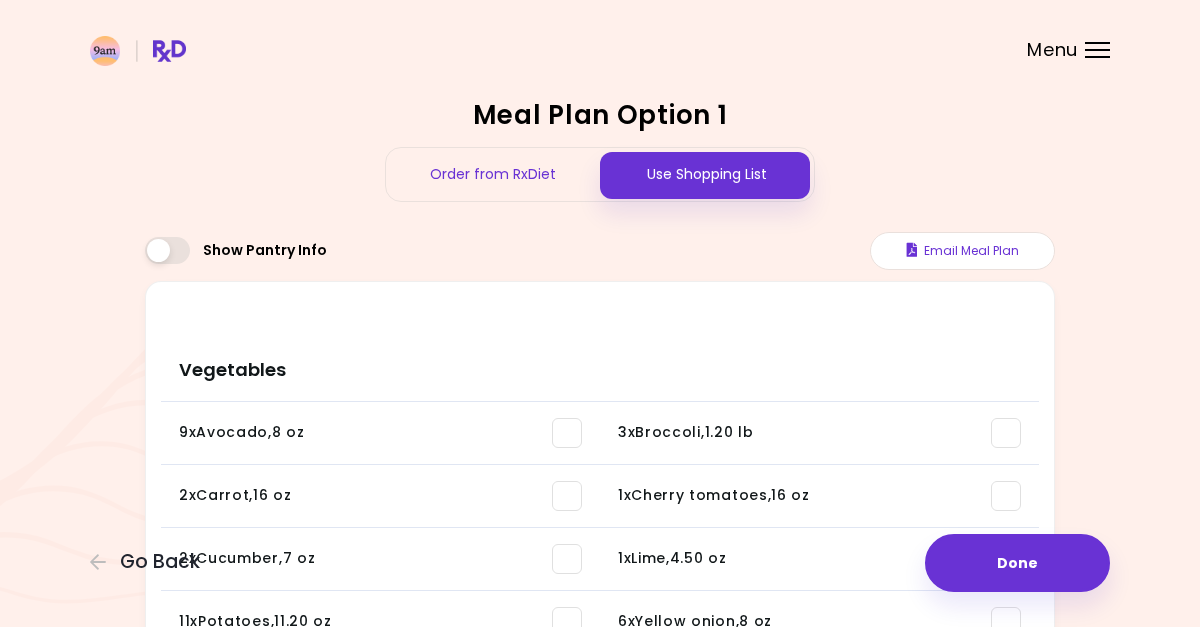 click at bounding box center (567, 433) 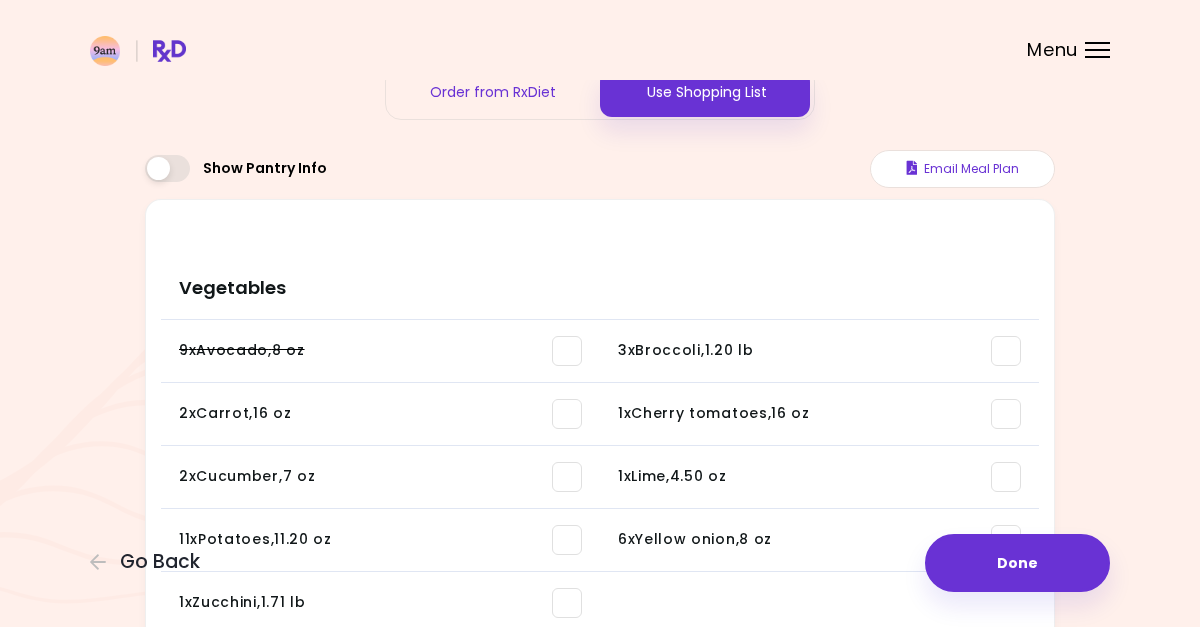 scroll, scrollTop: 84, scrollLeft: 0, axis: vertical 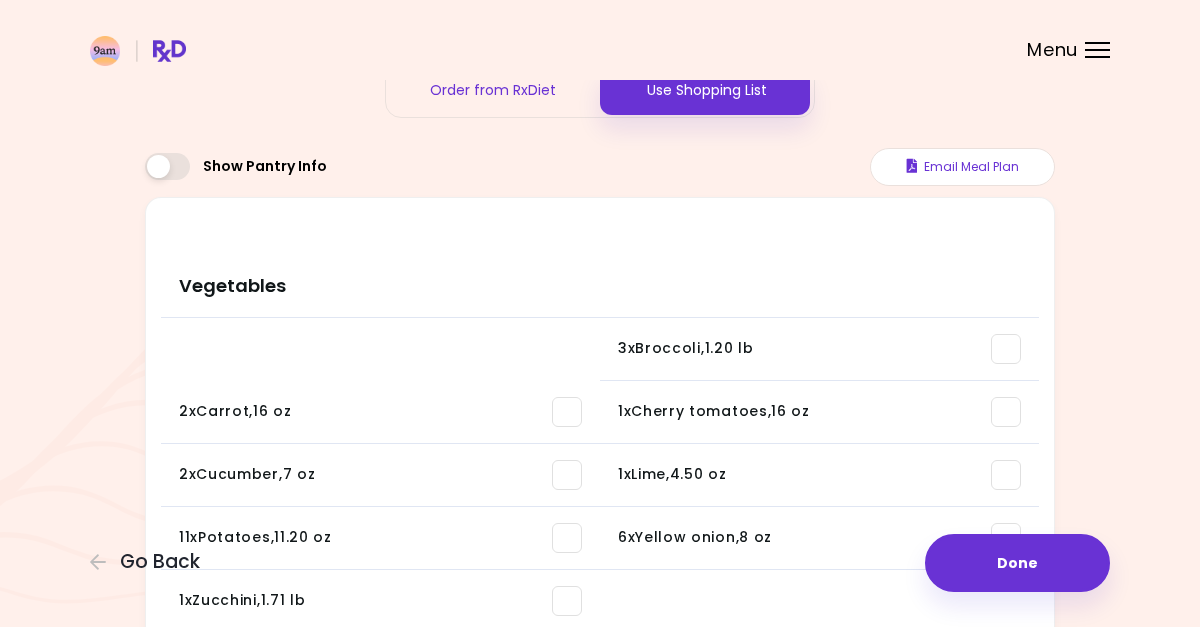 click on "2 x  Carrot ,  16 oz You need: 1.16 lb / In pantry: 0 oz" at bounding box center [380, 412] 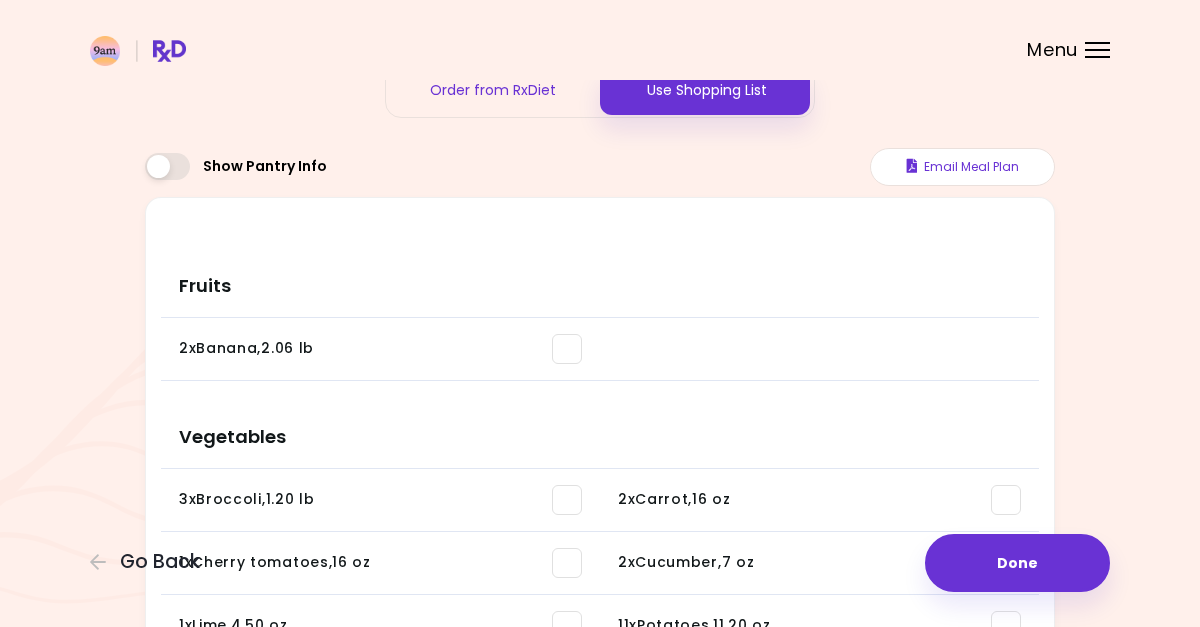 click at bounding box center [567, 349] 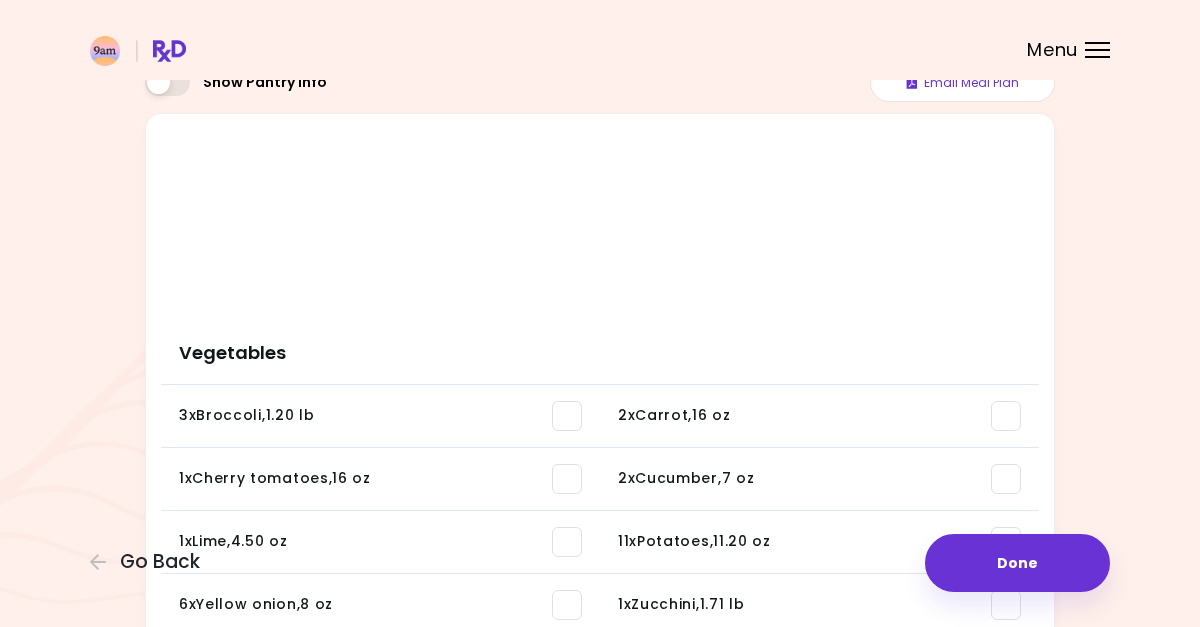 scroll, scrollTop: 228, scrollLeft: 0, axis: vertical 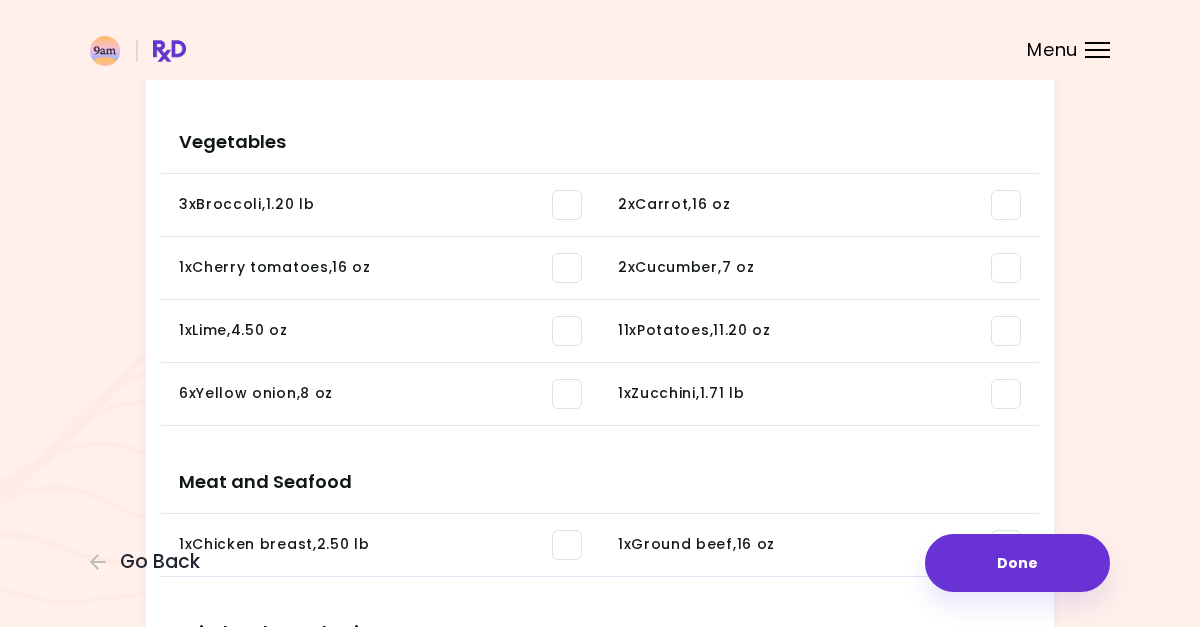 click at bounding box center [567, 205] 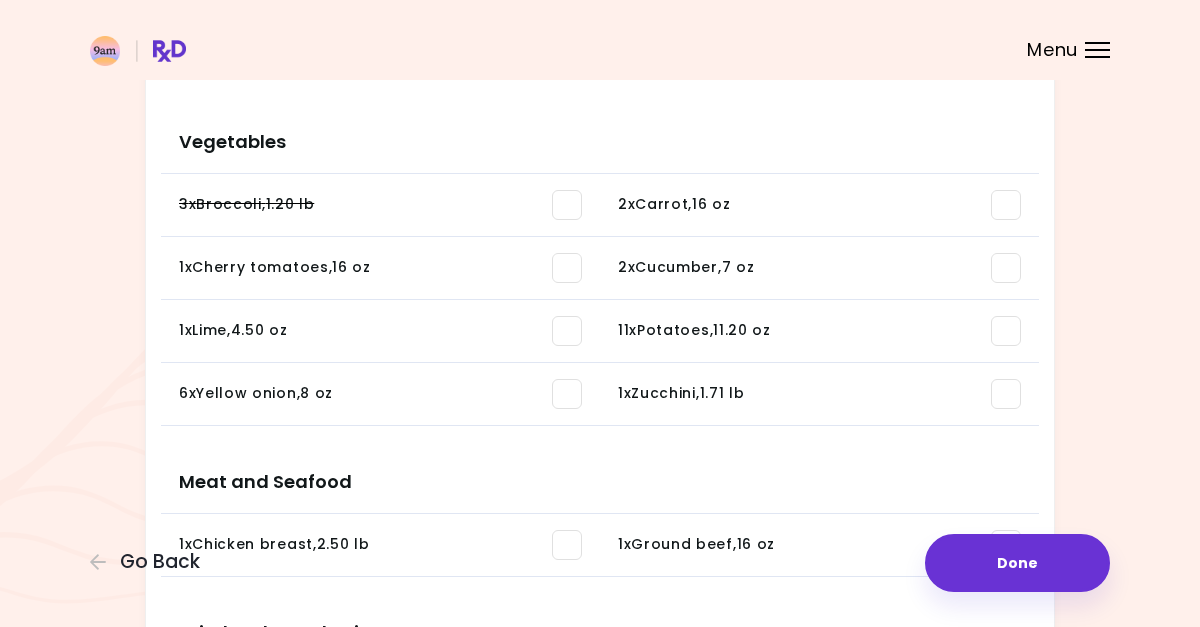 click on "3 x  Broccoli ,  1.20 lb You need: 2.76 lb / In pantry: 0 oz" at bounding box center (380, 205) 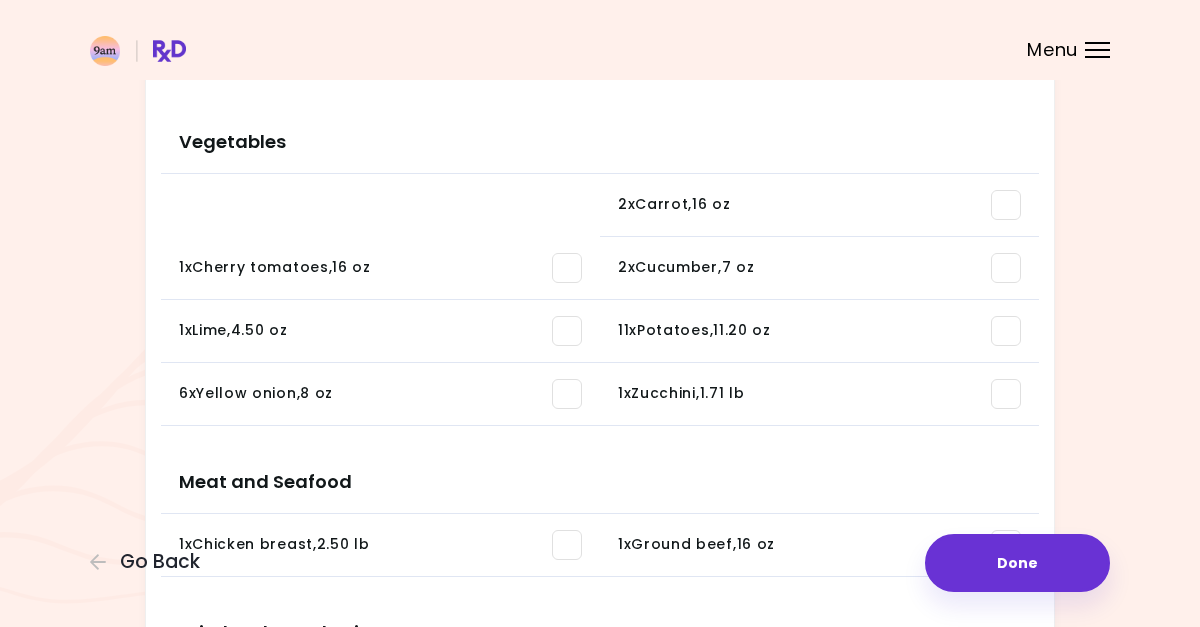 click at bounding box center (567, 268) 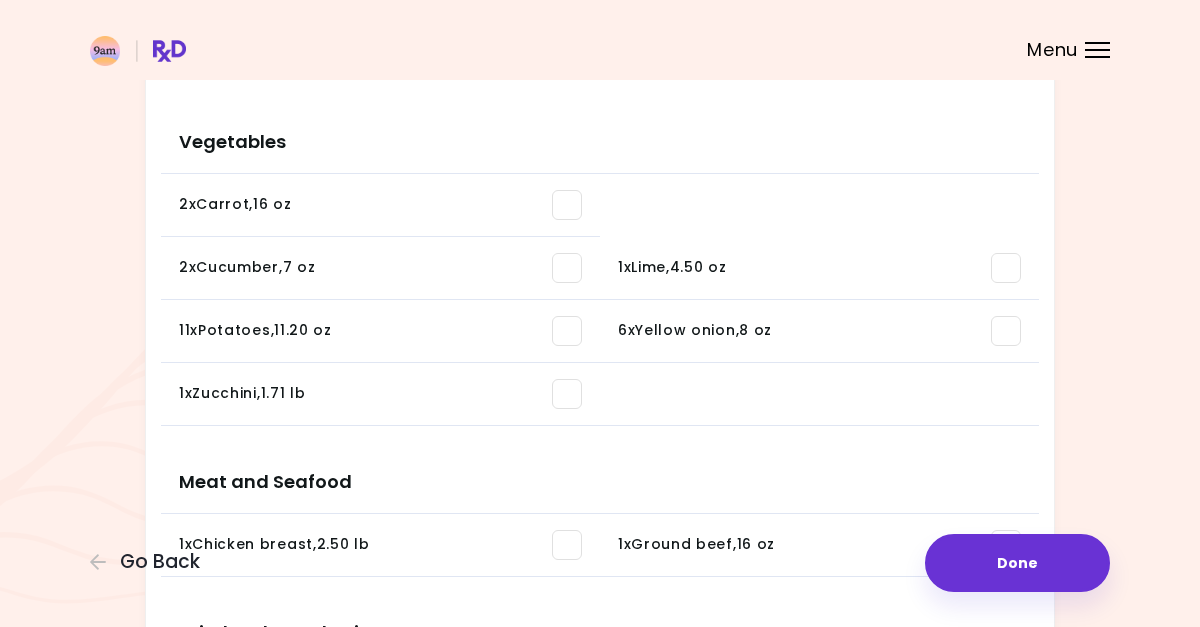 click at bounding box center [567, 205] 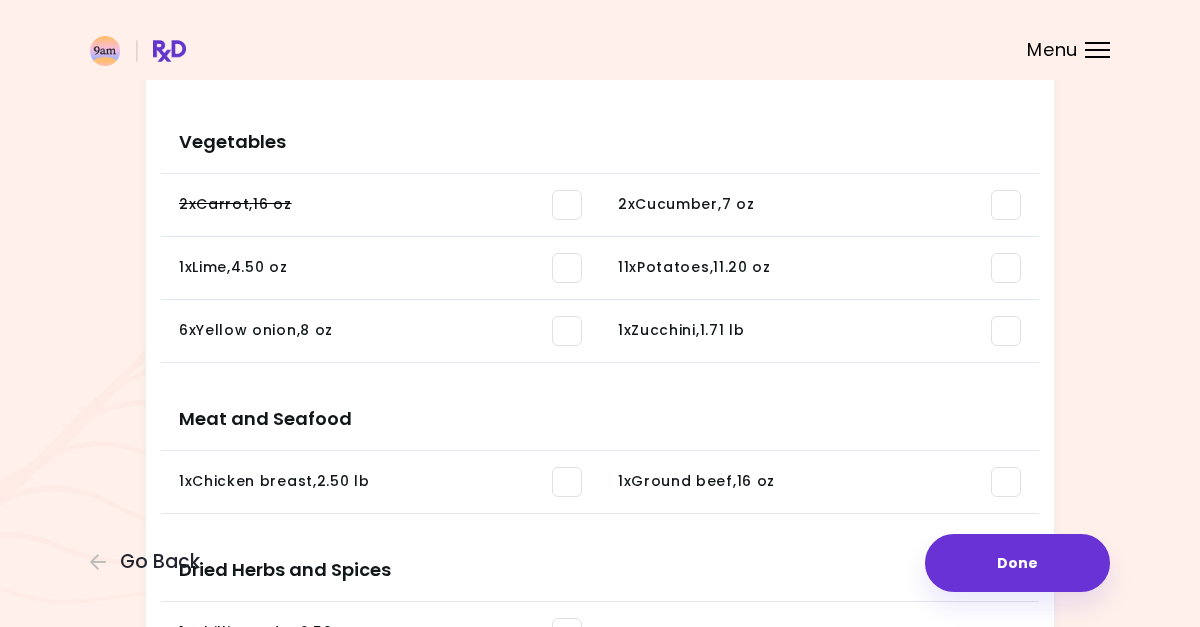 click at bounding box center [567, 268] 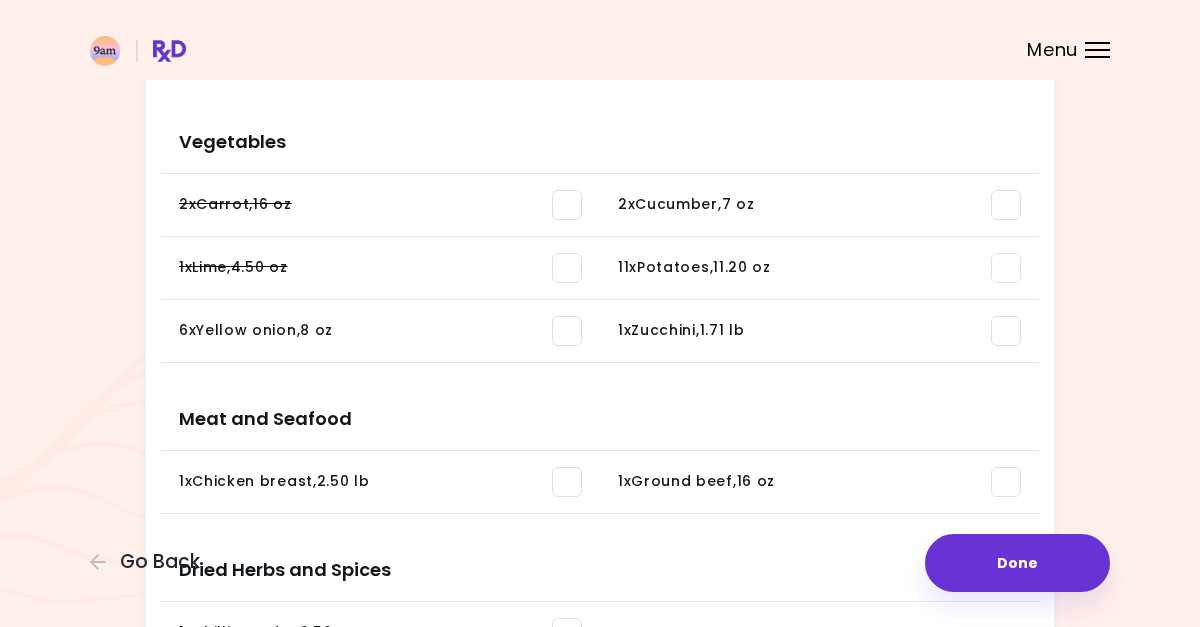 click at bounding box center (567, 331) 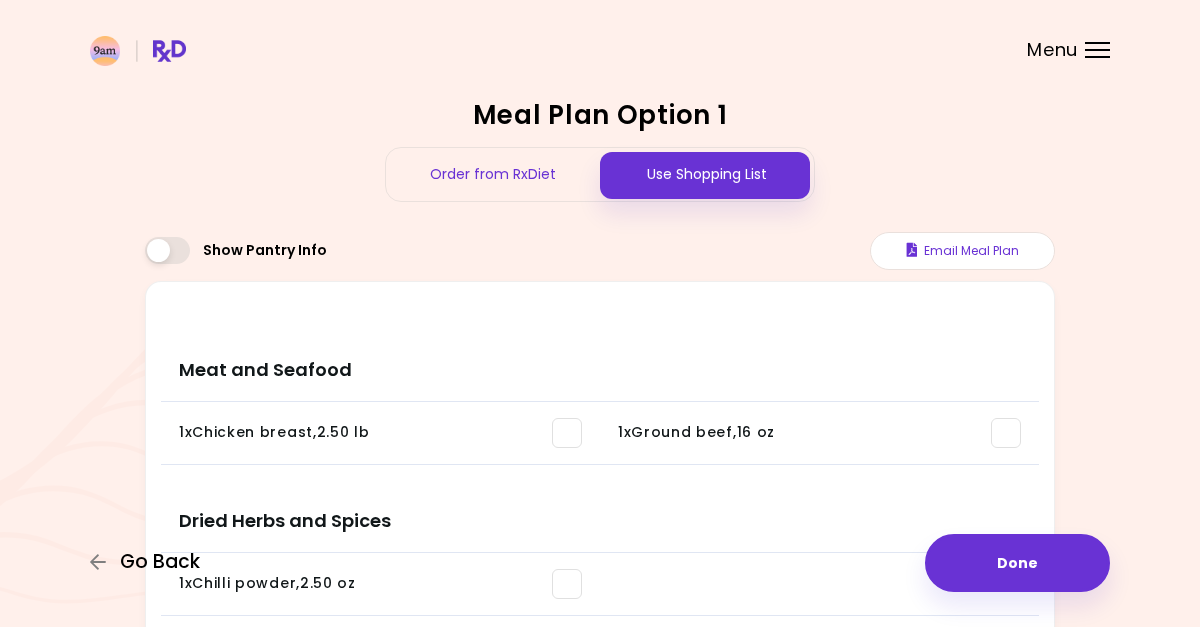 scroll, scrollTop: 0, scrollLeft: 0, axis: both 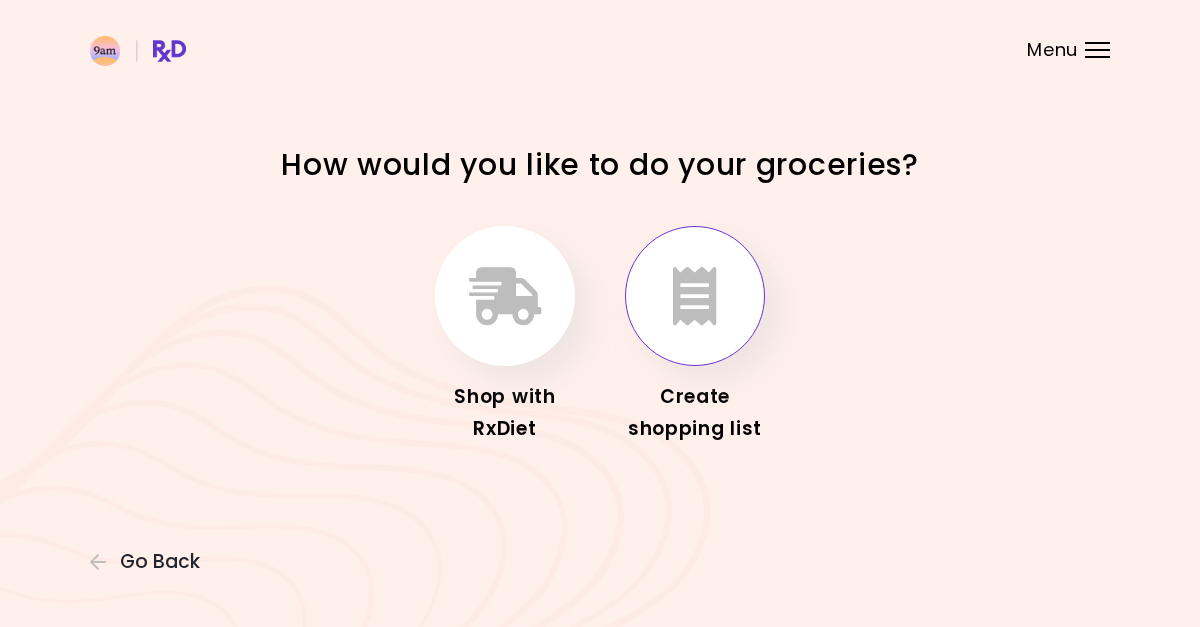 click at bounding box center (695, 296) 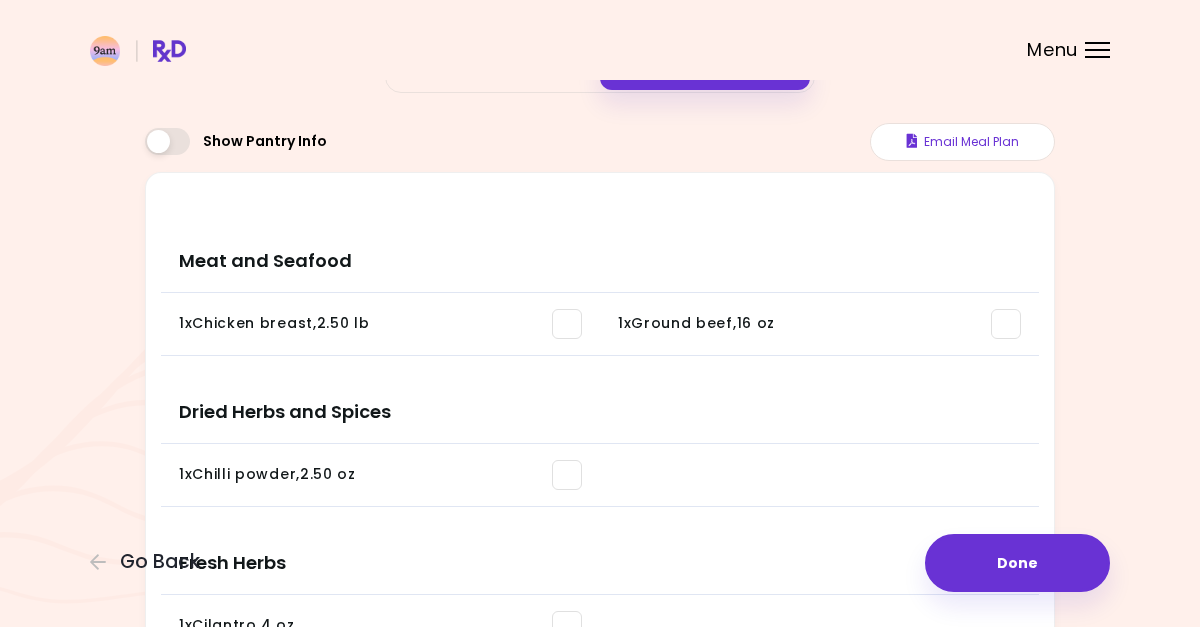 scroll, scrollTop: 99, scrollLeft: 0, axis: vertical 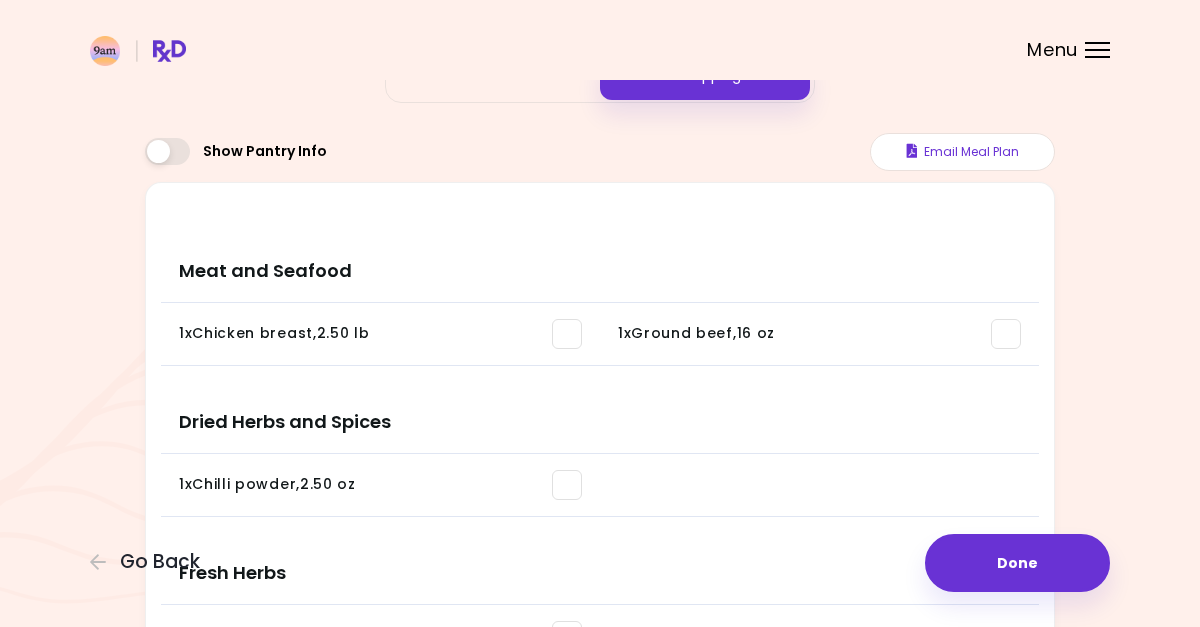 click at bounding box center [567, 334] 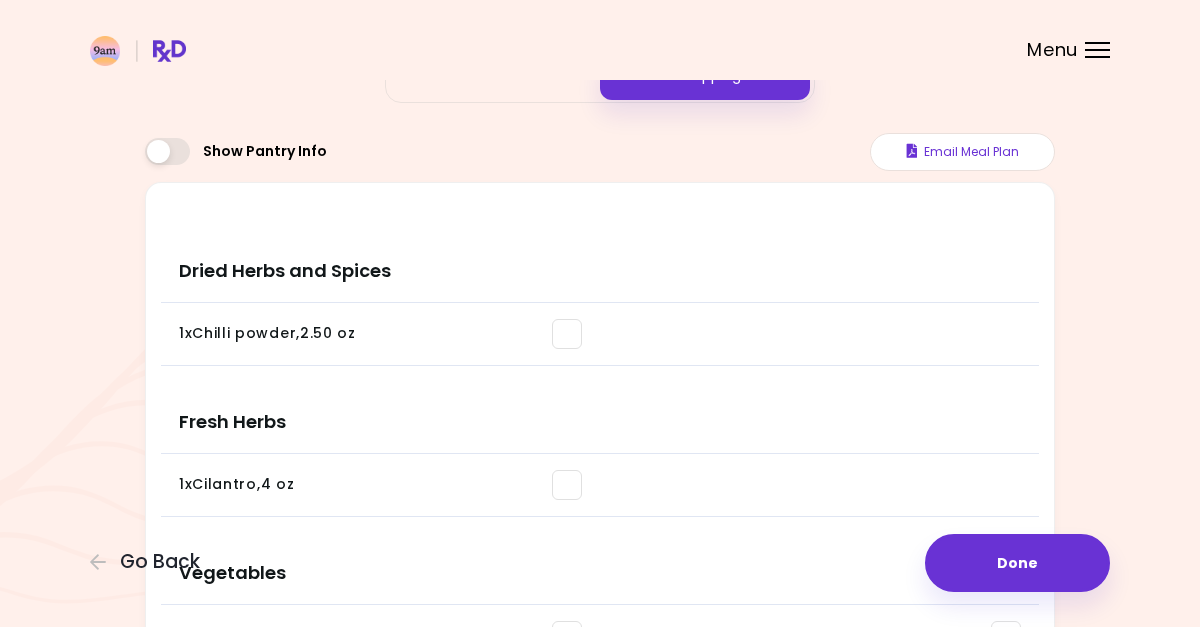 click at bounding box center [567, 334] 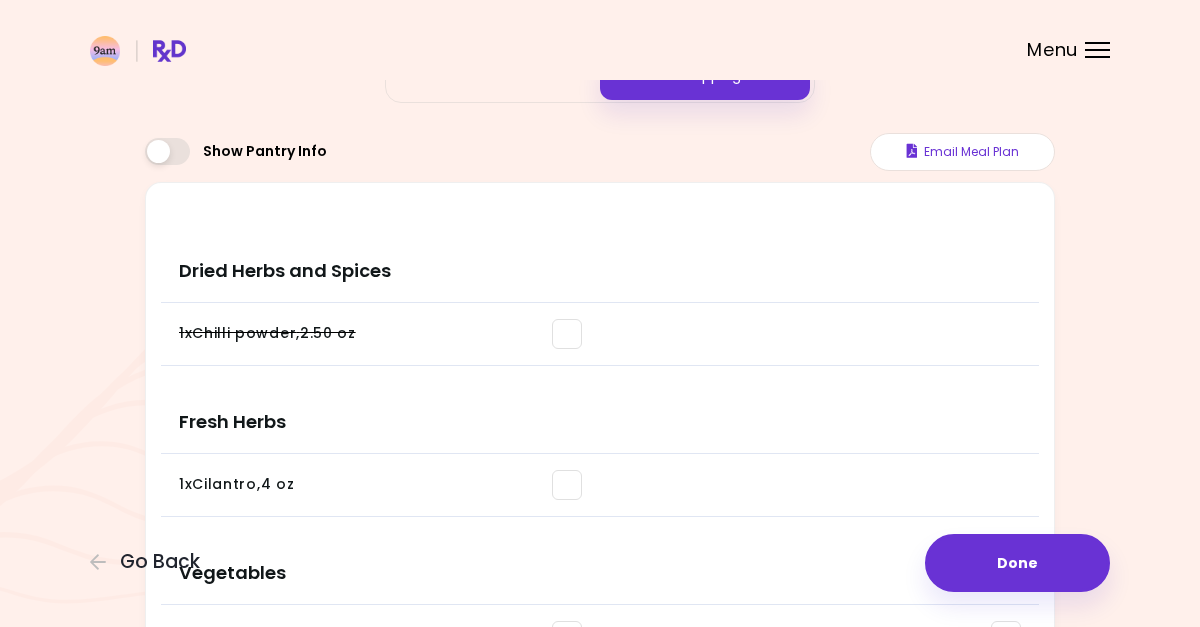click at bounding box center (567, 485) 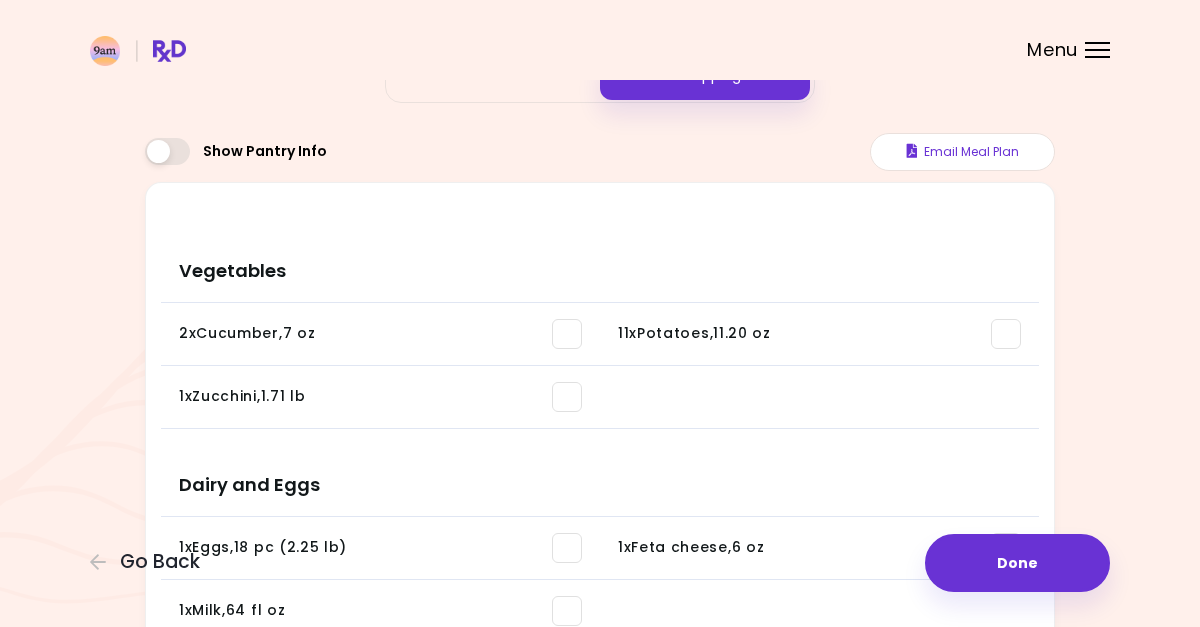 click at bounding box center (567, 334) 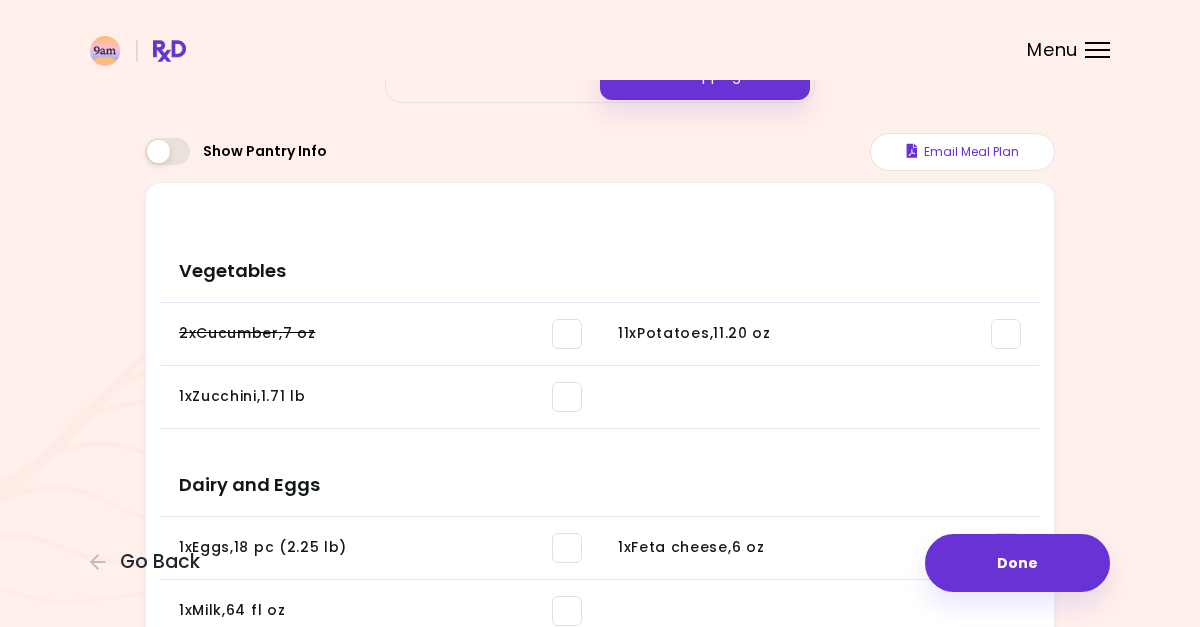 click at bounding box center (567, 397) 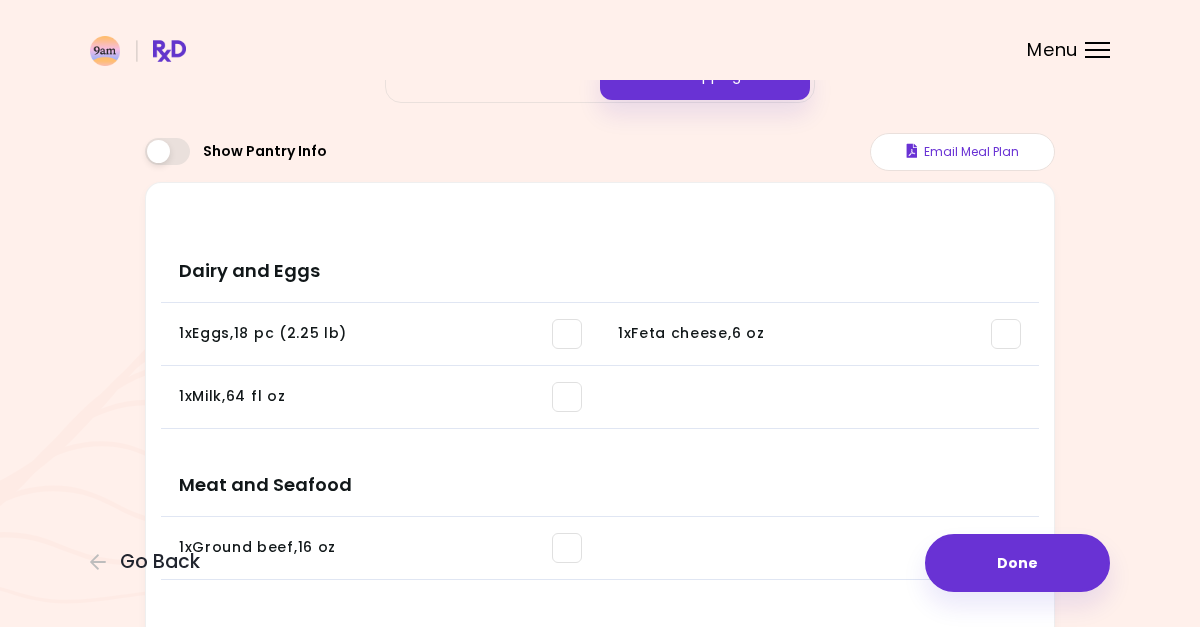 click at bounding box center [567, 334] 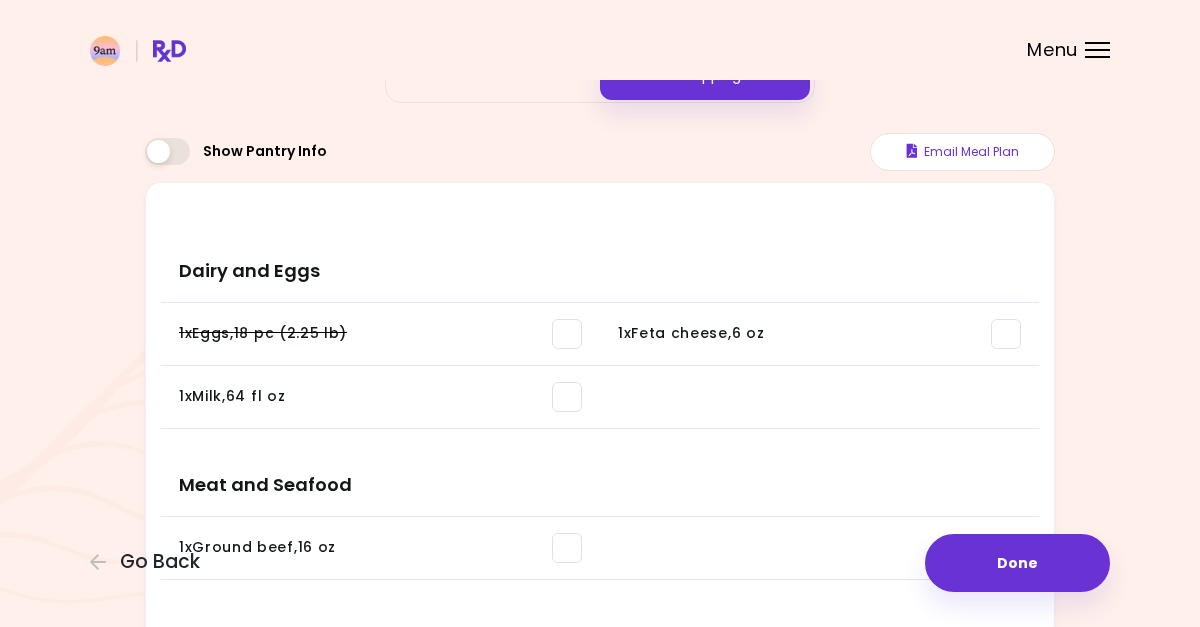 click at bounding box center [567, 397] 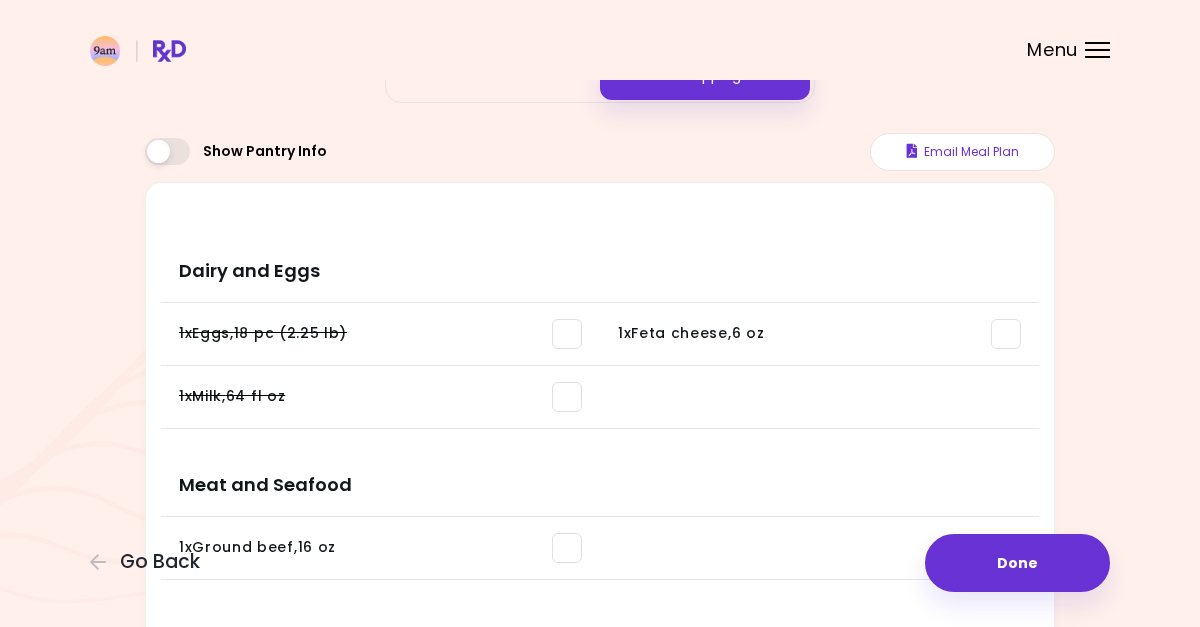 click on "1 x  Feta cheese ,  6 oz You need: 5.45 oz / In pantry: 0 oz" at bounding box center [819, 334] 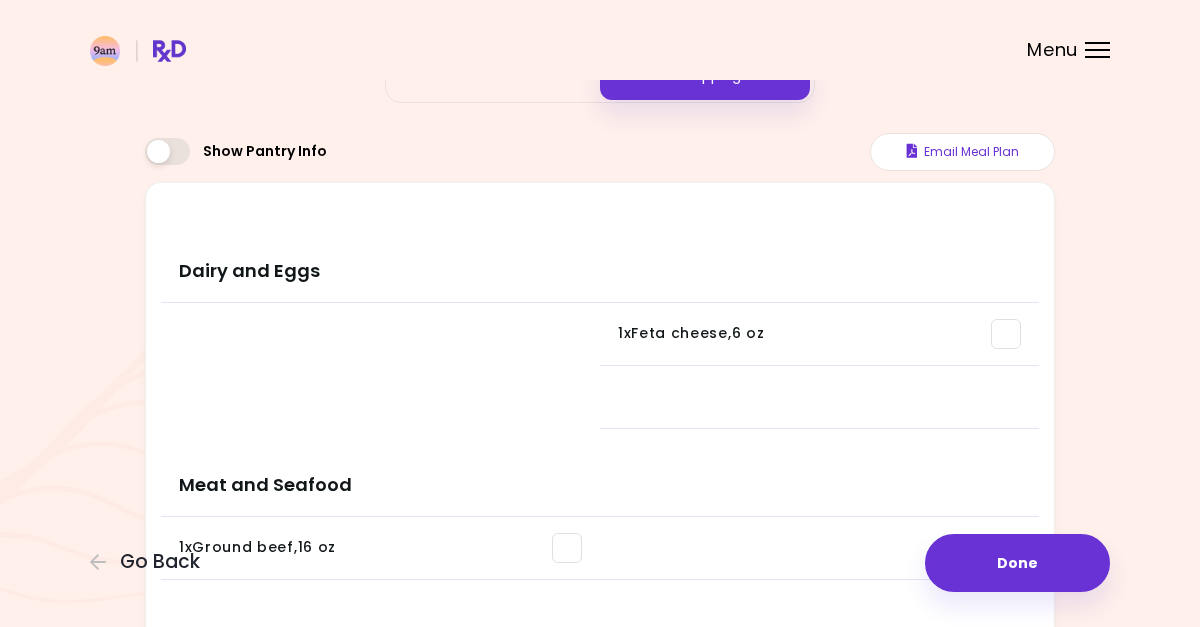 click at bounding box center [819, 397] 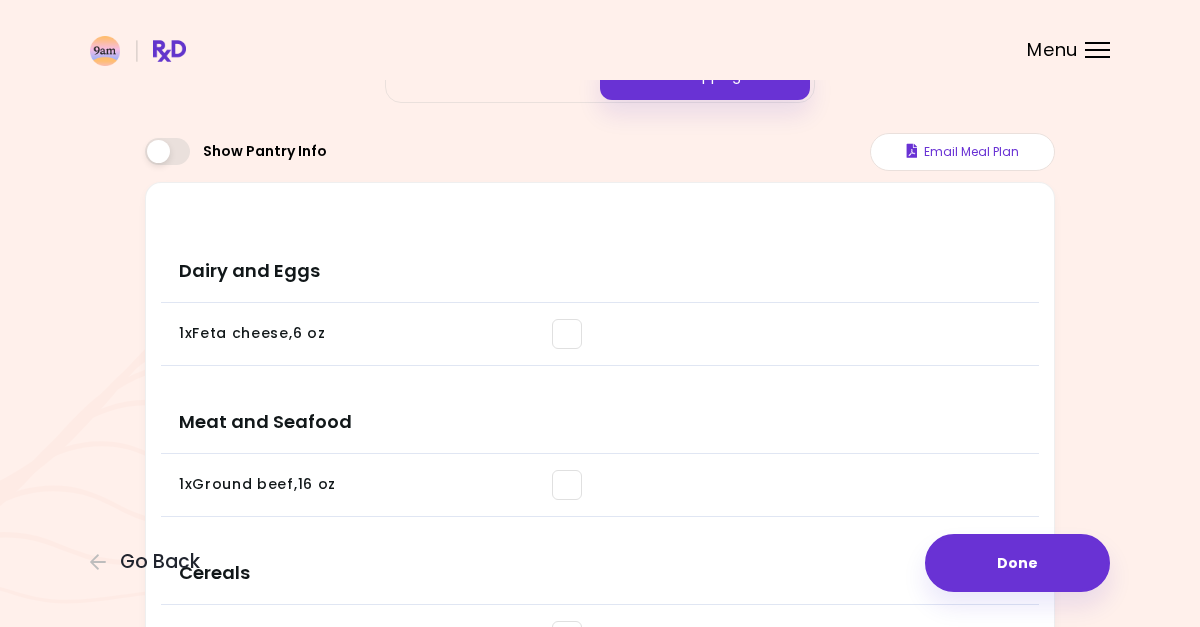 click on "1 x  Feta cheese ,  6 oz You need: 5.45 oz / In pantry: 0 oz" at bounding box center [380, 334] 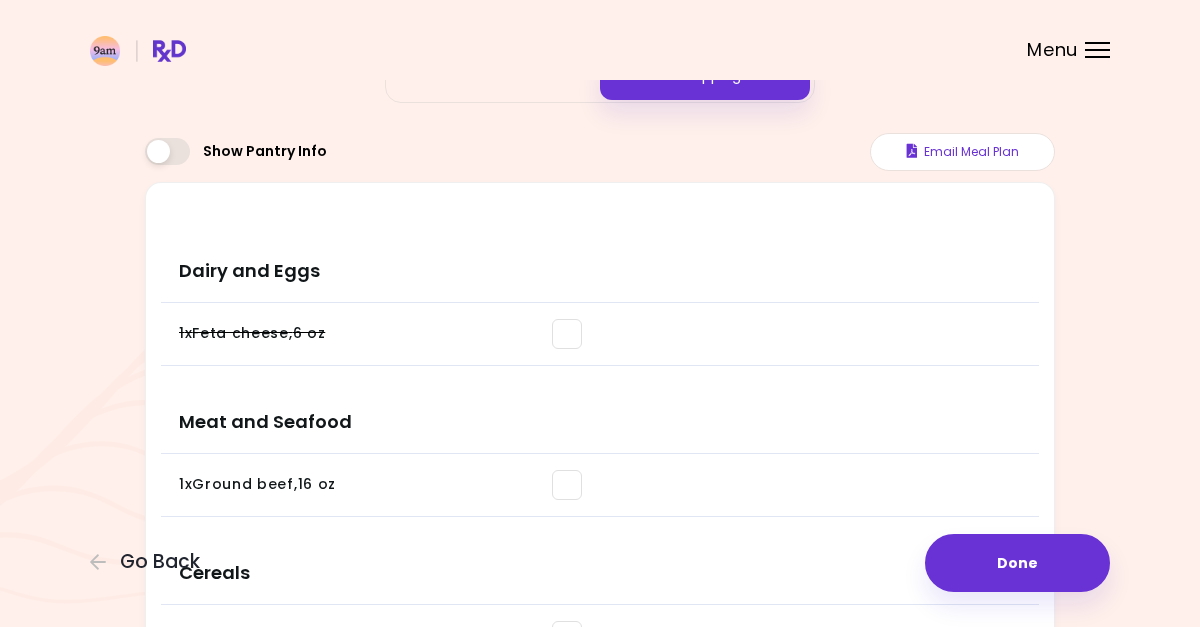 click on "1 x  Ground beef ,  16 oz You need: 14.32 oz / In pantry: 0 oz" at bounding box center (380, 485) 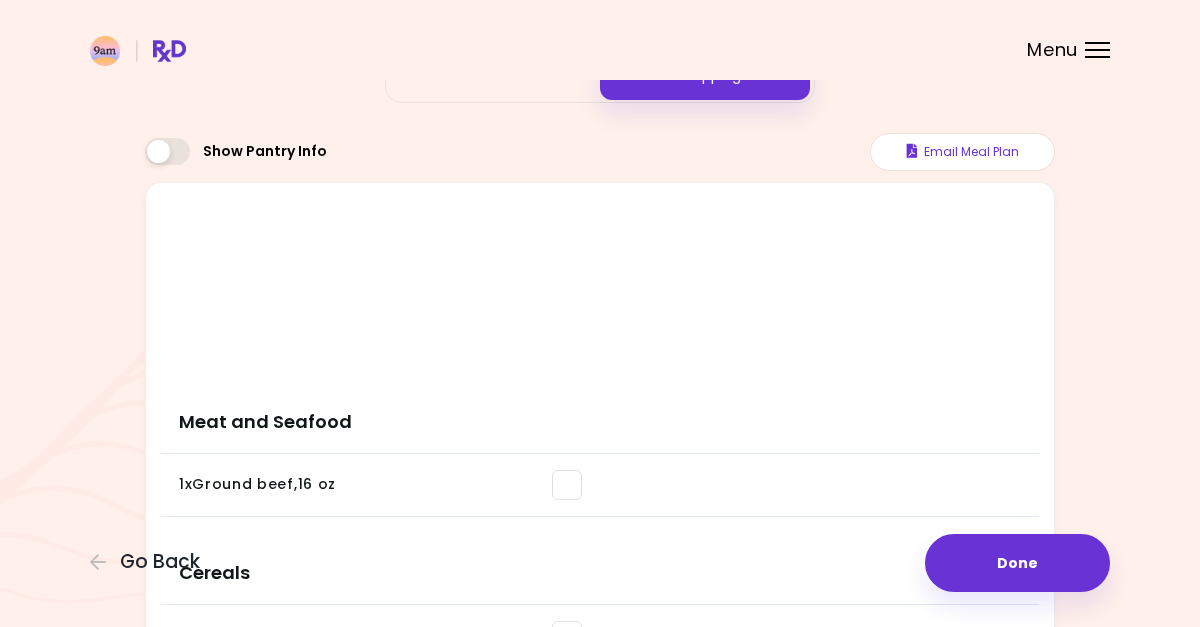 click at bounding box center [567, 485] 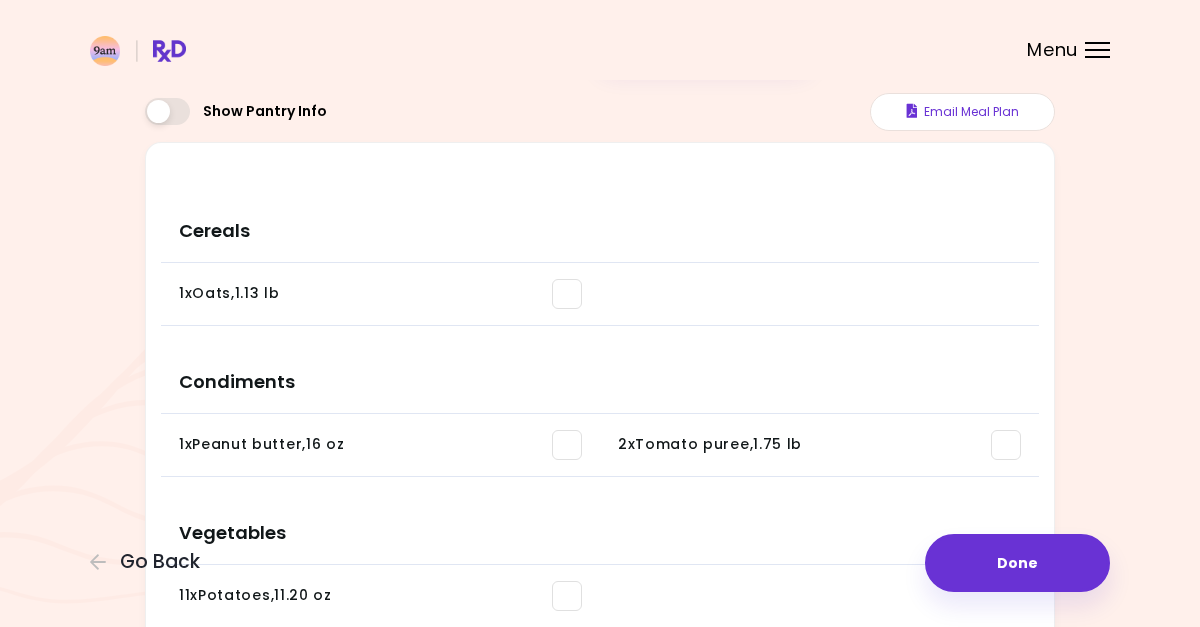 scroll, scrollTop: 121, scrollLeft: 0, axis: vertical 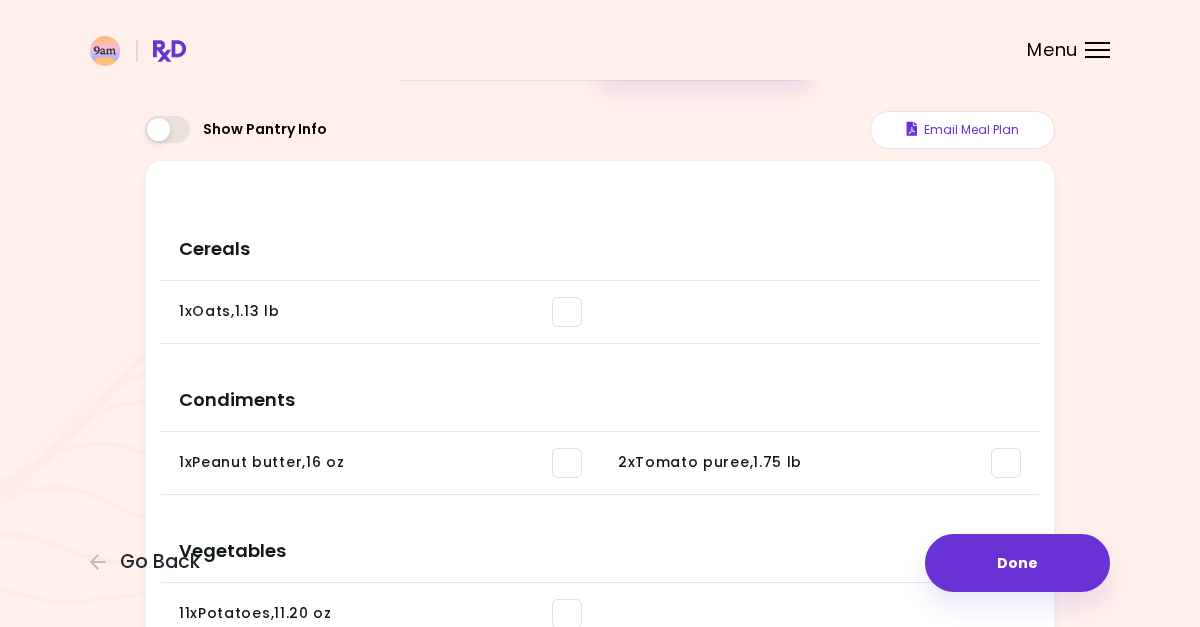 click at bounding box center [567, 312] 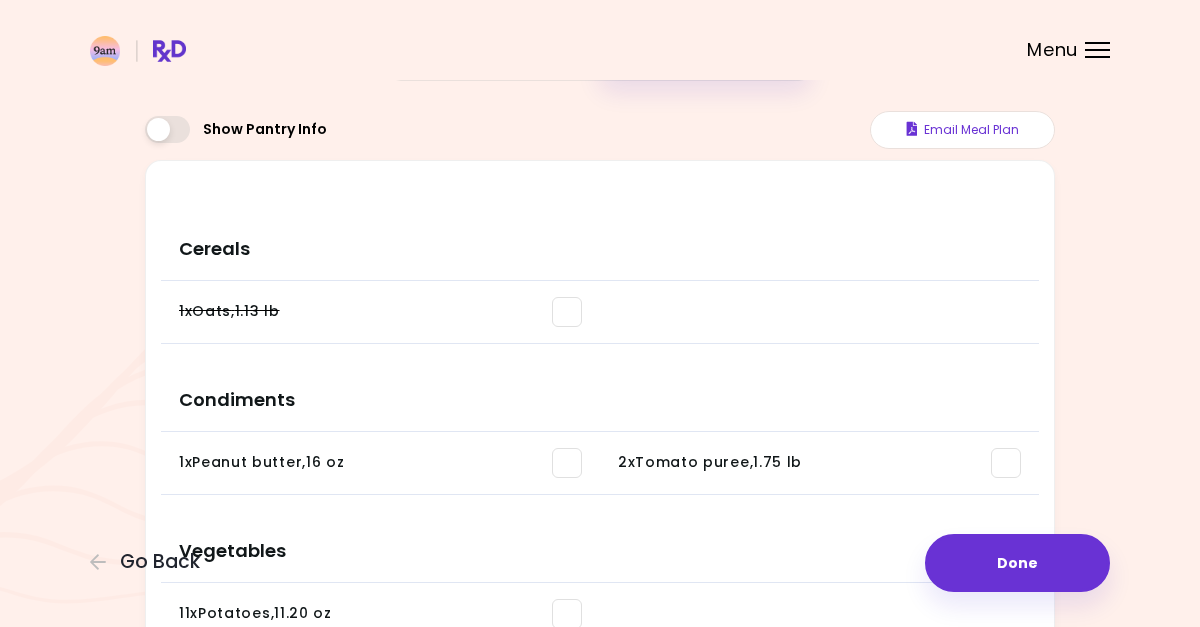 click at bounding box center [567, 463] 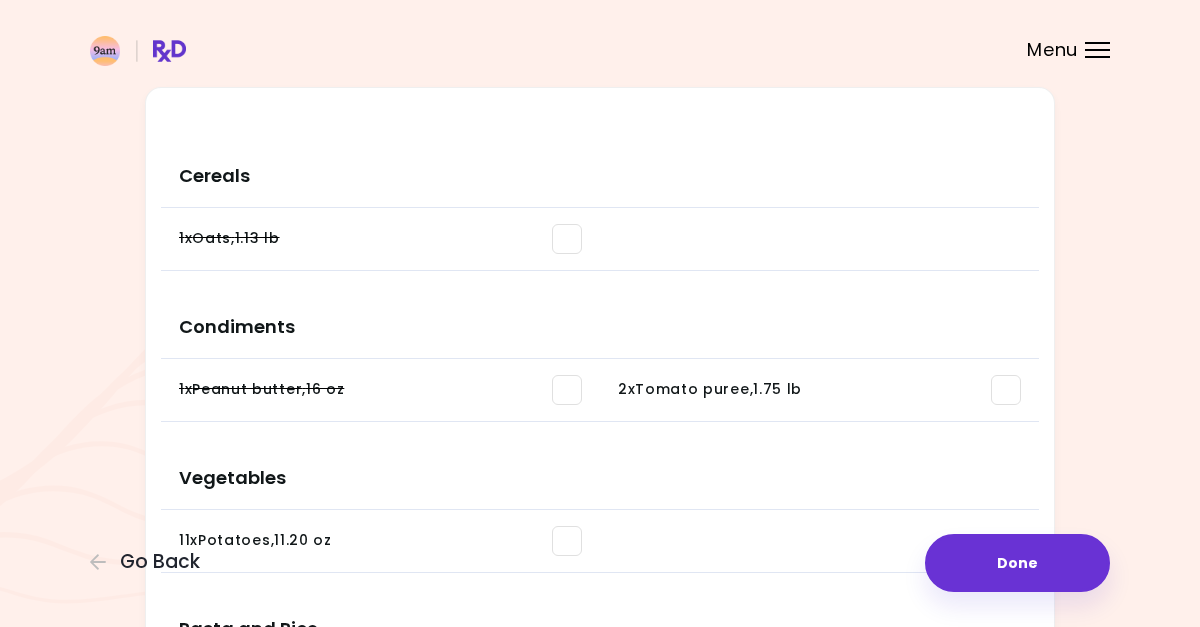 scroll, scrollTop: 218, scrollLeft: 0, axis: vertical 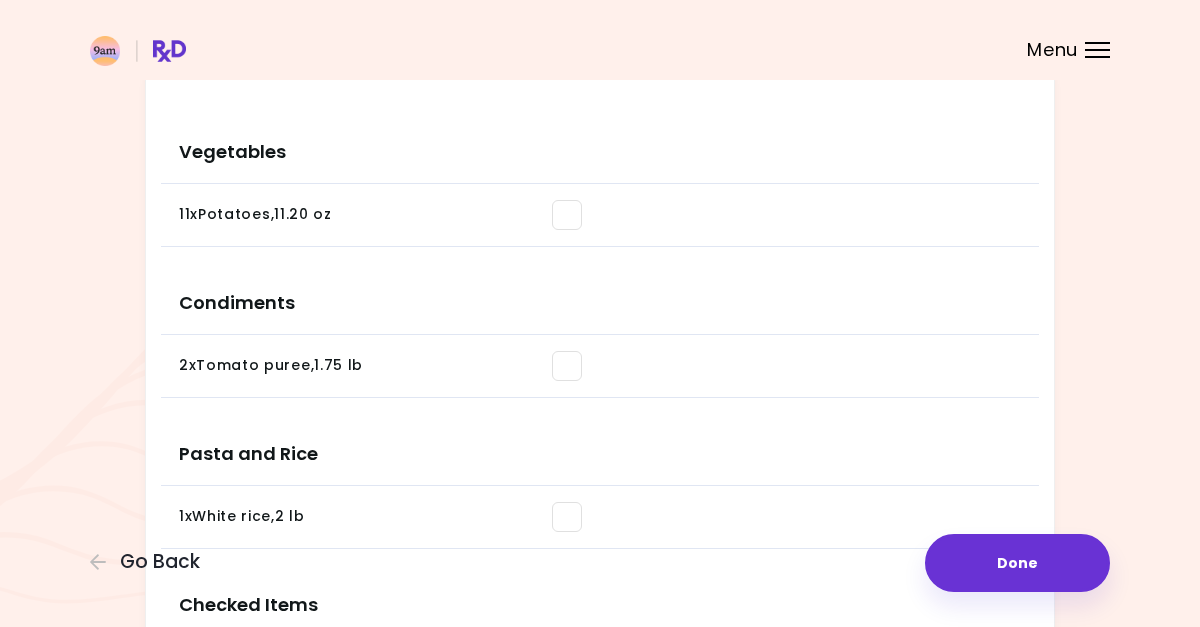 click at bounding box center [819, 366] 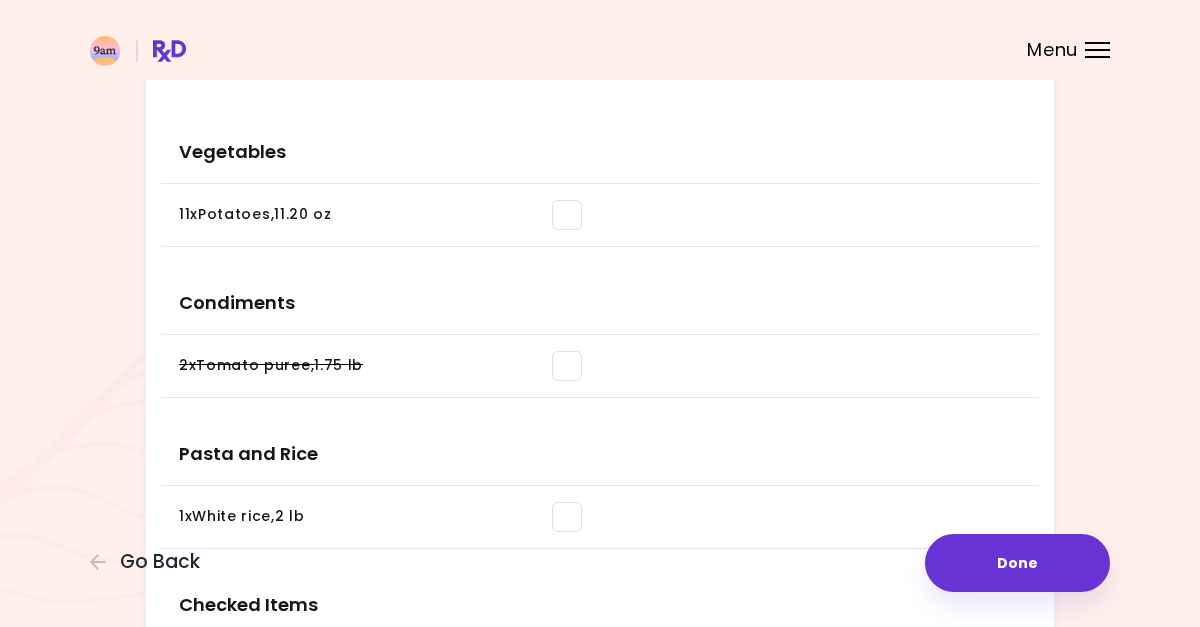 click on "11 x  Potatoes ,  11.20 oz You need: 7.02 lb / In pantry: 0 oz" at bounding box center (380, 215) 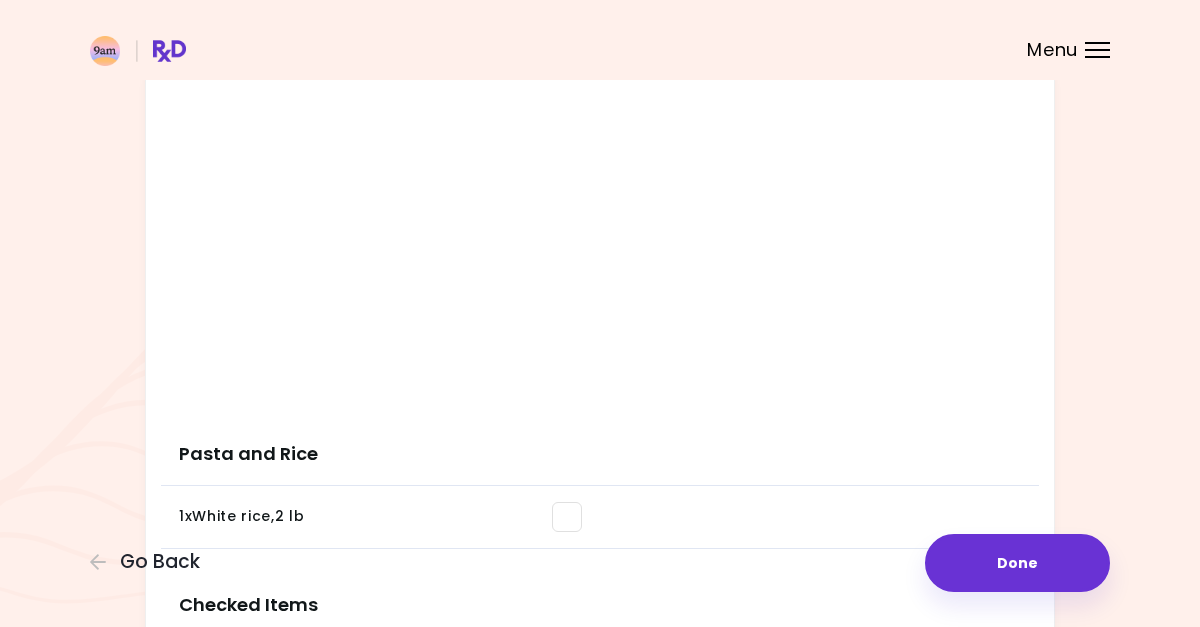 click on "1 x  White rice ,  2 lb You need: 1.15 lb / In pantry: 0 oz" at bounding box center [380, 517] 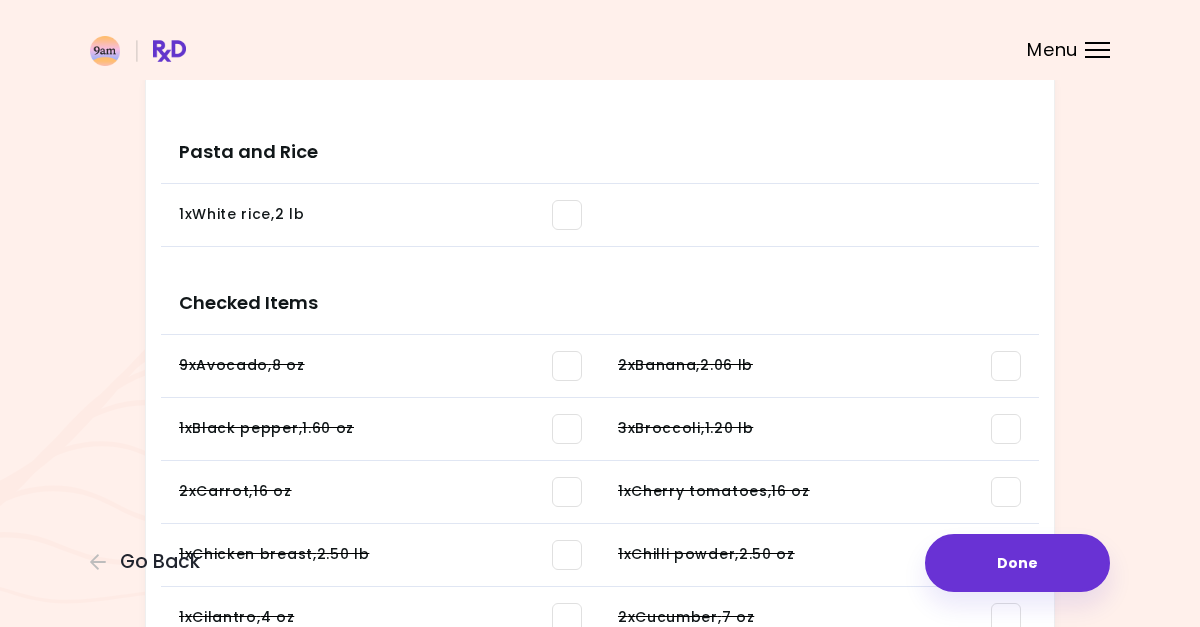 click on "2 x  Carrot ,  16 oz You need: 1.16 lb / In pantry: 0 oz" at bounding box center [380, 492] 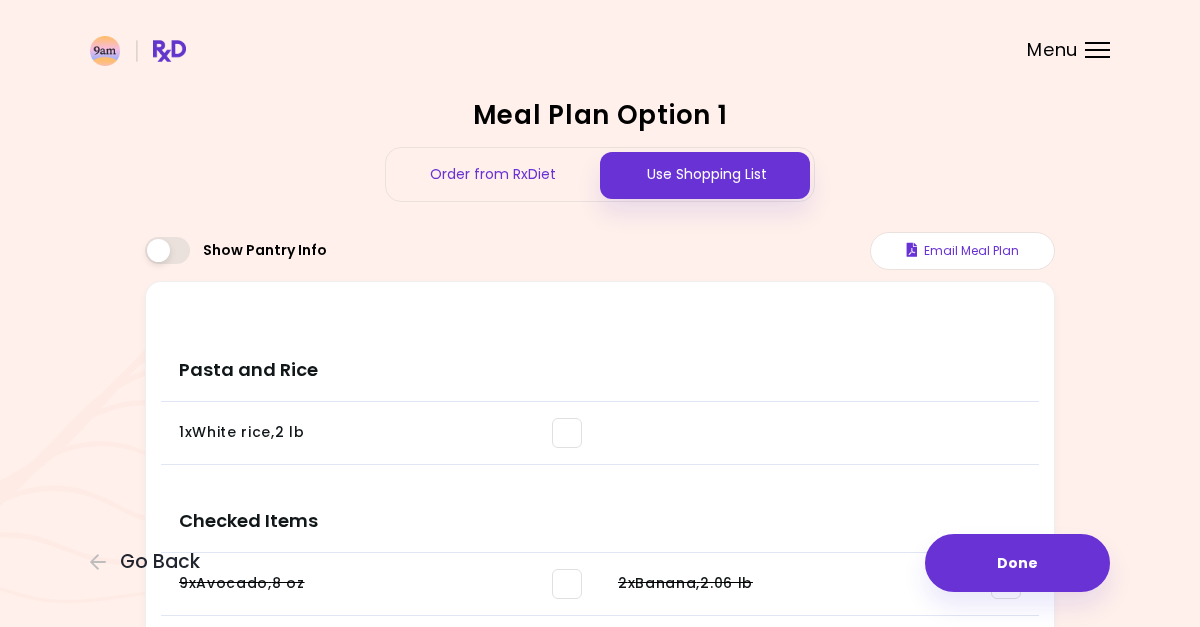 scroll, scrollTop: 0, scrollLeft: 0, axis: both 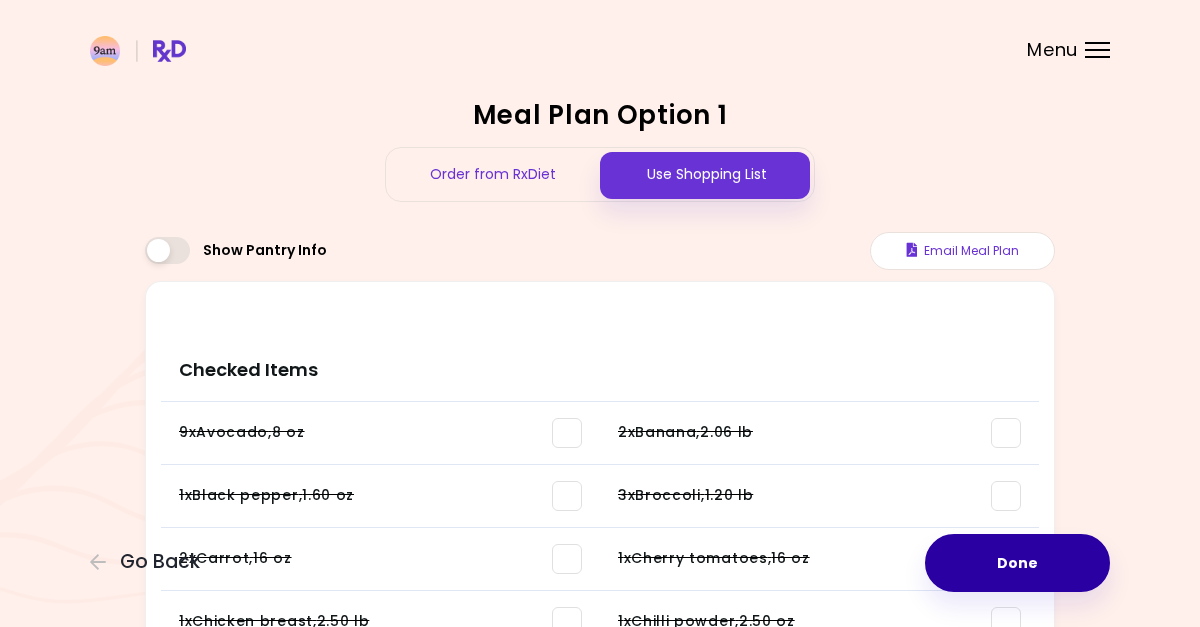 click on "Done" at bounding box center (1017, 563) 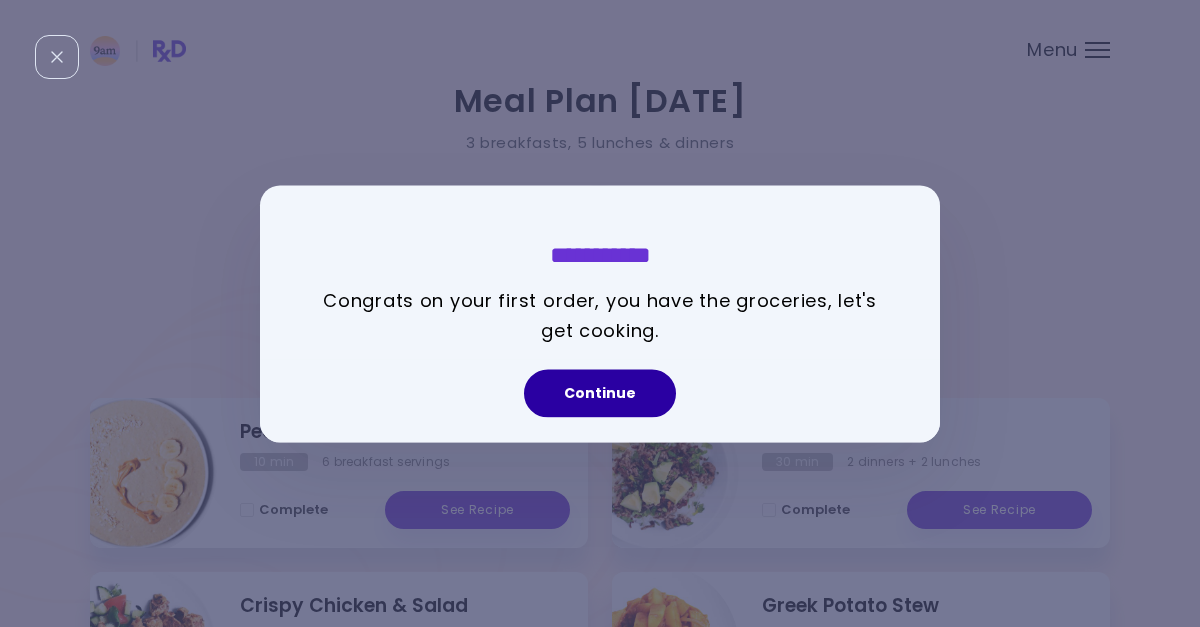 click on "Continue" at bounding box center (600, 393) 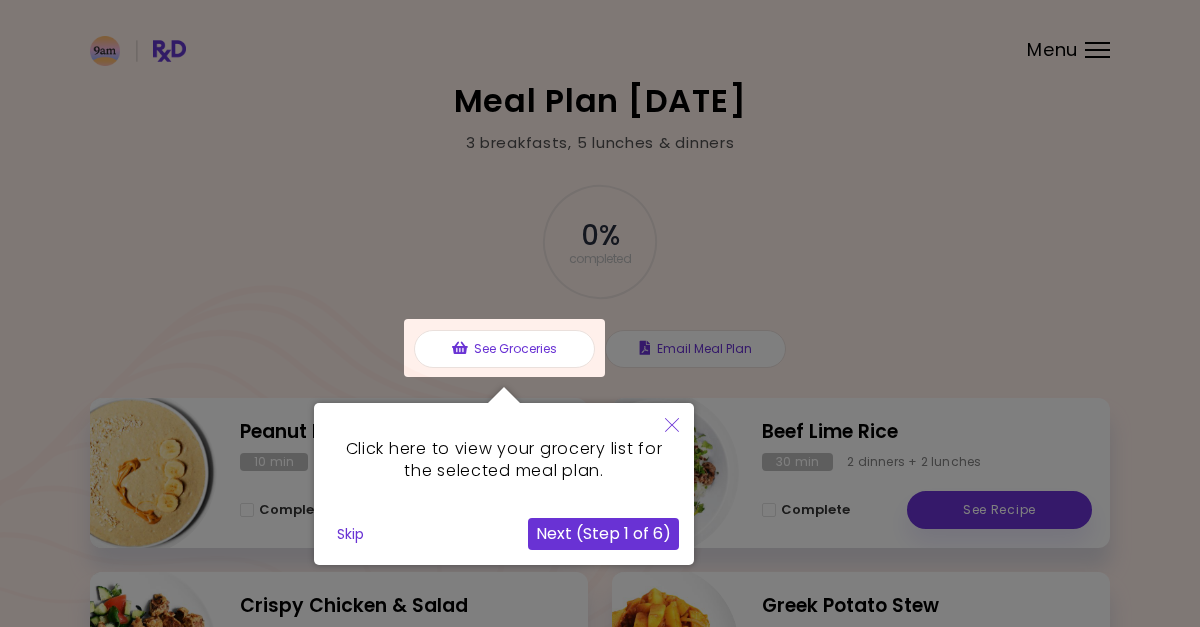 click at bounding box center [672, 426] 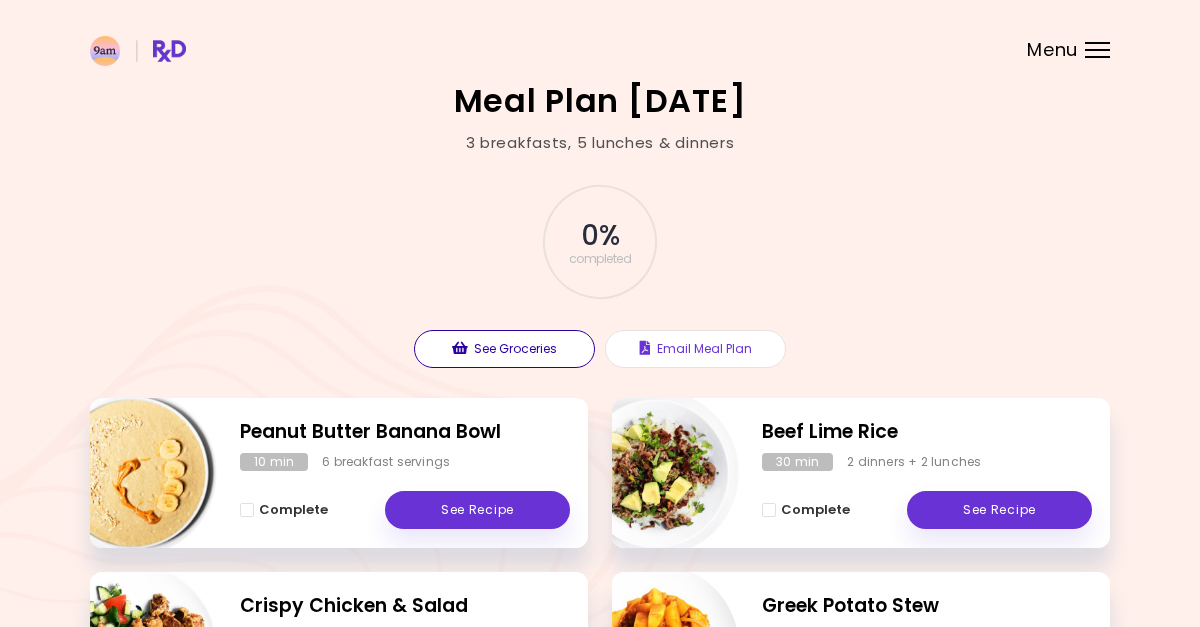 click on "See Groceries" at bounding box center [504, 349] 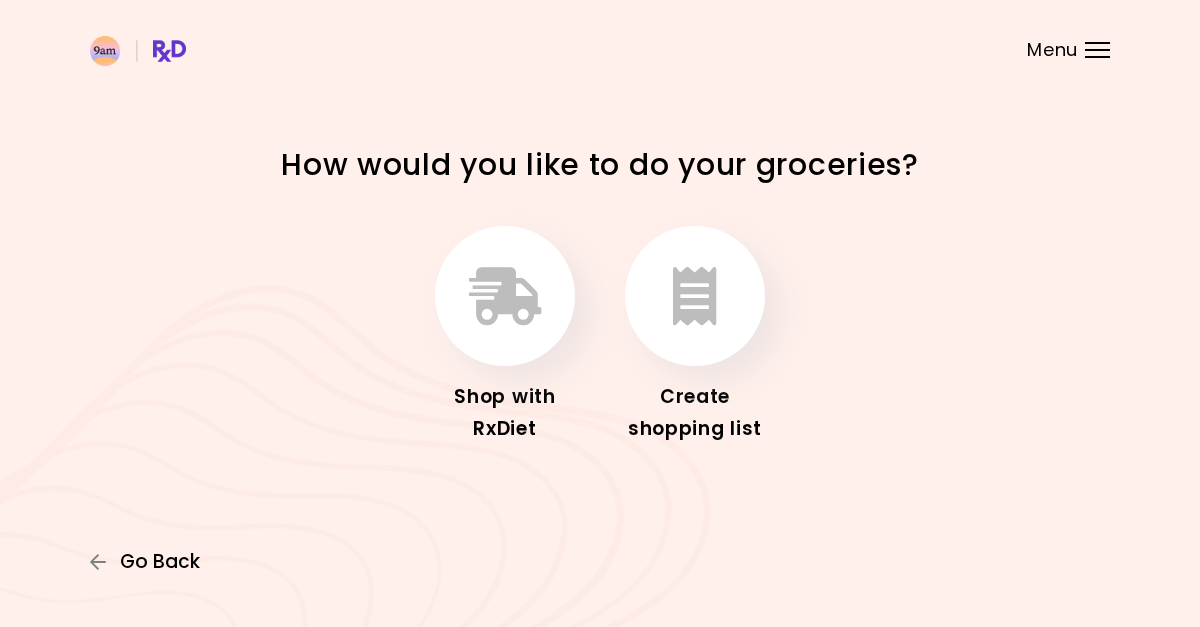 click on "Go Back" at bounding box center (160, 562) 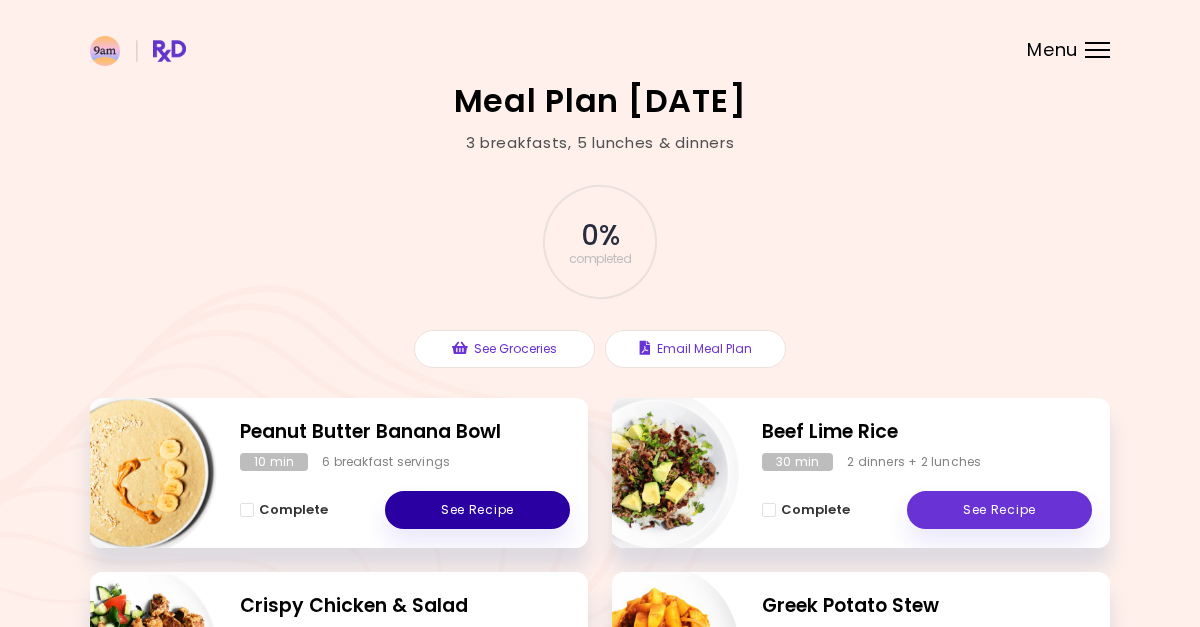 scroll, scrollTop: 0, scrollLeft: 0, axis: both 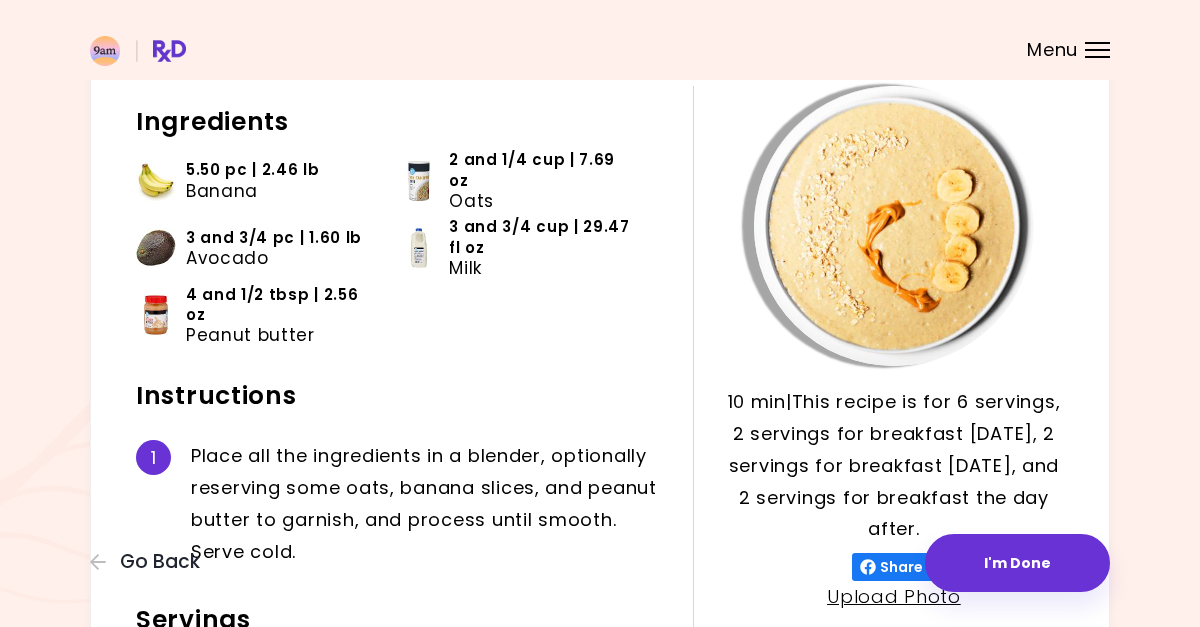 click at bounding box center [419, 181] 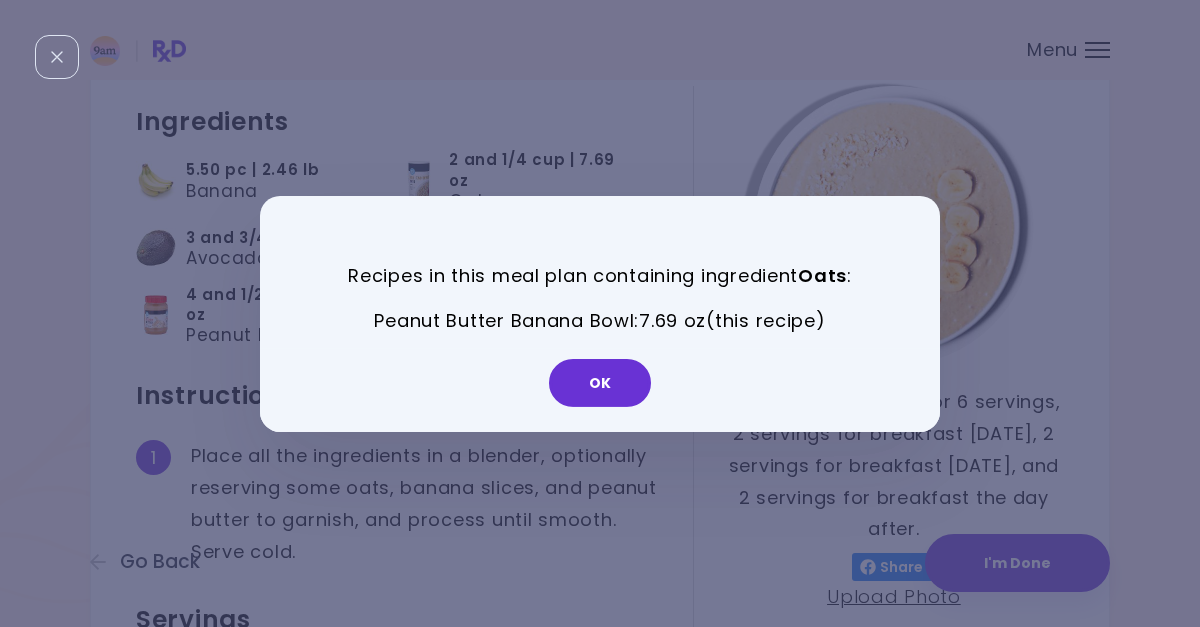 drag, startPoint x: 599, startPoint y: 429, endPoint x: 599, endPoint y: 444, distance: 15 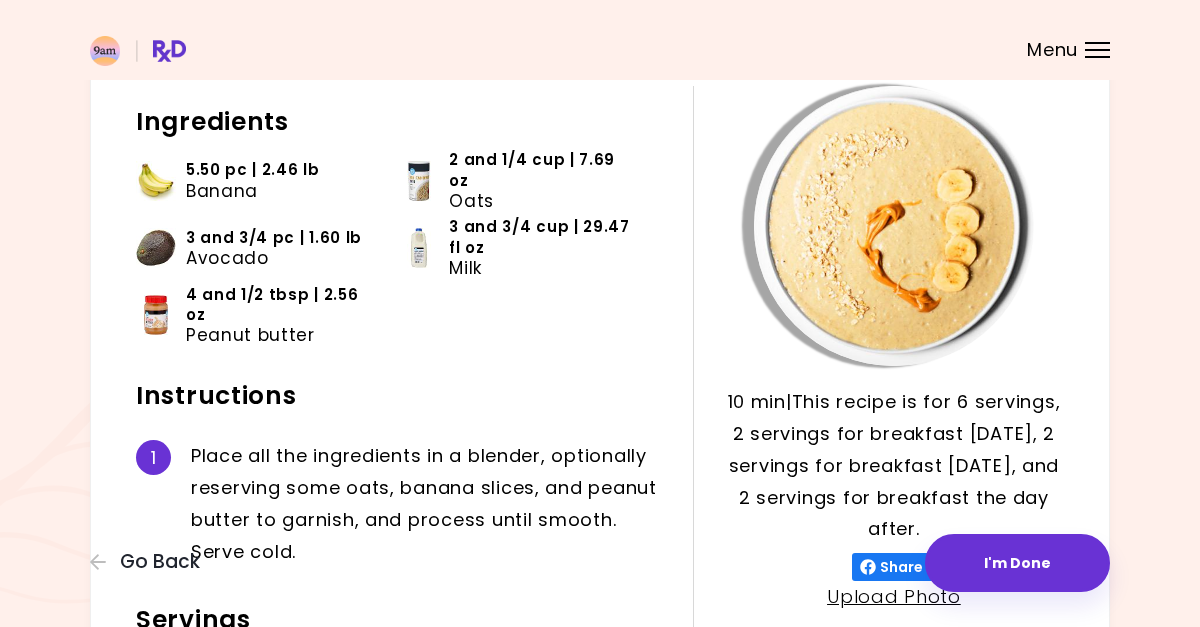 click at bounding box center [419, 181] 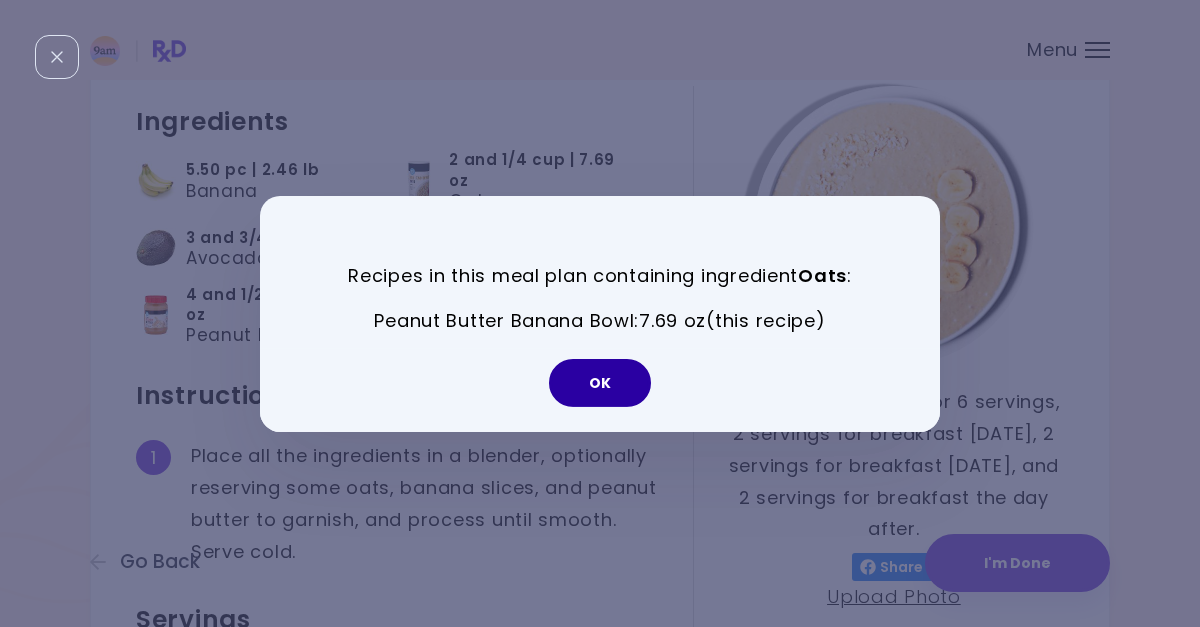 click on "OK" at bounding box center [600, 383] 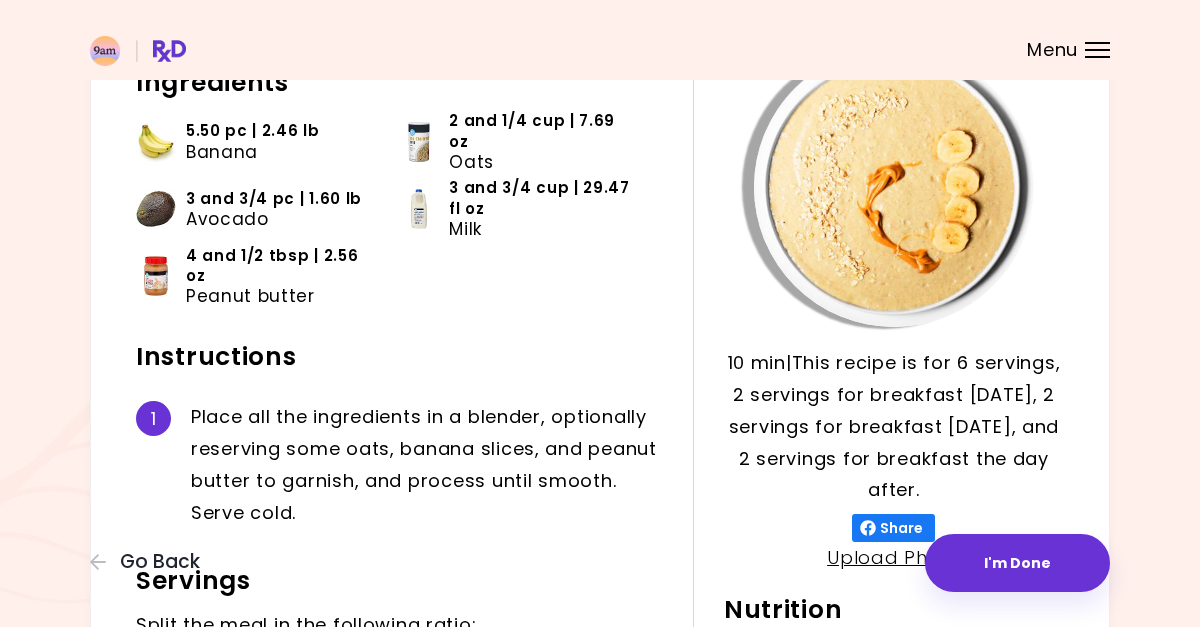 scroll, scrollTop: 162, scrollLeft: 0, axis: vertical 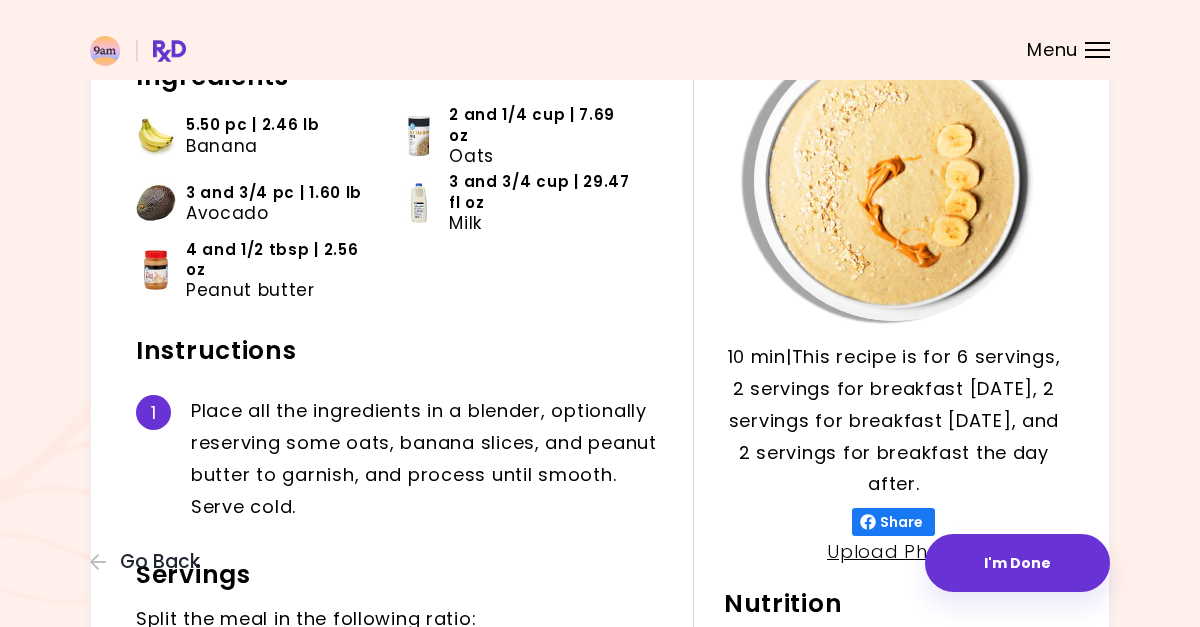 click on "10   min 10   min  |  This recipe is for 6 servings, 2 servings for breakfast [DATE],
2 servings for breakfast [DATE], and 2 servings for breakfast the day after.  Share Upload Photo Nutrition 100   g Carbs 34   g Fat 21   g Protein 795   kcal Energy 20   g Fiber All Nutrition Data Ingredients 5.50 pc | 2.46 lb Banana 2 and 1/4 cup | 7.69 oz Oats 3 and 3/4 pc | 1.60 lb Avocado 3 and 3/4 cup | 29.47 fl oz Milk 4 and 1/2 tbsp | 2.56 oz Peanut butter Instructions 1 P l a c e   a l l   t h e   i n g r e d i e n t s   i n   a   b l e n d e r ,   o p t i o n a l l y   r e s e r v i n g   s o m e   o a t s ,   b a n a n a   s l i c e s ,   a n d   p e a n u t   b u t t e r   t o   g a r n i s h ,     a n d   p r o c e s s   u n t i l   s m o o t h .   S e r v e   c o l d . Servings Split the meal in the following ratio: **** ~ 58 % ******** ~ 42 %" at bounding box center (600, 425) 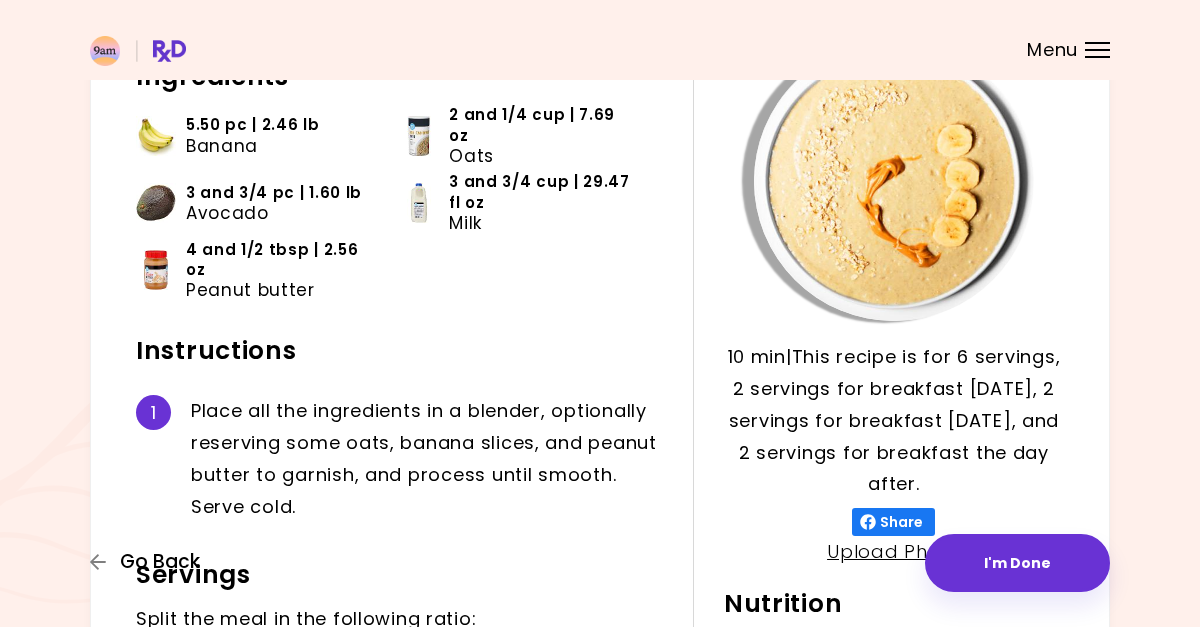 click on "Go Back" at bounding box center [150, 562] 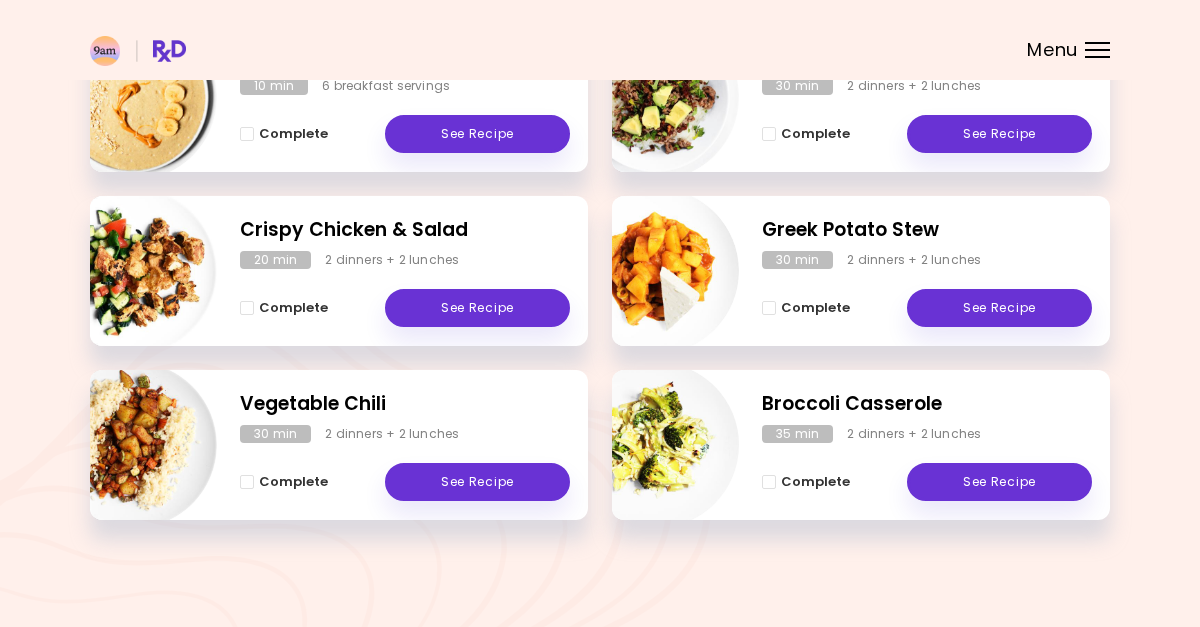 scroll, scrollTop: 377, scrollLeft: 0, axis: vertical 